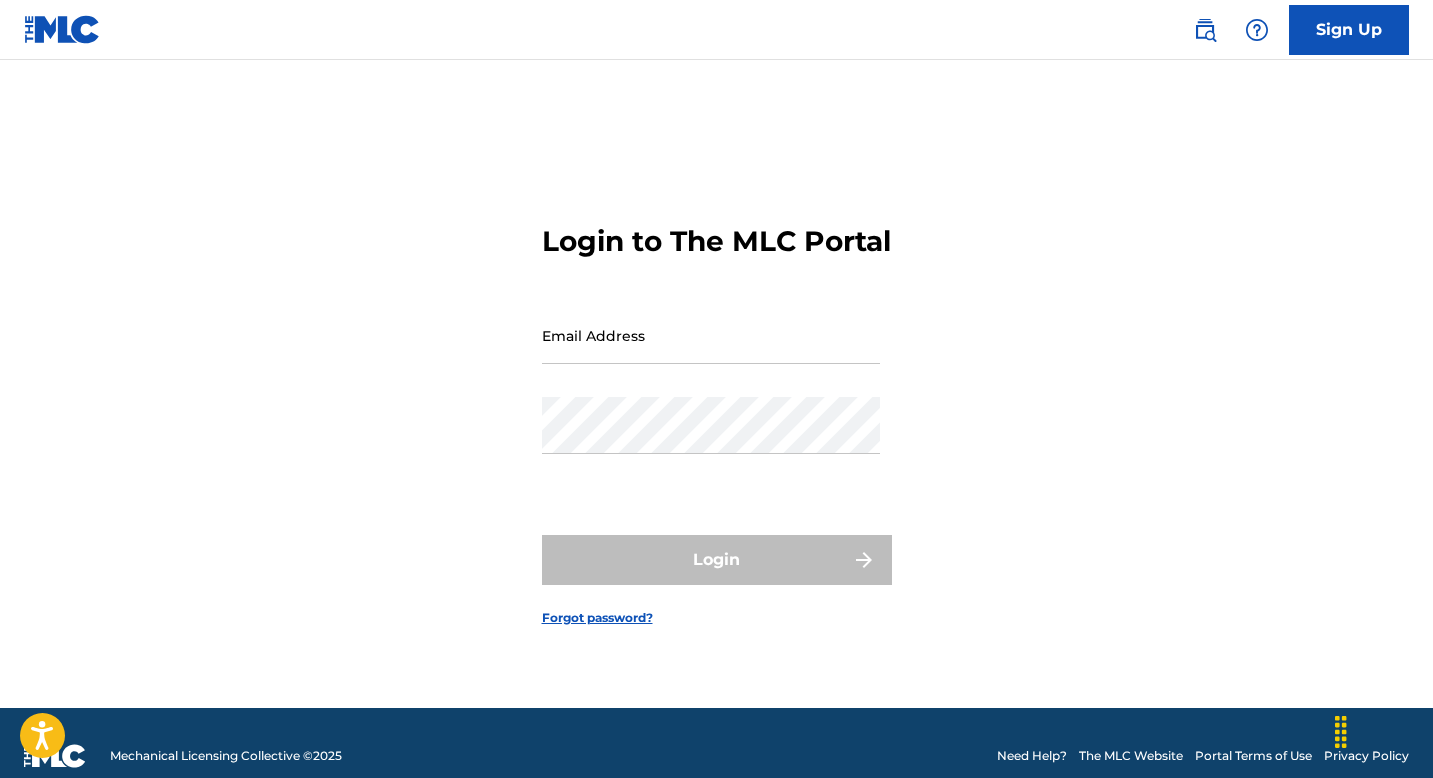 scroll, scrollTop: 0, scrollLeft: 0, axis: both 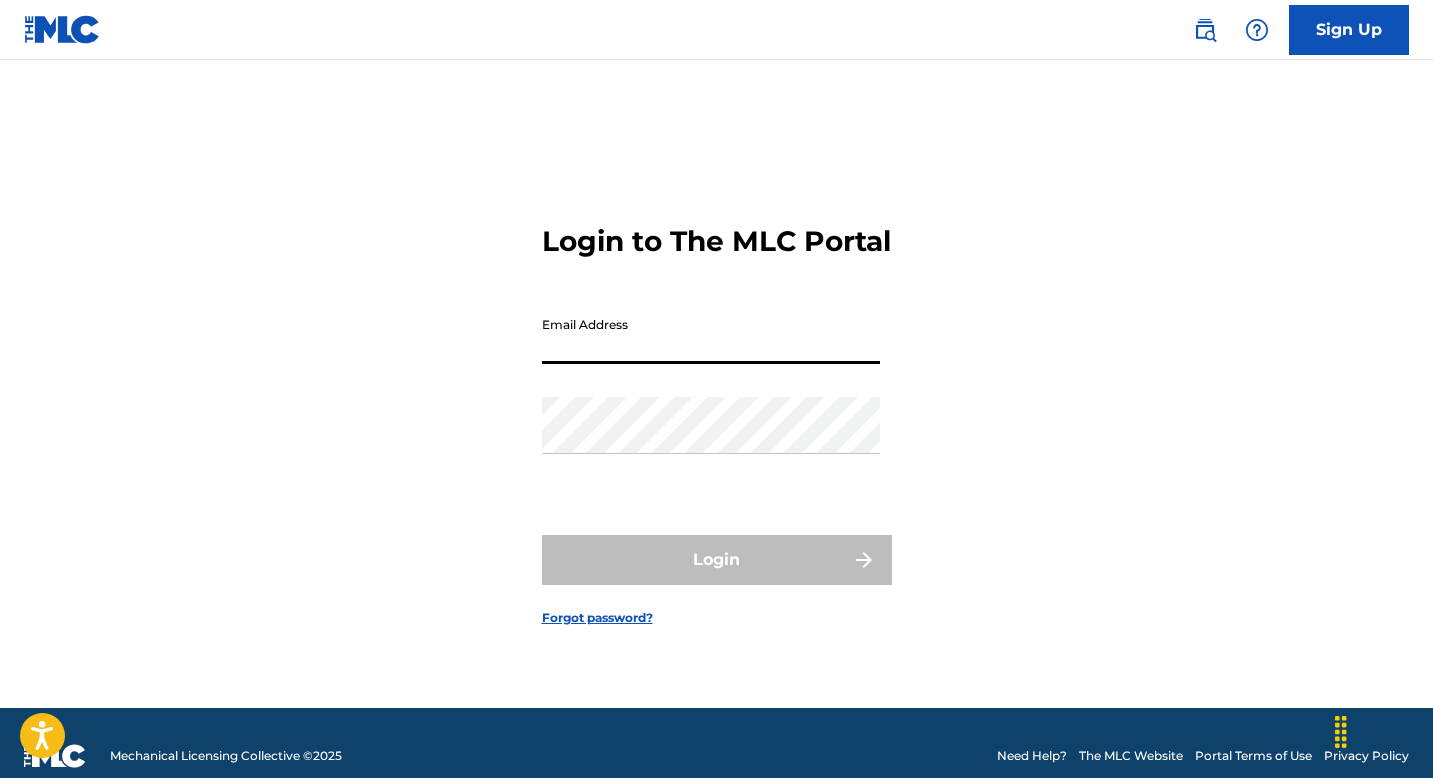 click on "Email Address" at bounding box center (711, 335) 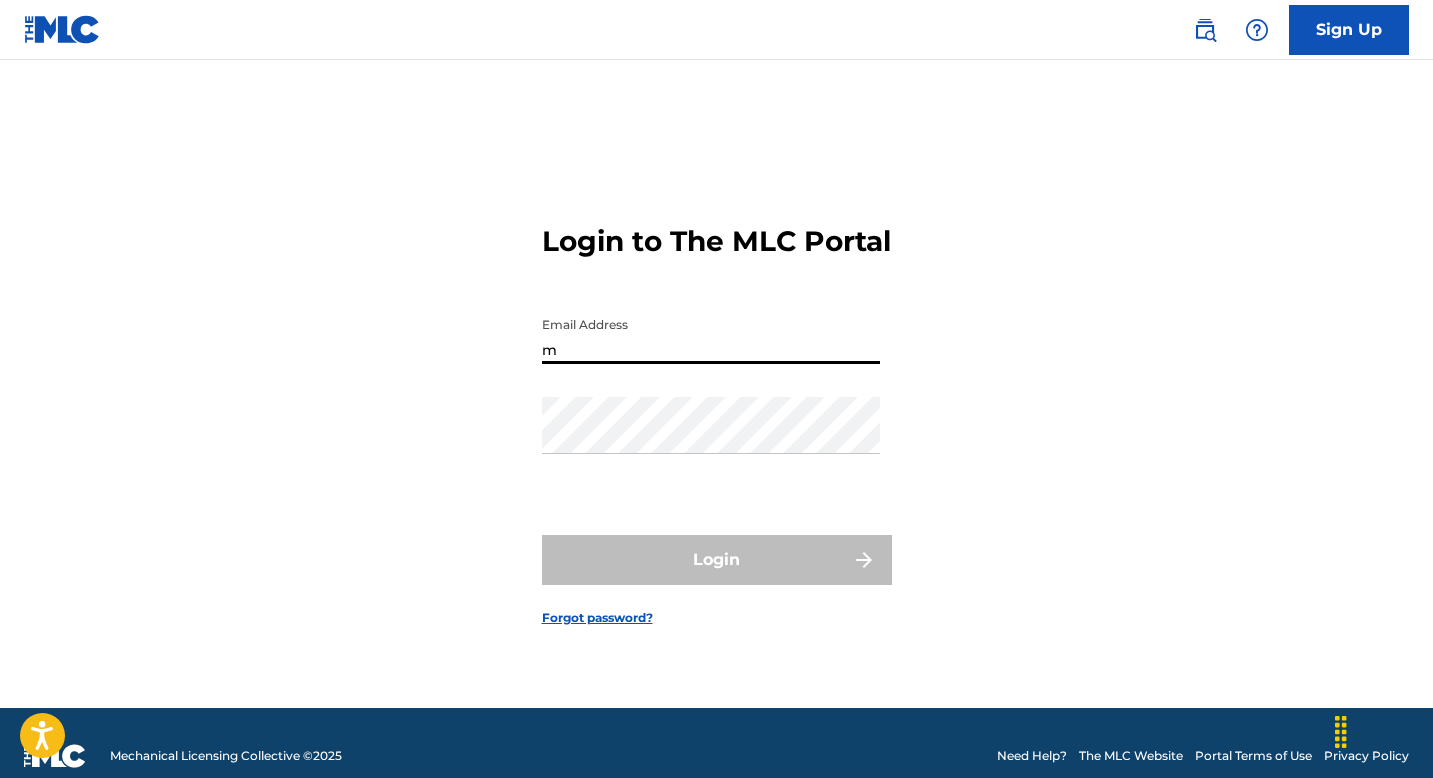 type on "[EMAIL]" 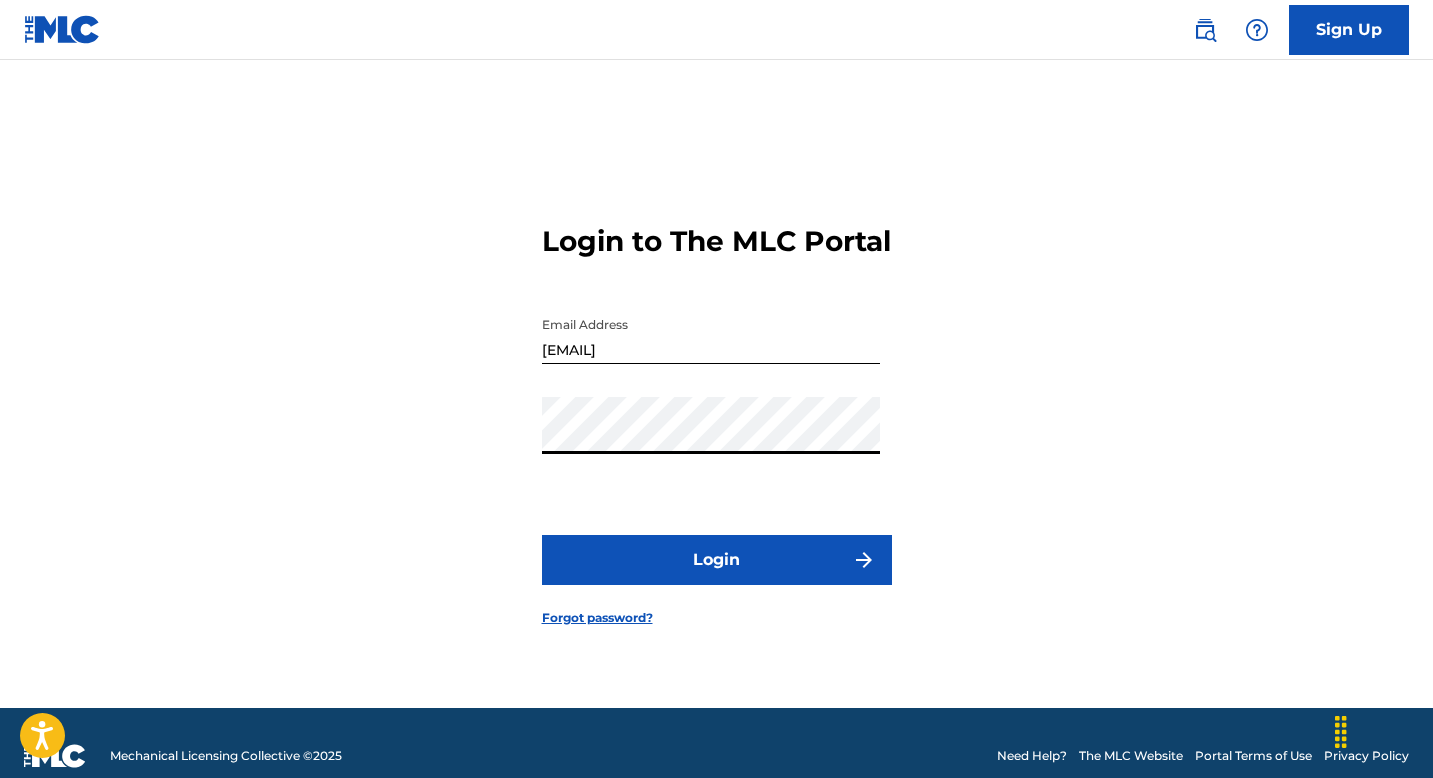 click on "Login" at bounding box center (717, 560) 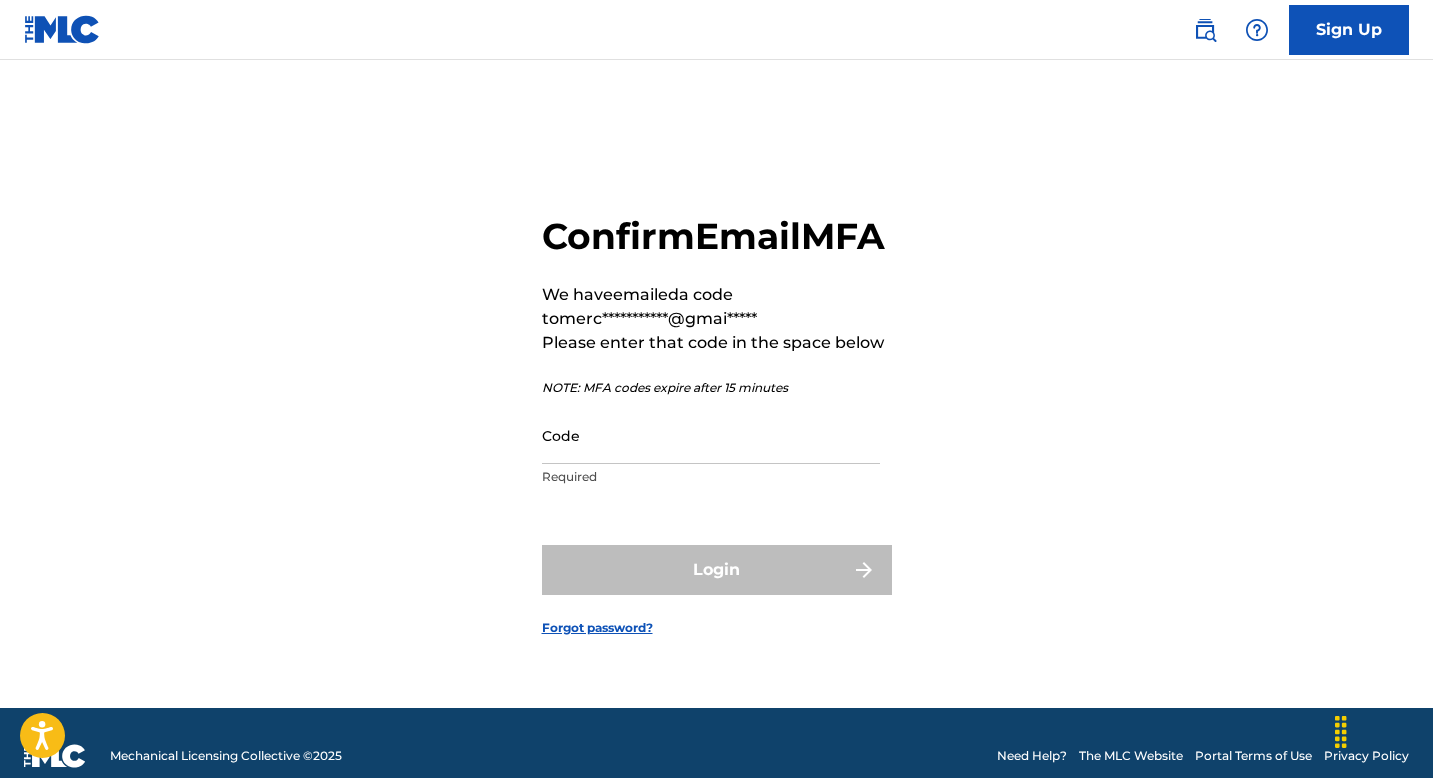 click on "Code" at bounding box center (711, 435) 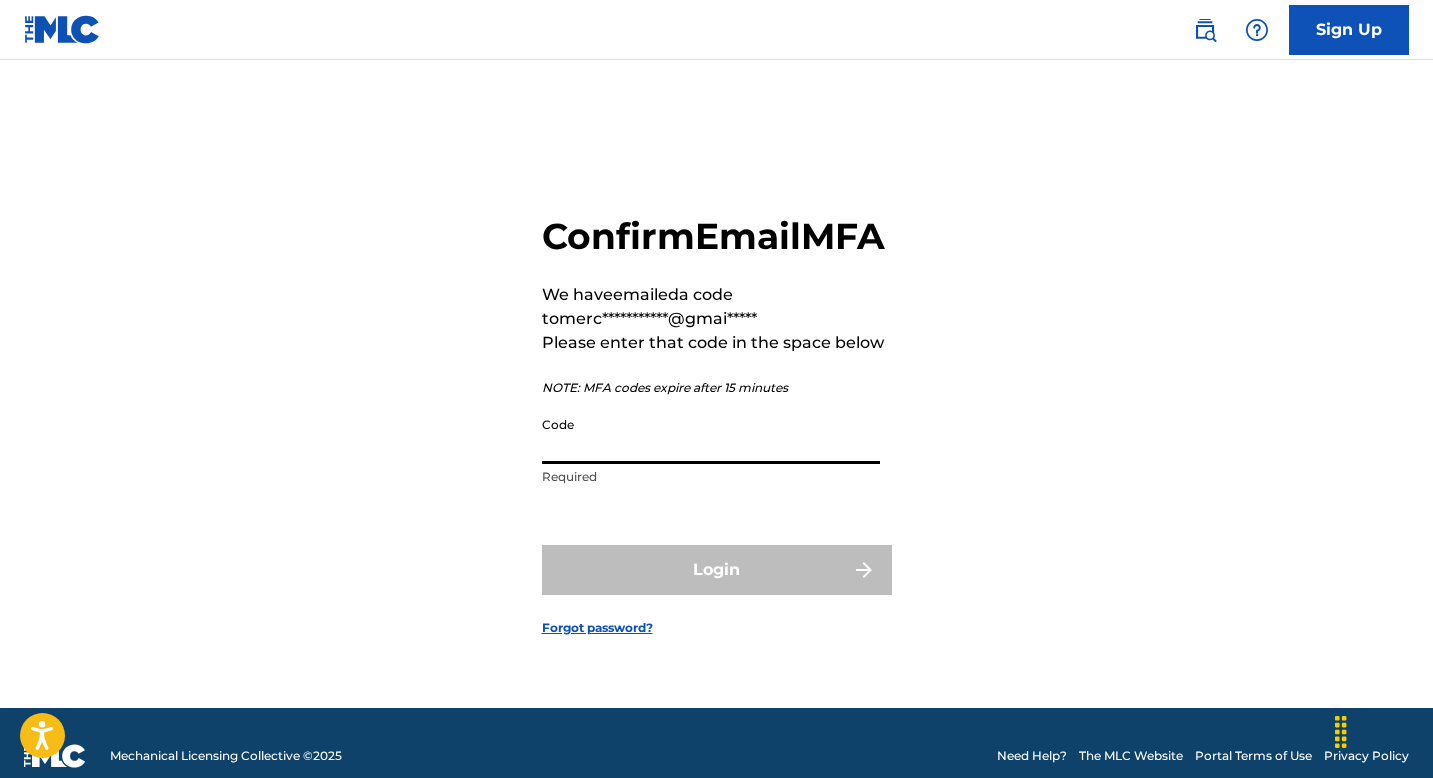 click on "Code" at bounding box center (711, 435) 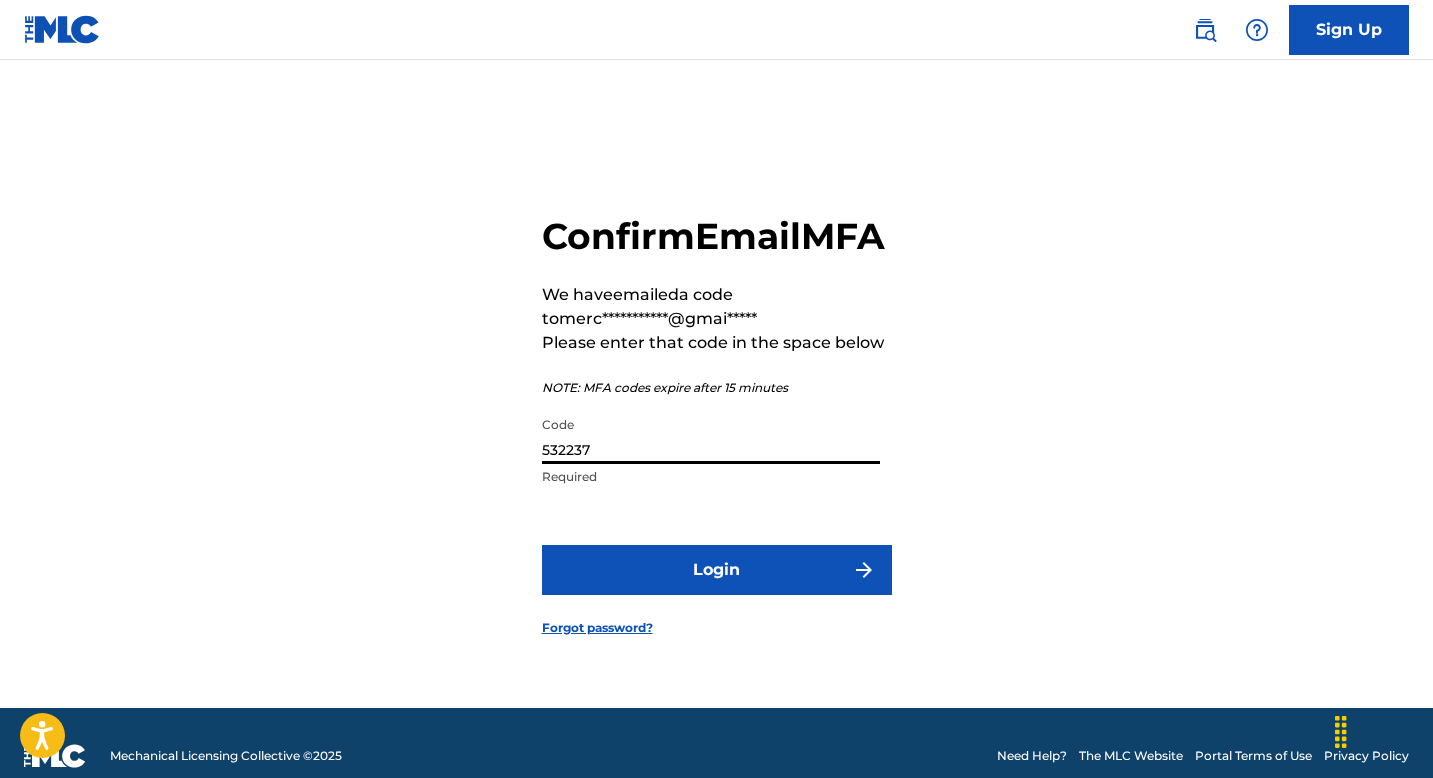 type on "532237" 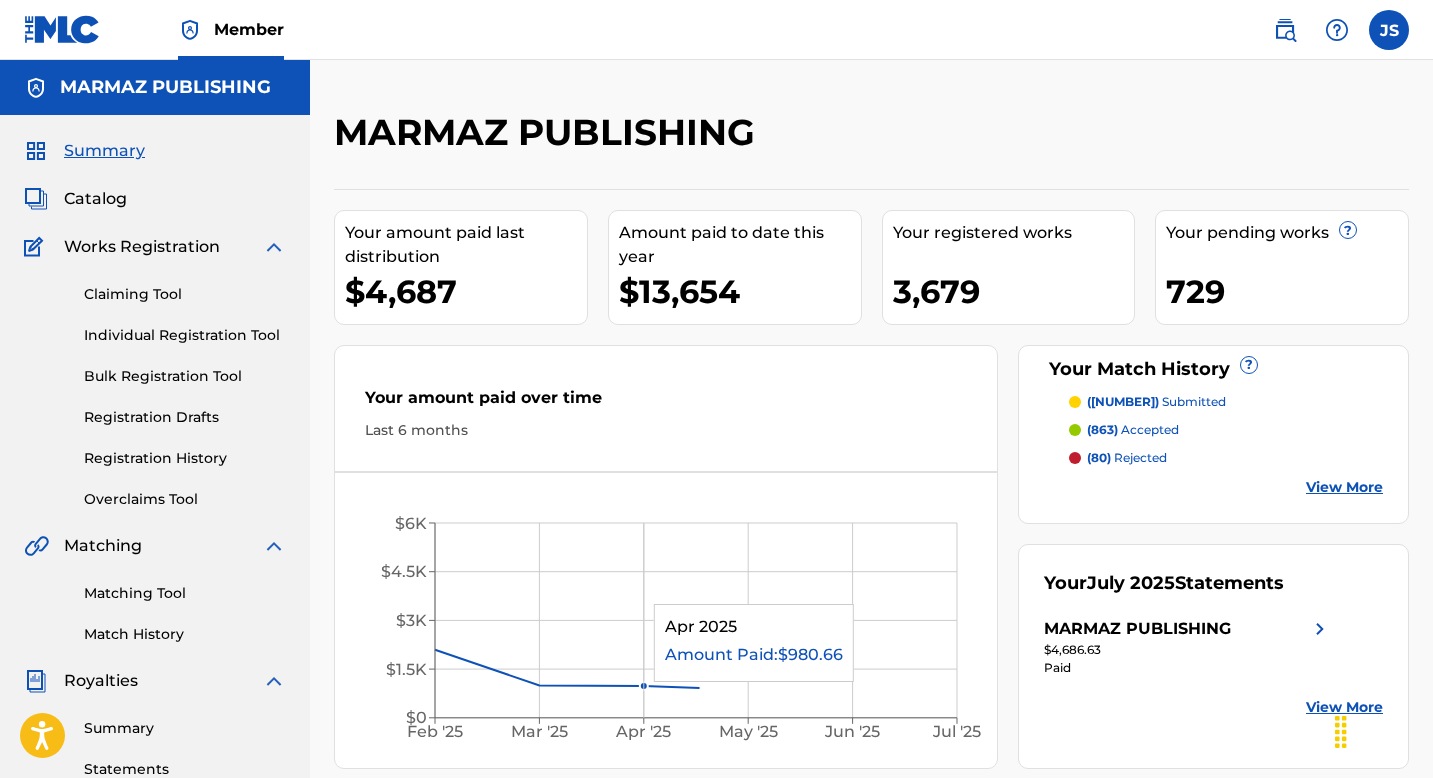 scroll, scrollTop: 0, scrollLeft: 0, axis: both 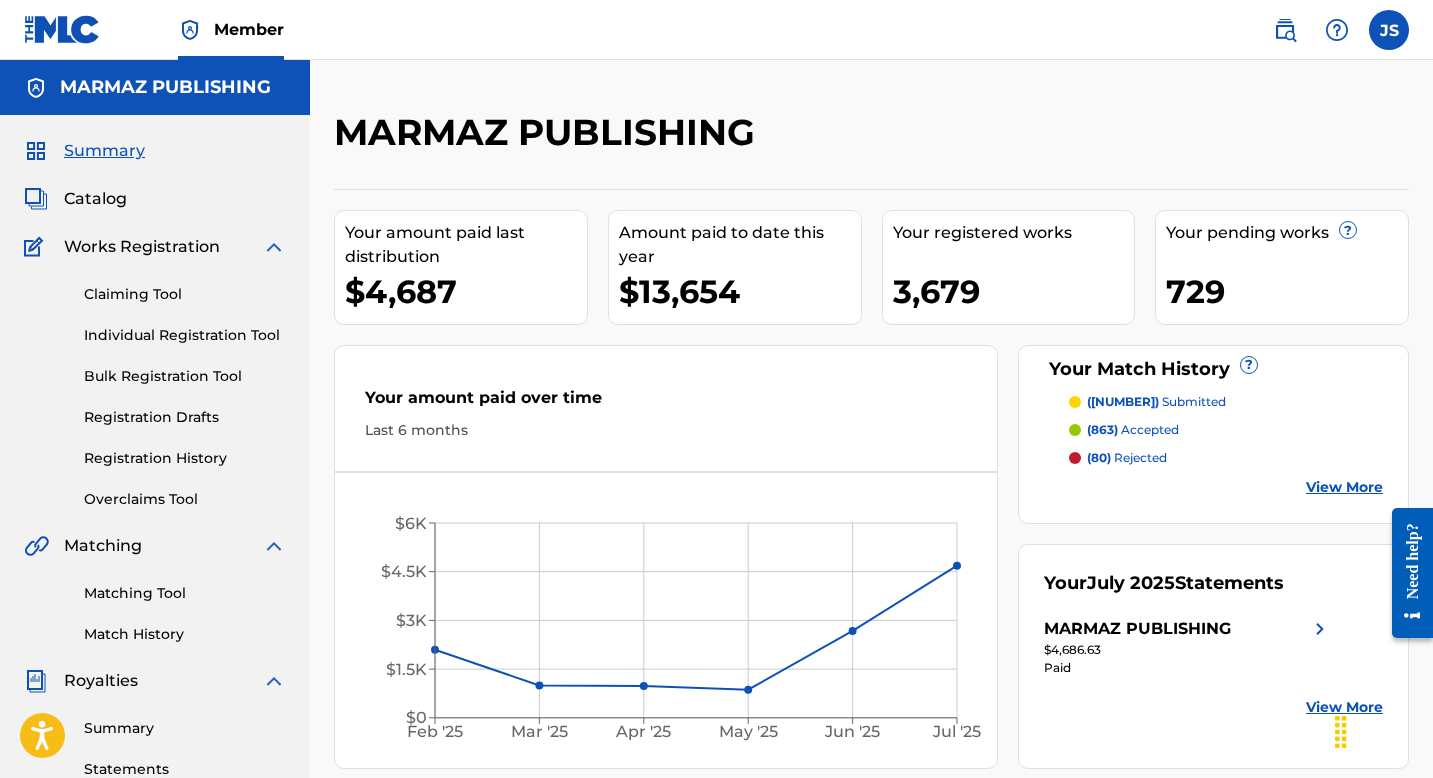 click on "Claiming Tool" at bounding box center [185, 294] 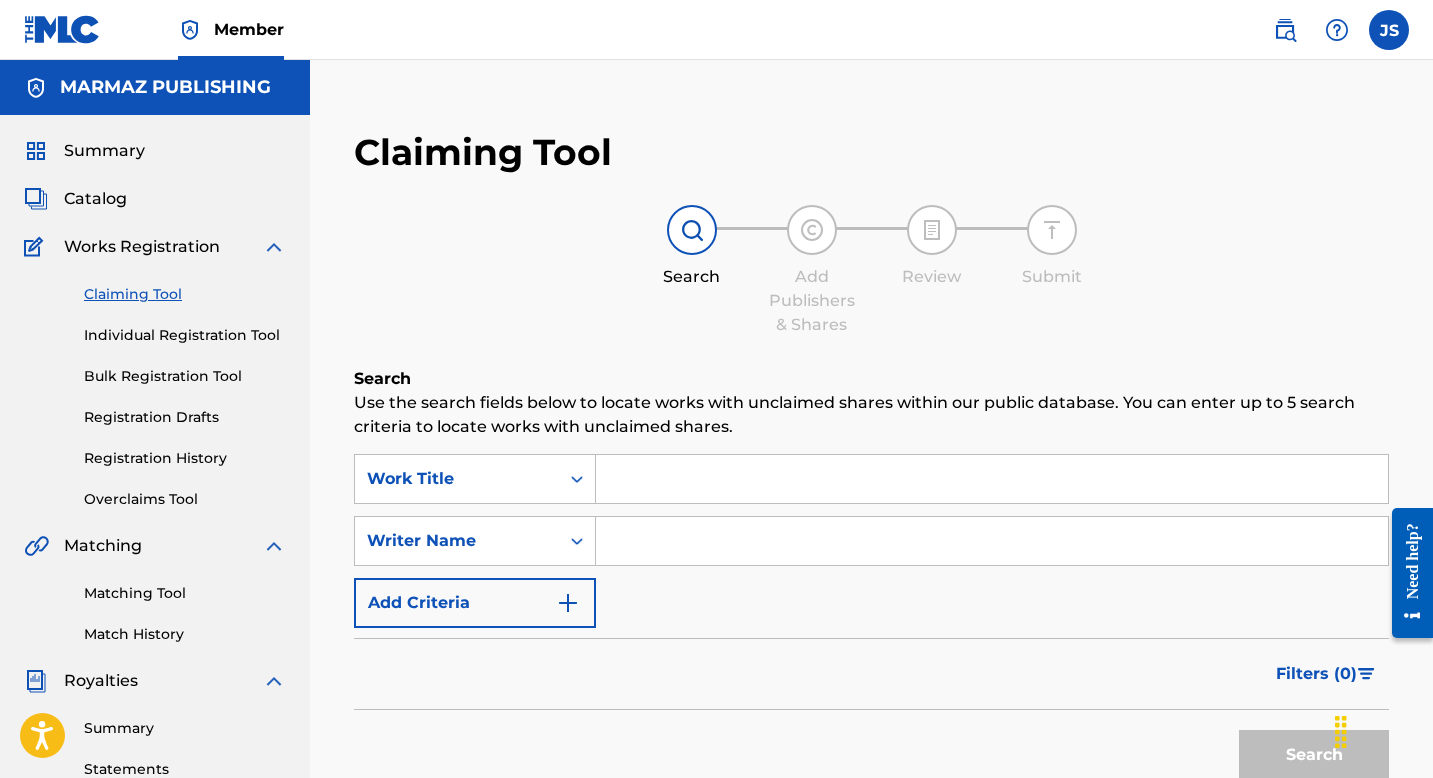 click at bounding box center (992, 479) 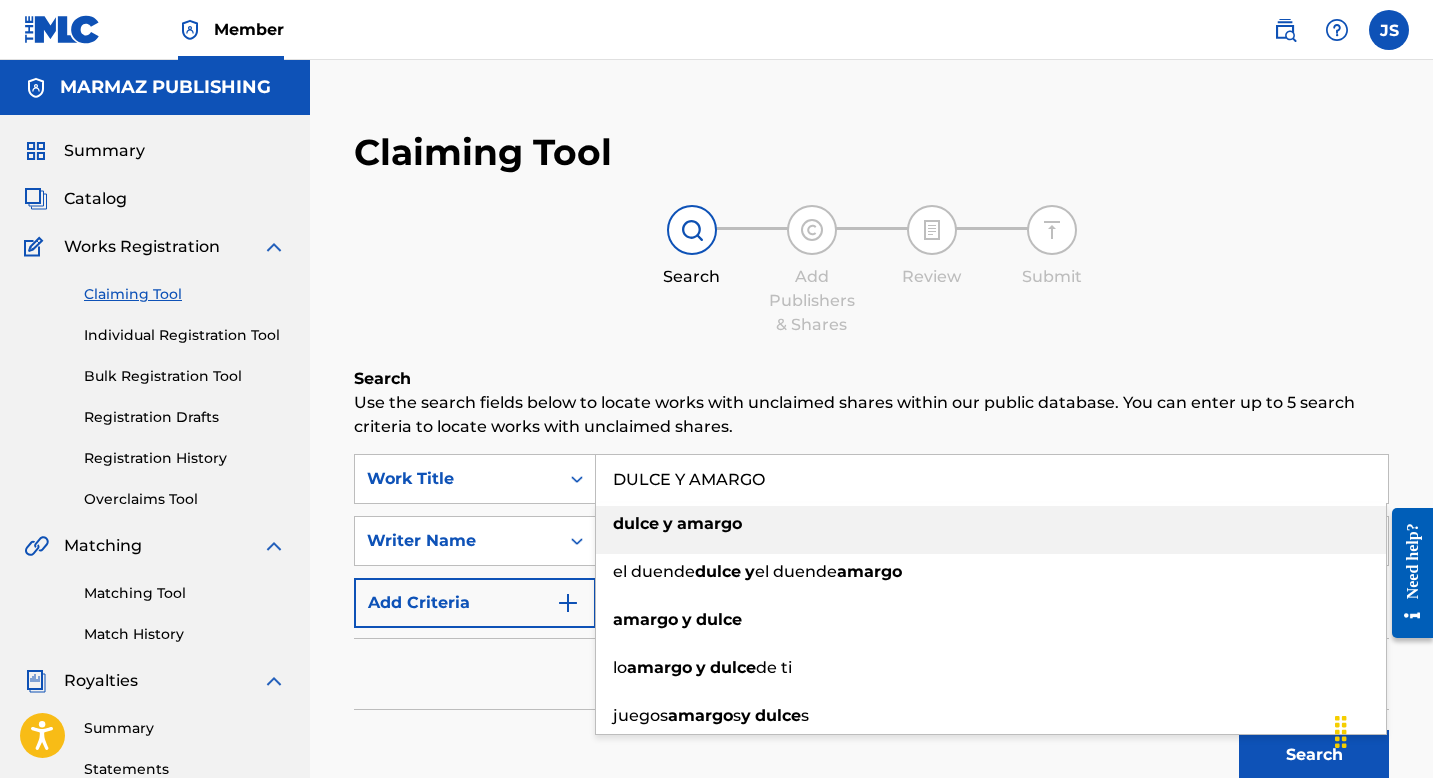 type on "DULCE Y AMARGO" 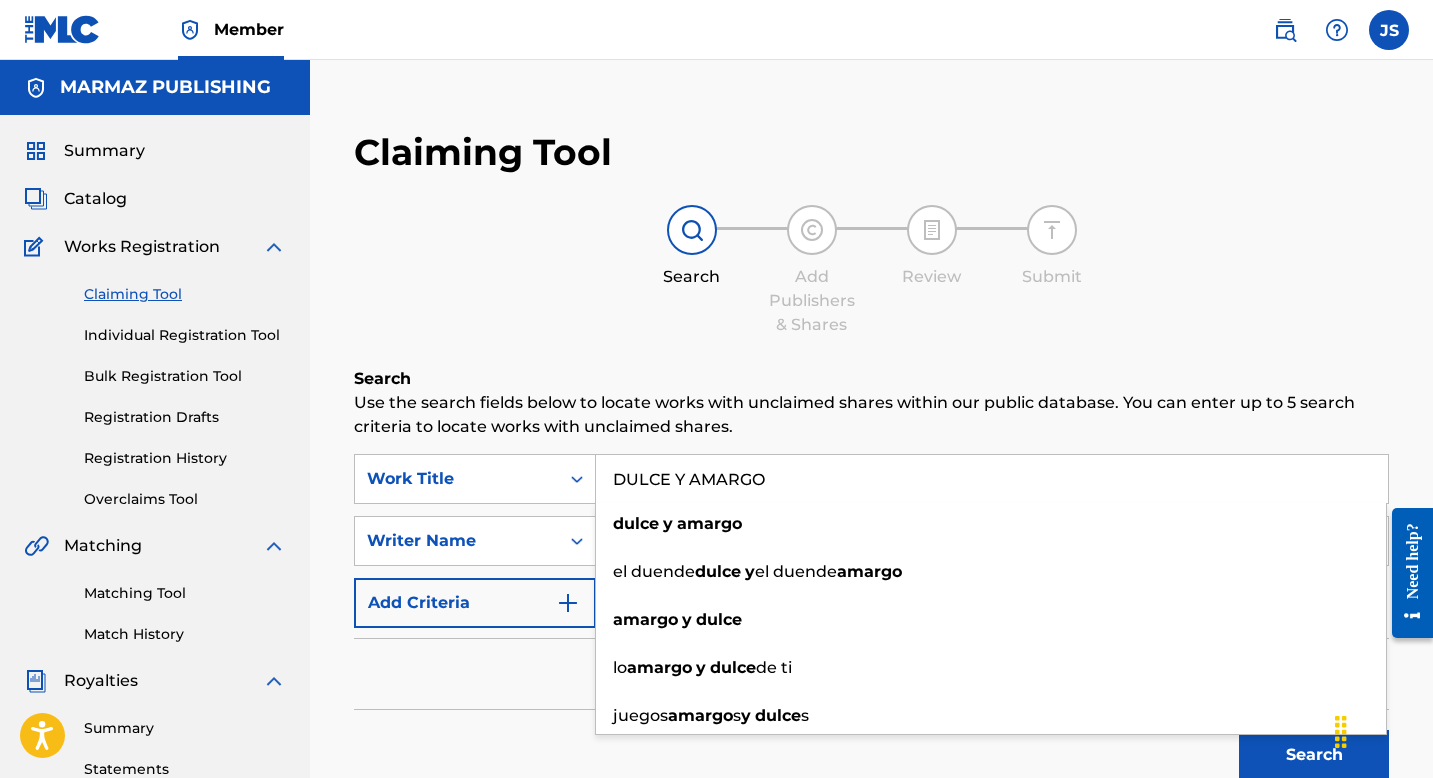 click on "Filters ( 0 )" at bounding box center (871, 674) 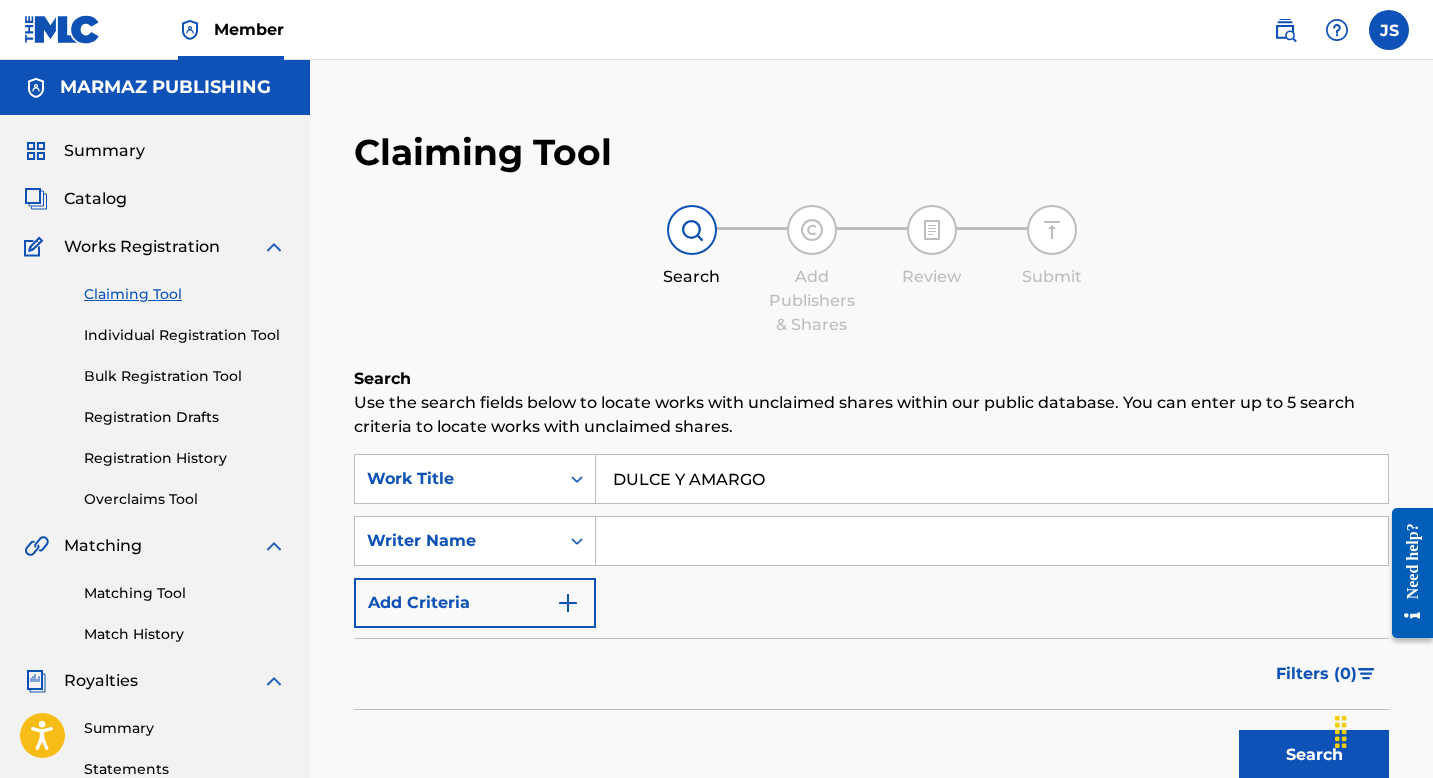 click at bounding box center [992, 541] 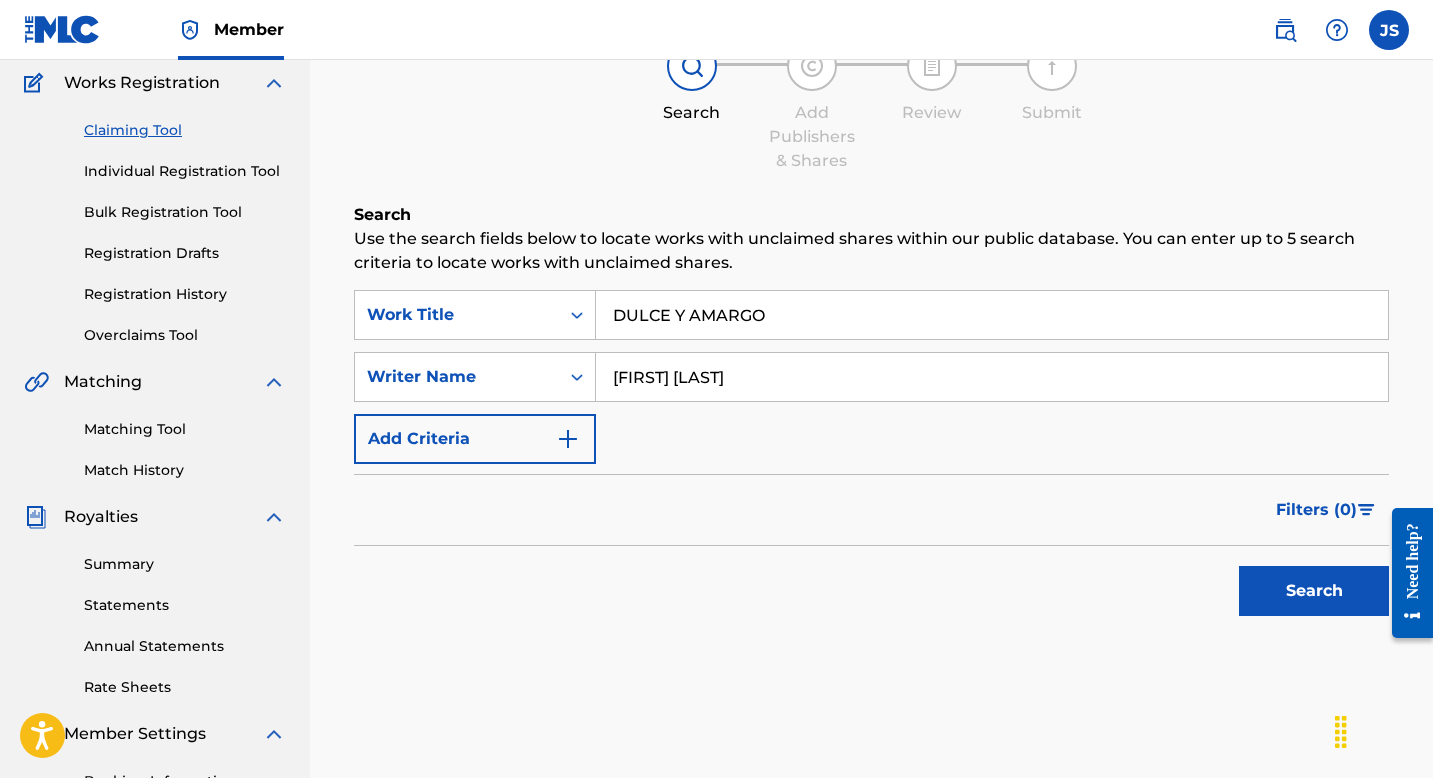 scroll, scrollTop: 225, scrollLeft: 0, axis: vertical 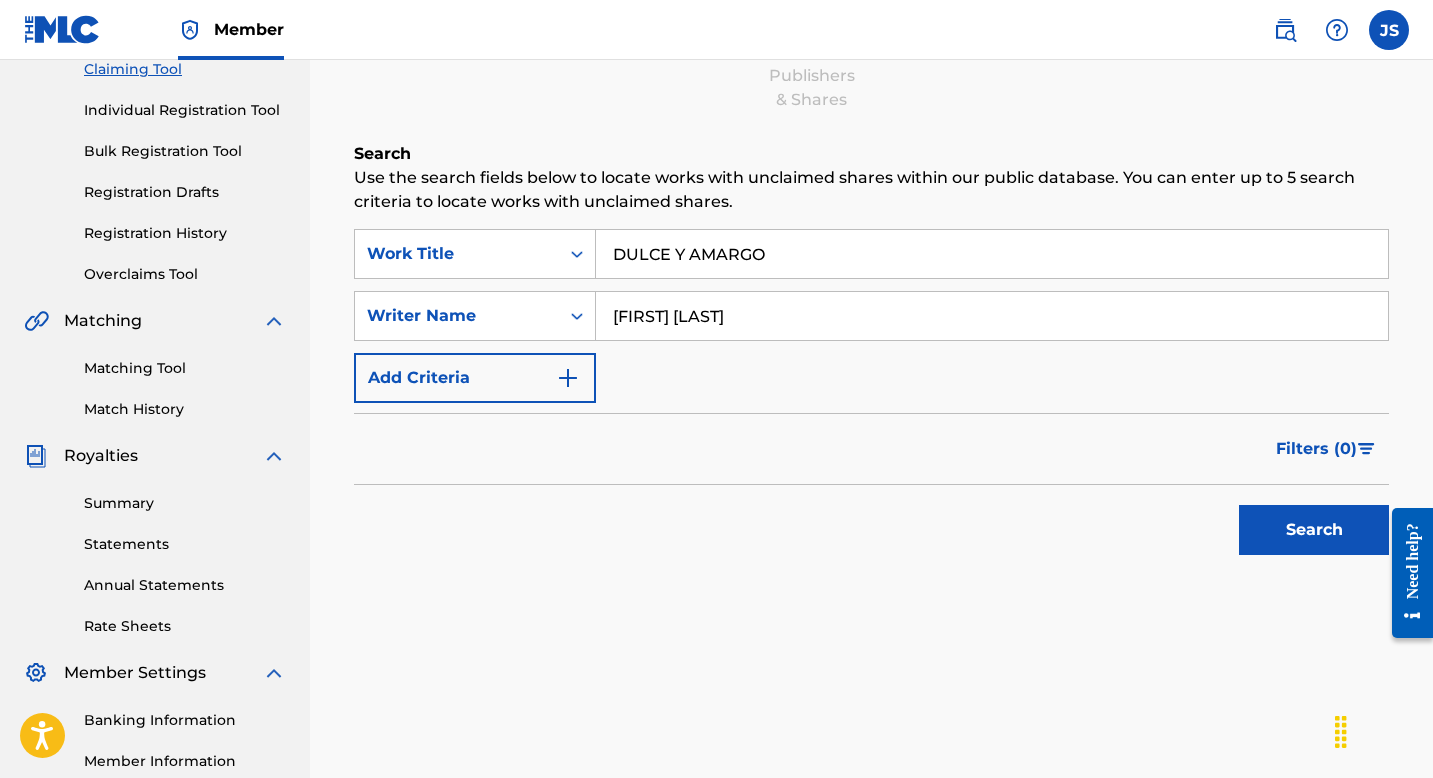 type on "[FIRST] [LAST]" 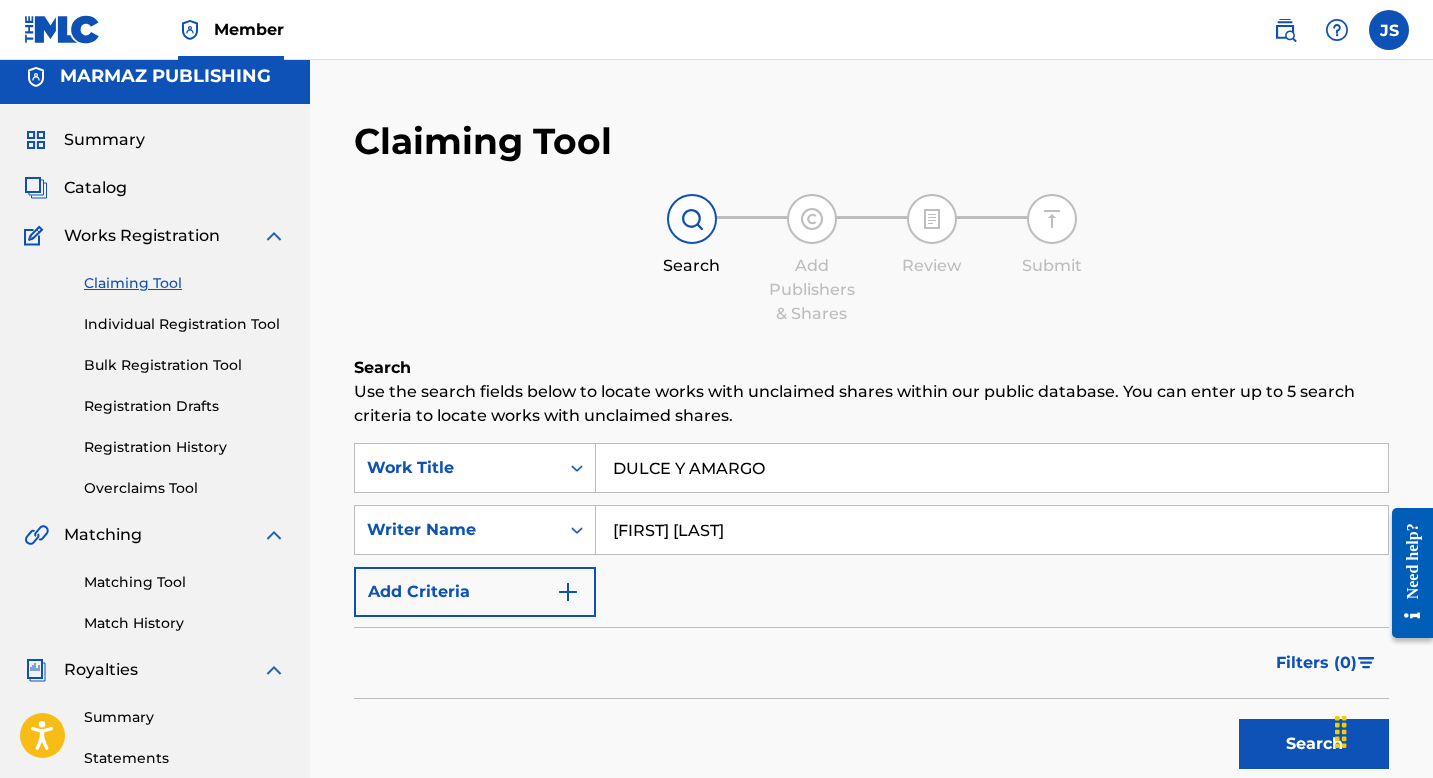 scroll, scrollTop: 0, scrollLeft: 0, axis: both 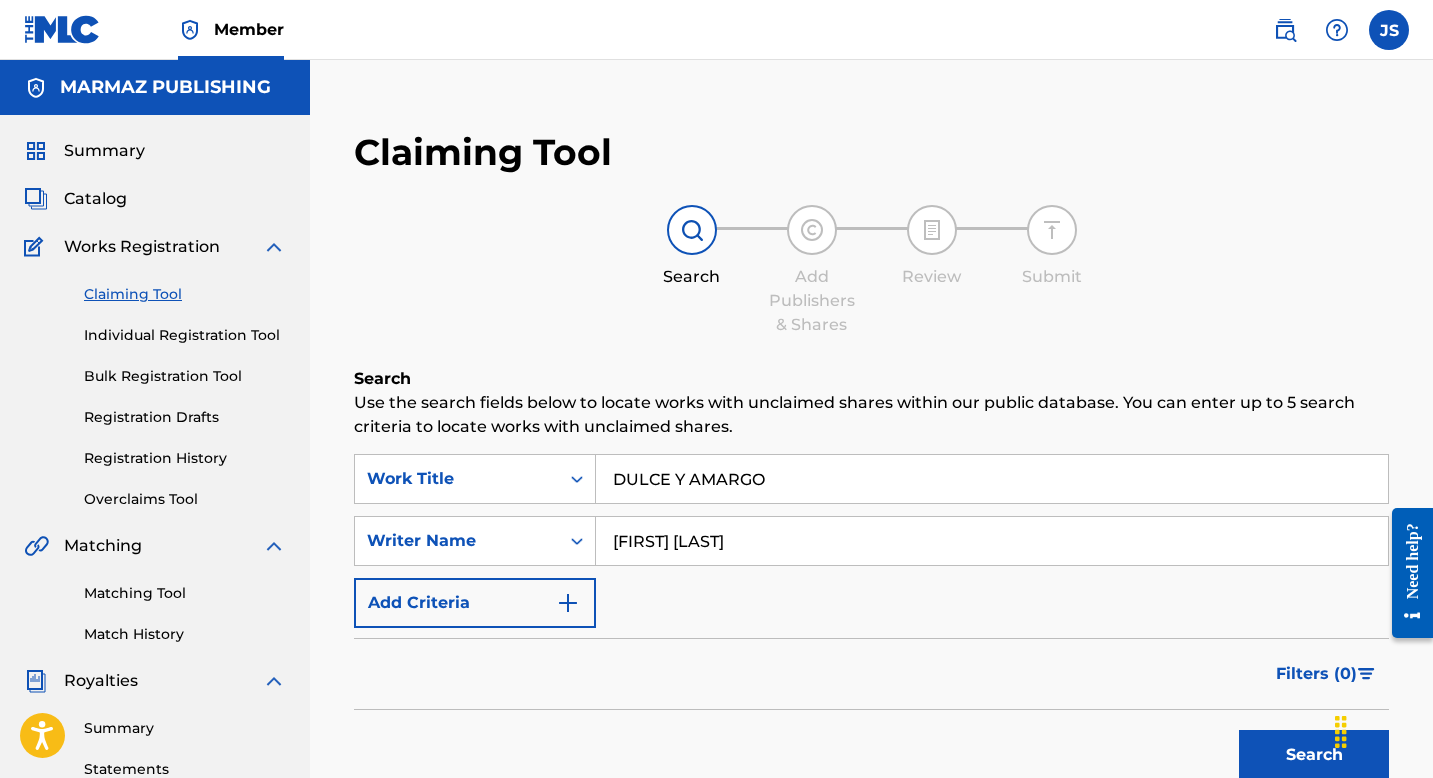 click on "Matching Tool" at bounding box center (185, 593) 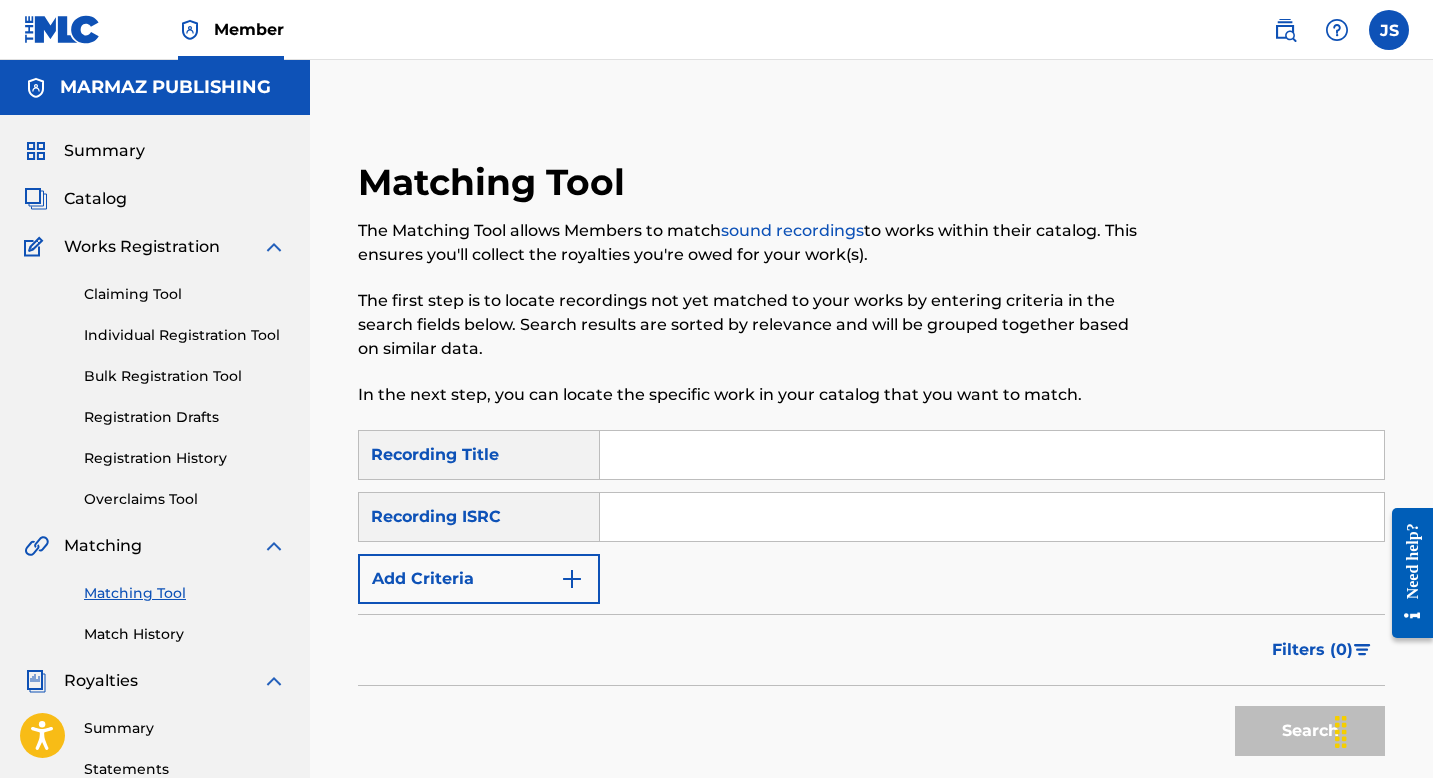 click at bounding box center [992, 455] 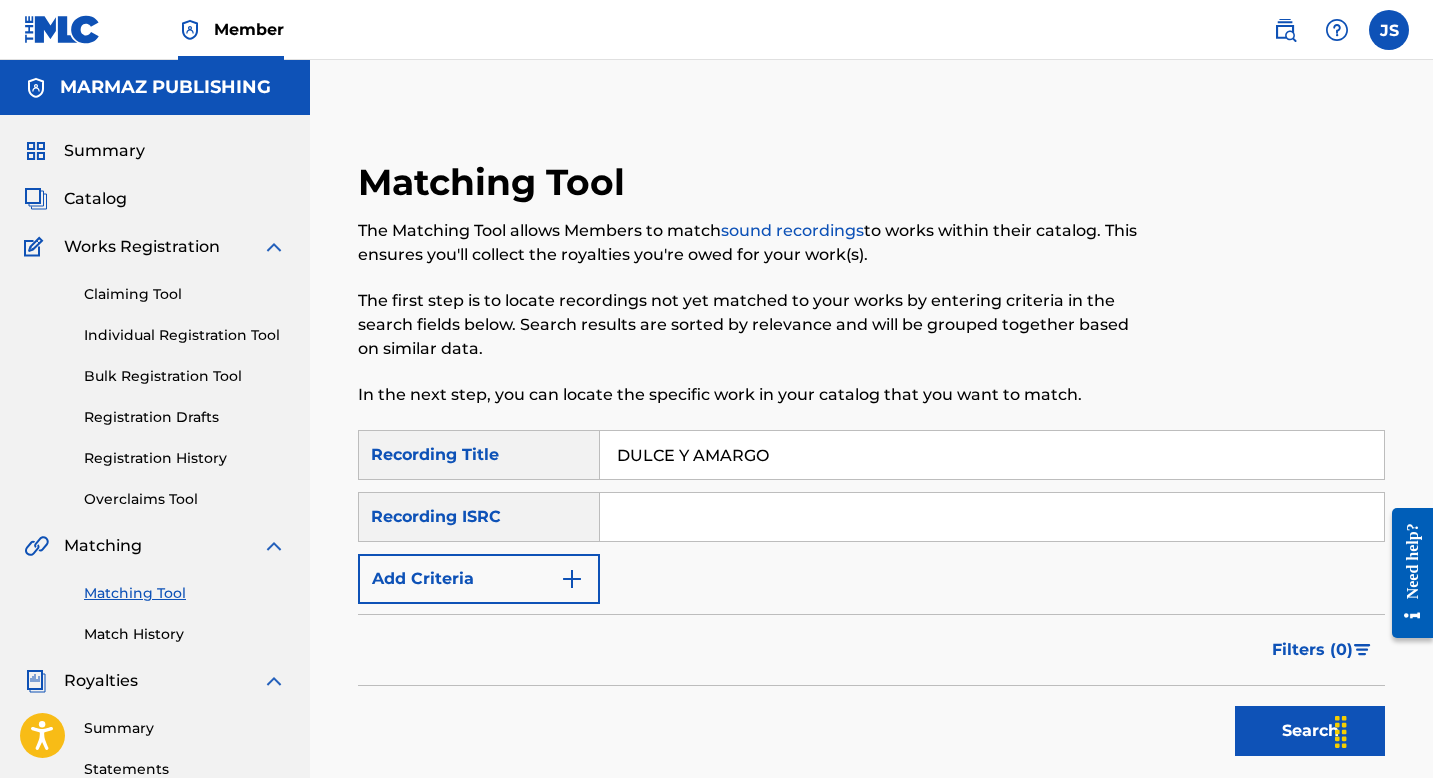 type on "DULCE Y AMARGO" 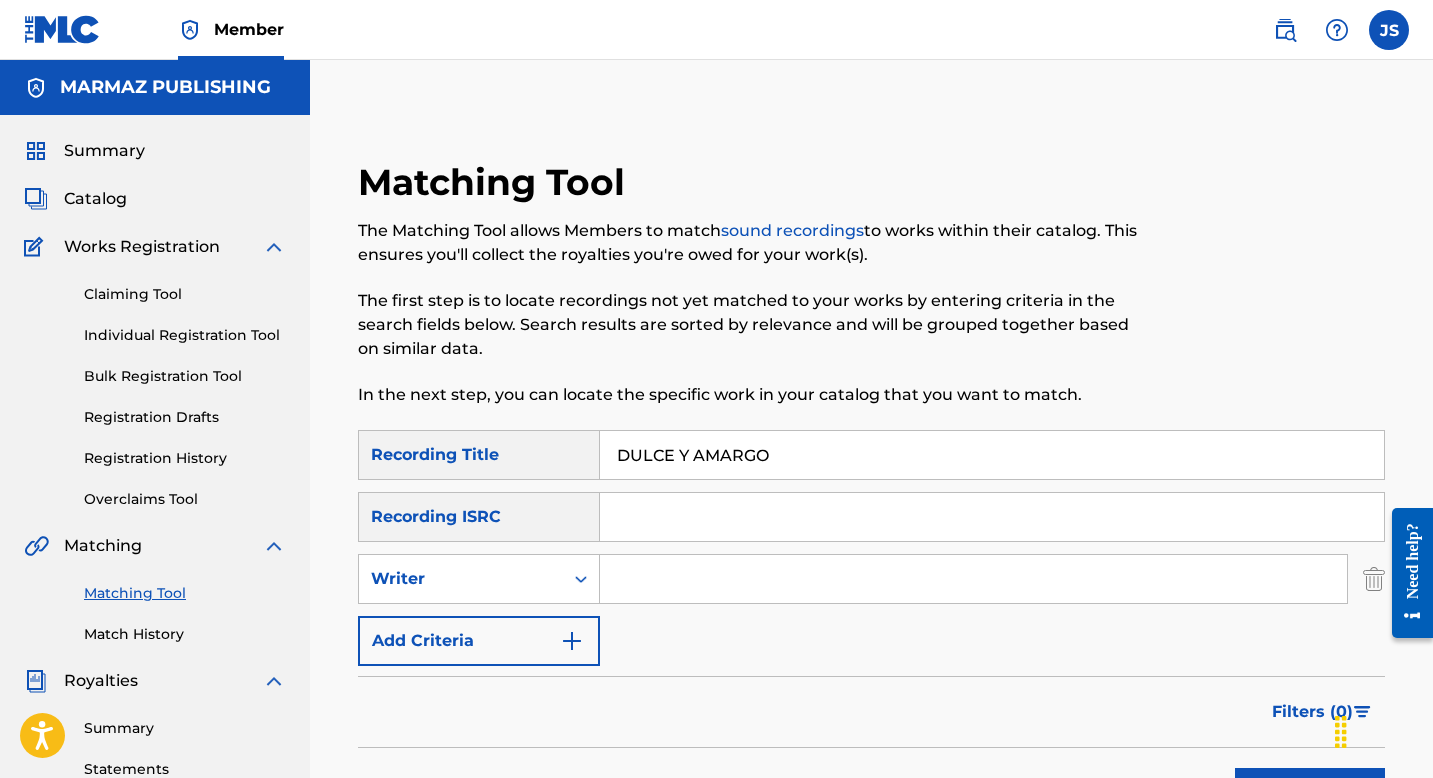 click at bounding box center [973, 579] 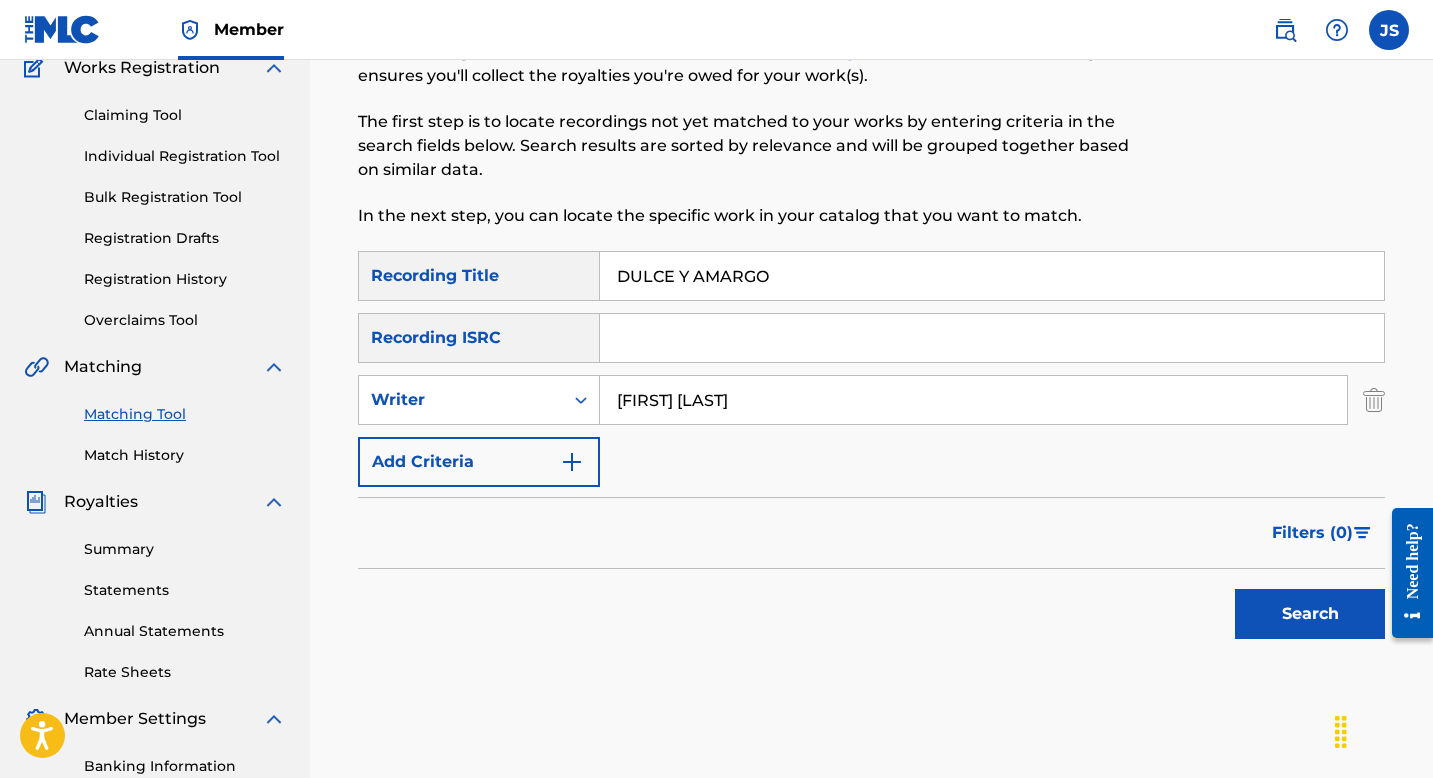scroll, scrollTop: 261, scrollLeft: 0, axis: vertical 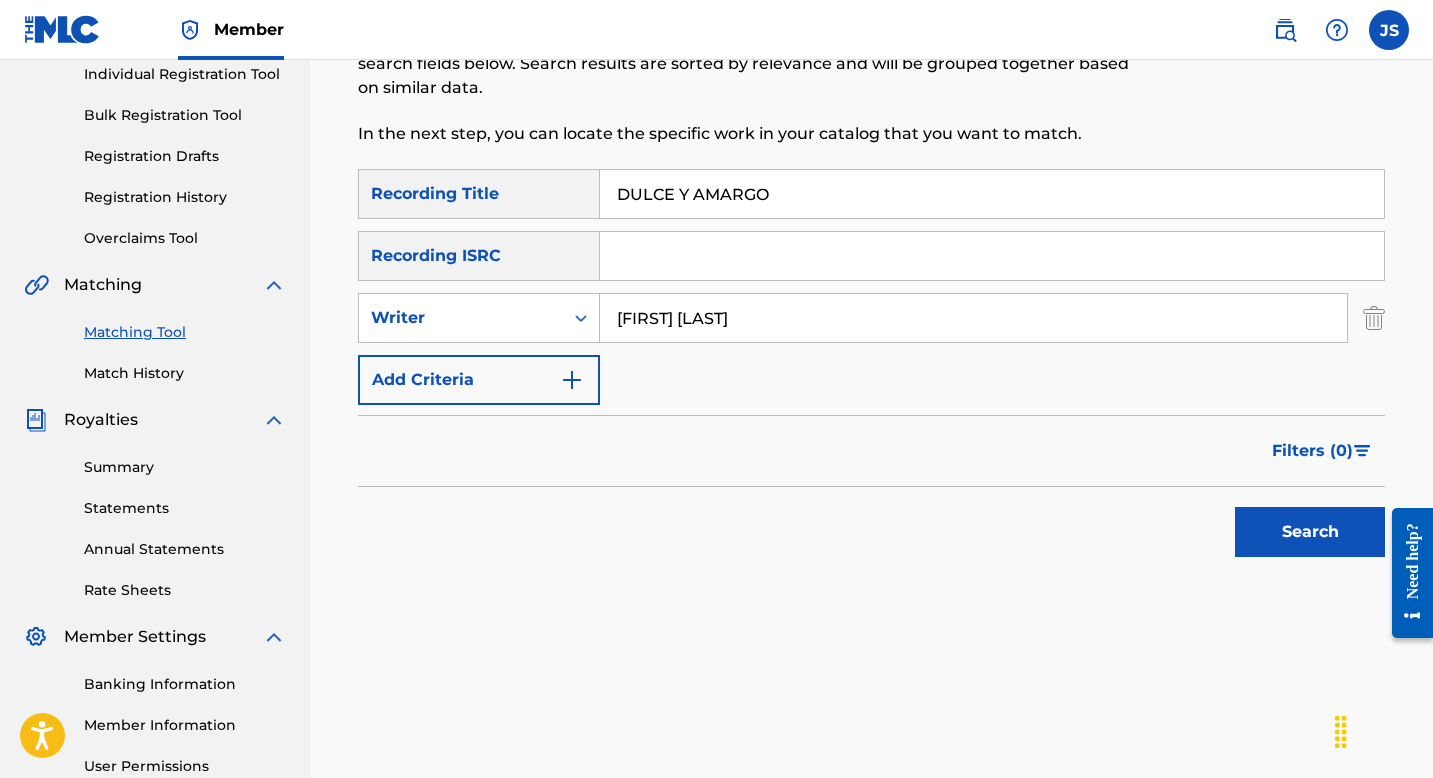 click on "Search" at bounding box center (1310, 532) 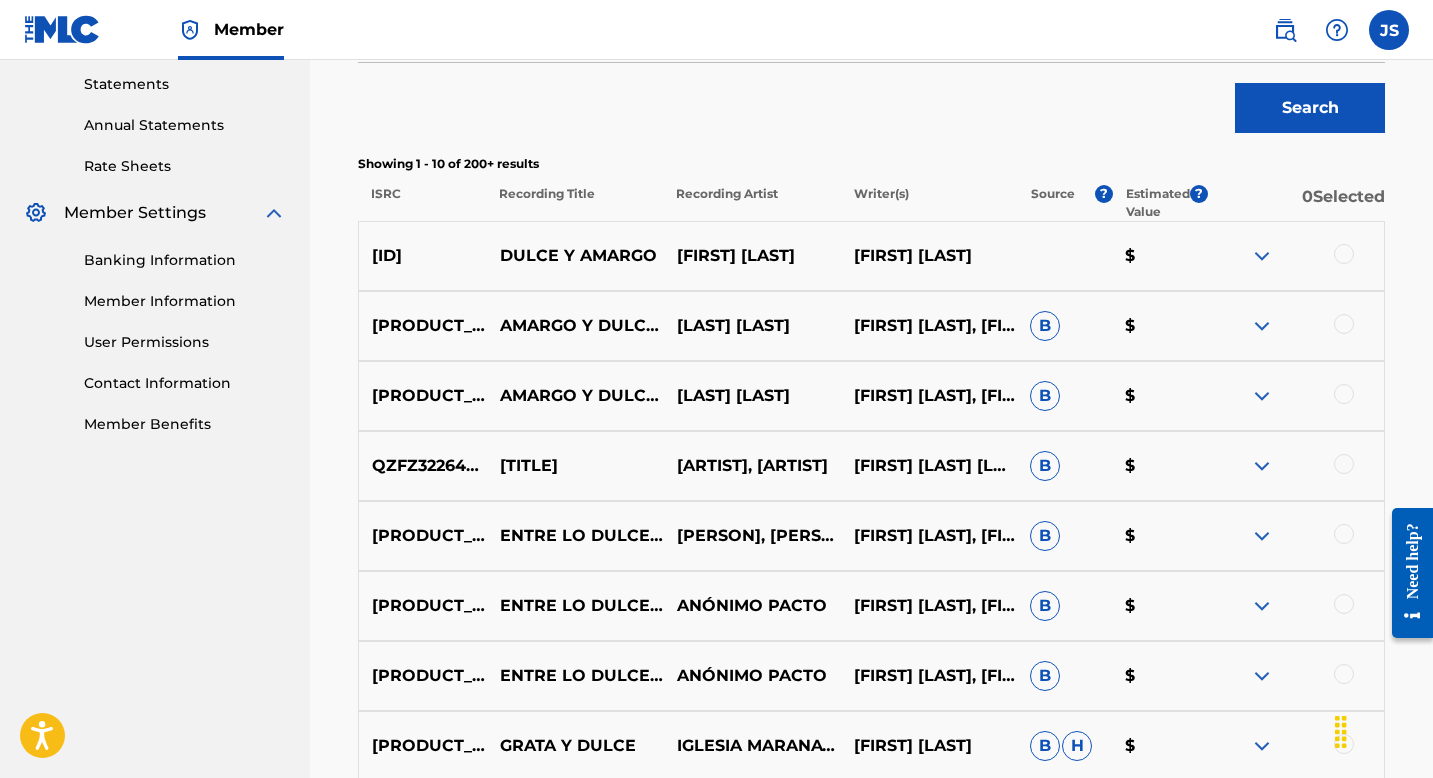 scroll, scrollTop: 687, scrollLeft: 0, axis: vertical 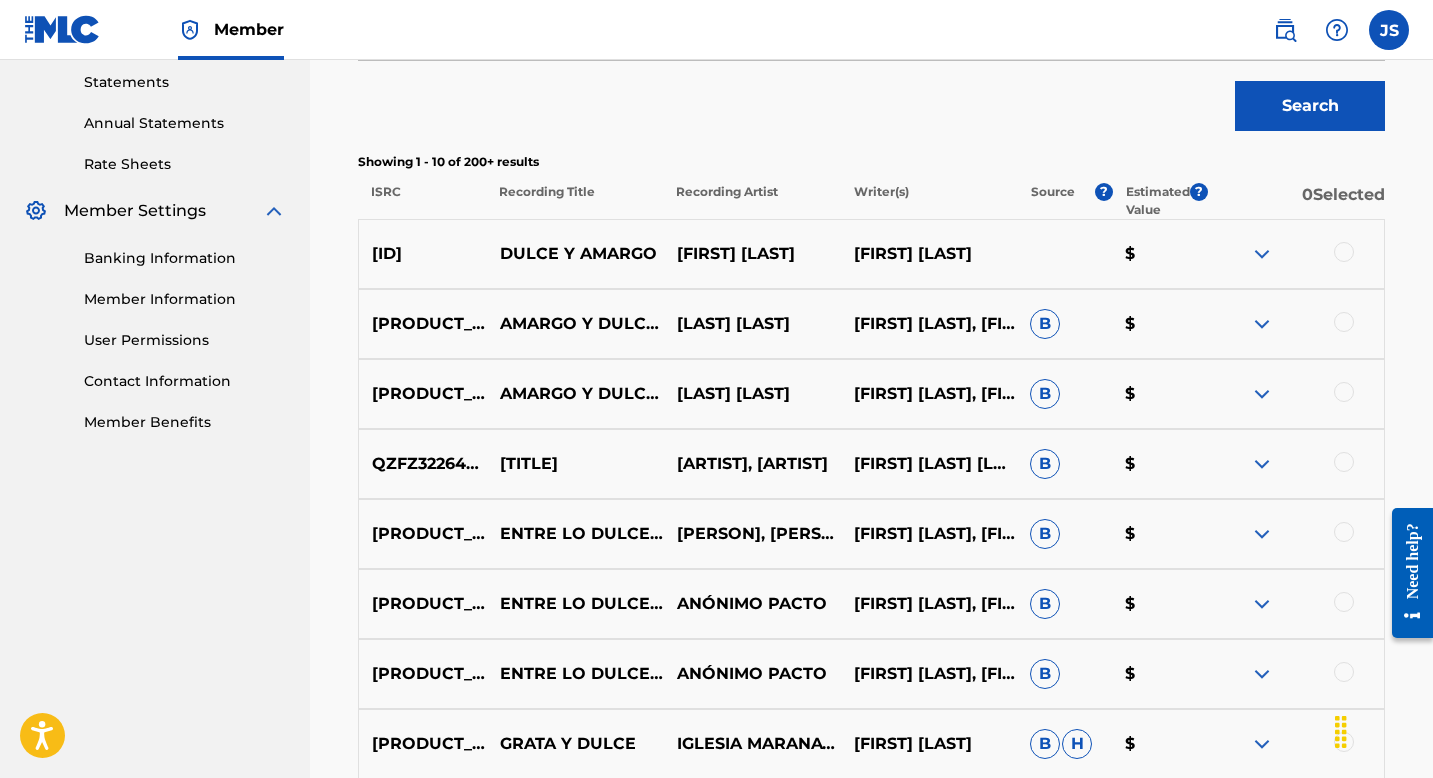 click at bounding box center (1344, 252) 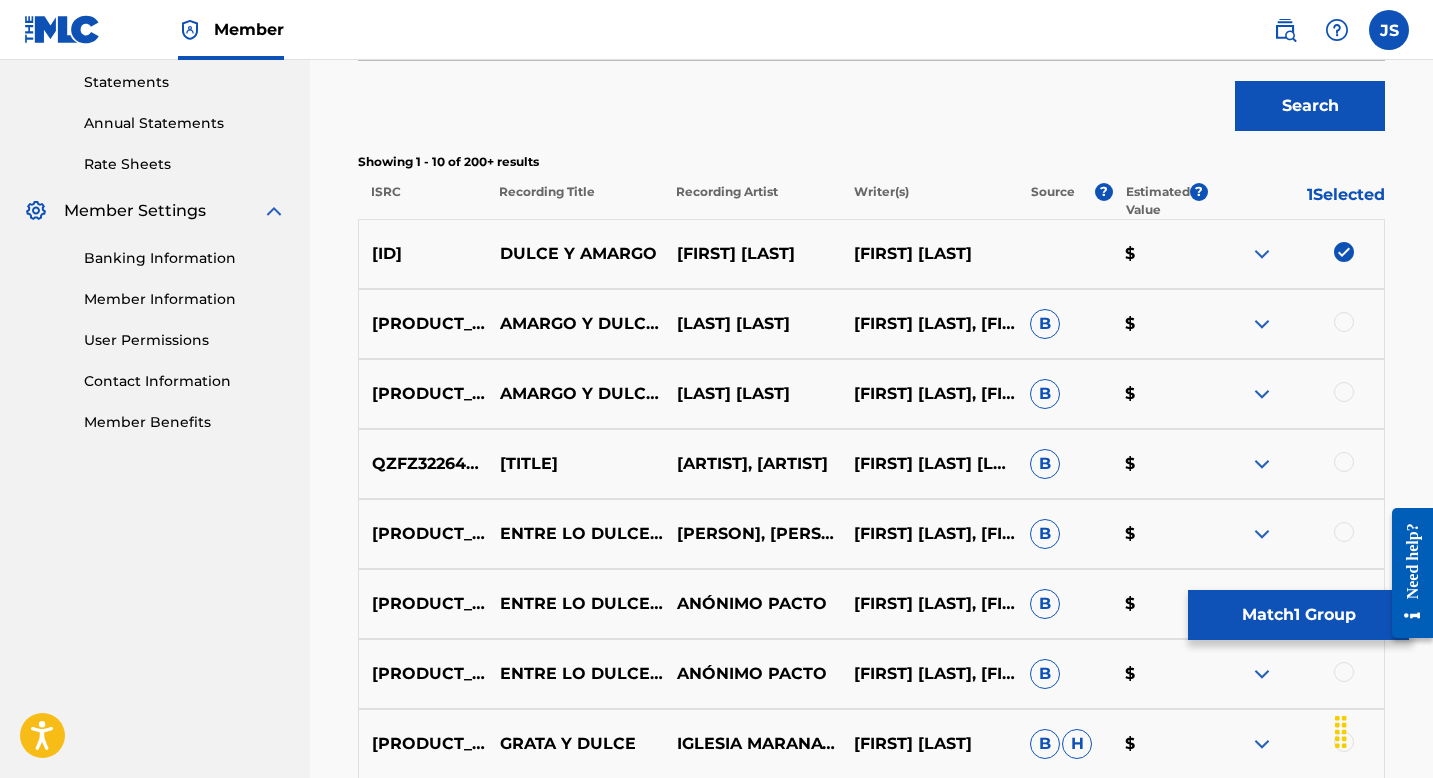 click on "Match  1 Group" at bounding box center (1298, 615) 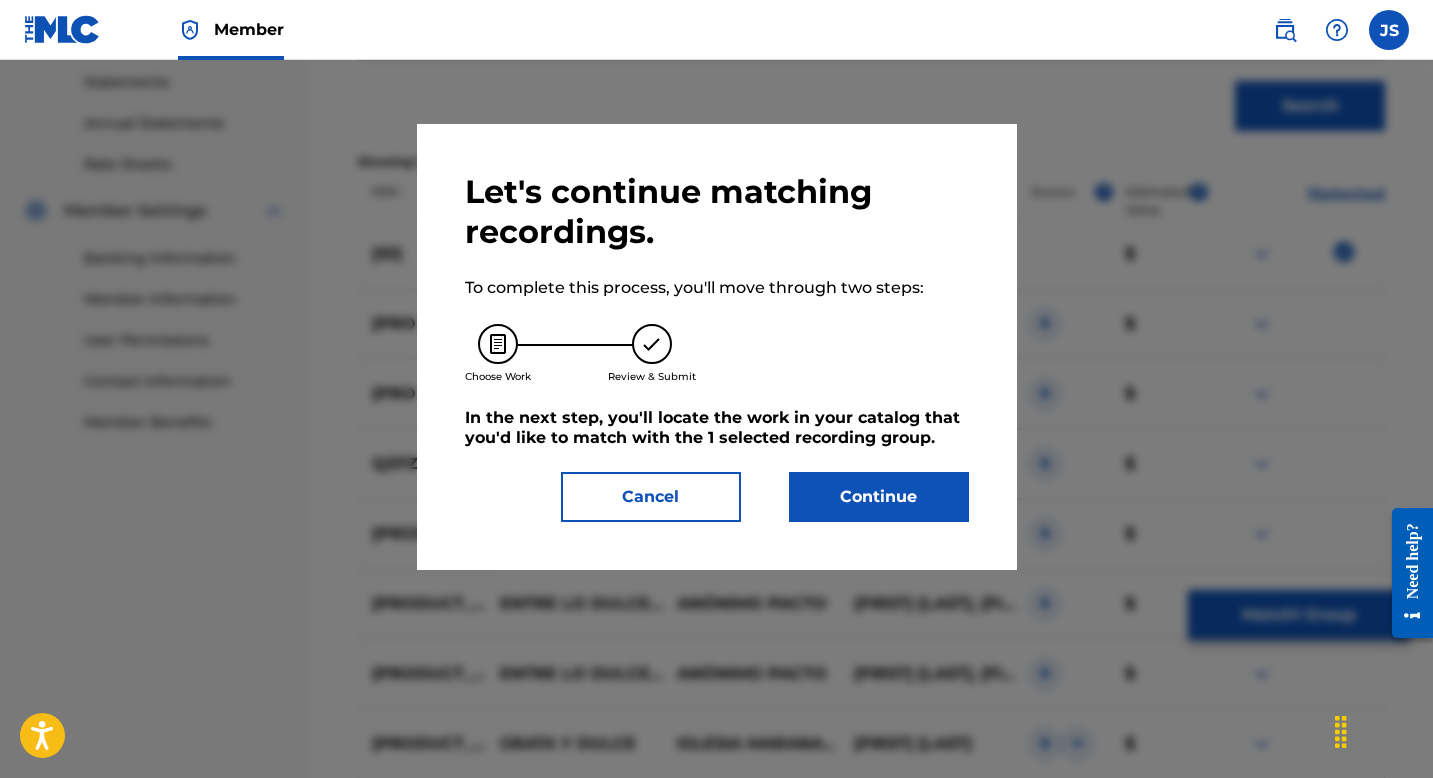 click on "Continue" at bounding box center (879, 497) 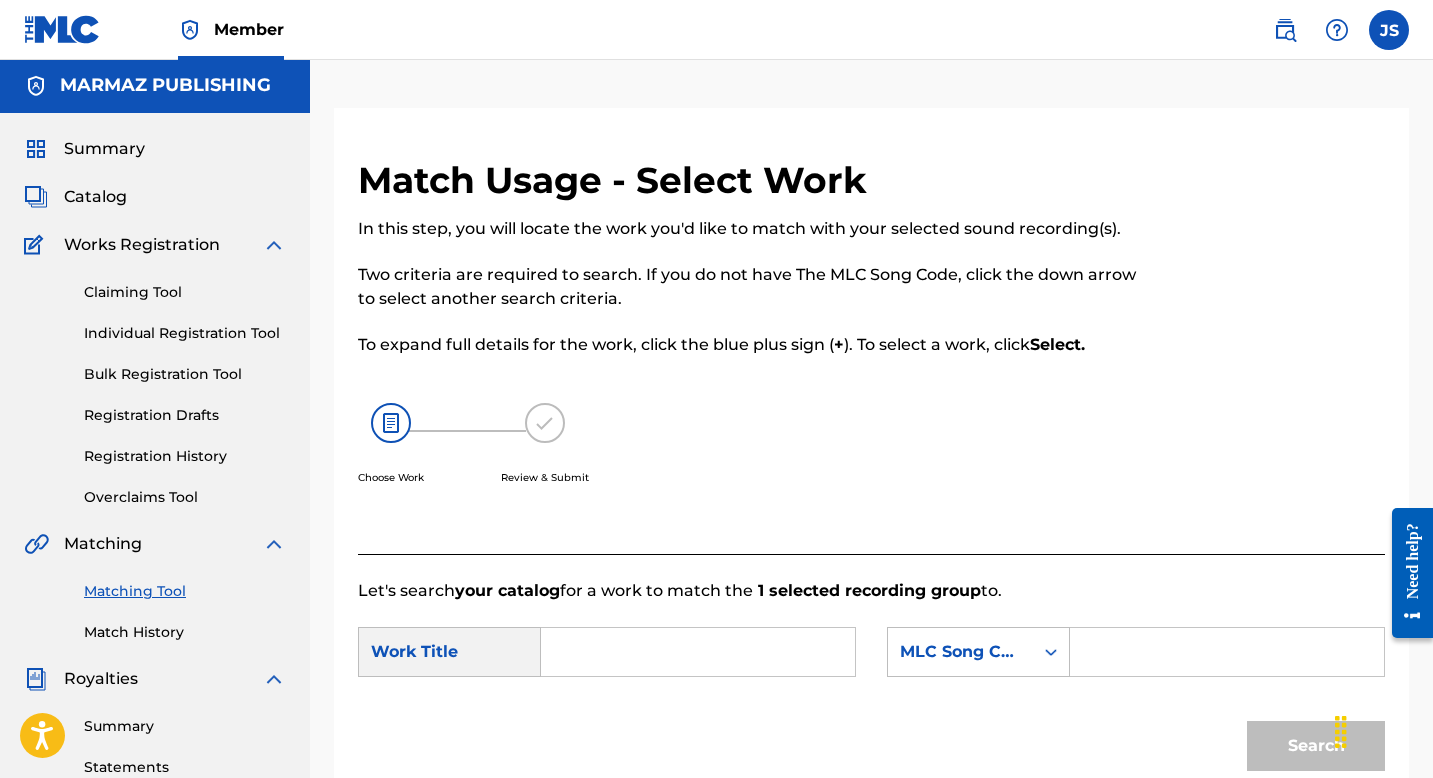 scroll, scrollTop: 0, scrollLeft: 0, axis: both 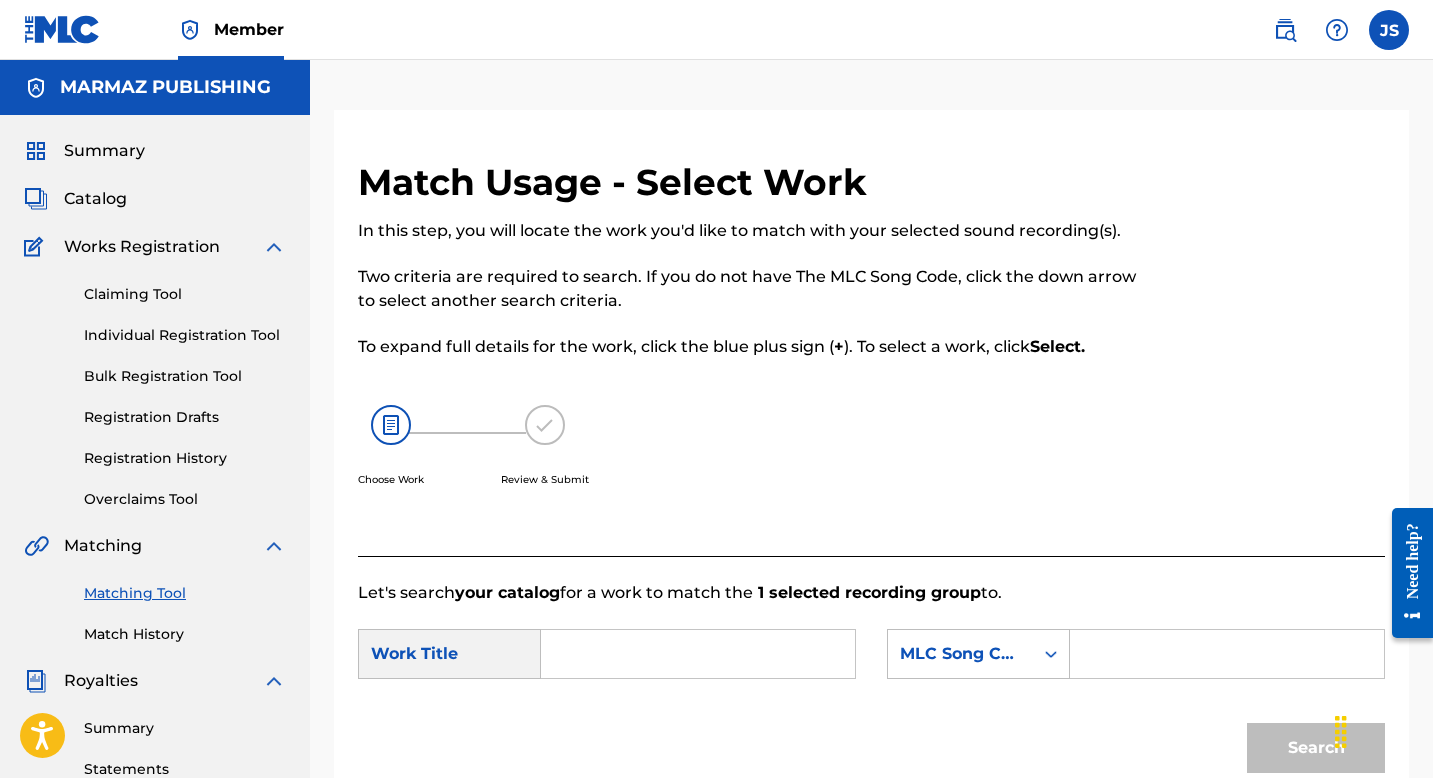 click at bounding box center [1227, 654] 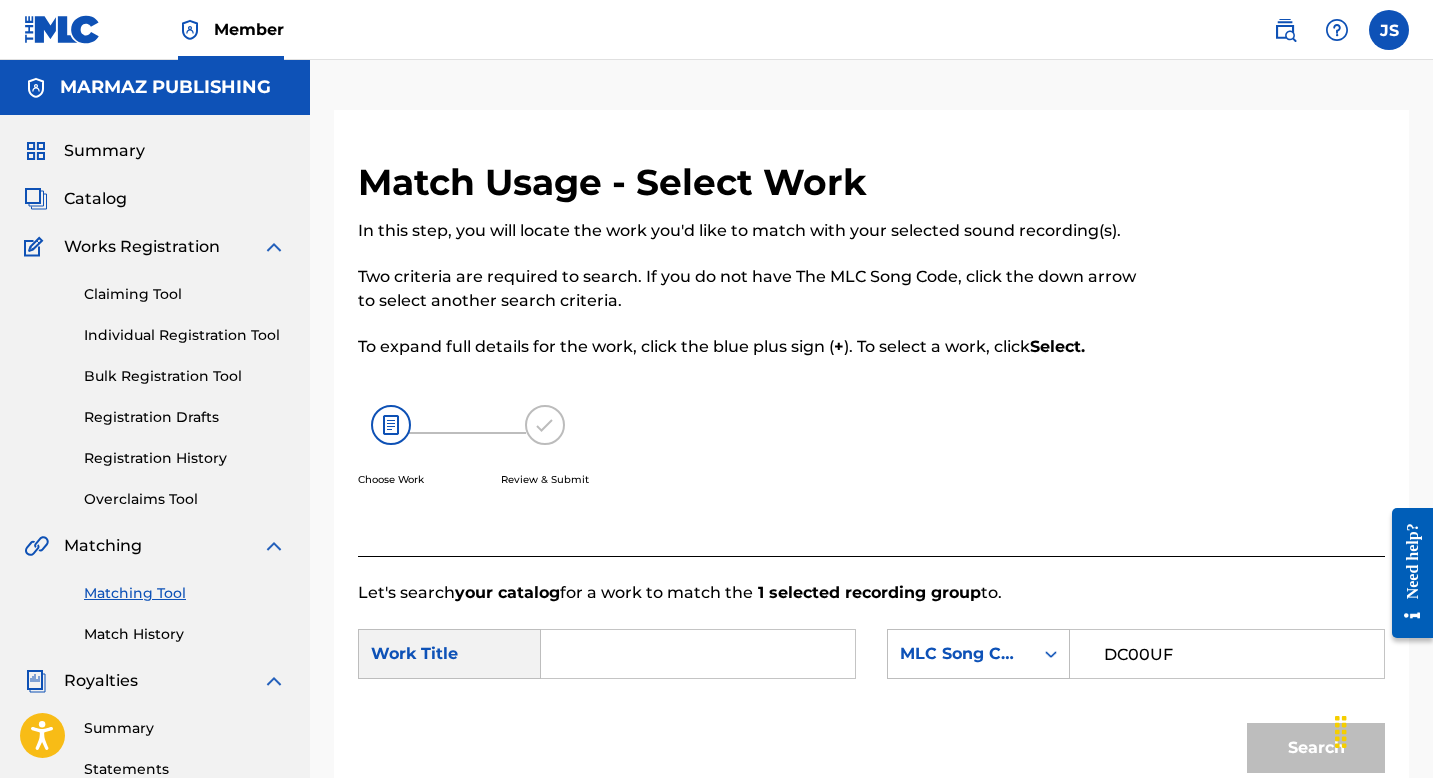 type on "DC00UF" 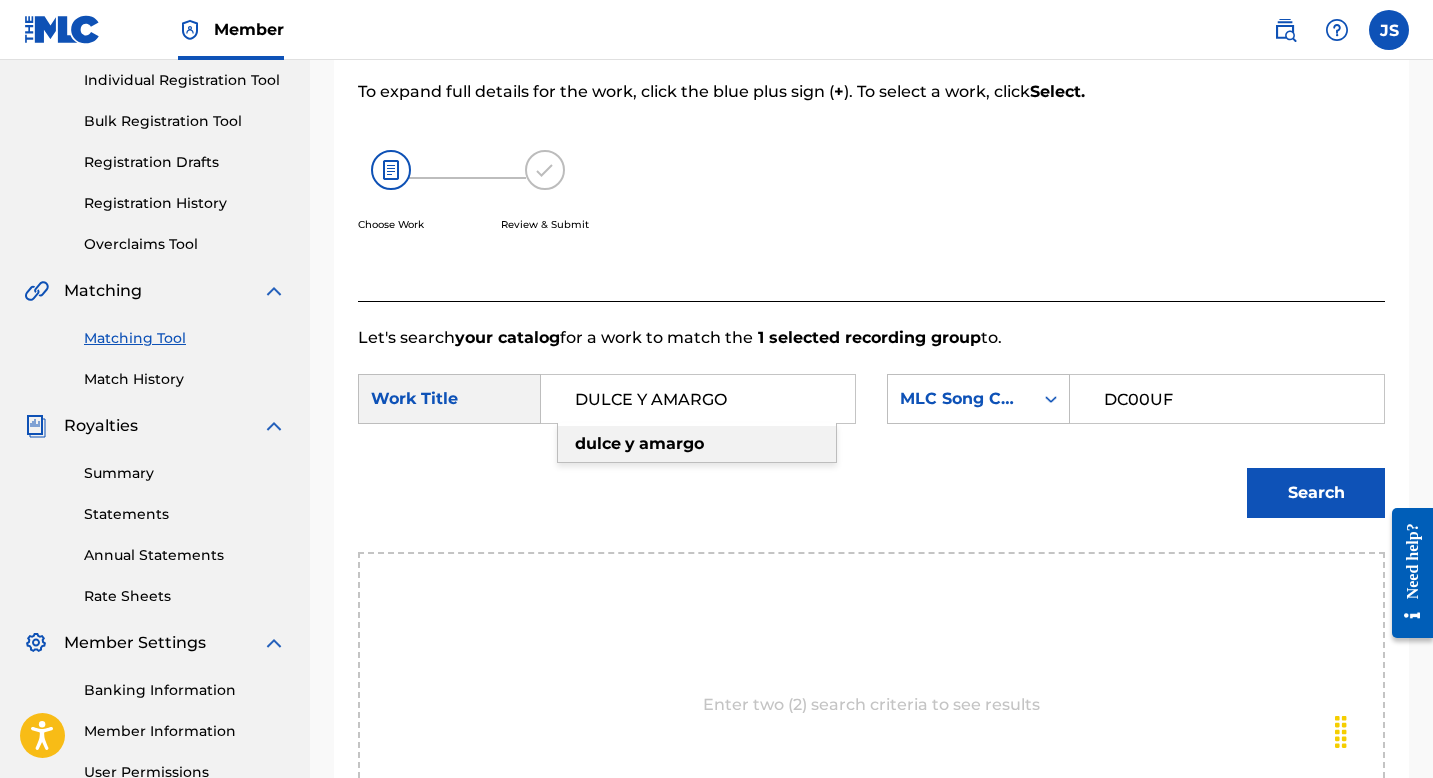 scroll, scrollTop: 269, scrollLeft: 0, axis: vertical 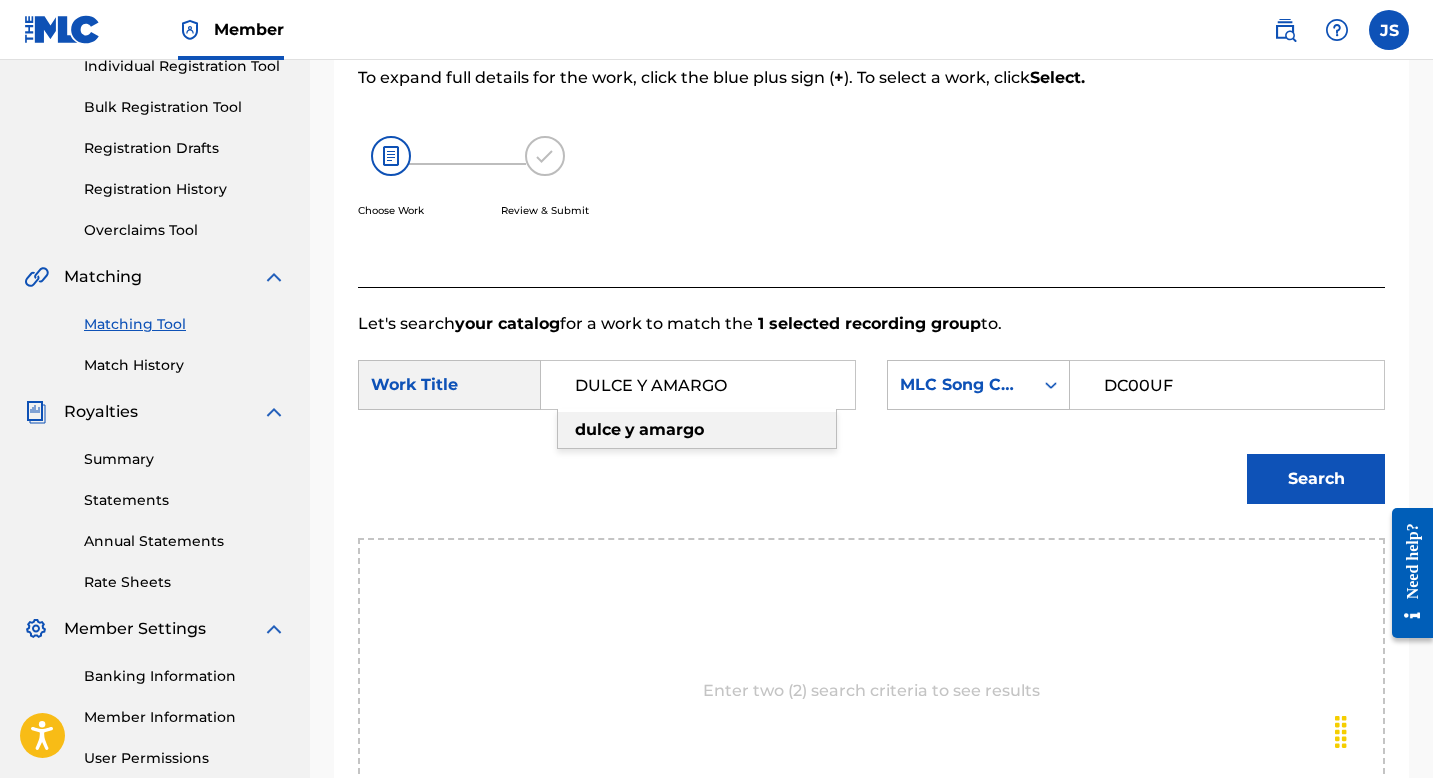 type on "DULCE Y AMARGO" 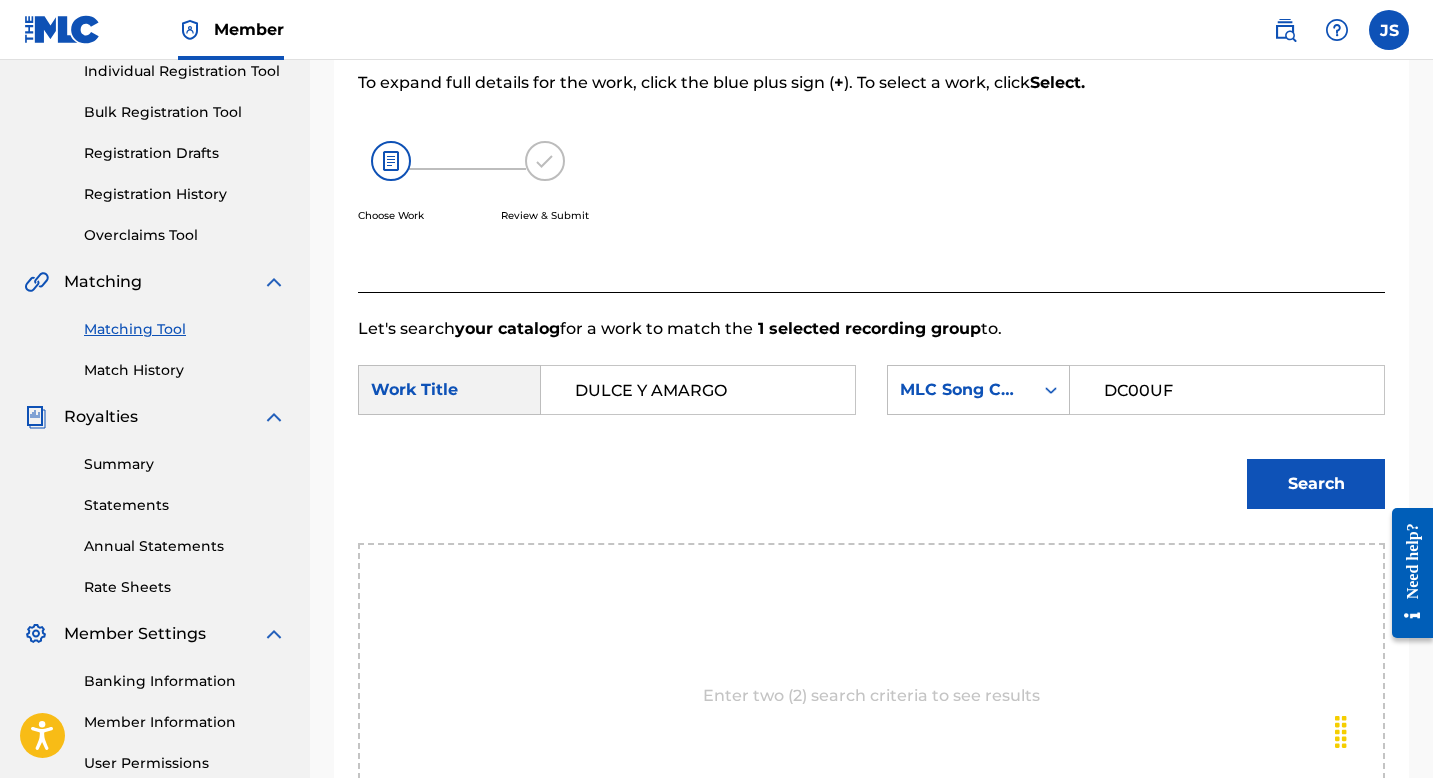 scroll, scrollTop: 246, scrollLeft: 0, axis: vertical 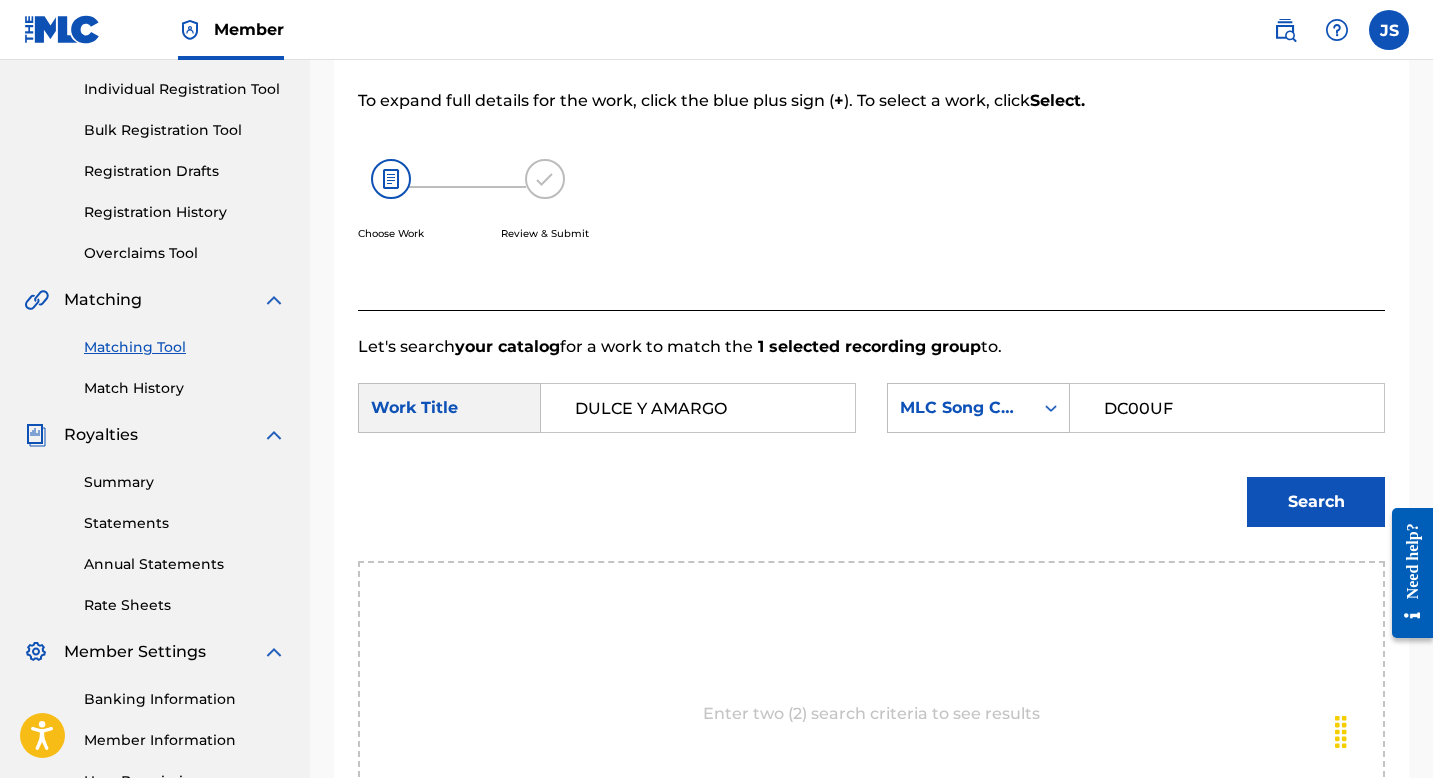 click on "Search" at bounding box center (1316, 502) 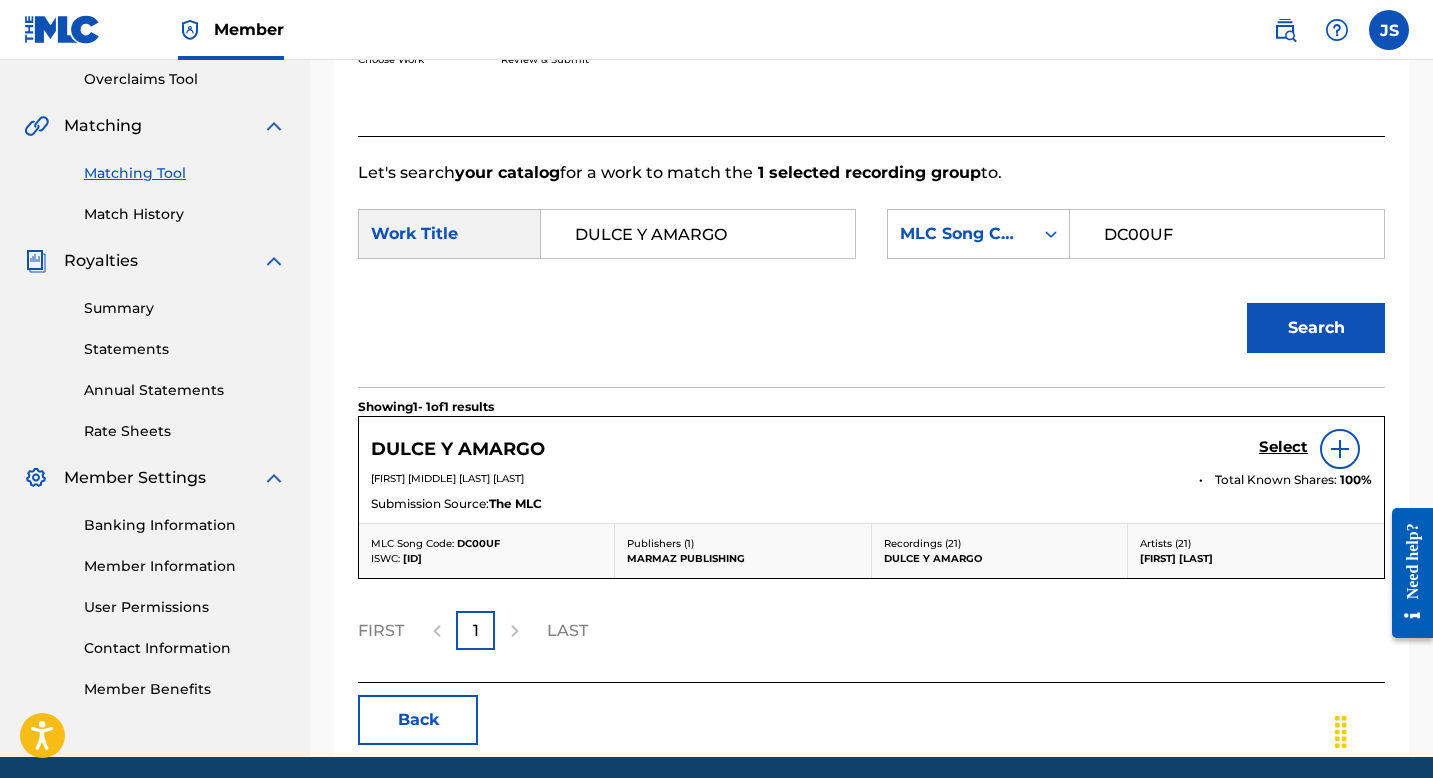 scroll, scrollTop: 437, scrollLeft: 0, axis: vertical 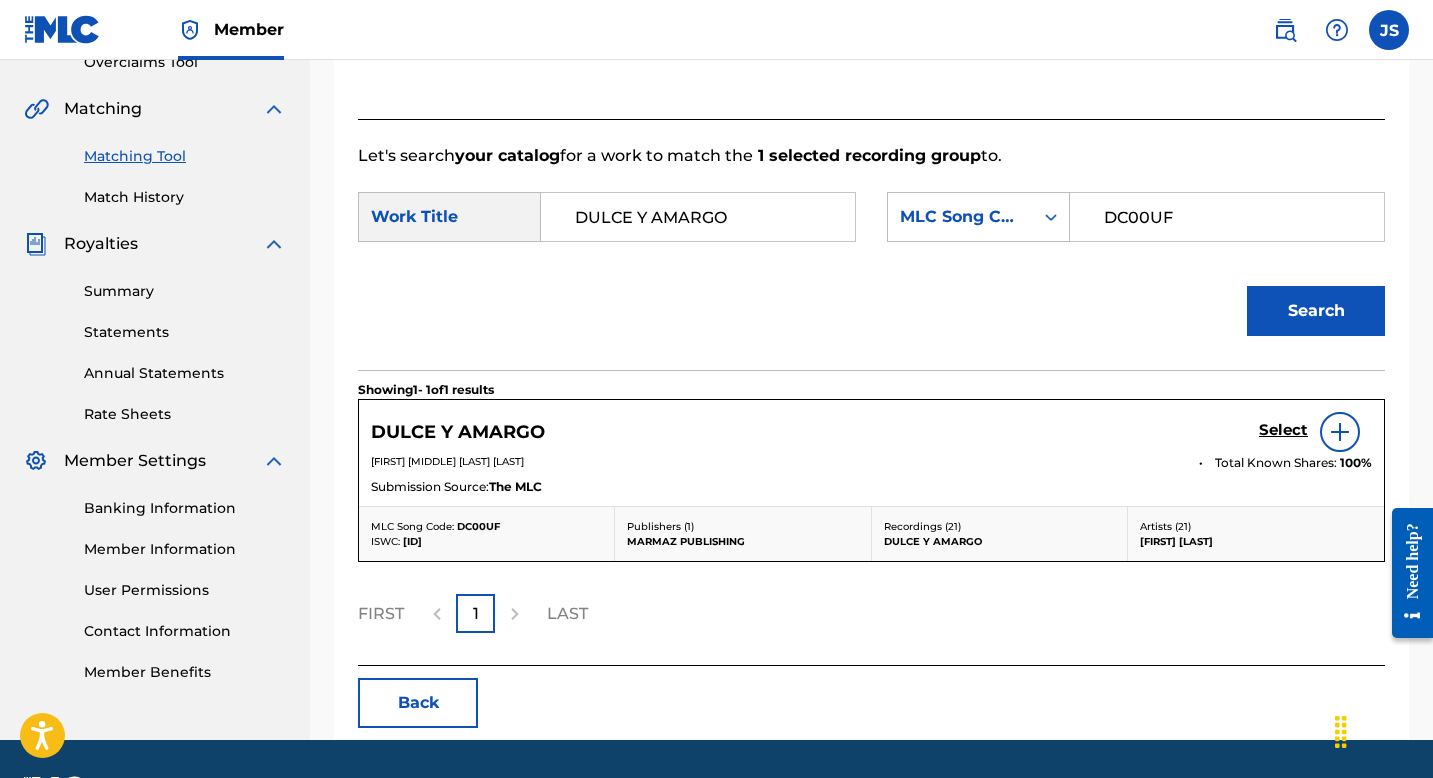 click on "[TITLE] Select" at bounding box center (871, 432) 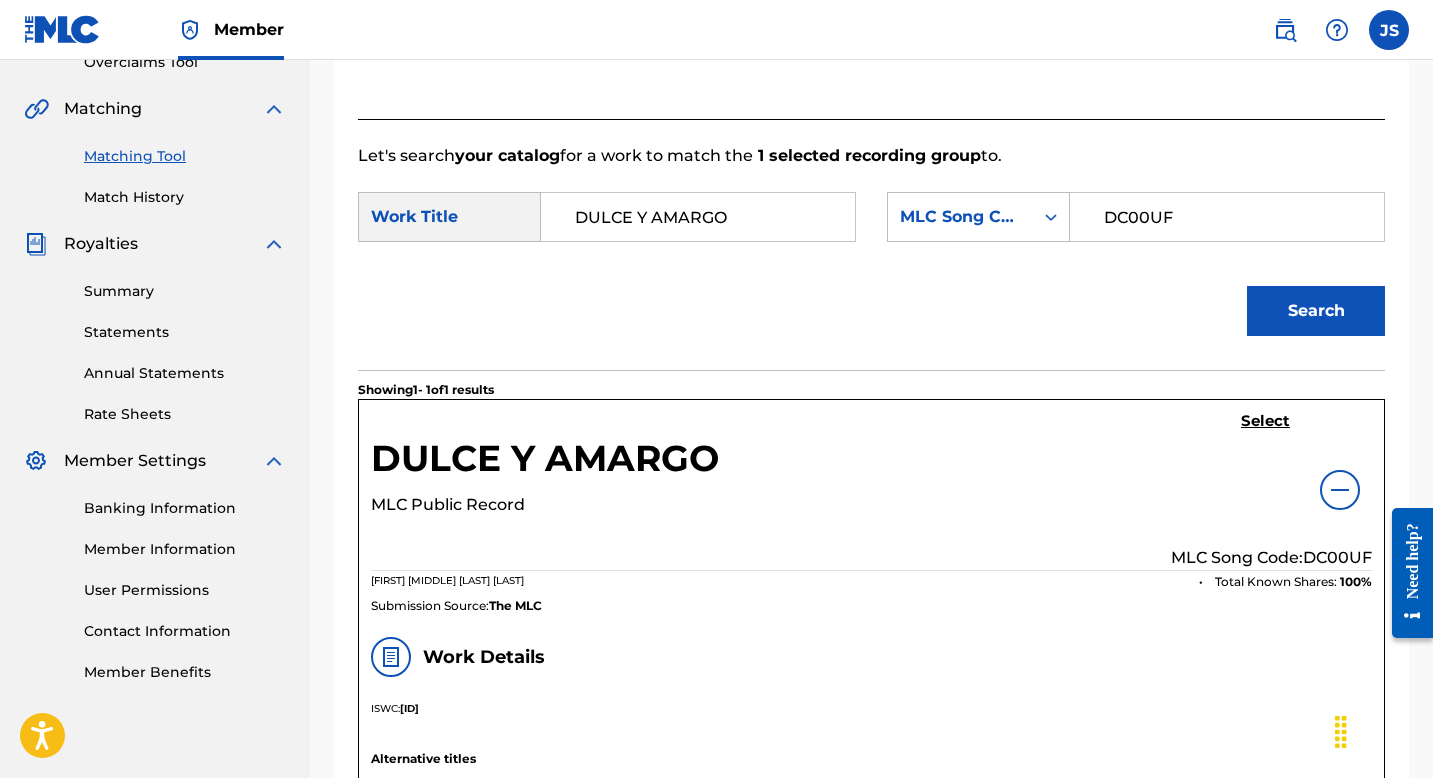 click on "Select" at bounding box center (1265, 421) 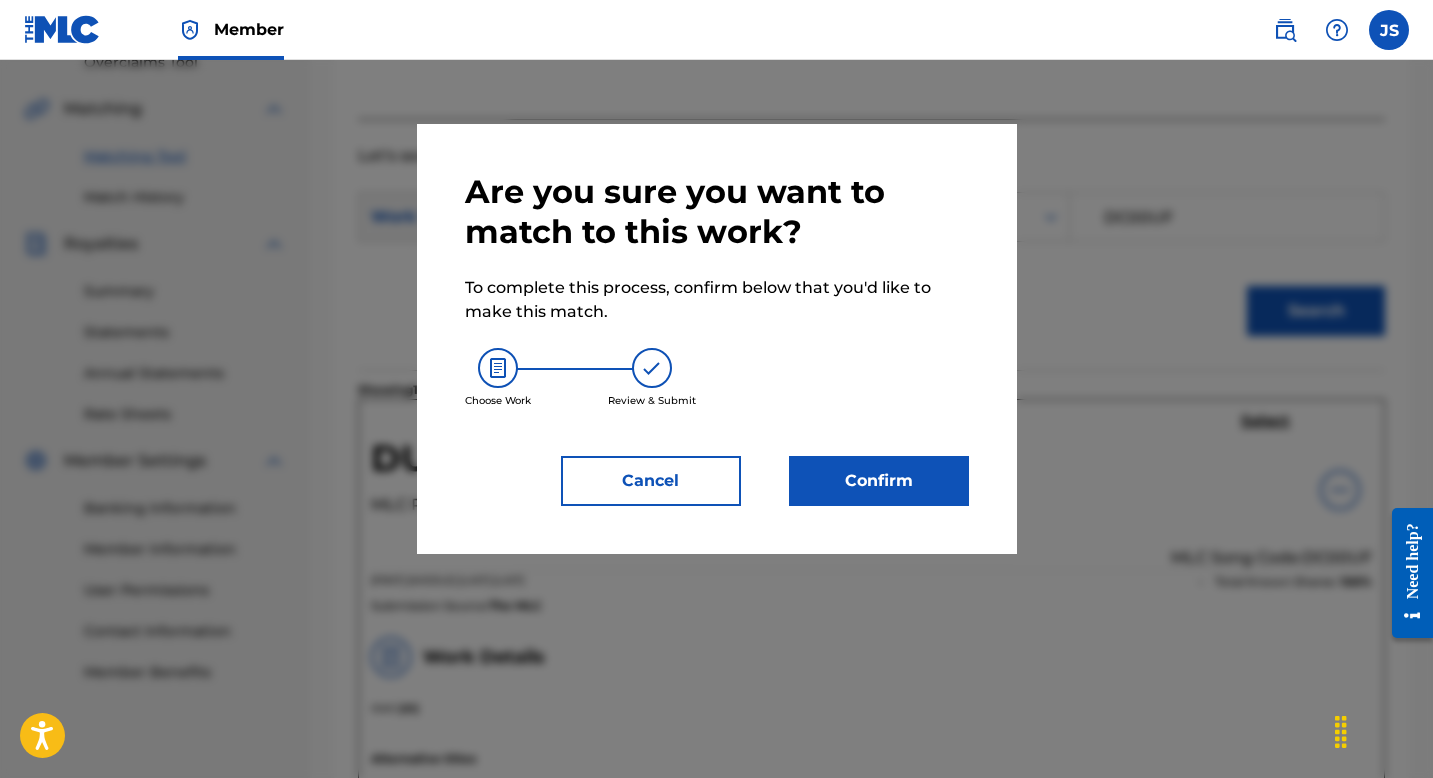 click on "Confirm" at bounding box center (879, 481) 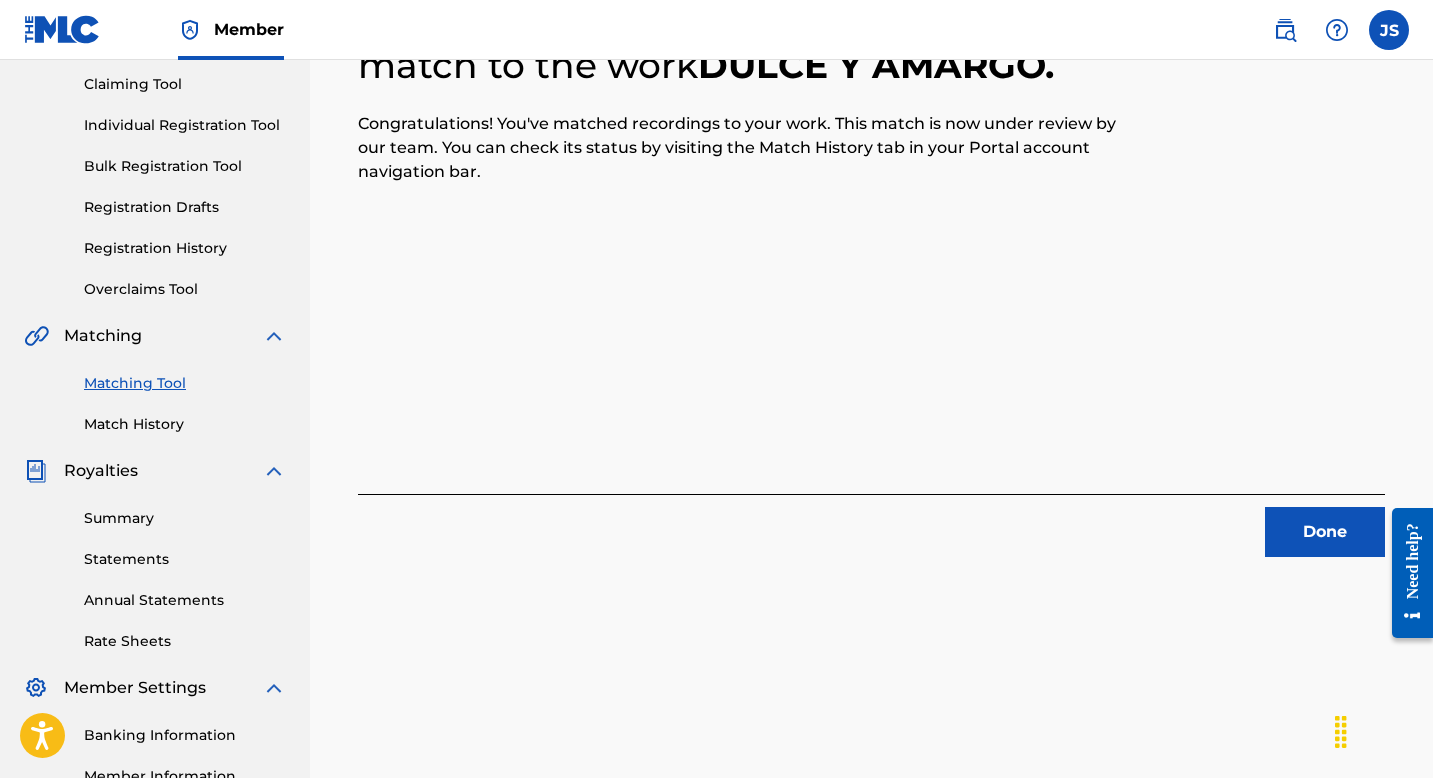 scroll, scrollTop: 0, scrollLeft: 0, axis: both 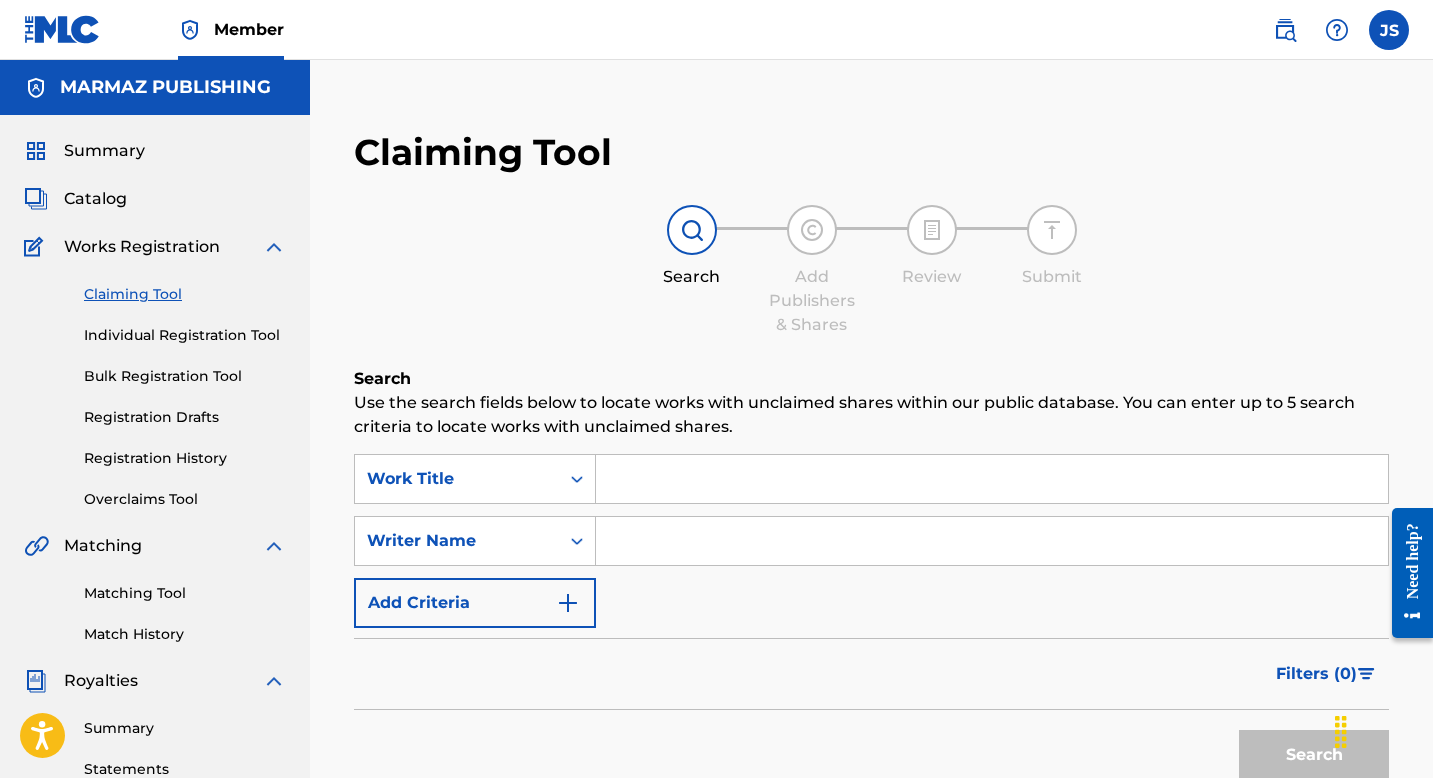 click at bounding box center (992, 479) 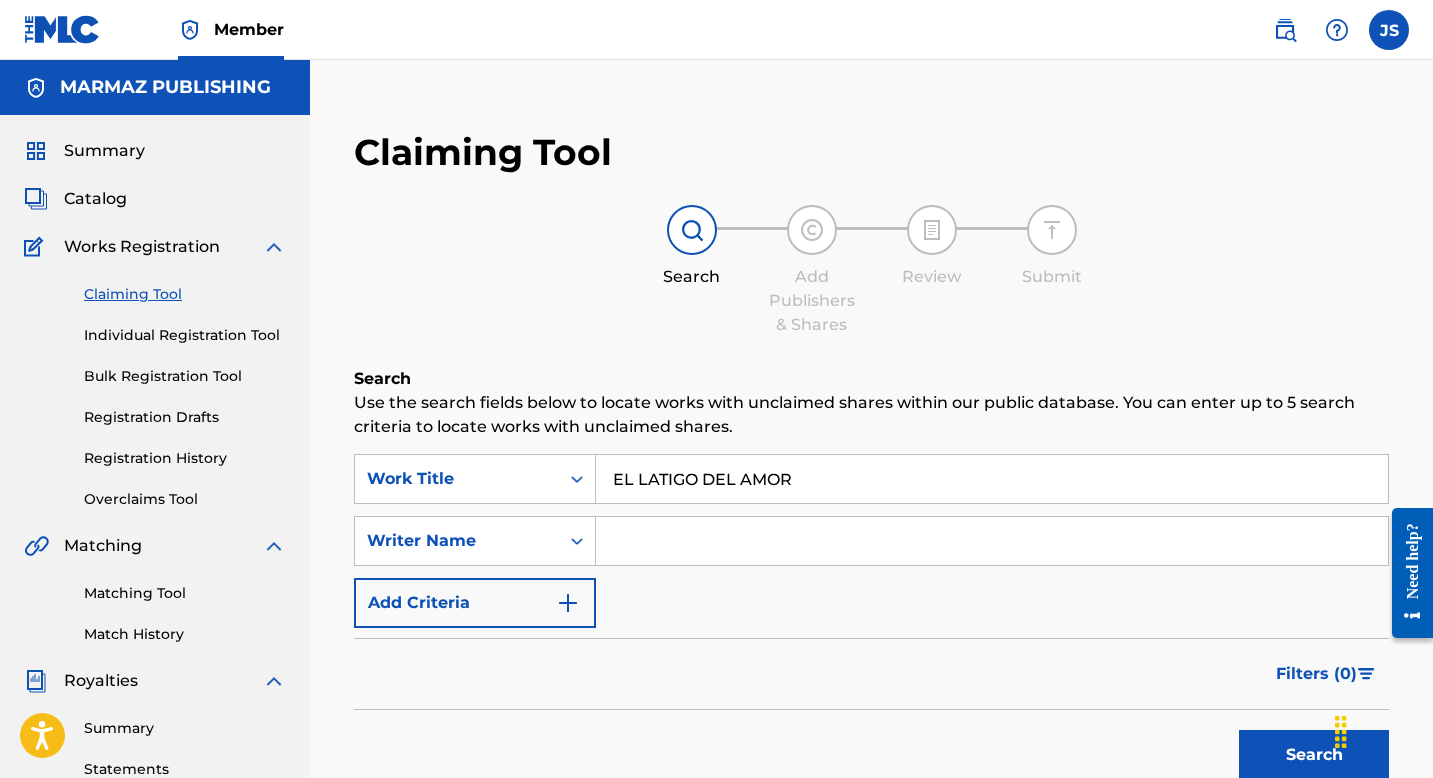 type on "EL LATIGO DEL AMOR" 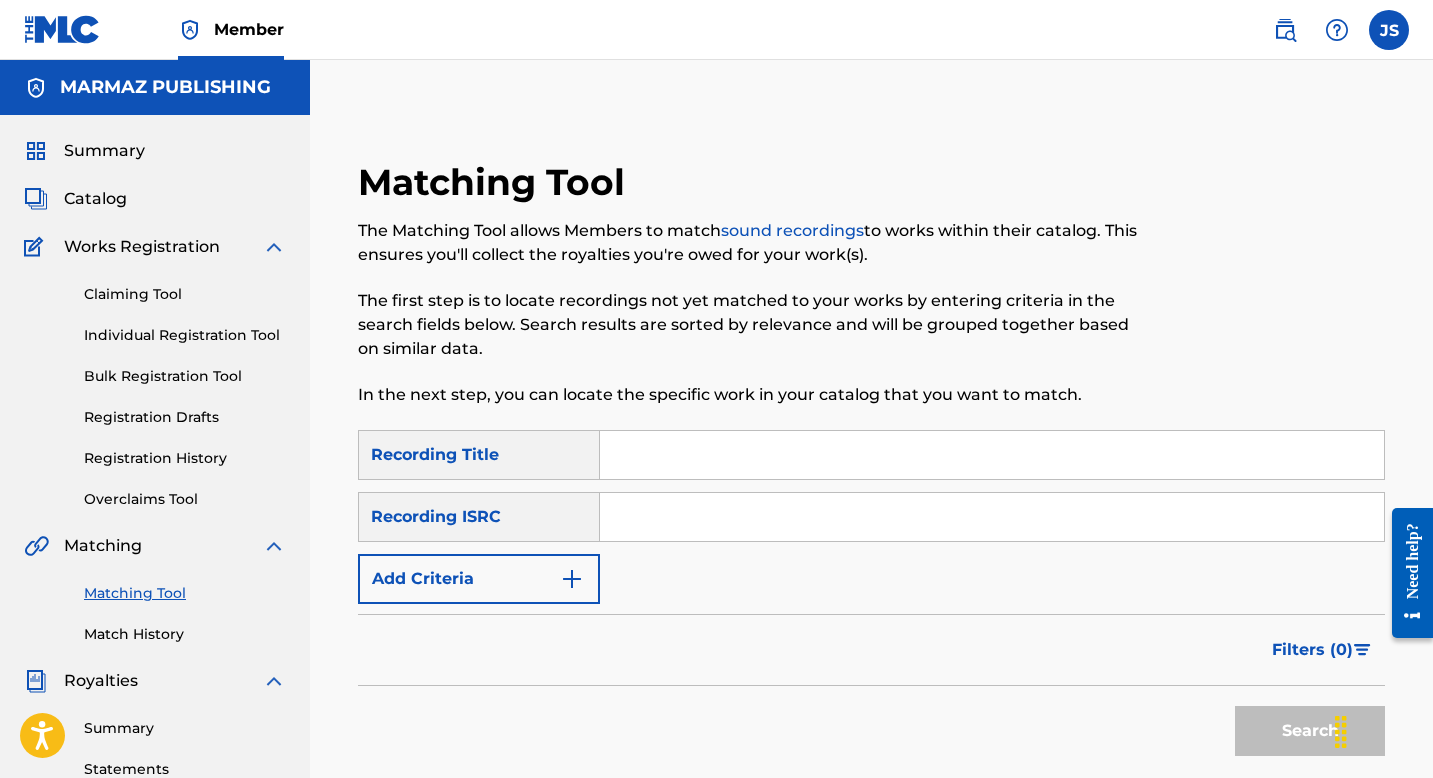 click at bounding box center (992, 455) 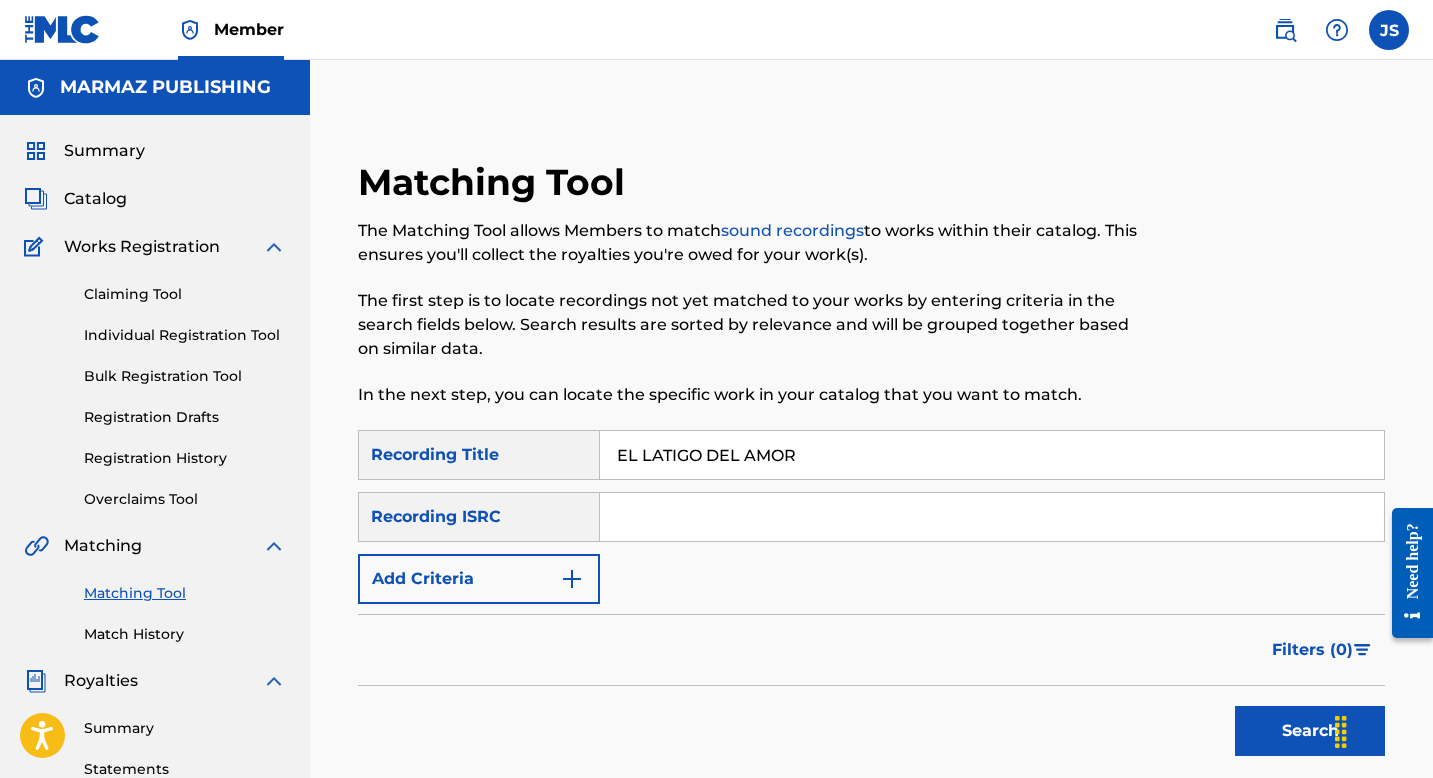 type on "EL LATIGO DEL AMOR" 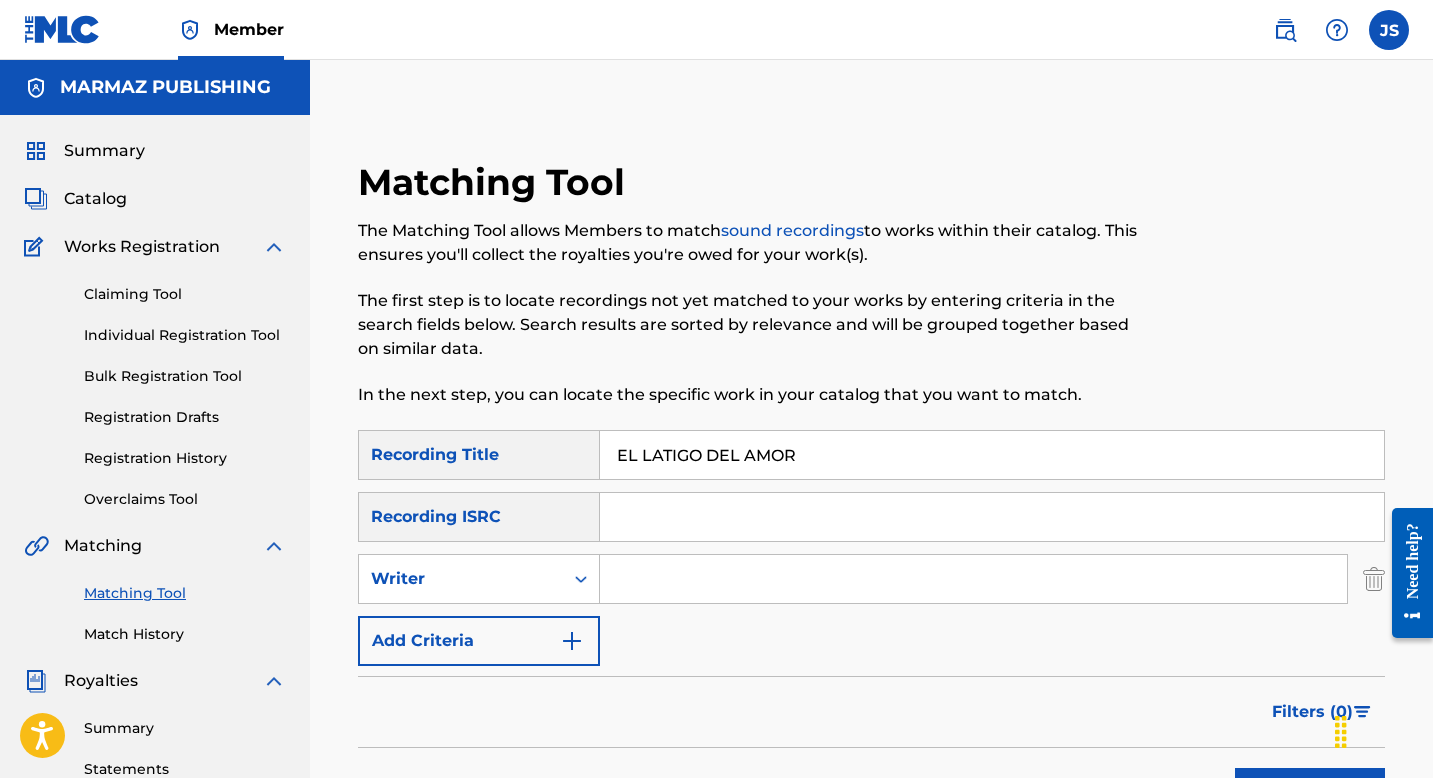 click at bounding box center [973, 579] 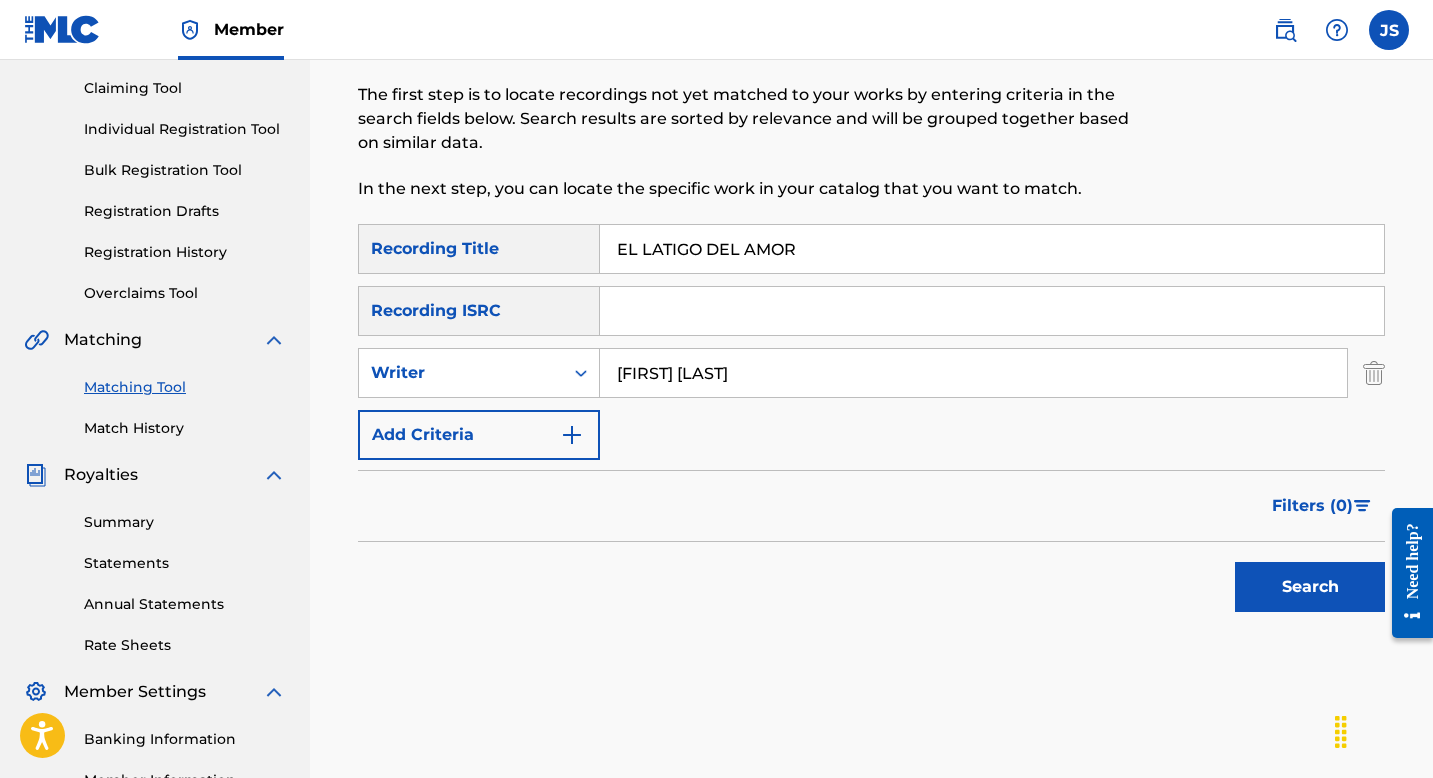 scroll, scrollTop: 210, scrollLeft: 0, axis: vertical 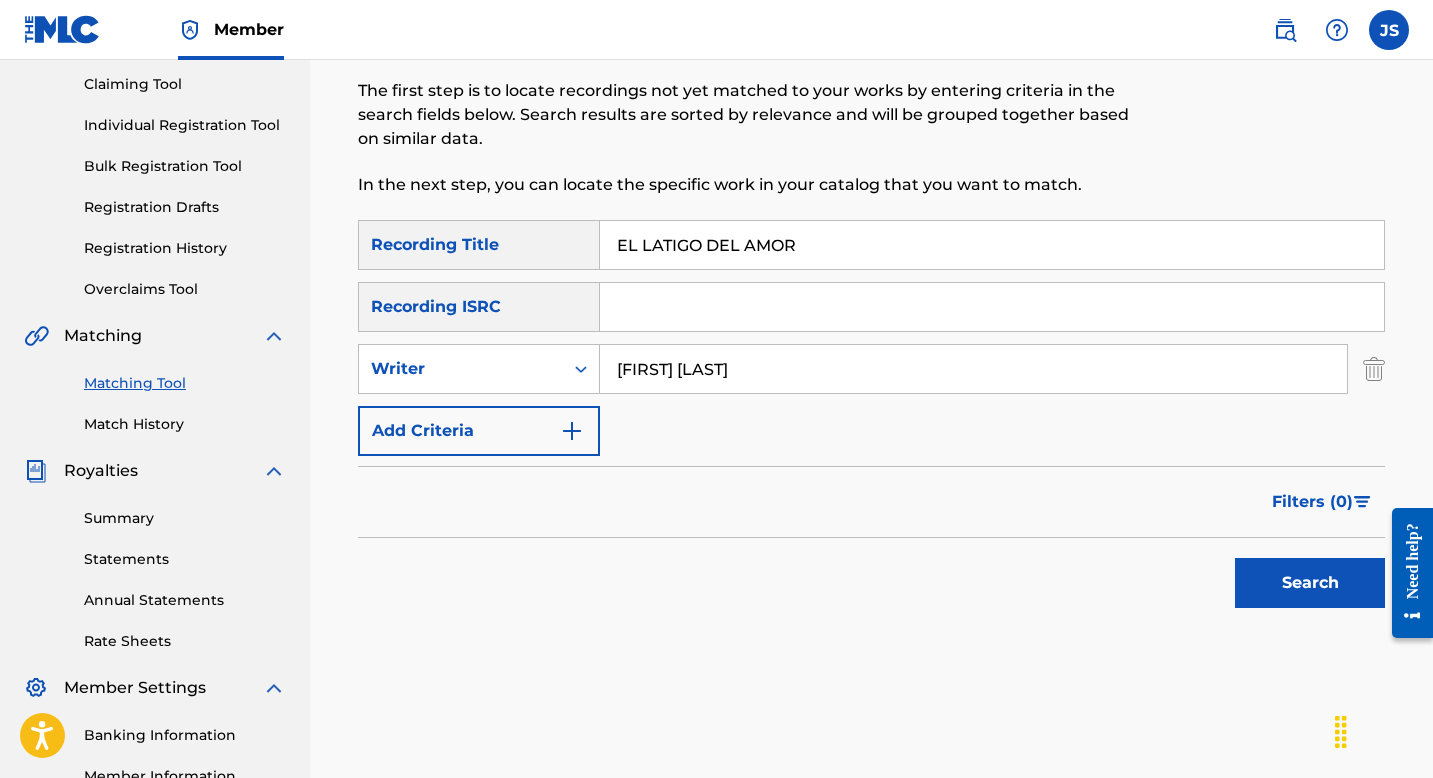 type on "[FIRST] [LAST]" 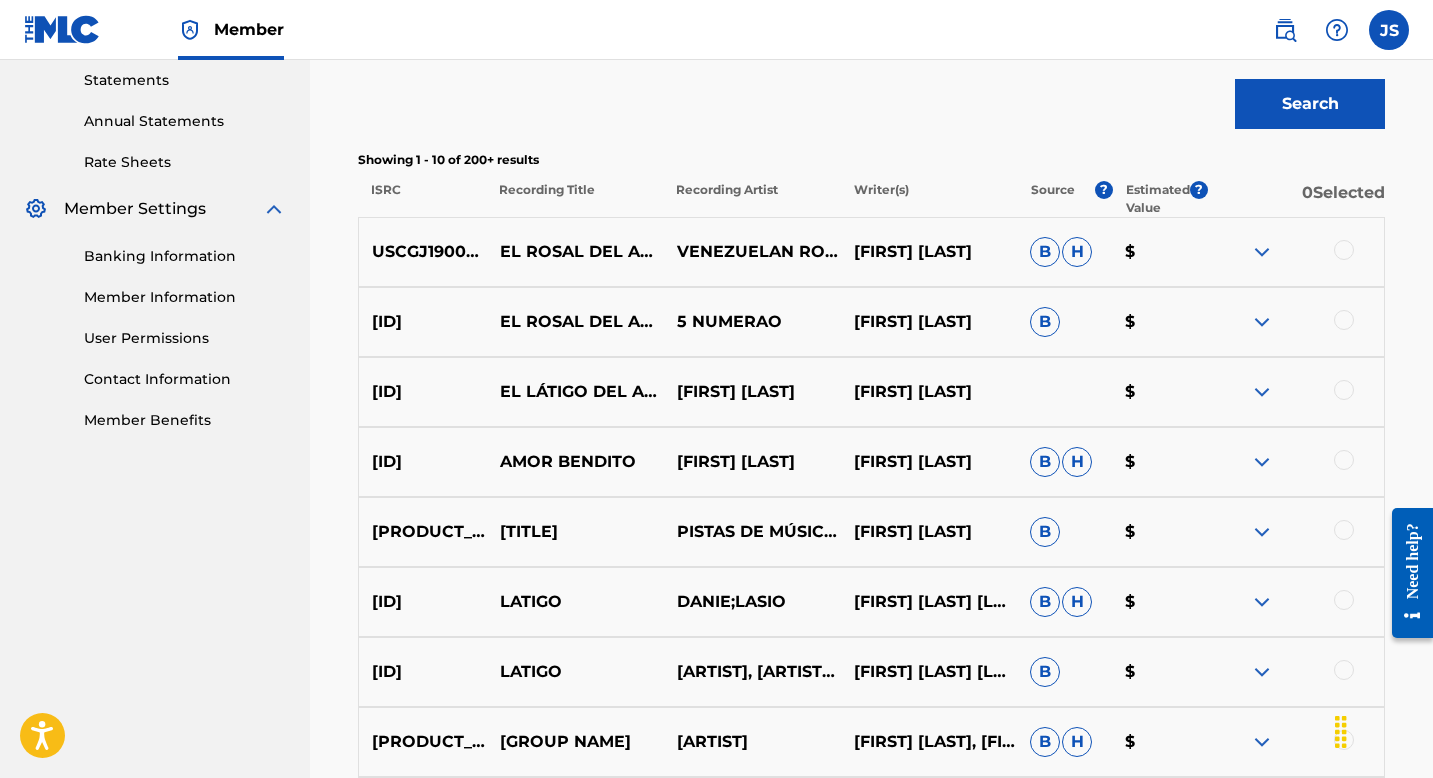 scroll, scrollTop: 692, scrollLeft: 0, axis: vertical 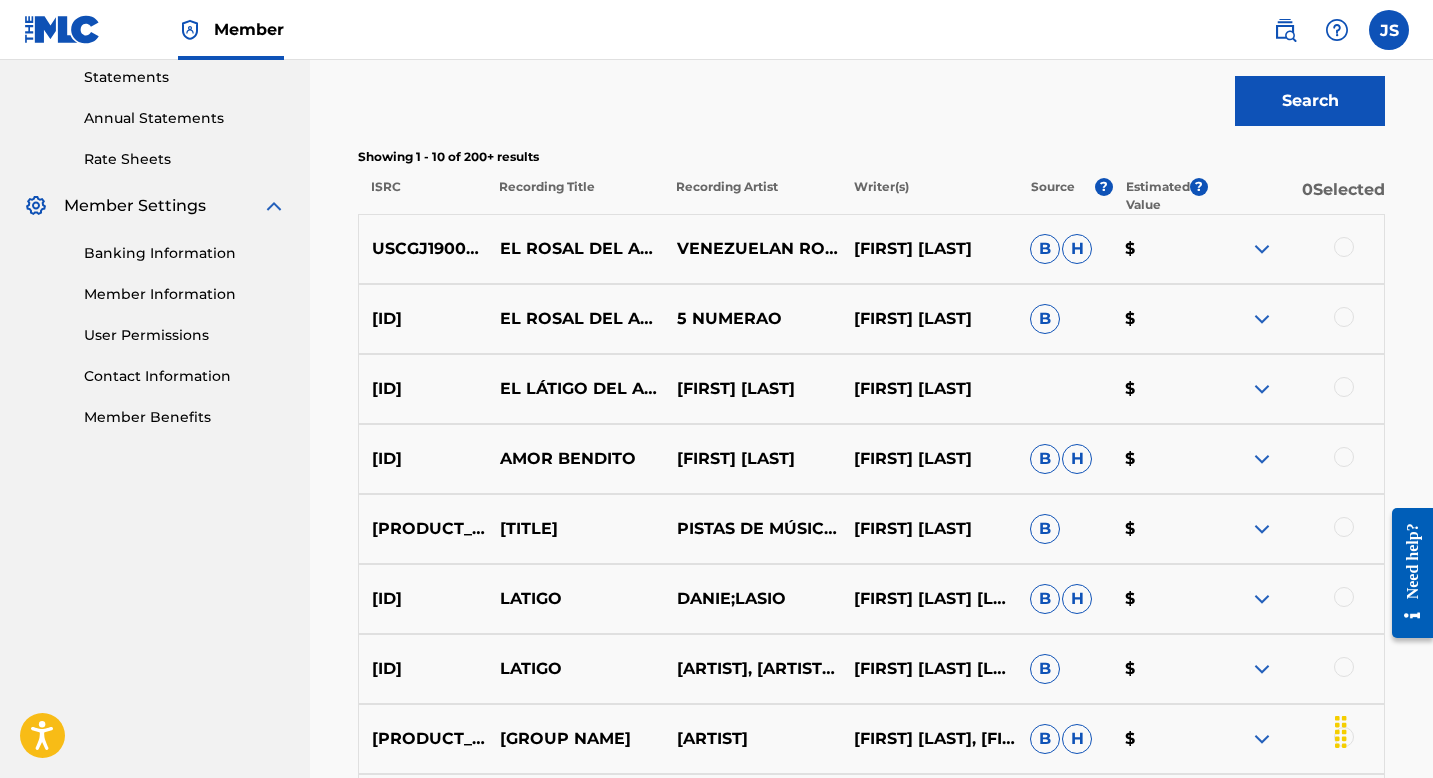 click at bounding box center (1344, 387) 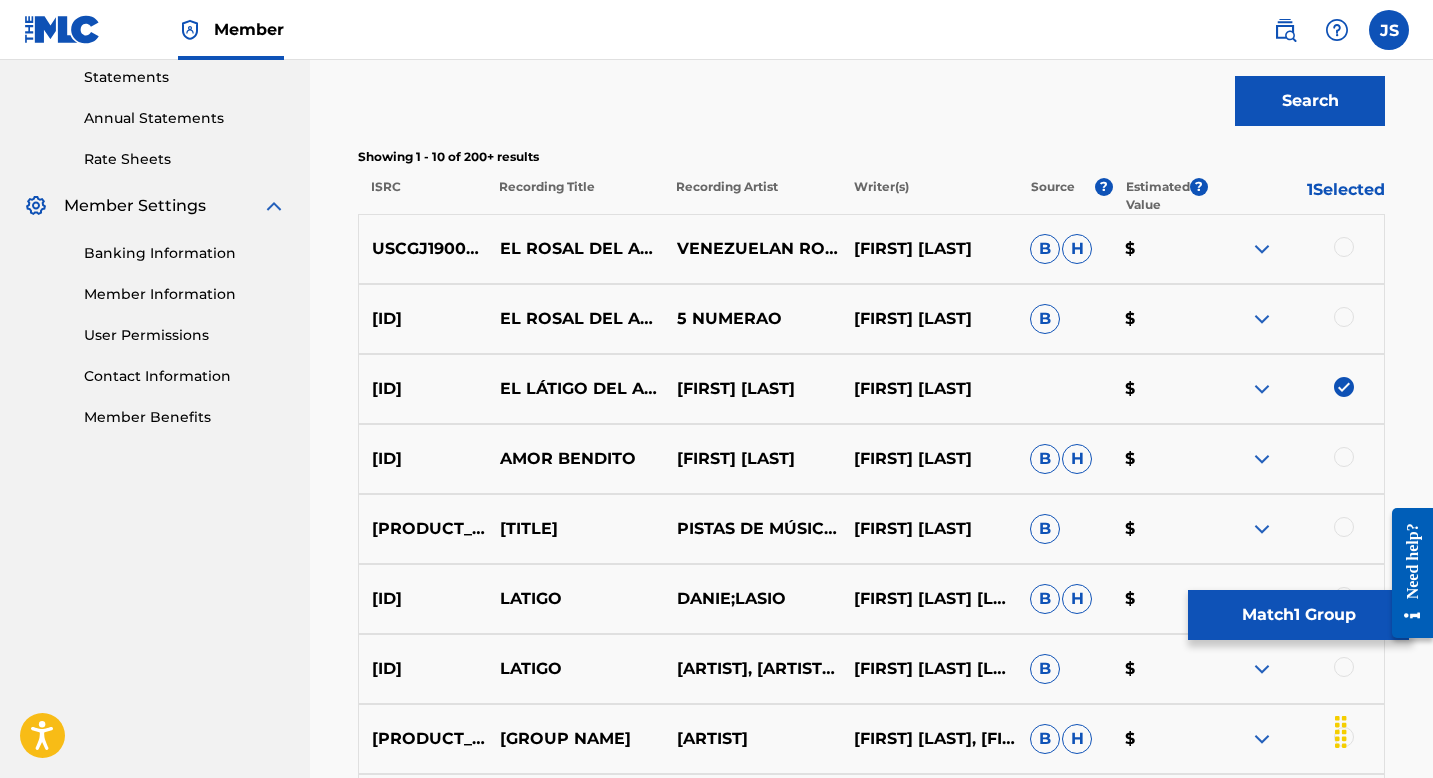 click on "Match  1 Group" at bounding box center (1298, 615) 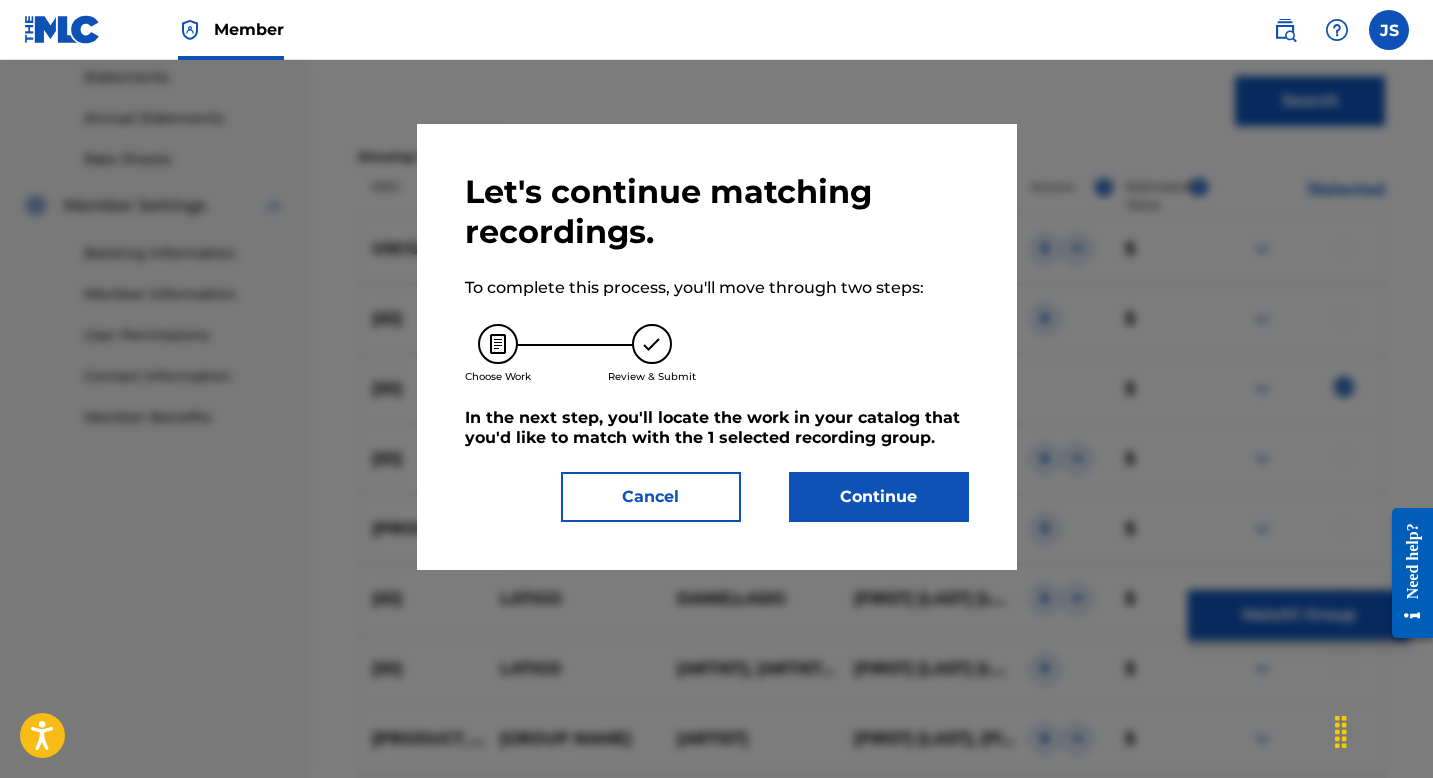 click on "Continue" at bounding box center (879, 497) 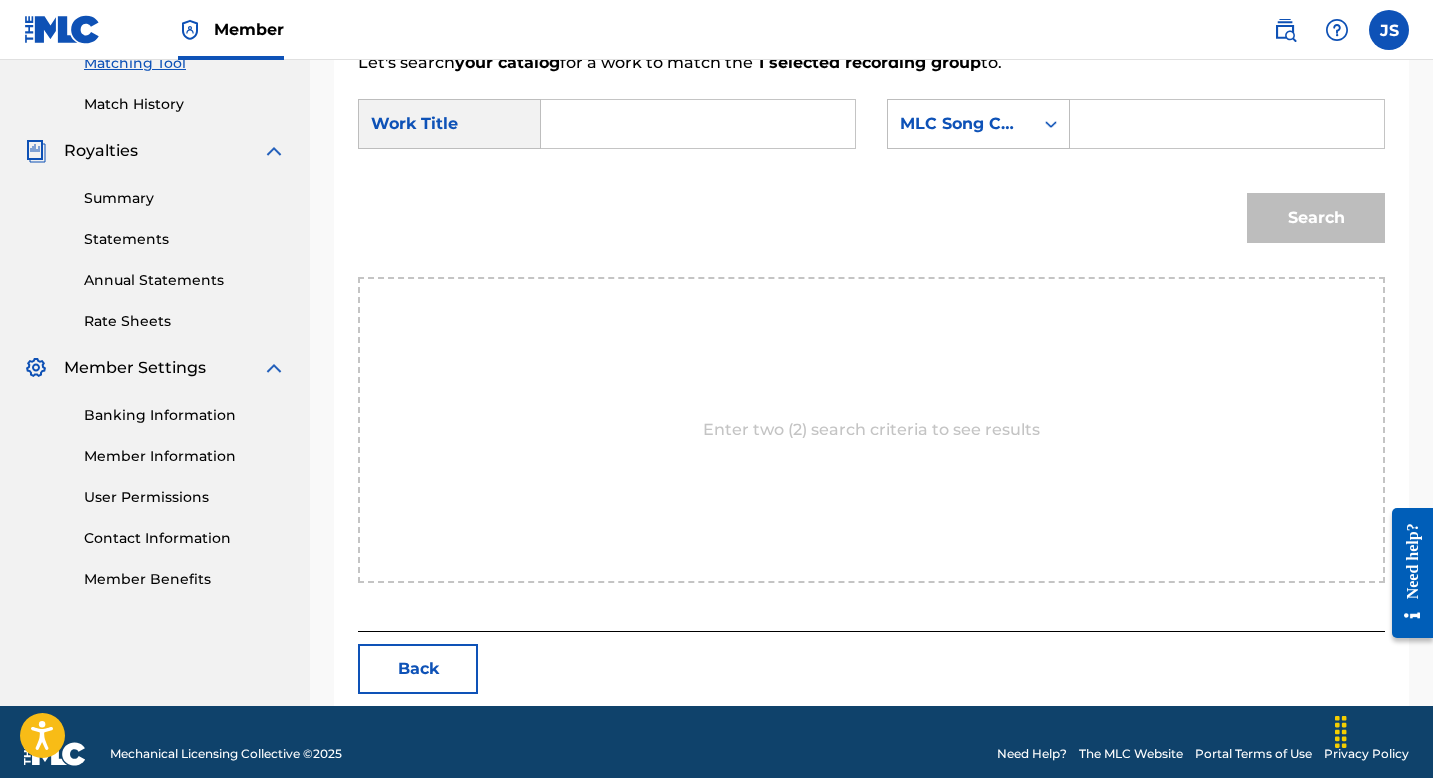 scroll, scrollTop: 554, scrollLeft: 0, axis: vertical 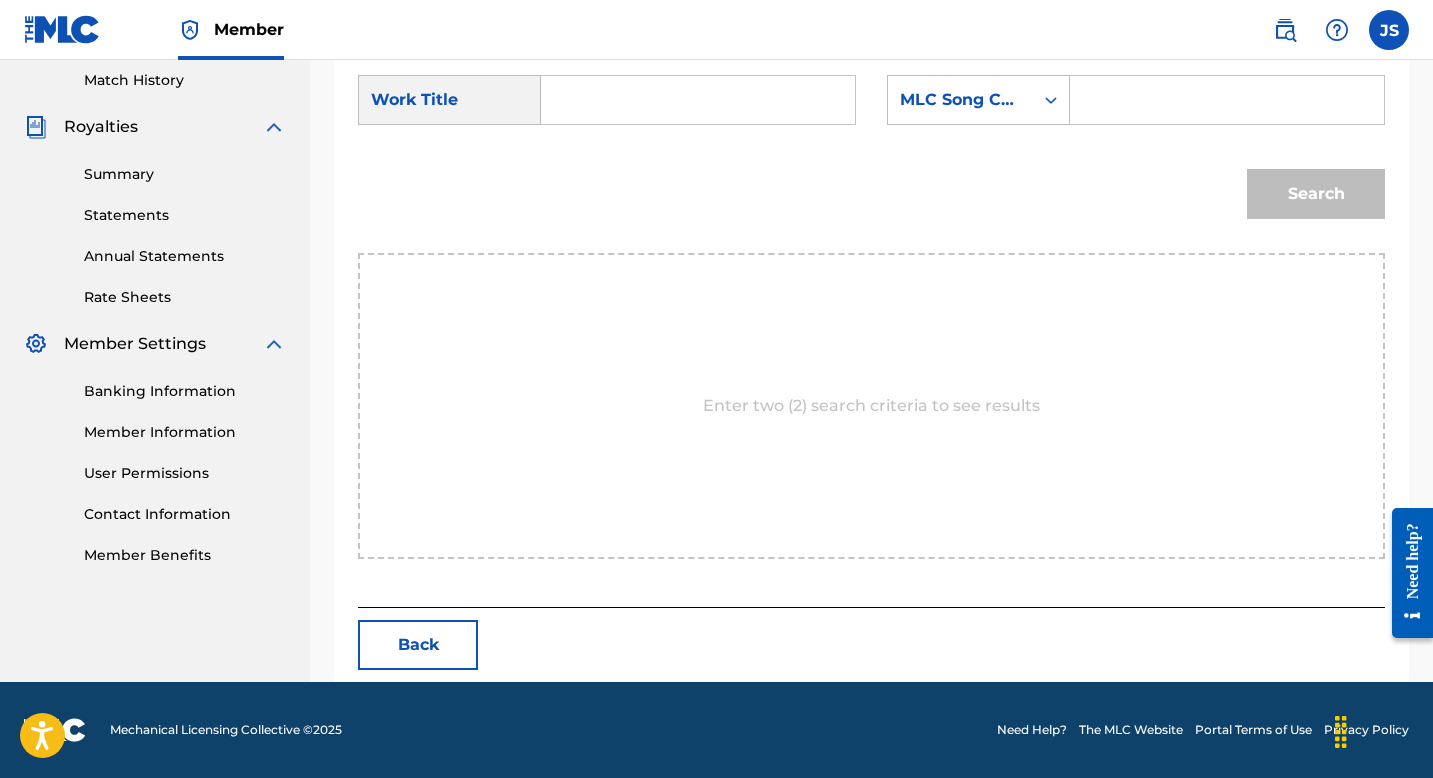 click at bounding box center [698, 100] 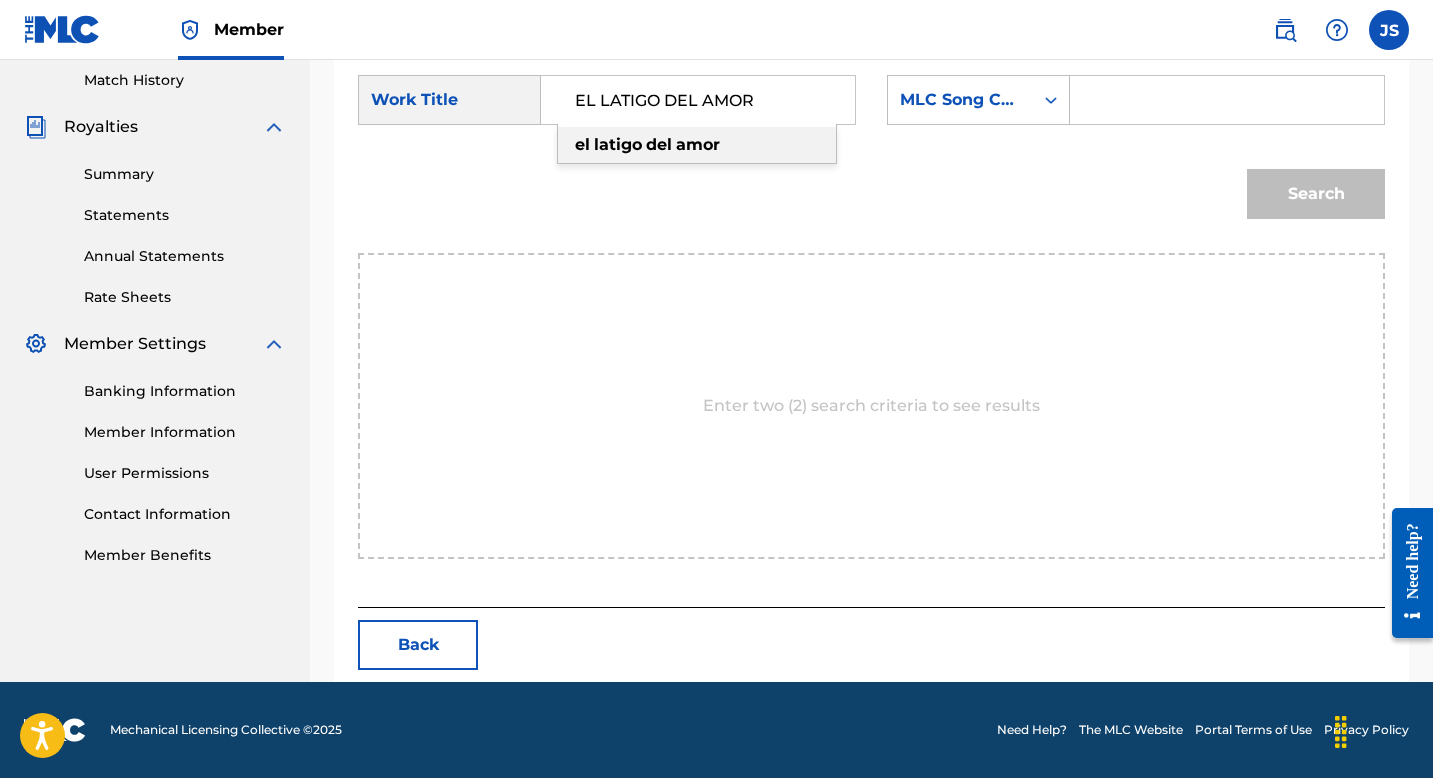 type on "EL LATIGO DEL AMOR" 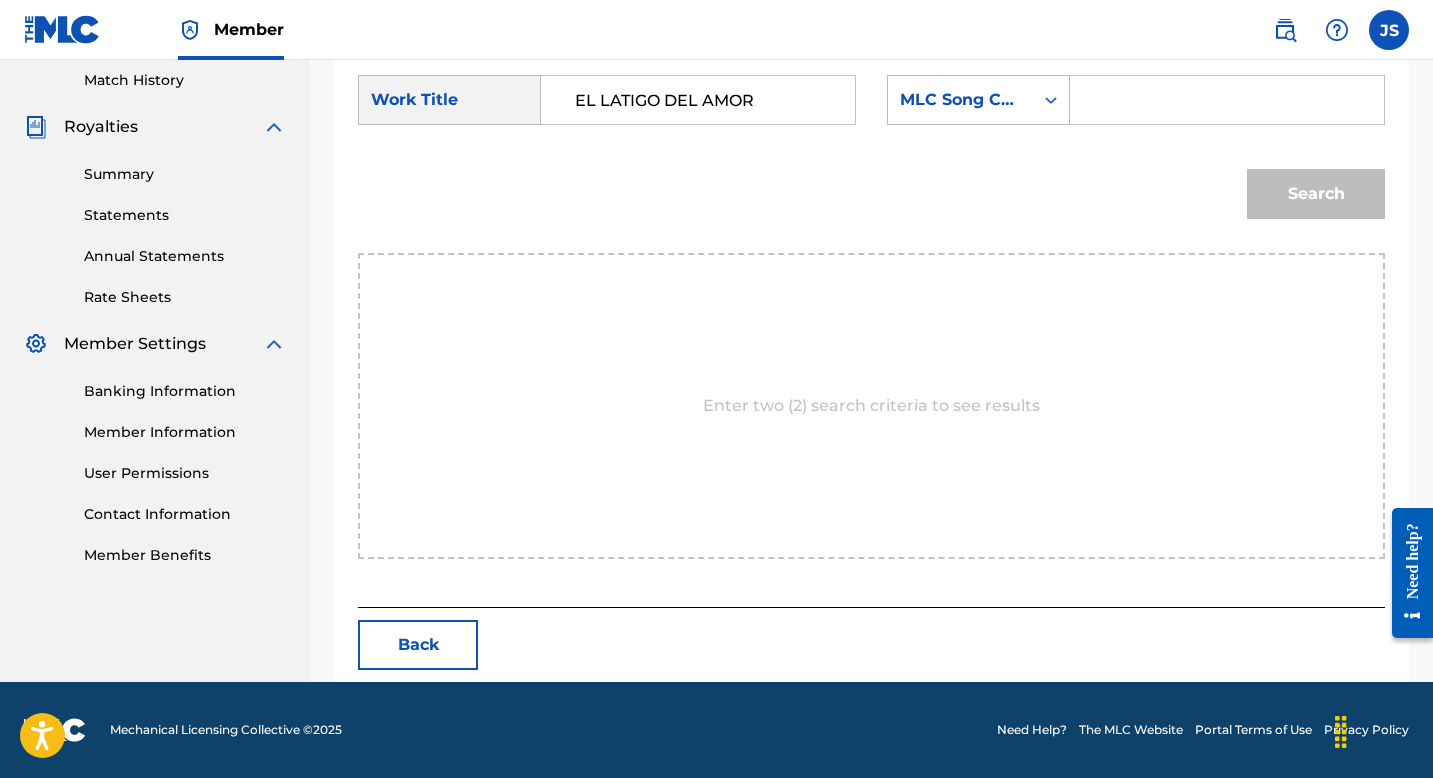 paste on "EC2LK0" 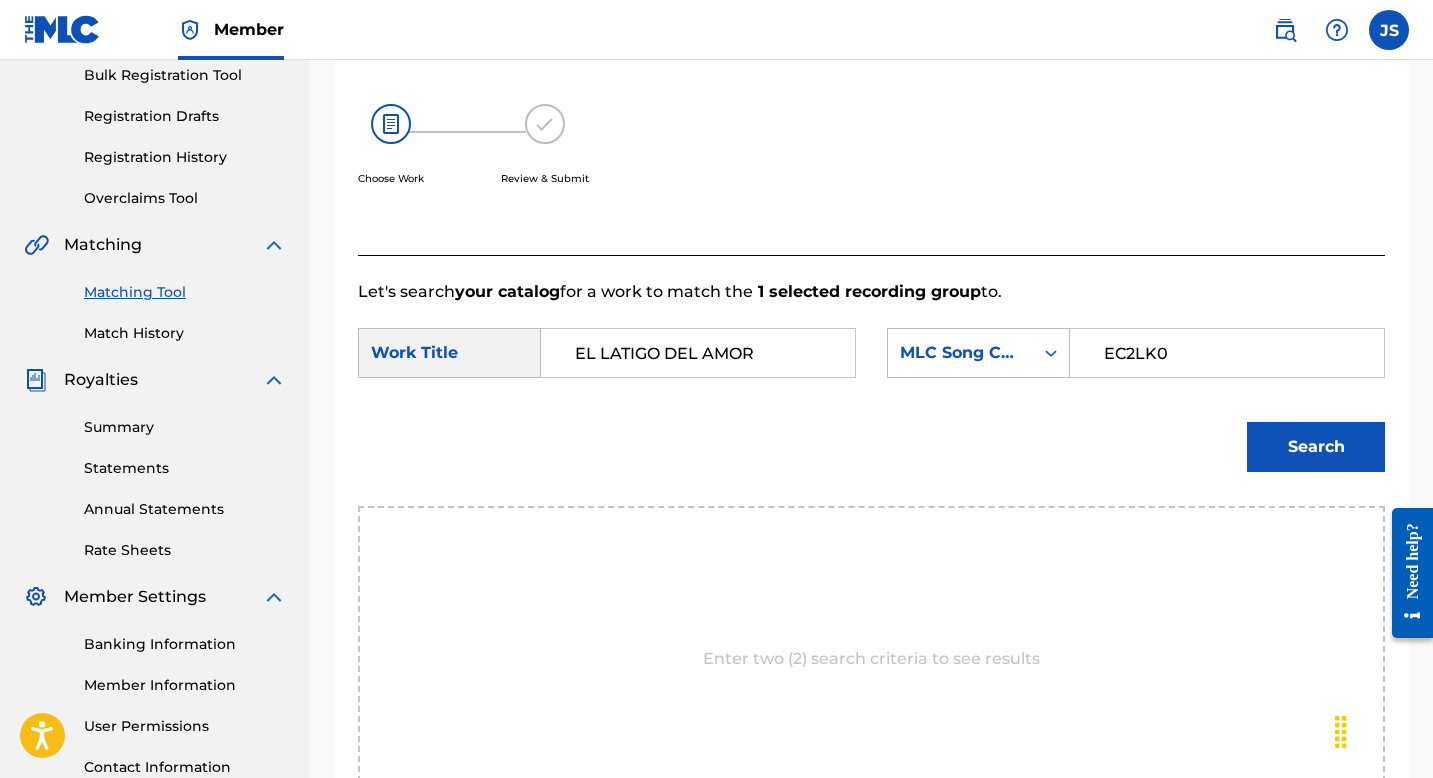 scroll, scrollTop: 308, scrollLeft: 0, axis: vertical 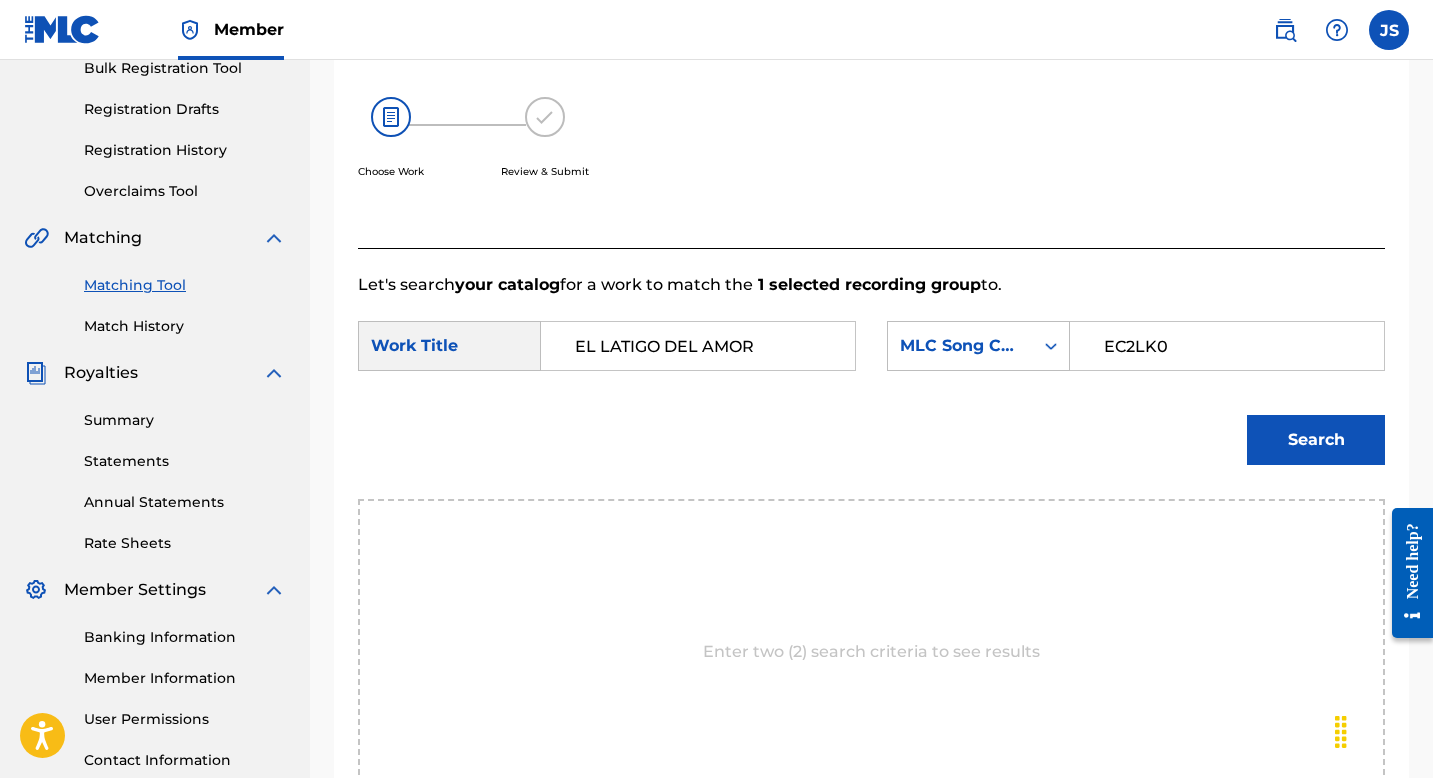 type on "EC2LK0" 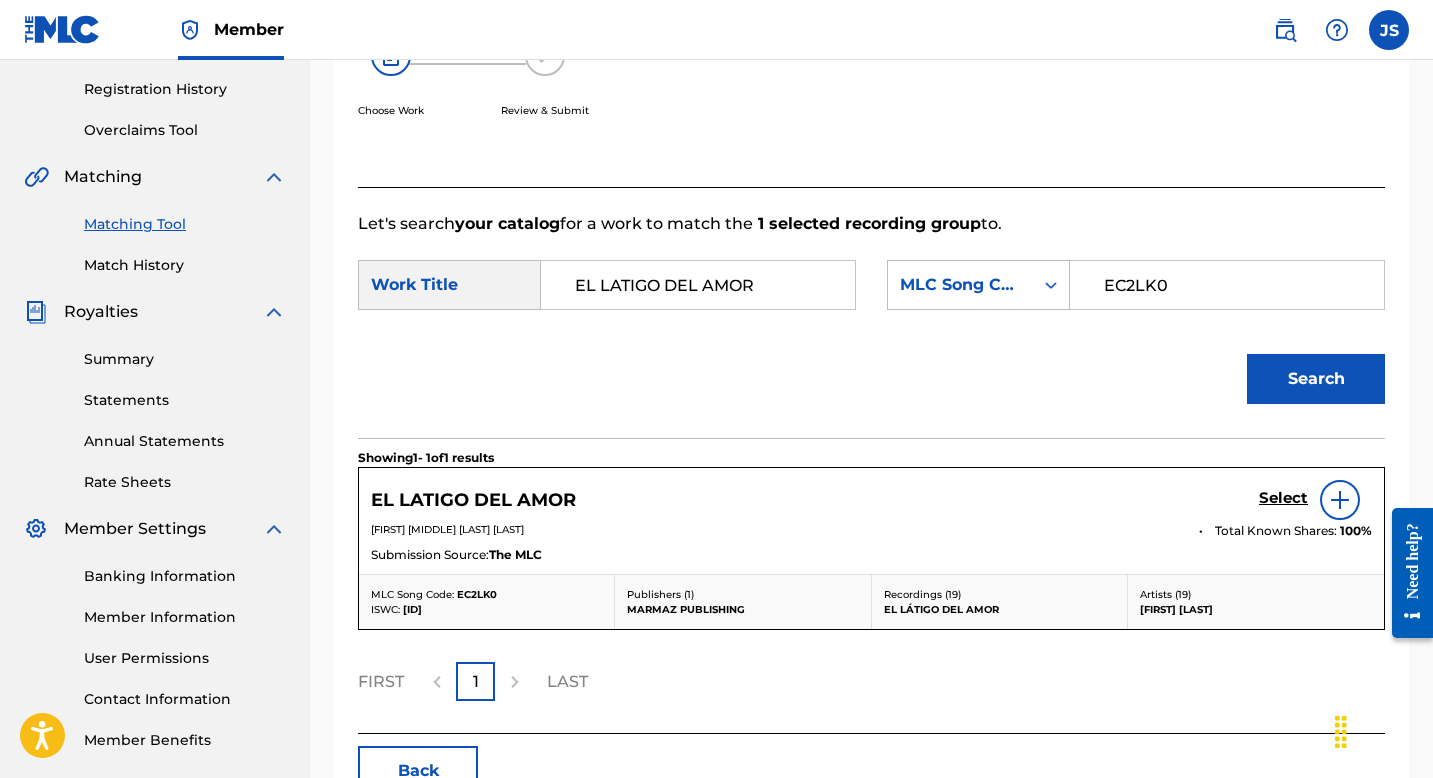 scroll, scrollTop: 372, scrollLeft: 0, axis: vertical 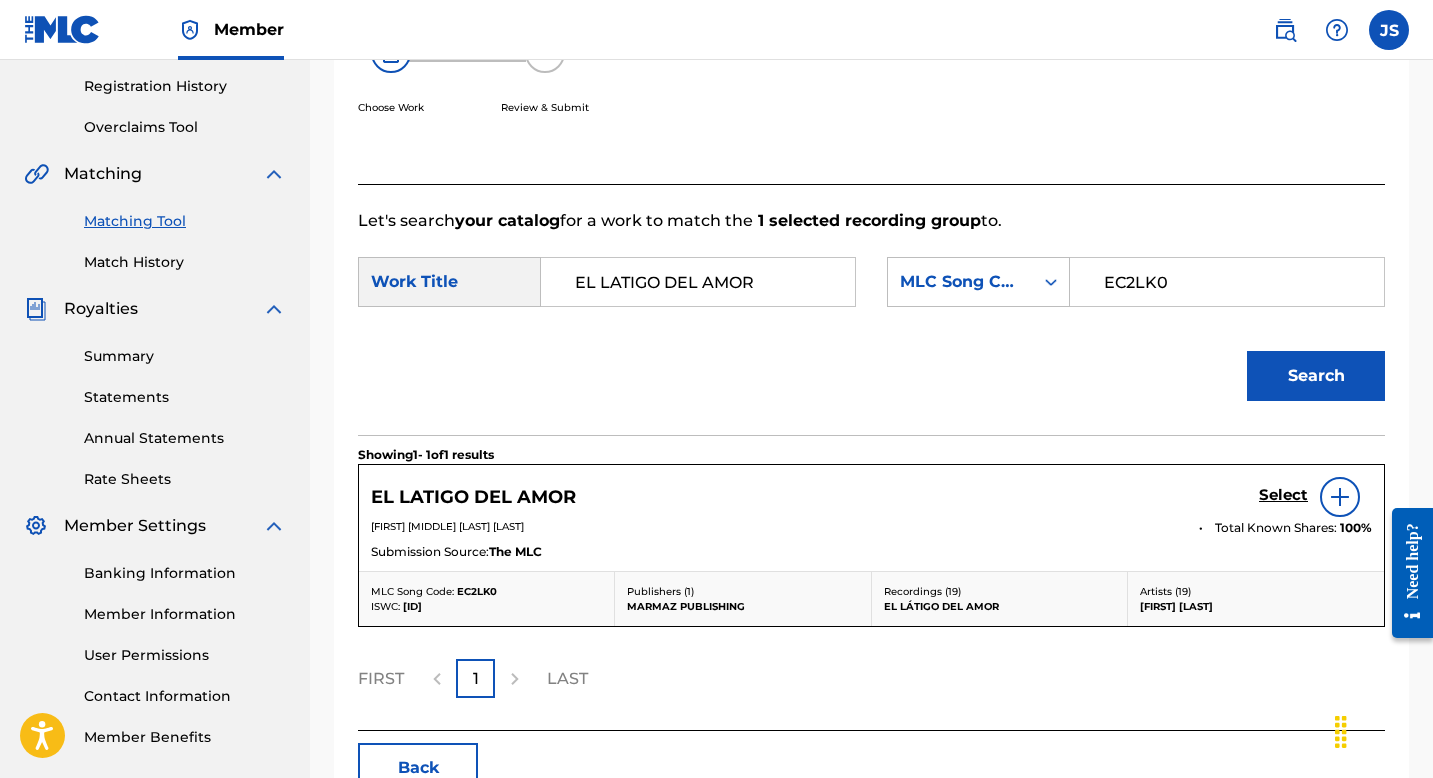 click on "Select" at bounding box center [1283, 495] 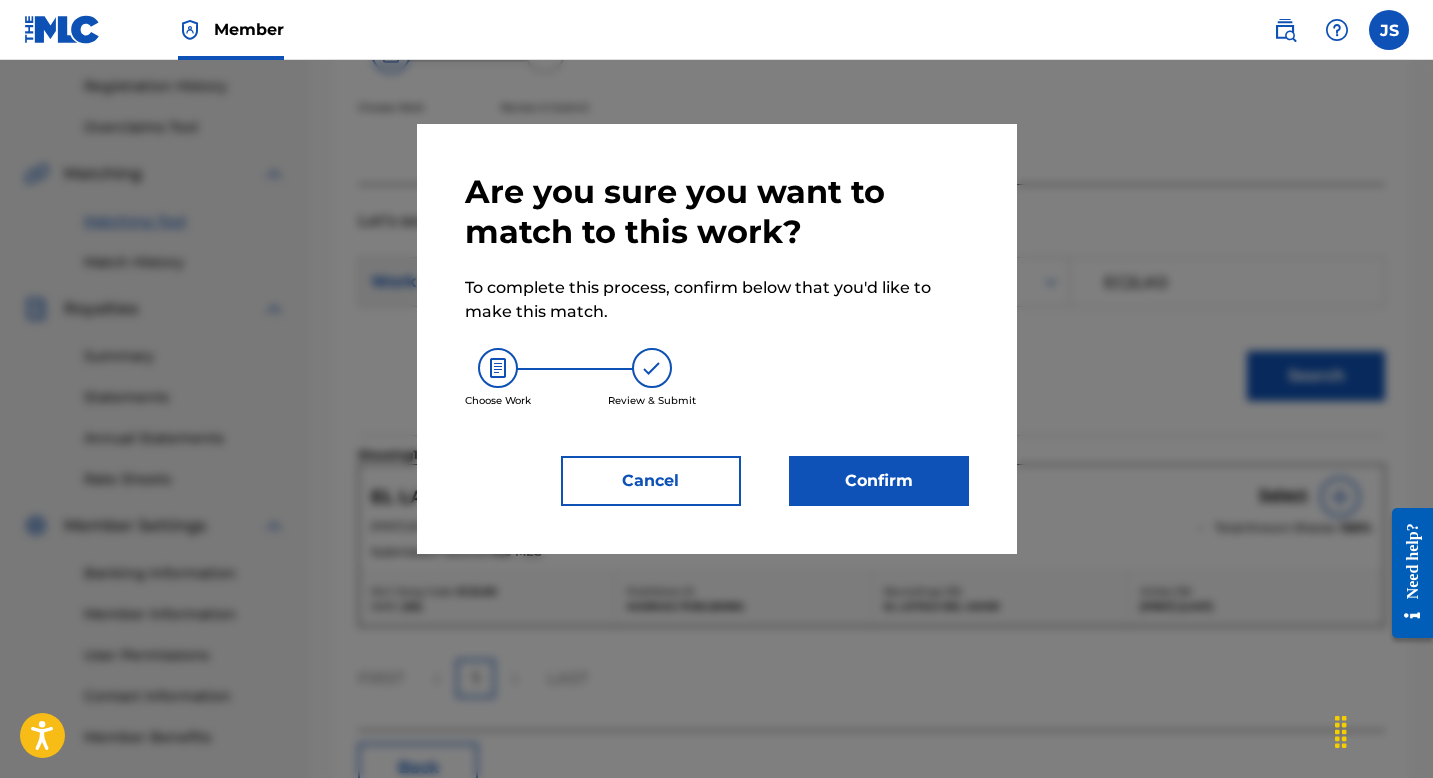 click on "Confirm" at bounding box center [879, 481] 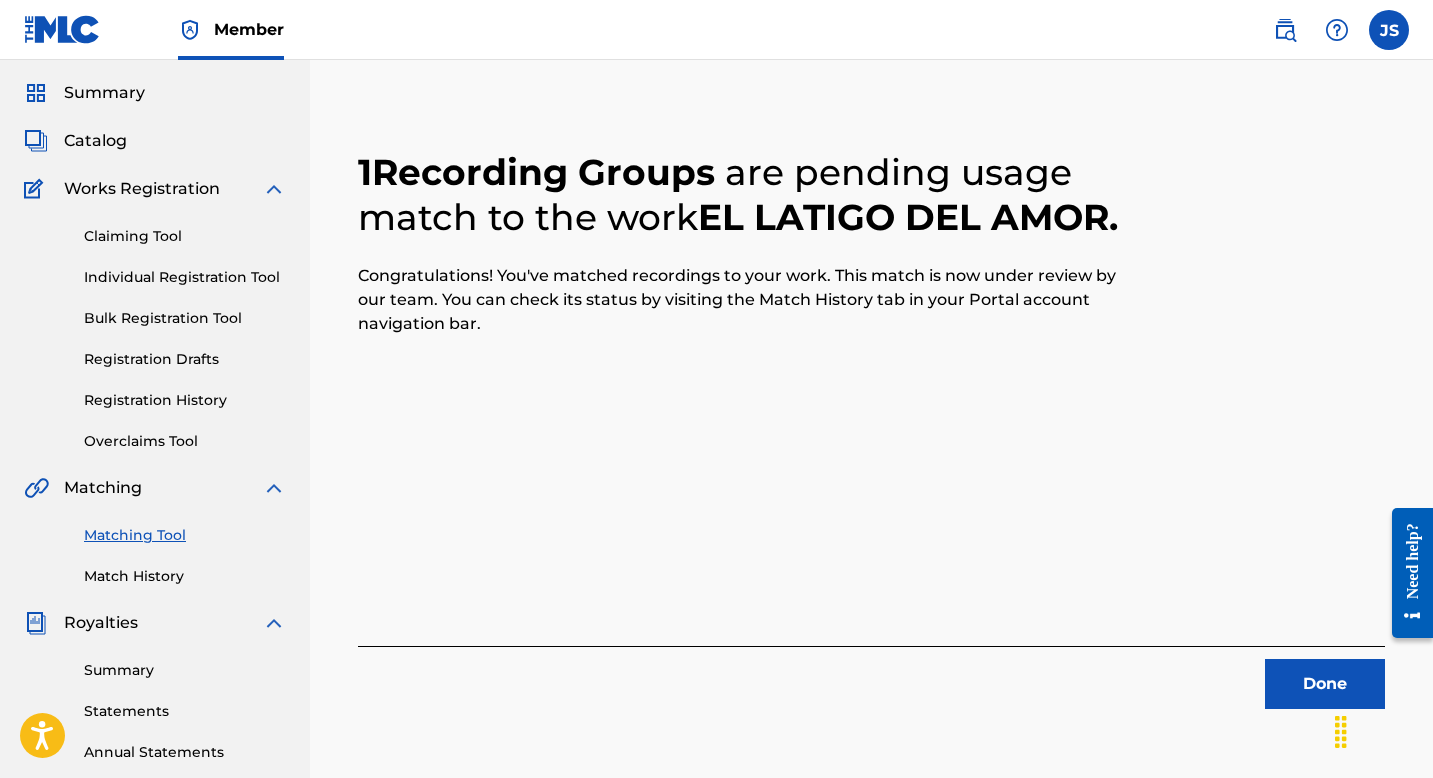 scroll, scrollTop: 64, scrollLeft: 0, axis: vertical 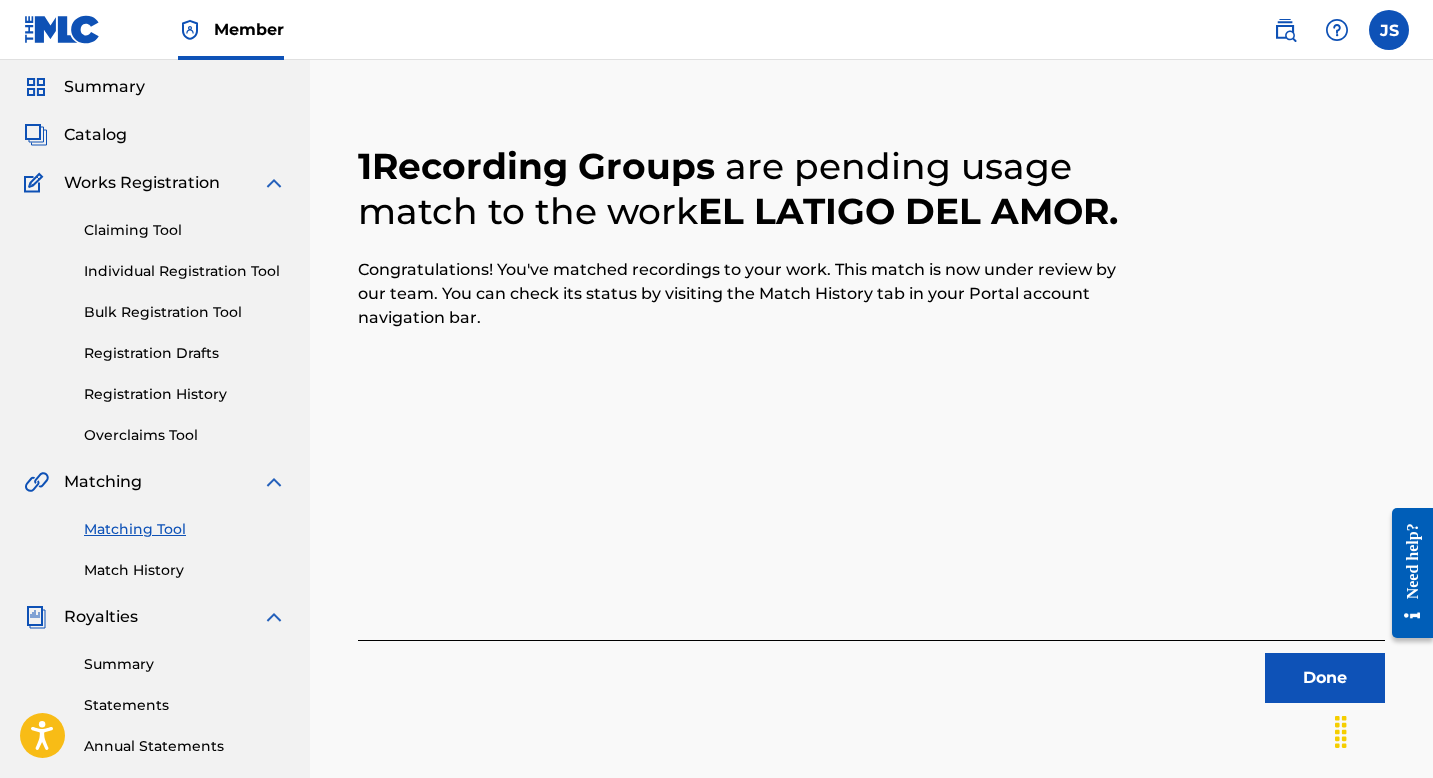 click on "Done" at bounding box center (1325, 678) 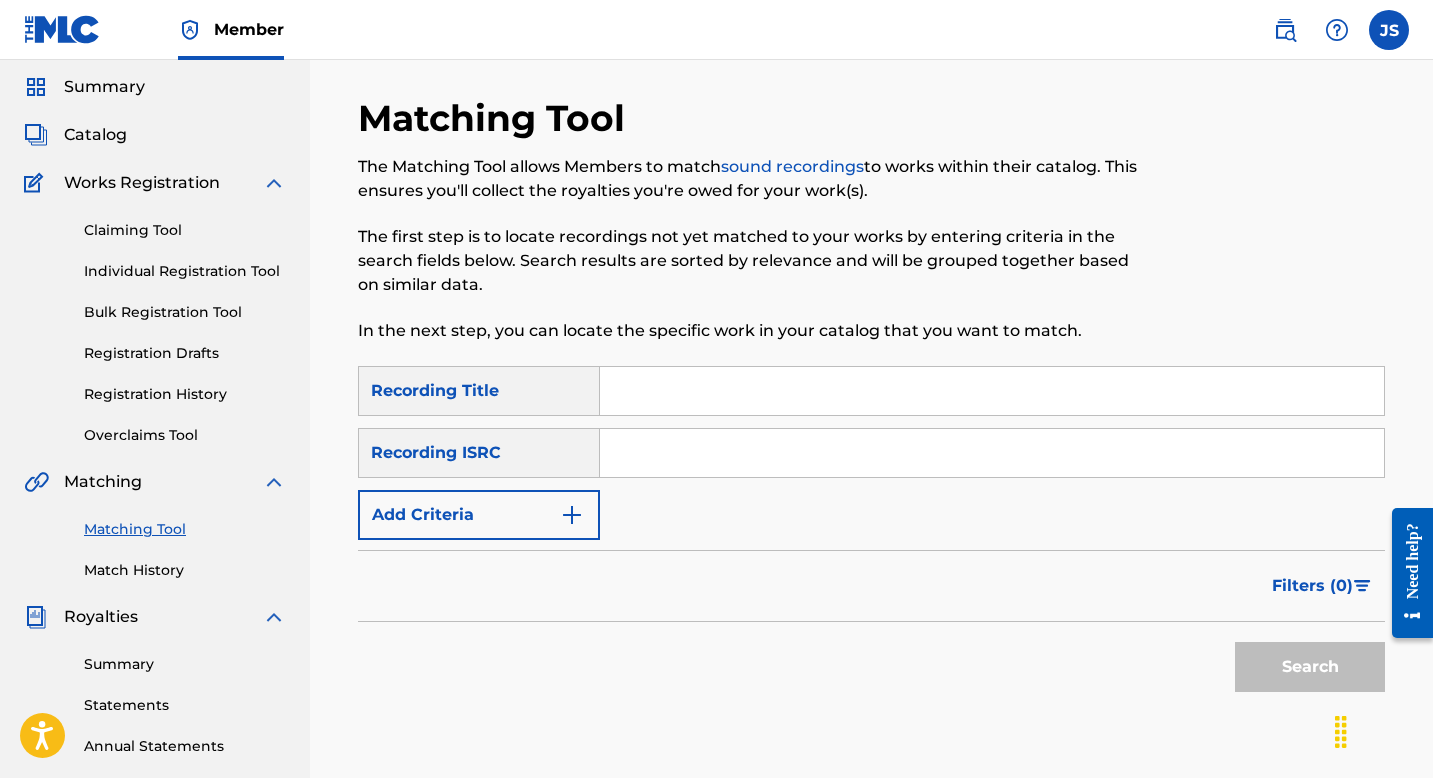 click at bounding box center [992, 391] 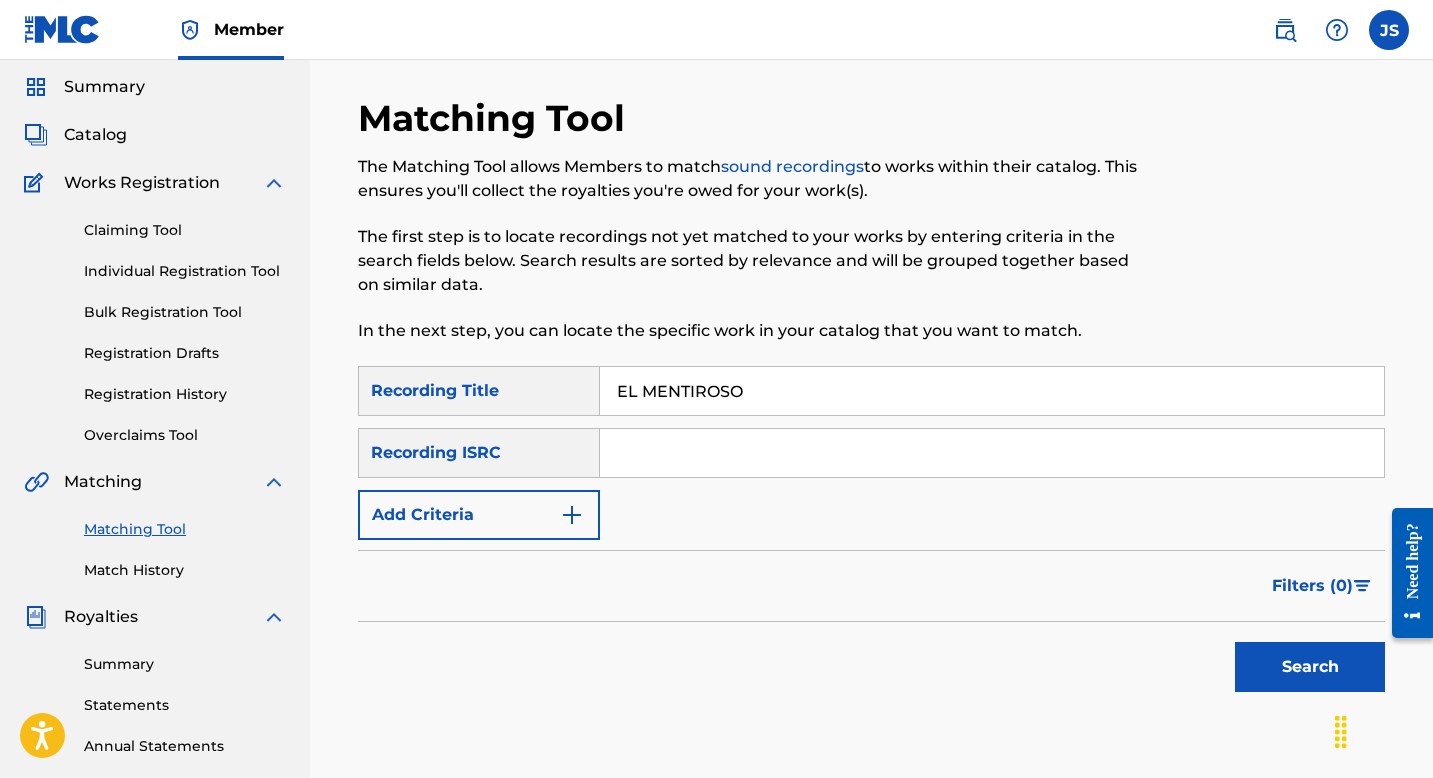type on "EL MENTIROSO" 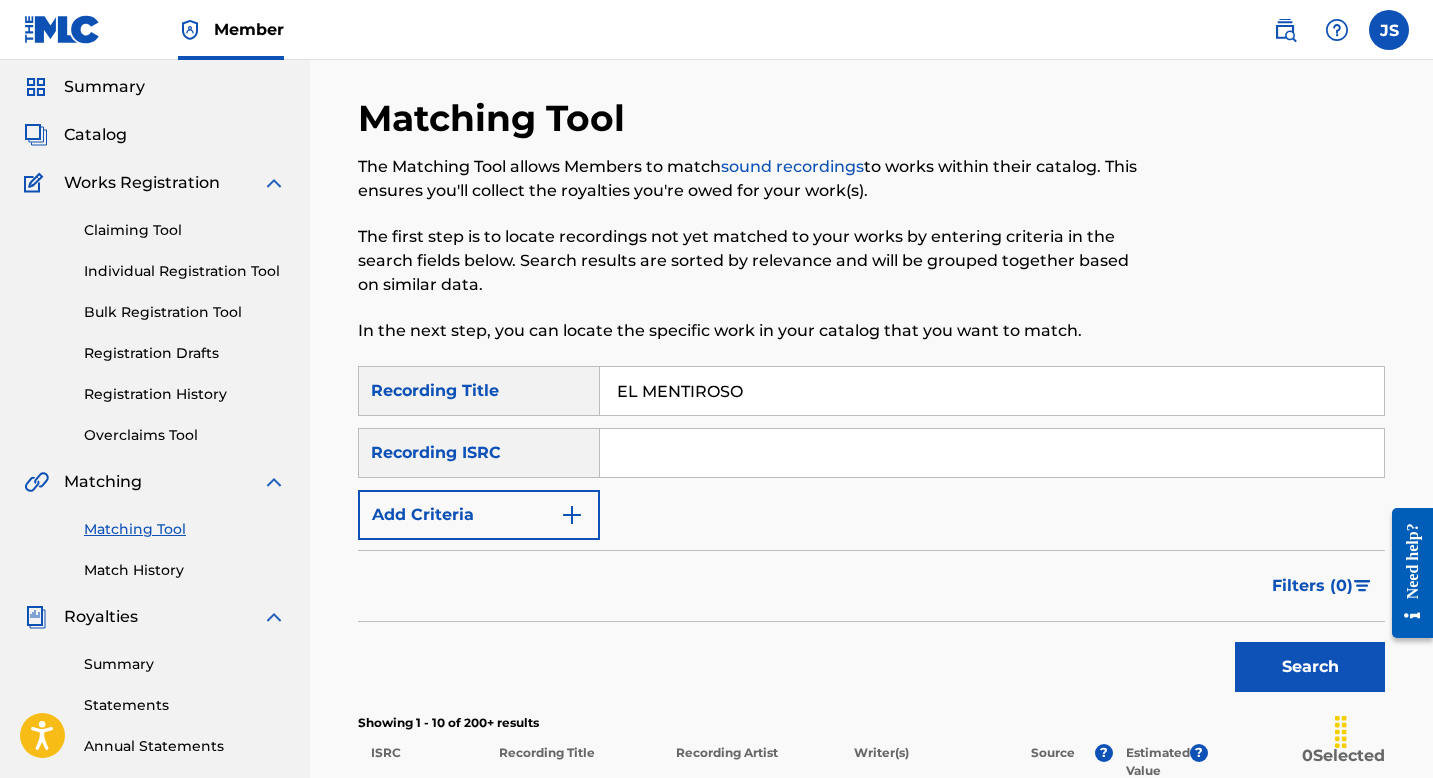 click on "Add Criteria" at bounding box center [479, 515] 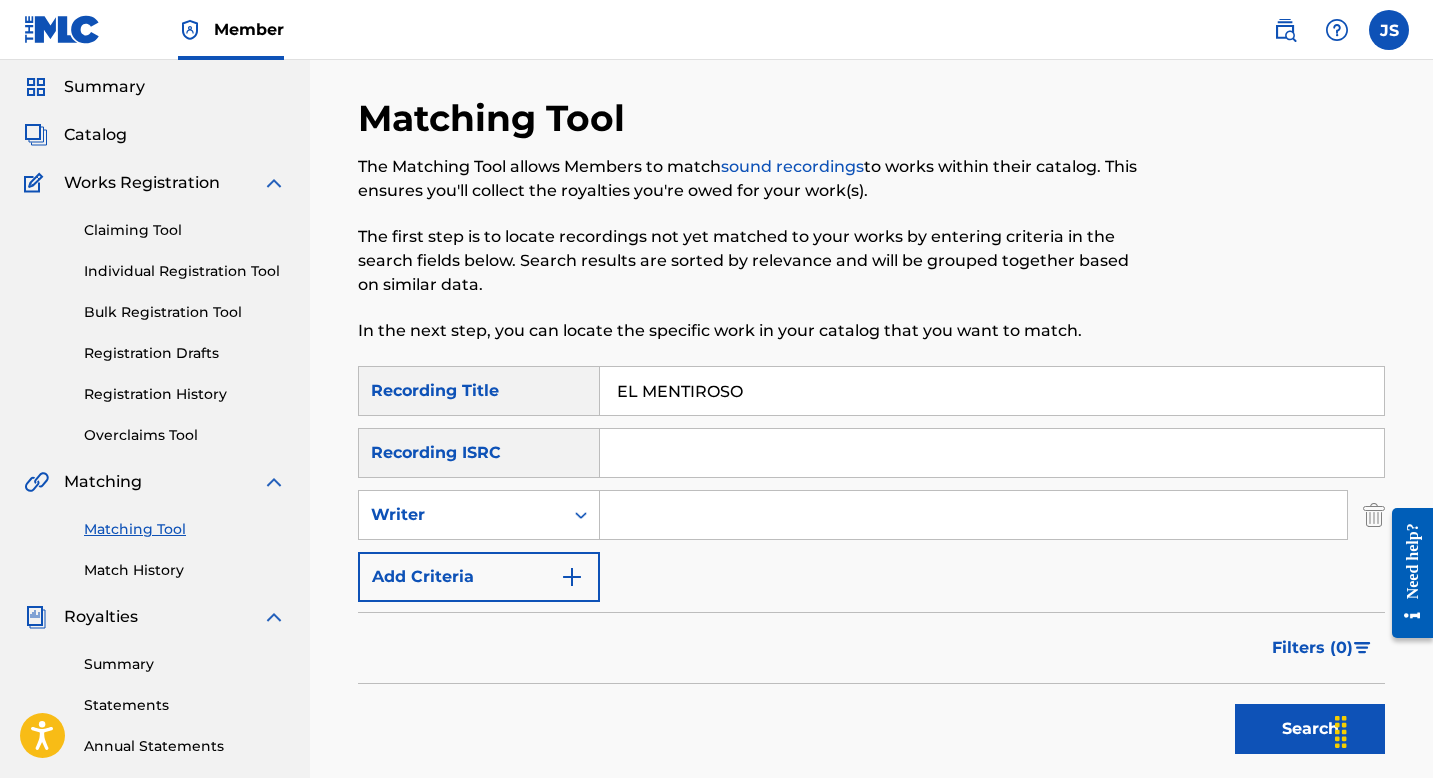 click at bounding box center [973, 515] 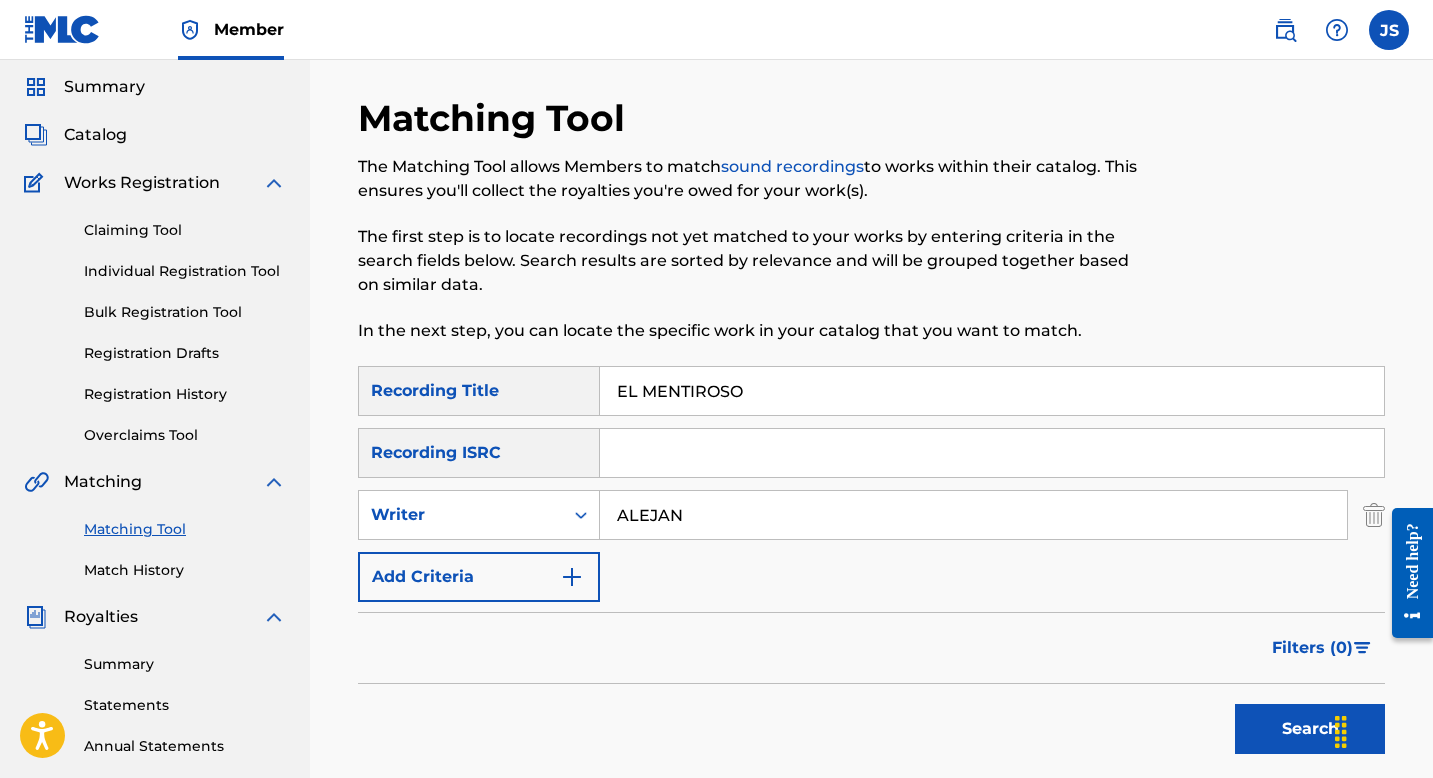 type on "[FIRST] [LAST]" 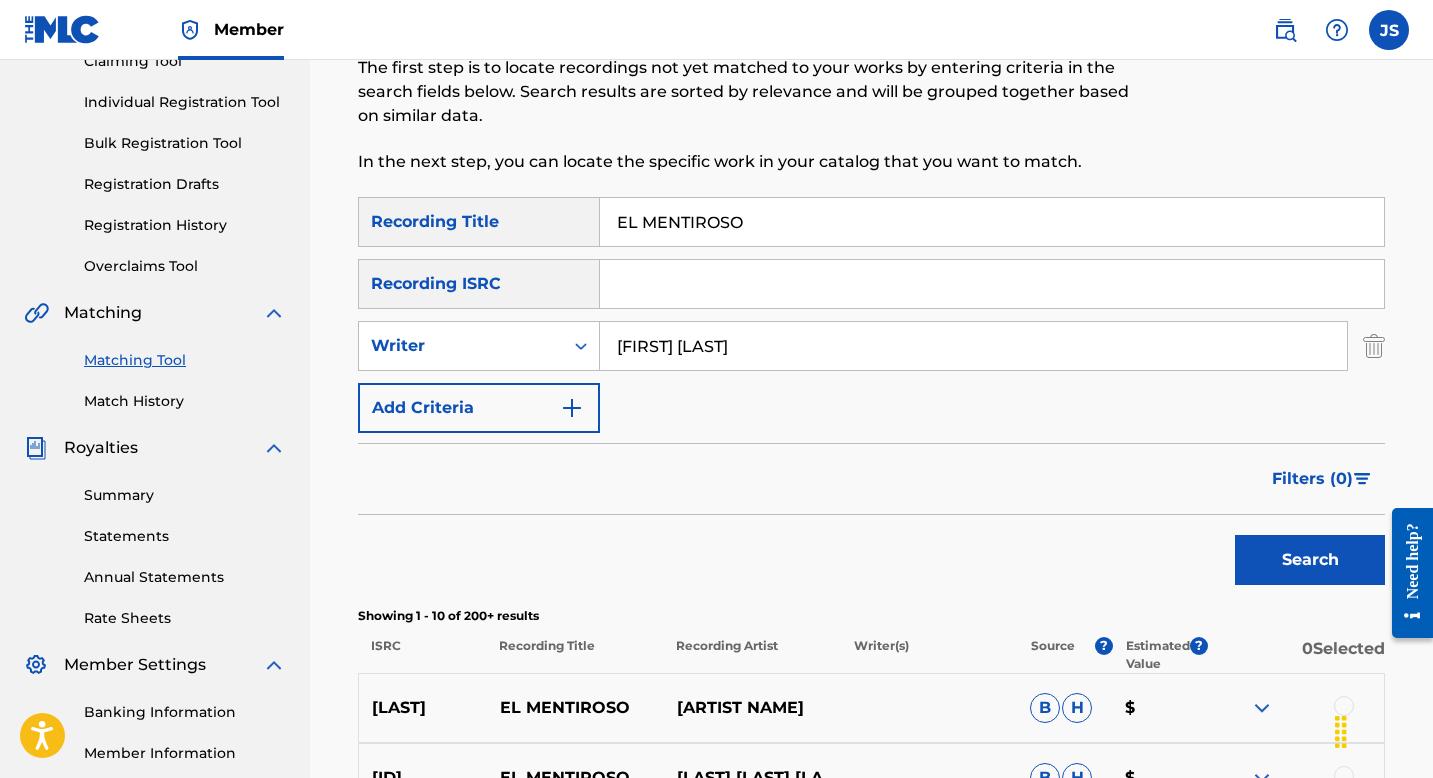 scroll, scrollTop: 249, scrollLeft: 0, axis: vertical 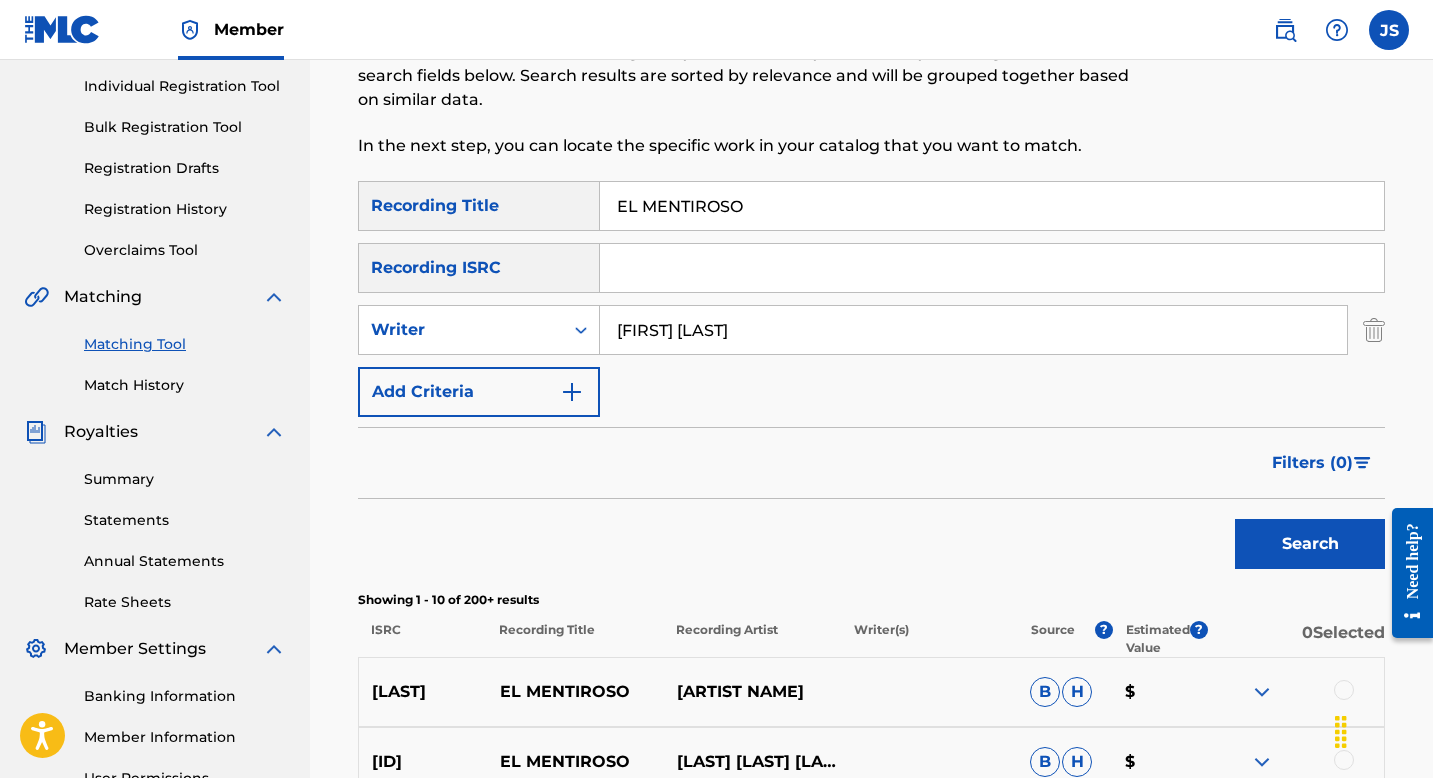 click on "Search" at bounding box center (1310, 544) 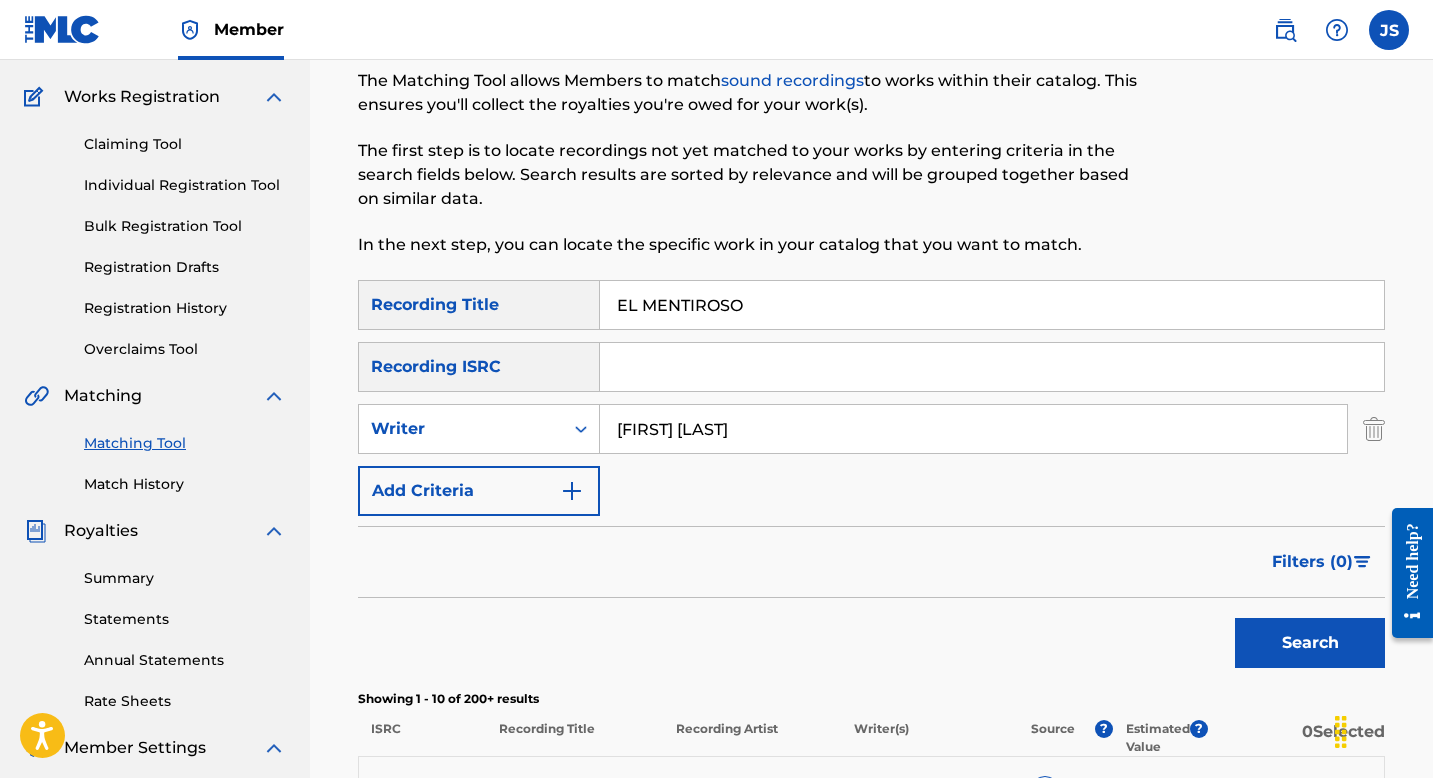 scroll, scrollTop: 0, scrollLeft: 0, axis: both 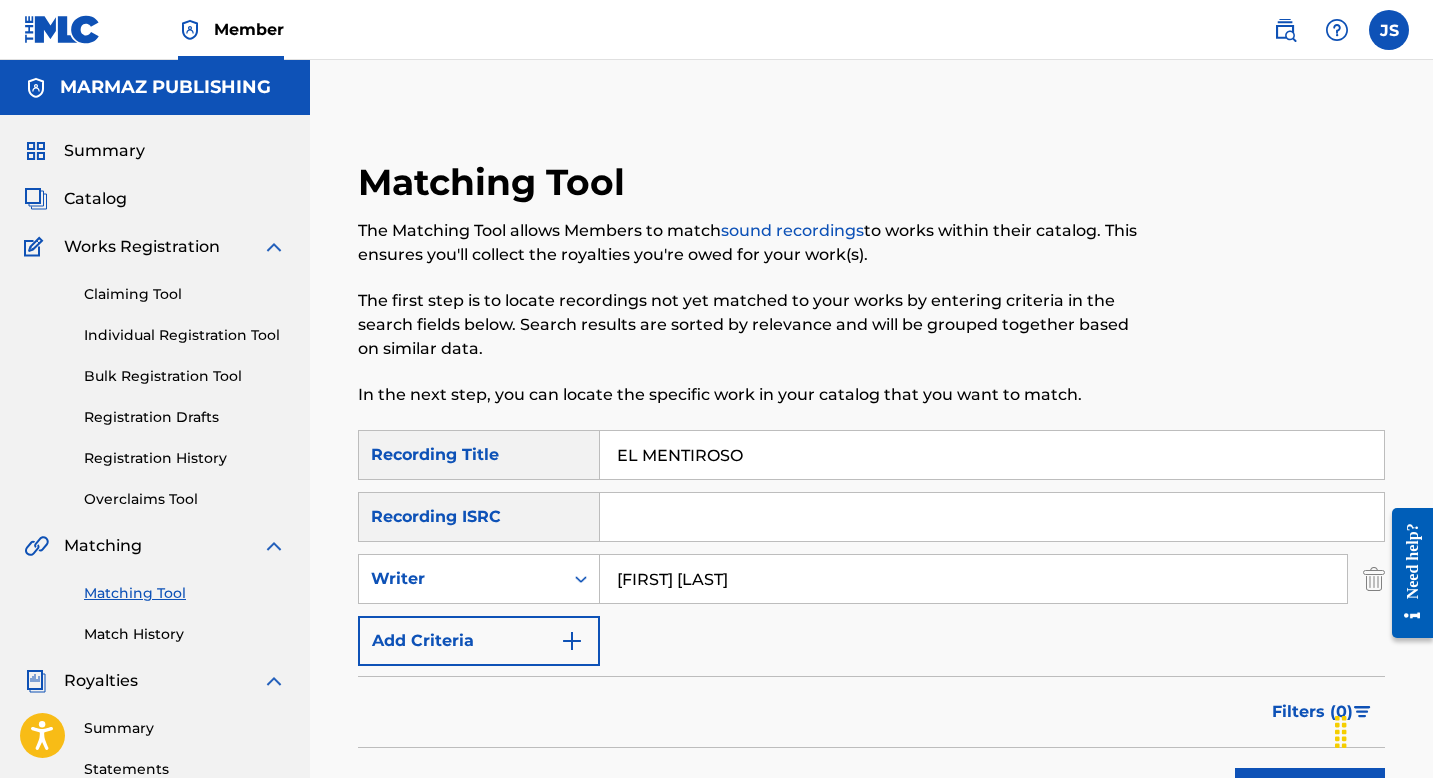 click on "EL MENTIROSO" at bounding box center [992, 455] 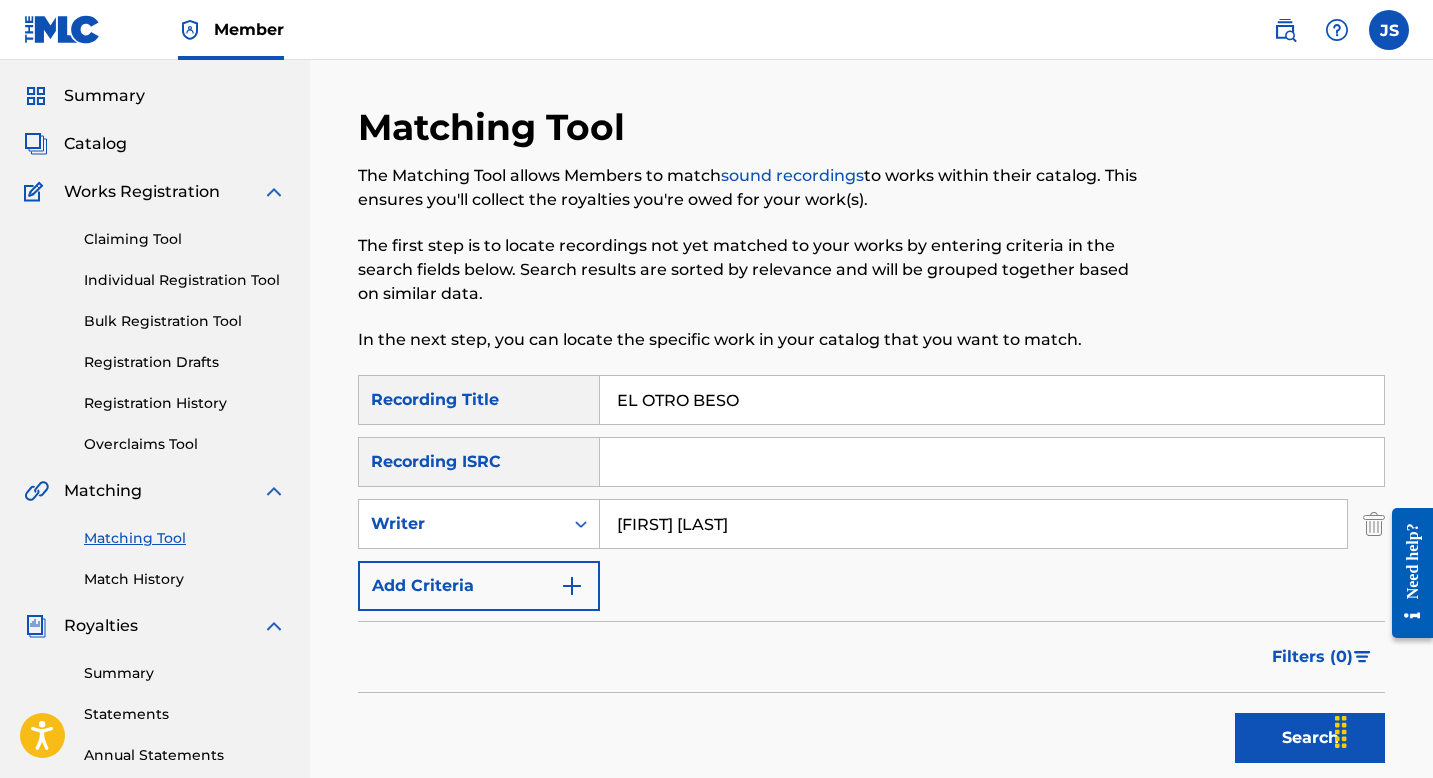 scroll, scrollTop: 67, scrollLeft: 0, axis: vertical 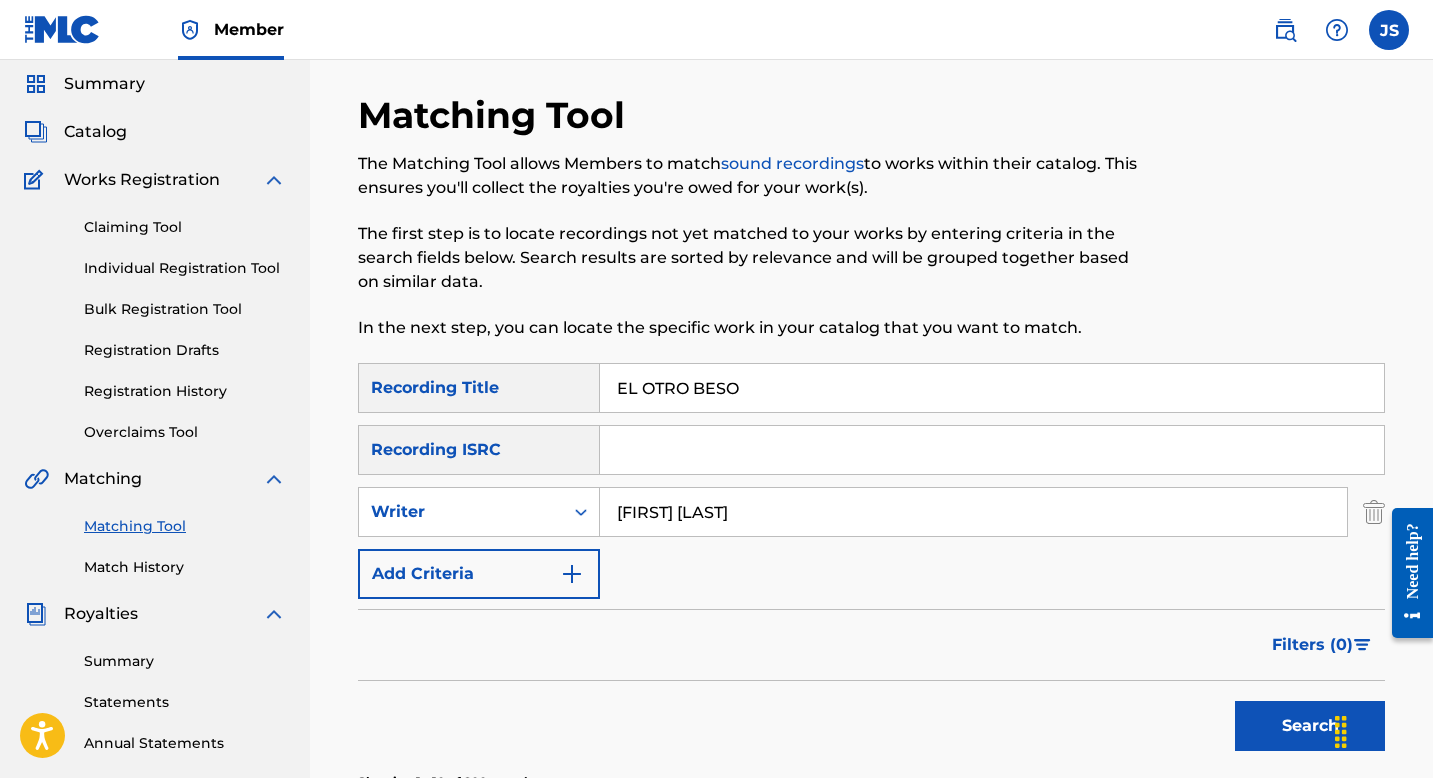 click on "Search" at bounding box center (1310, 726) 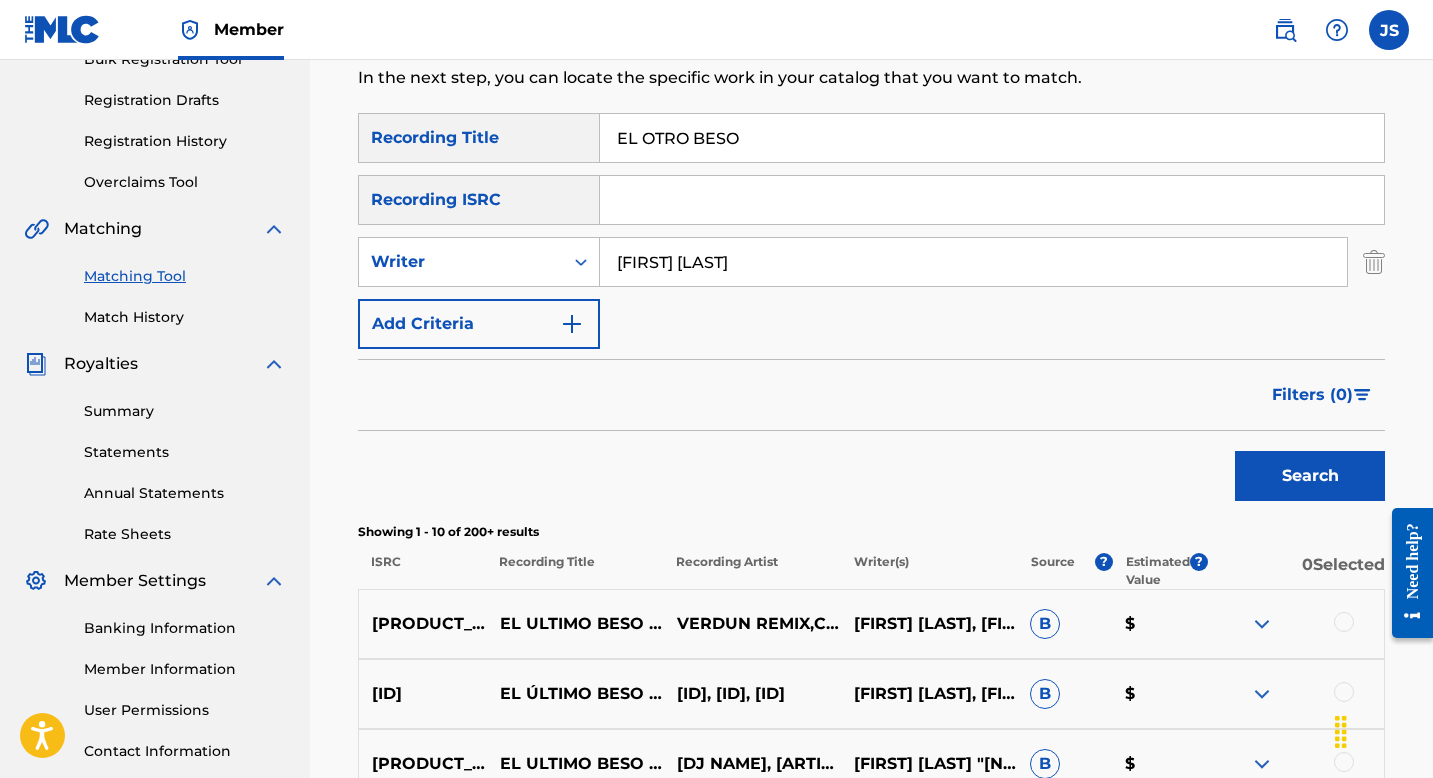 scroll, scrollTop: 334, scrollLeft: 0, axis: vertical 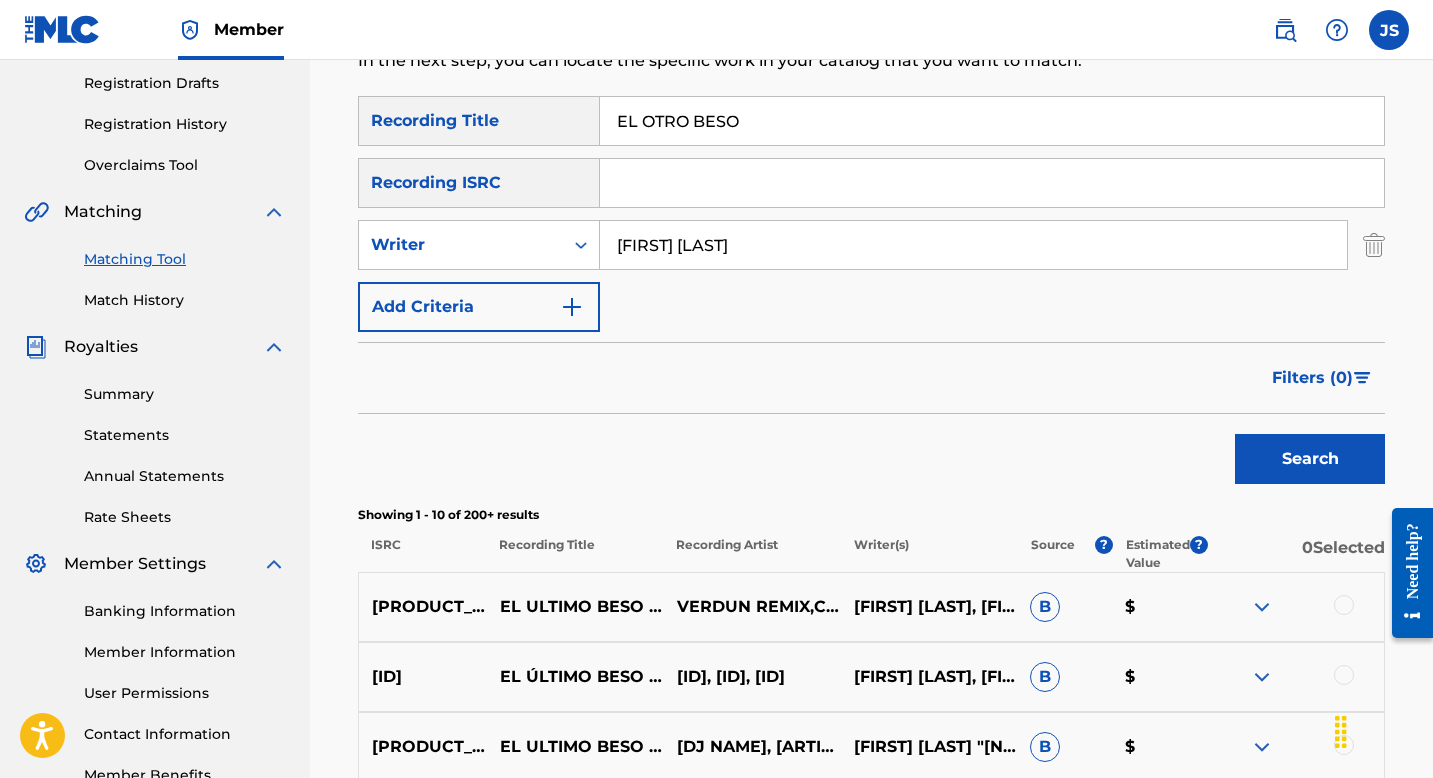 click on "Search" at bounding box center (1310, 459) 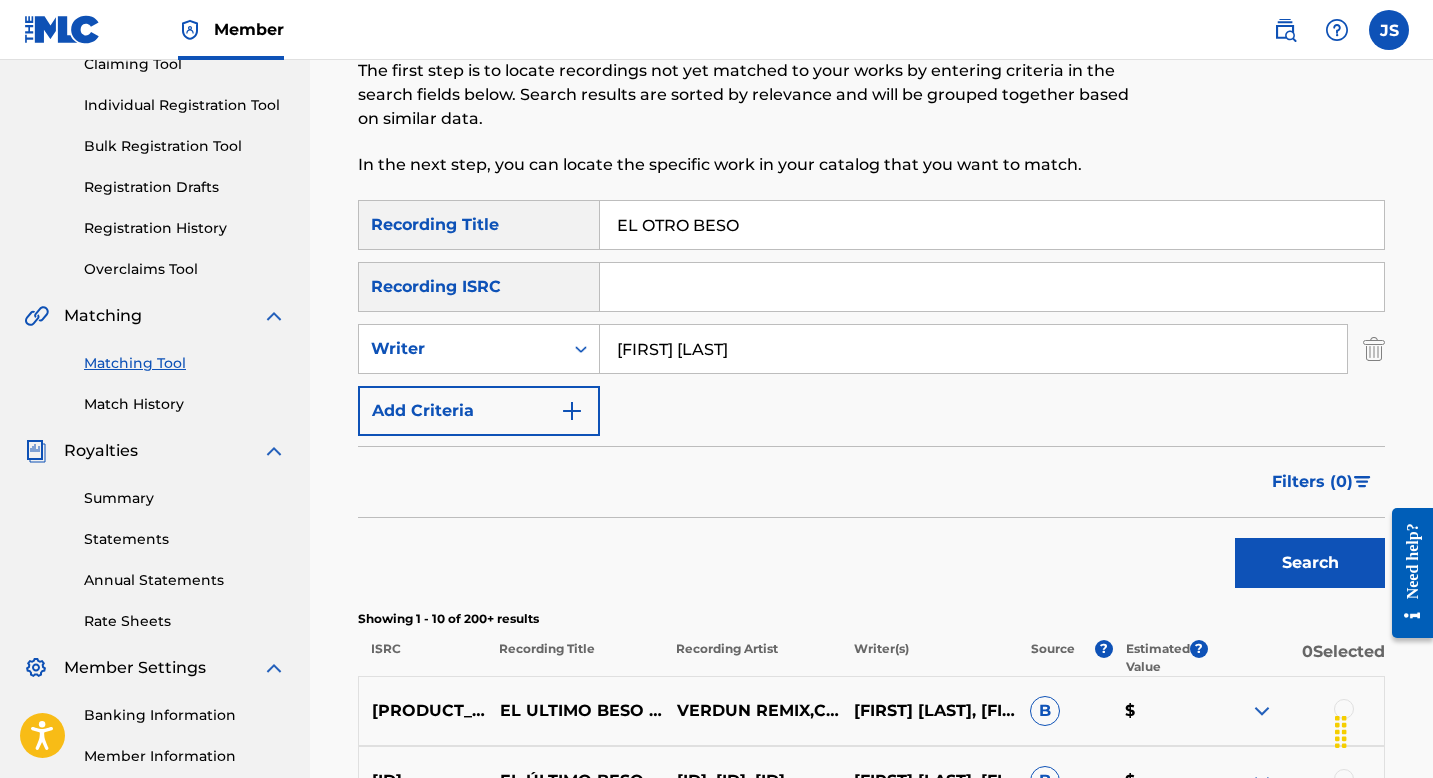 scroll, scrollTop: 478, scrollLeft: 0, axis: vertical 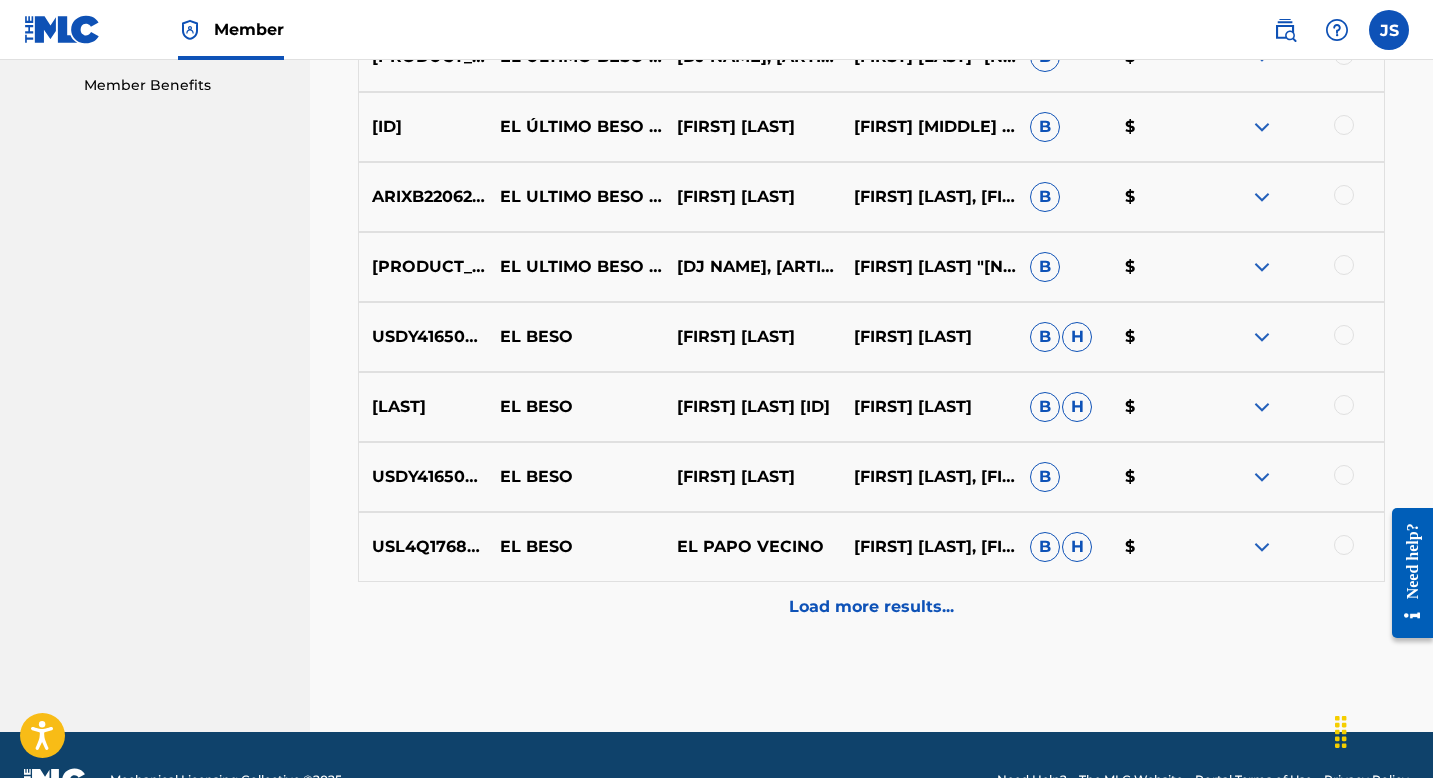 click on "Load more results..." at bounding box center [871, 607] 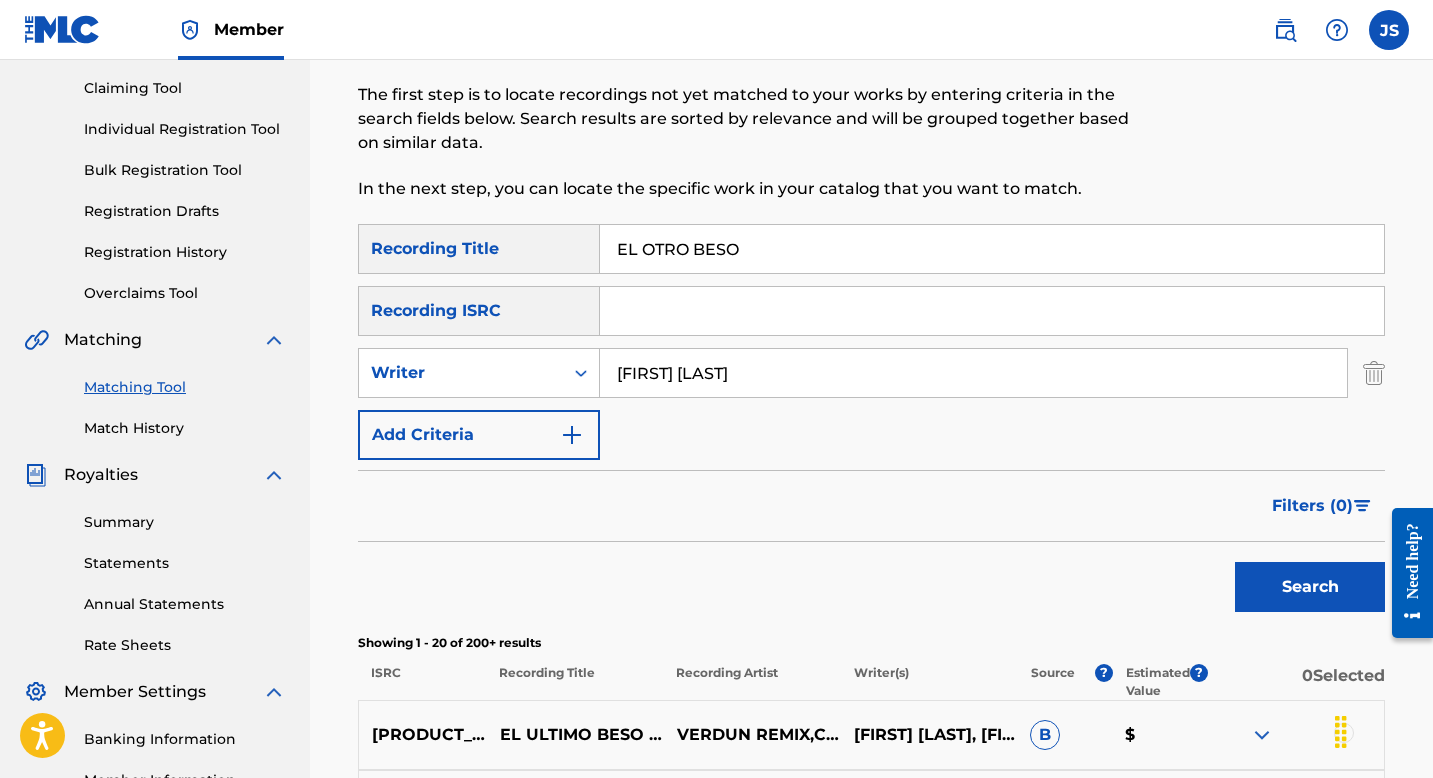 scroll, scrollTop: 0, scrollLeft: 0, axis: both 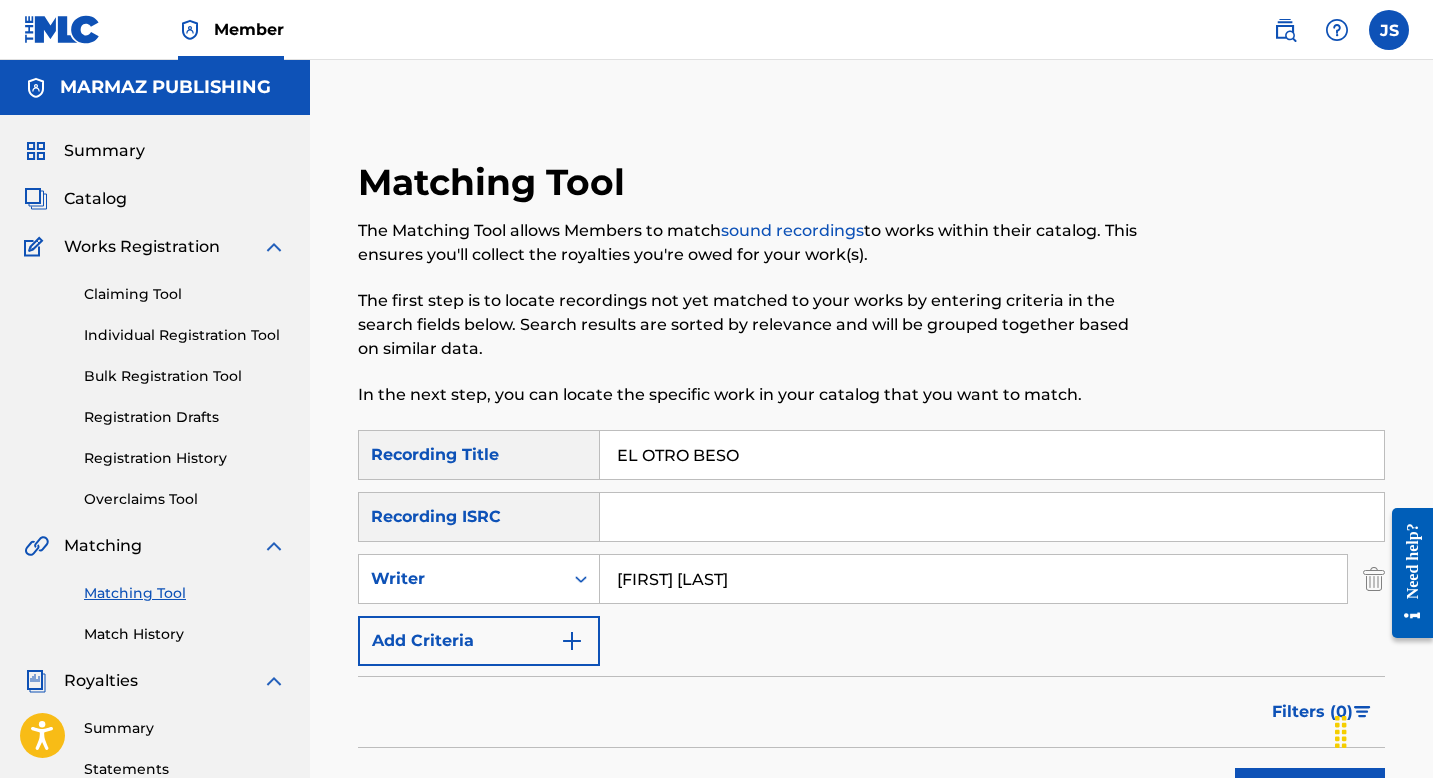 click on "EL OTRO BESO" at bounding box center (992, 455) 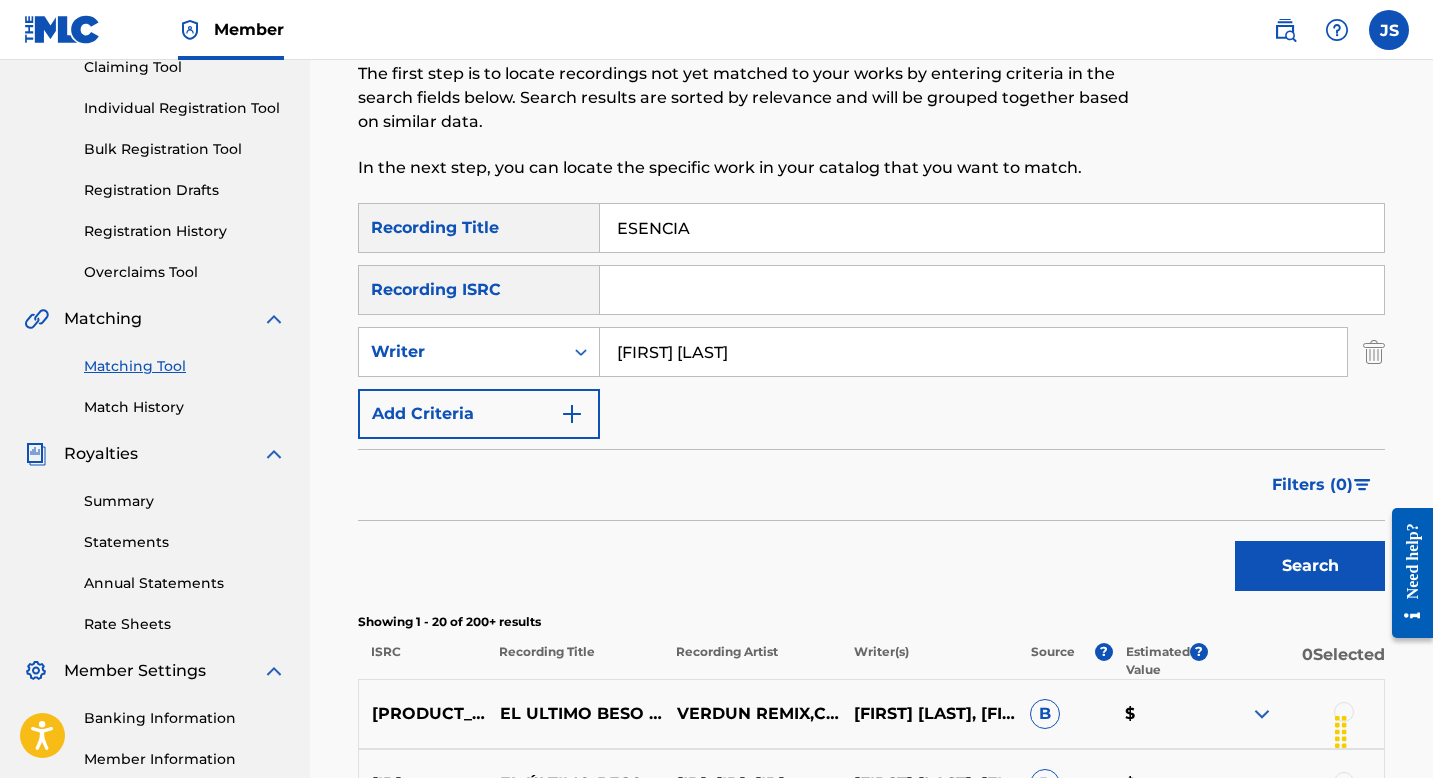 scroll, scrollTop: 235, scrollLeft: 0, axis: vertical 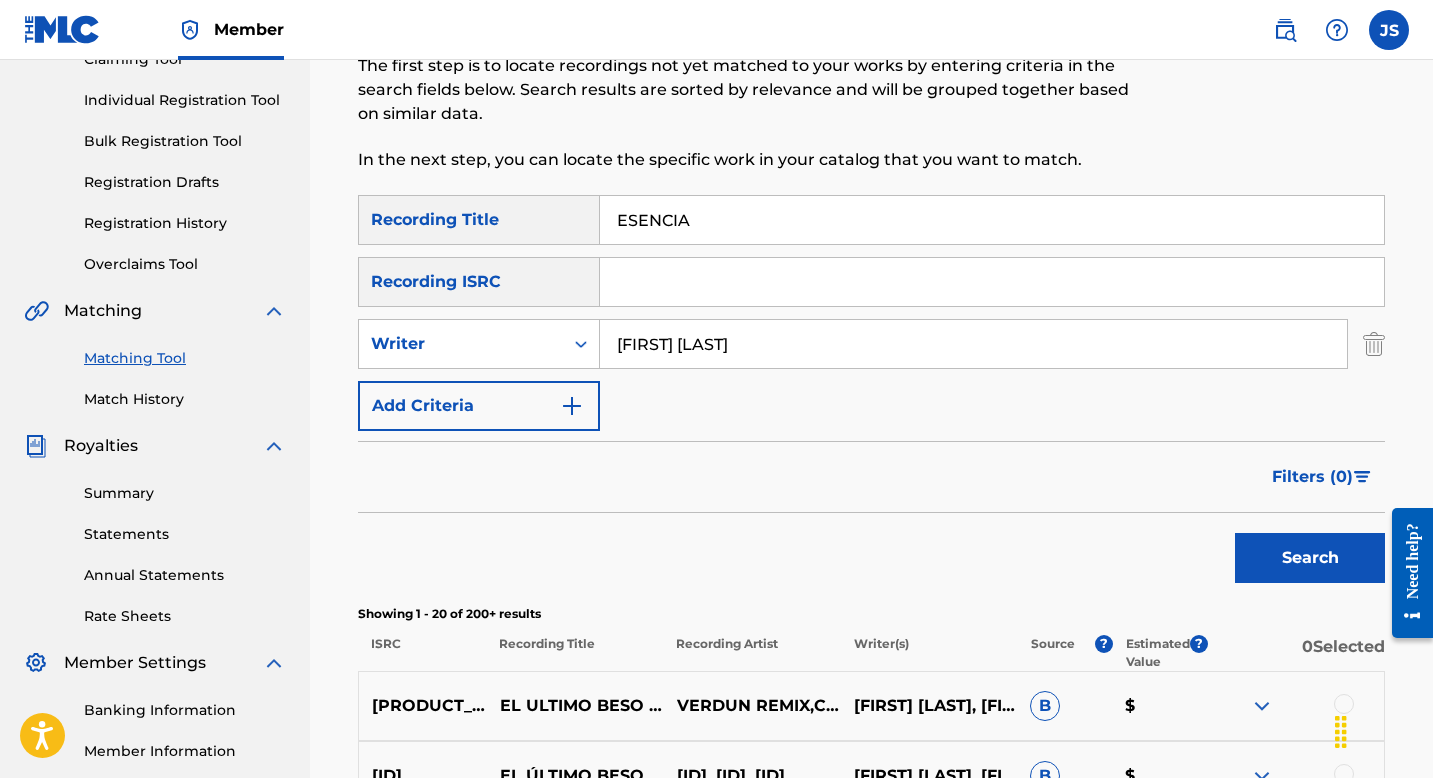 click on "Search" at bounding box center [1310, 558] 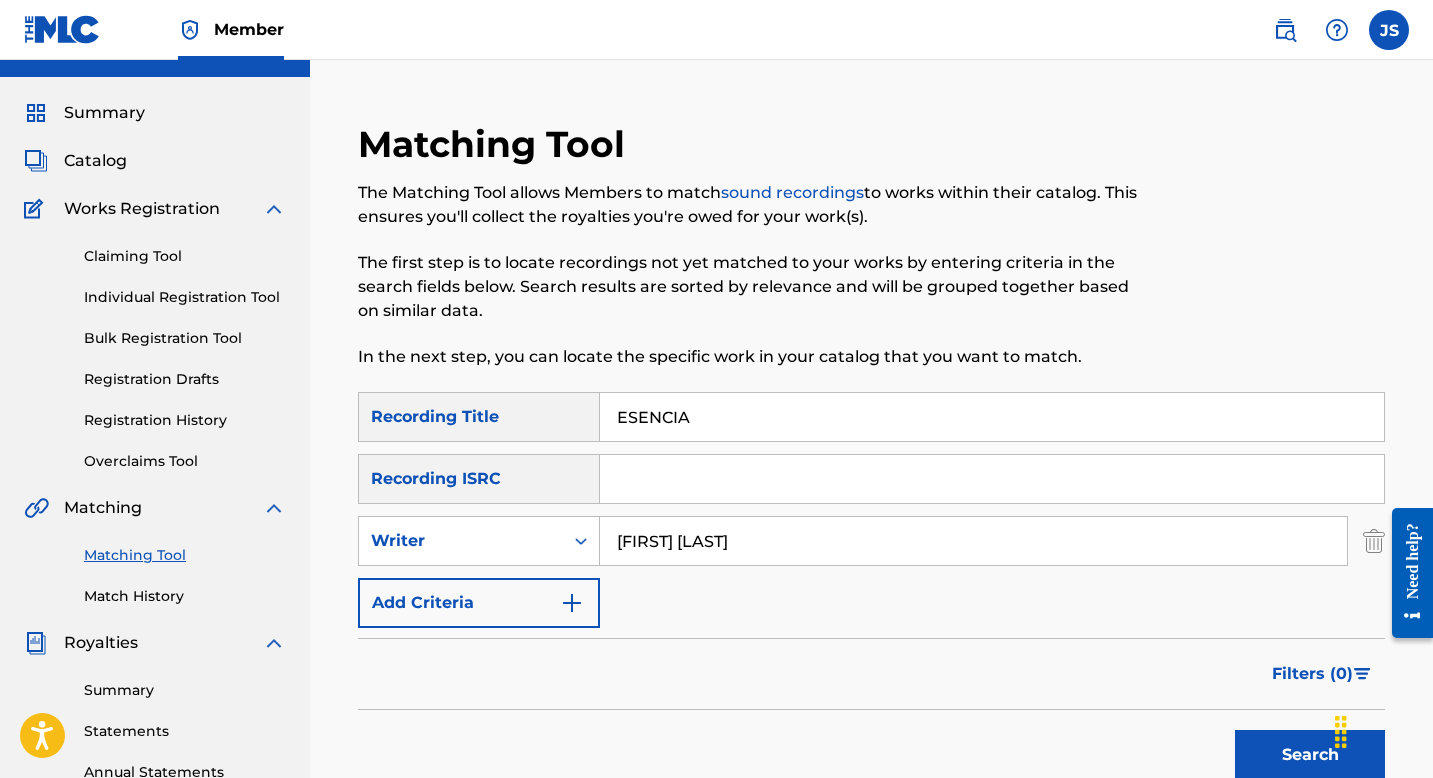 scroll, scrollTop: 0, scrollLeft: 0, axis: both 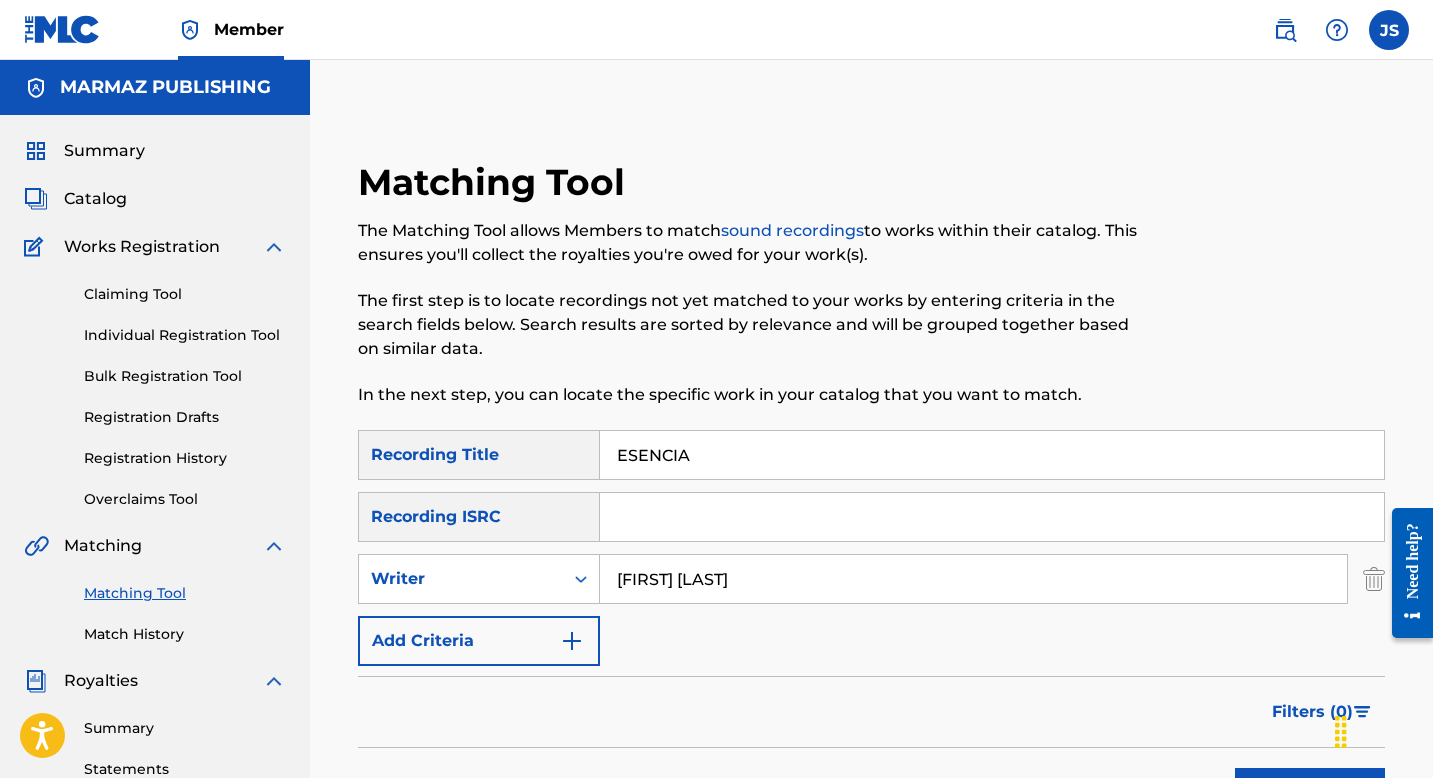 click on "ESENCIA" at bounding box center [992, 455] 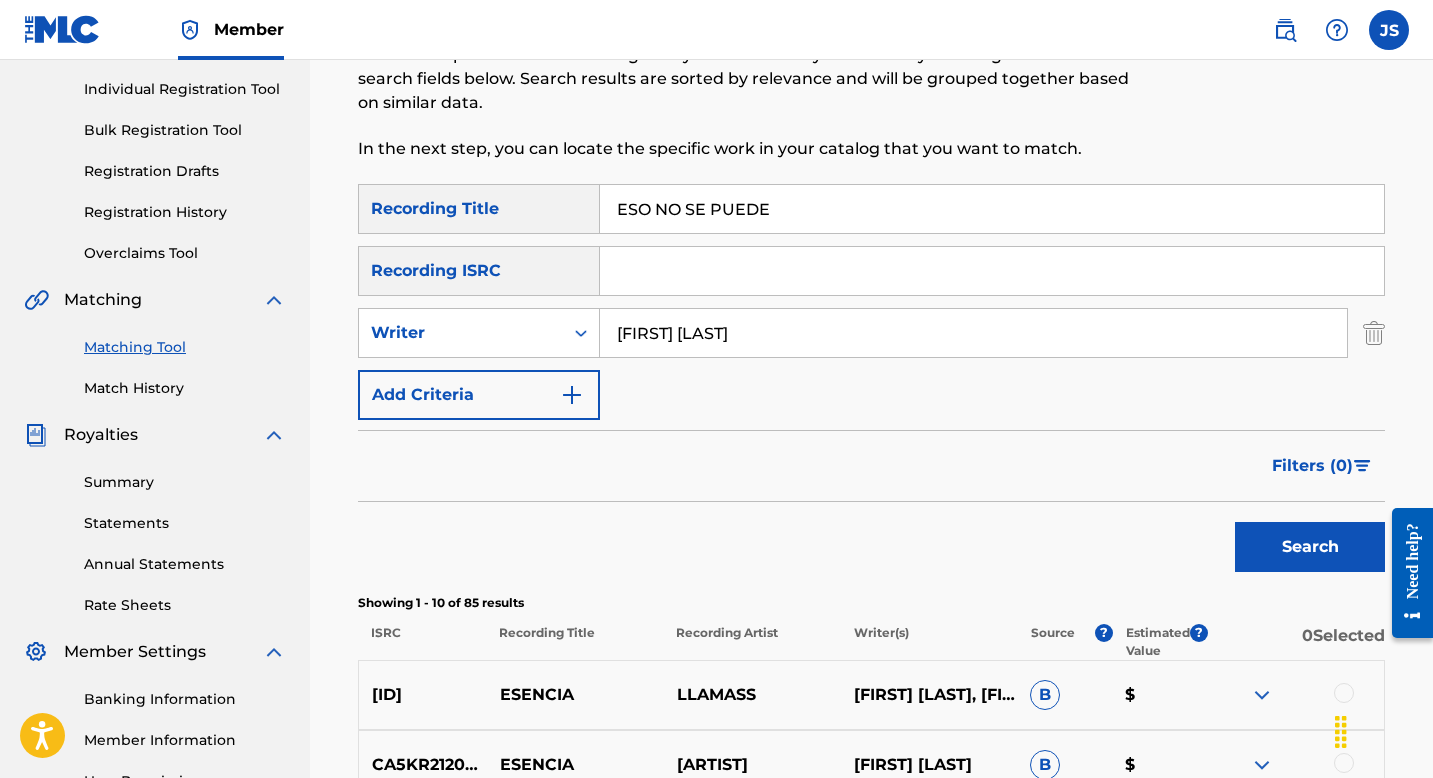 scroll, scrollTop: 267, scrollLeft: 0, axis: vertical 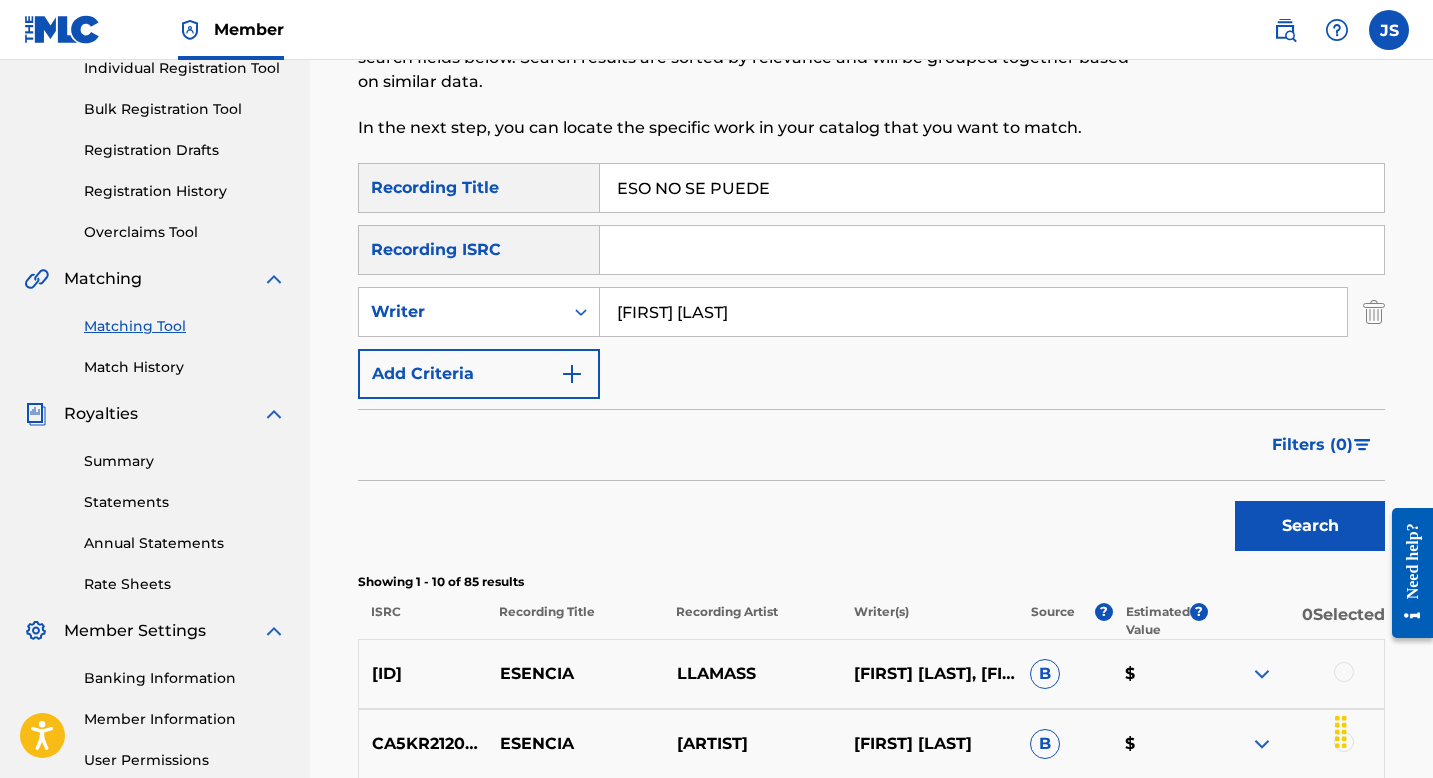 type on "ESO NO SE PUEDE" 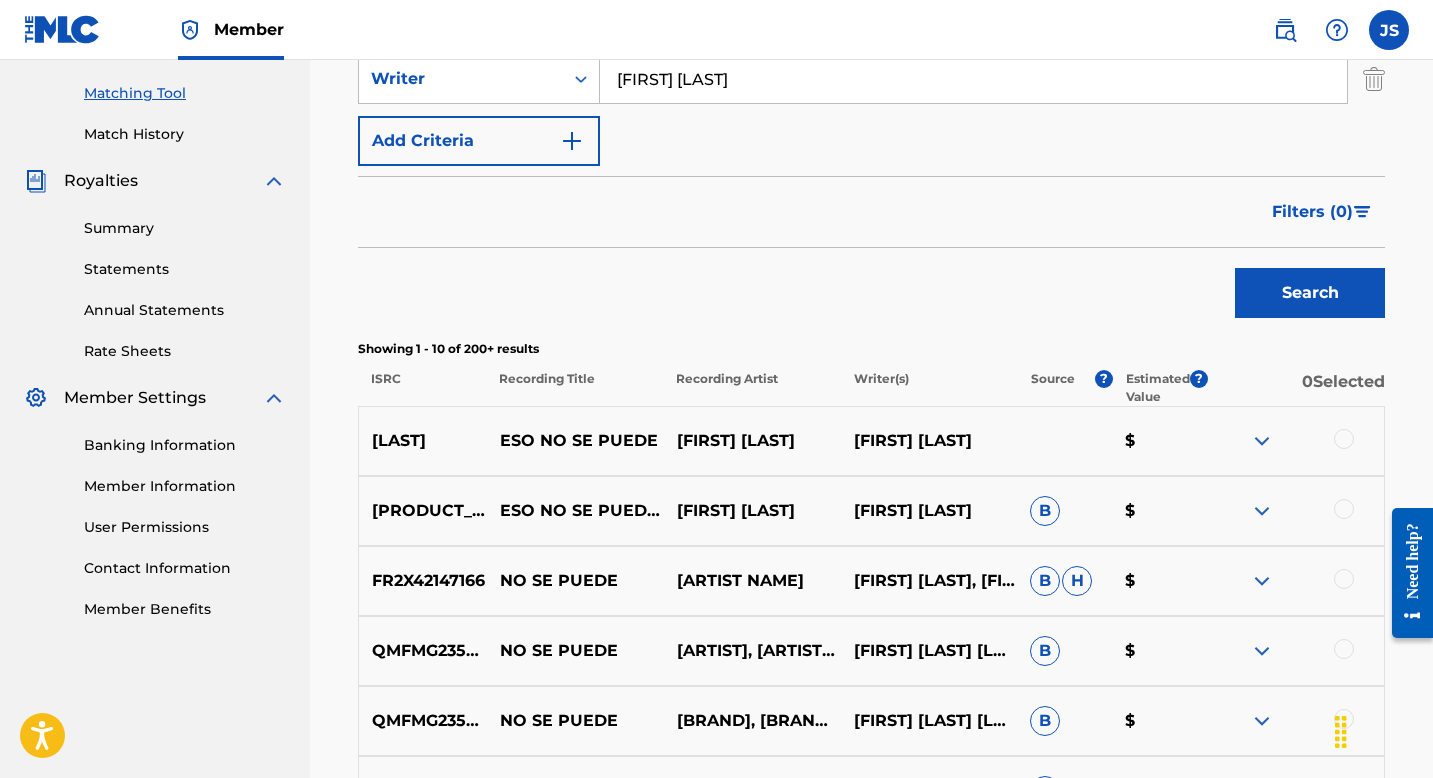 scroll, scrollTop: 510, scrollLeft: 0, axis: vertical 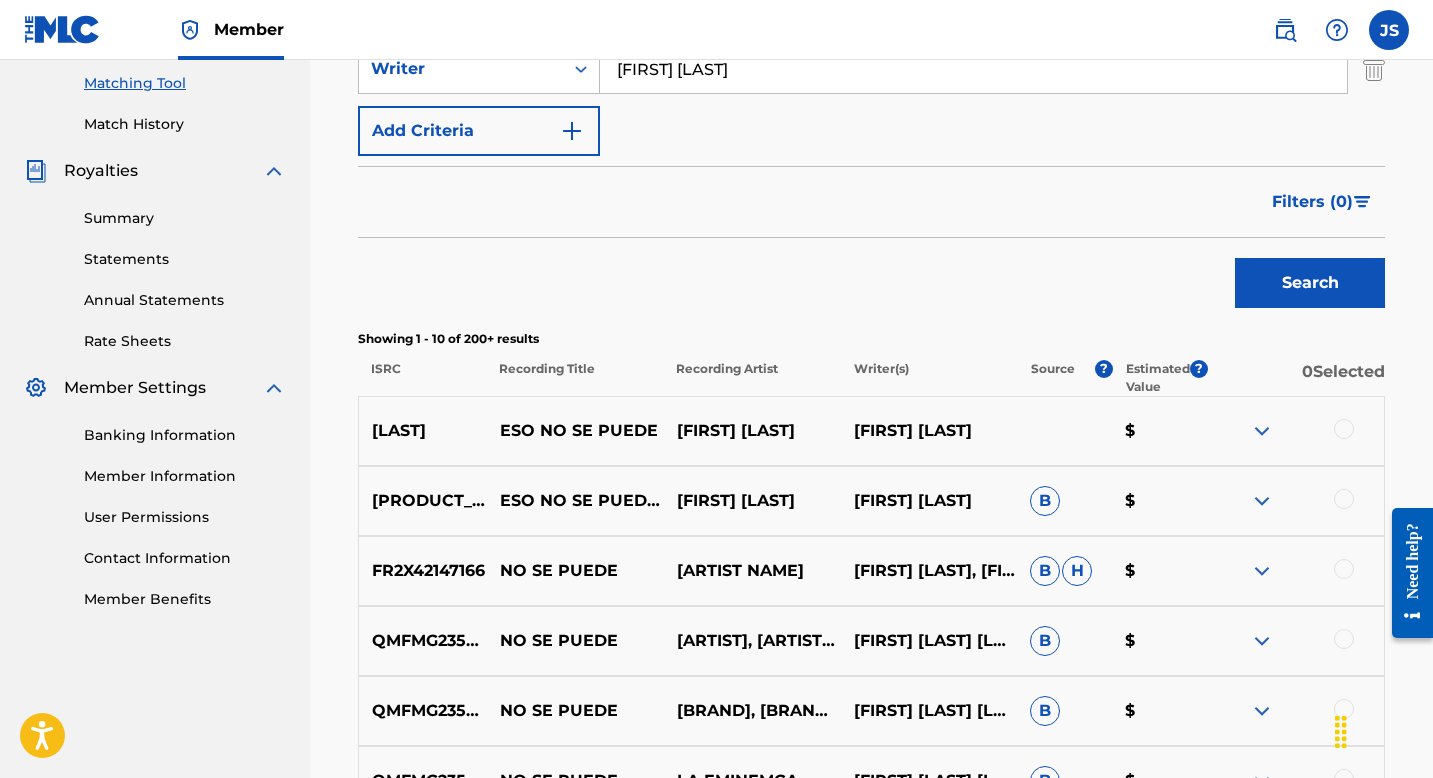 click at bounding box center [1344, 429] 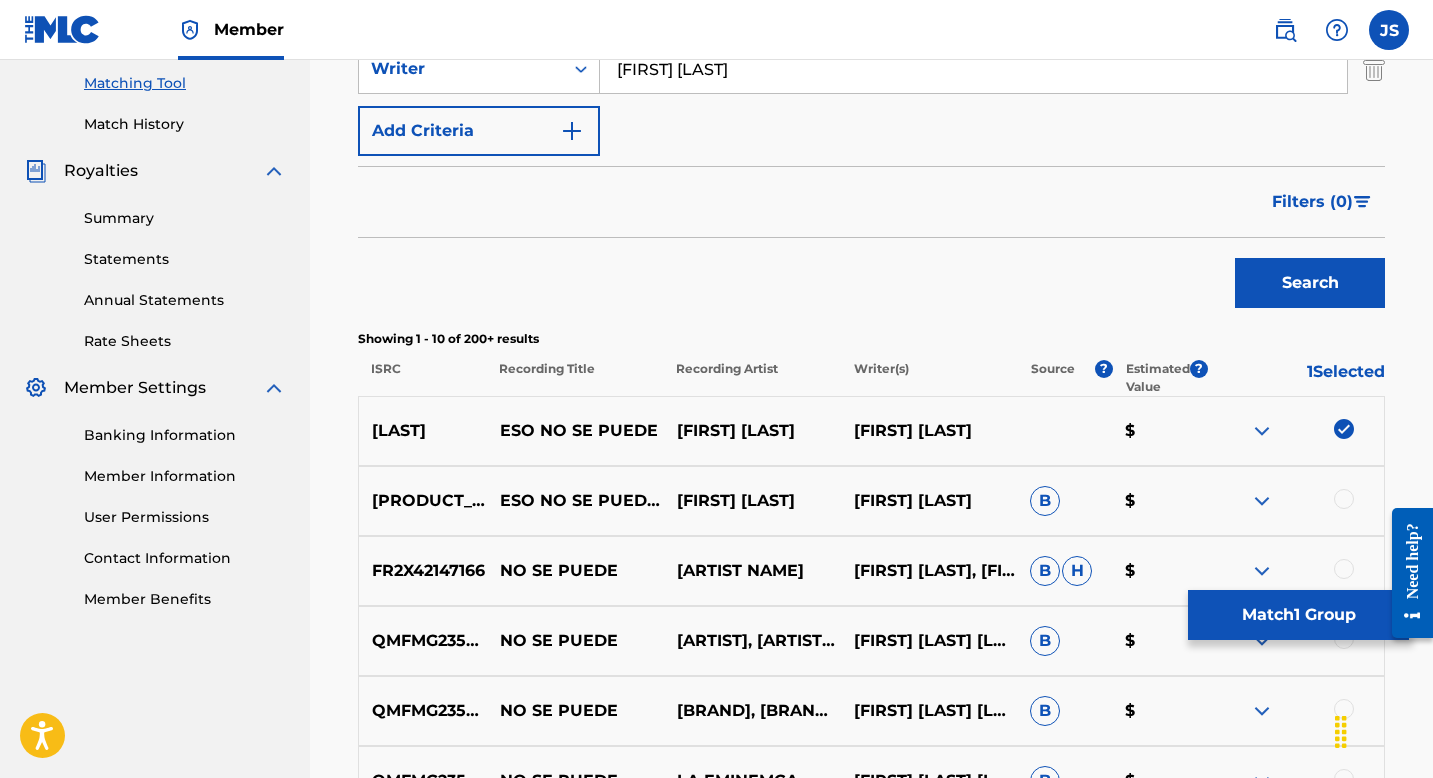 click at bounding box center [1344, 499] 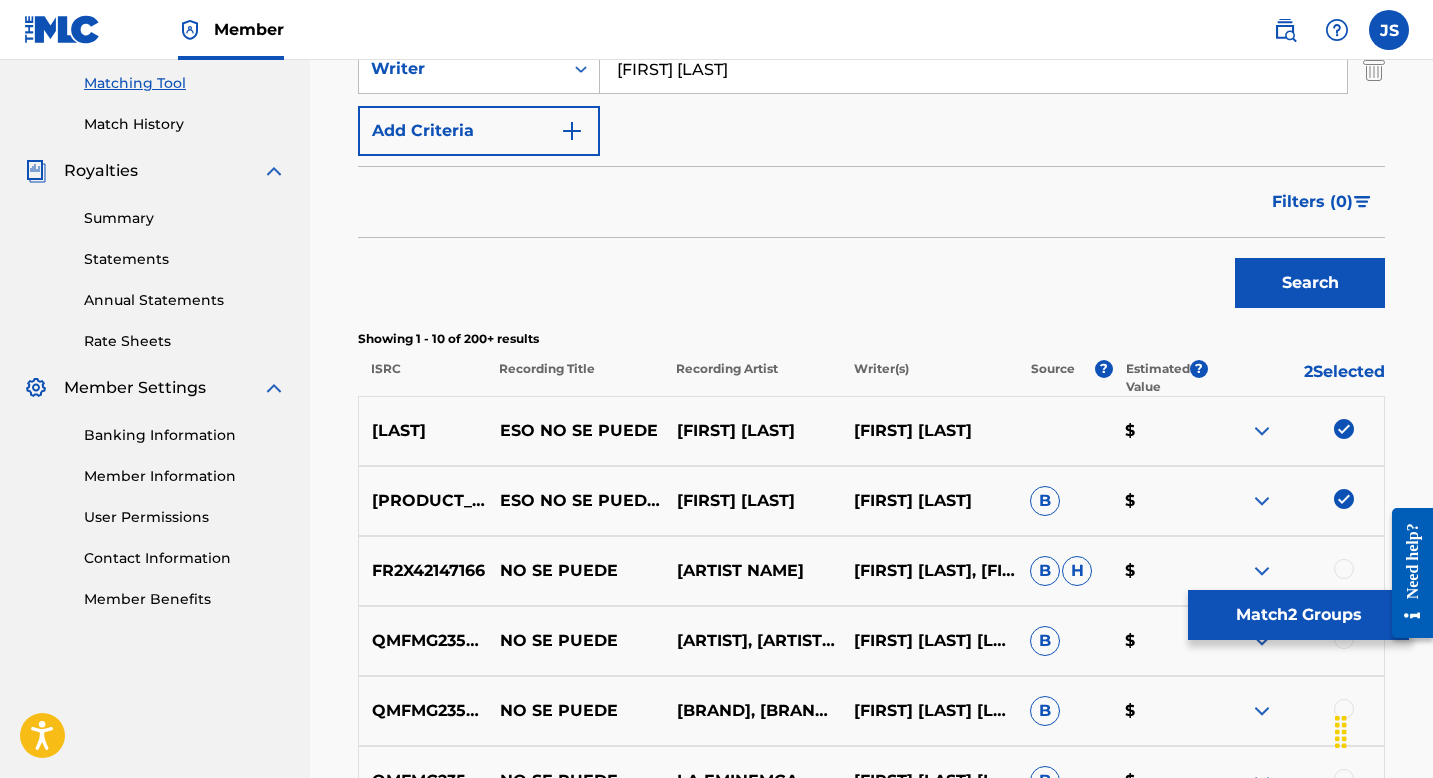 click on "[PRODUCT_CODE]" at bounding box center [423, 501] 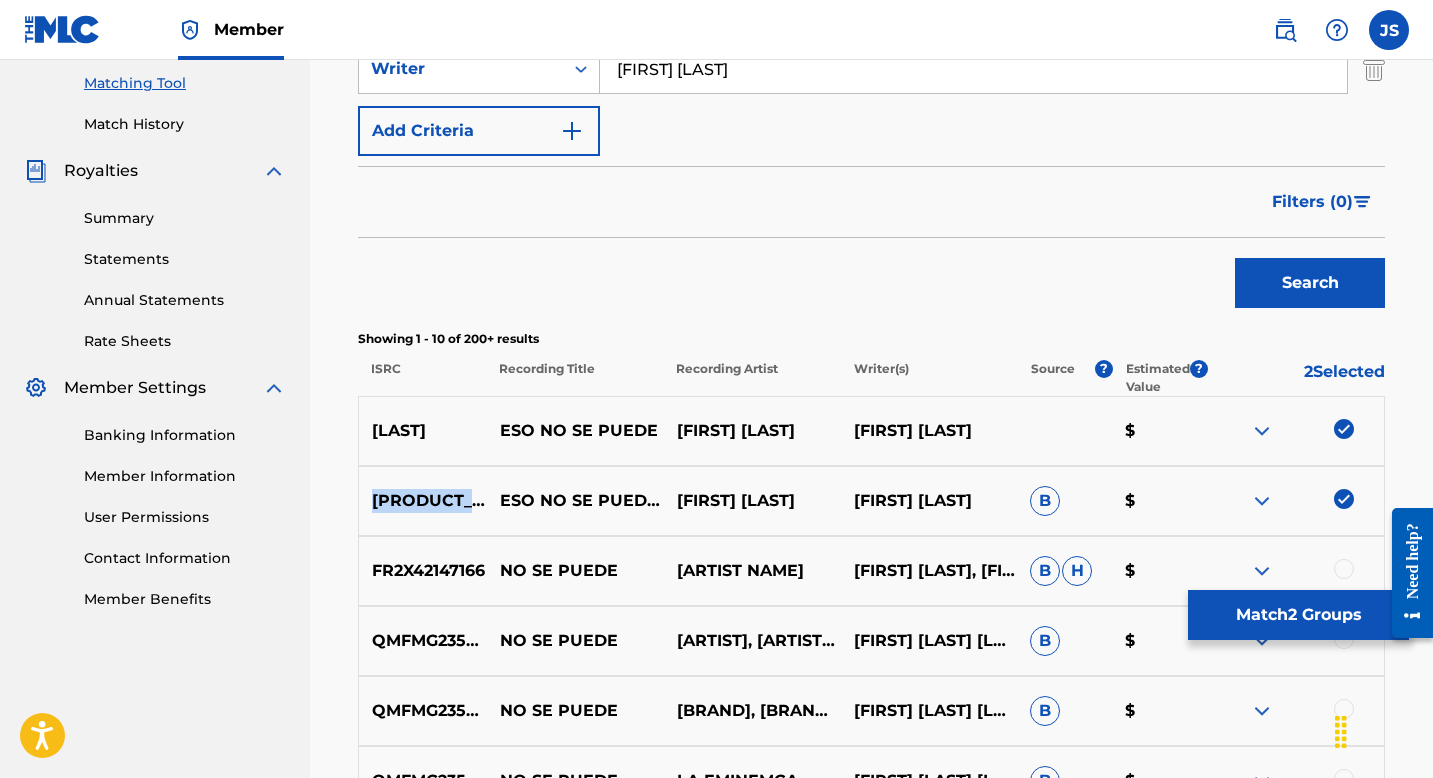 copy on "[PRODUCT_CODE]" 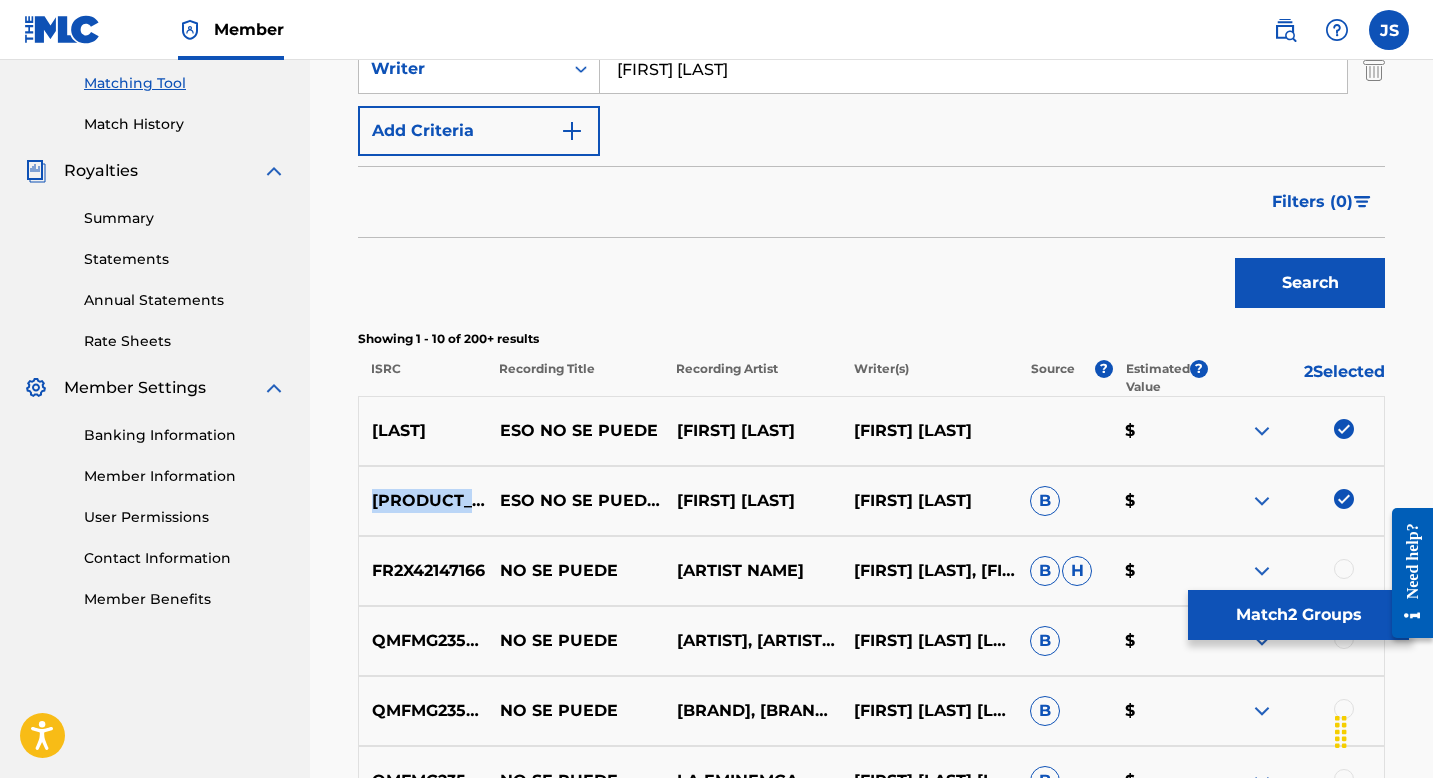 click on "Match  2 Groups" at bounding box center (1298, 615) 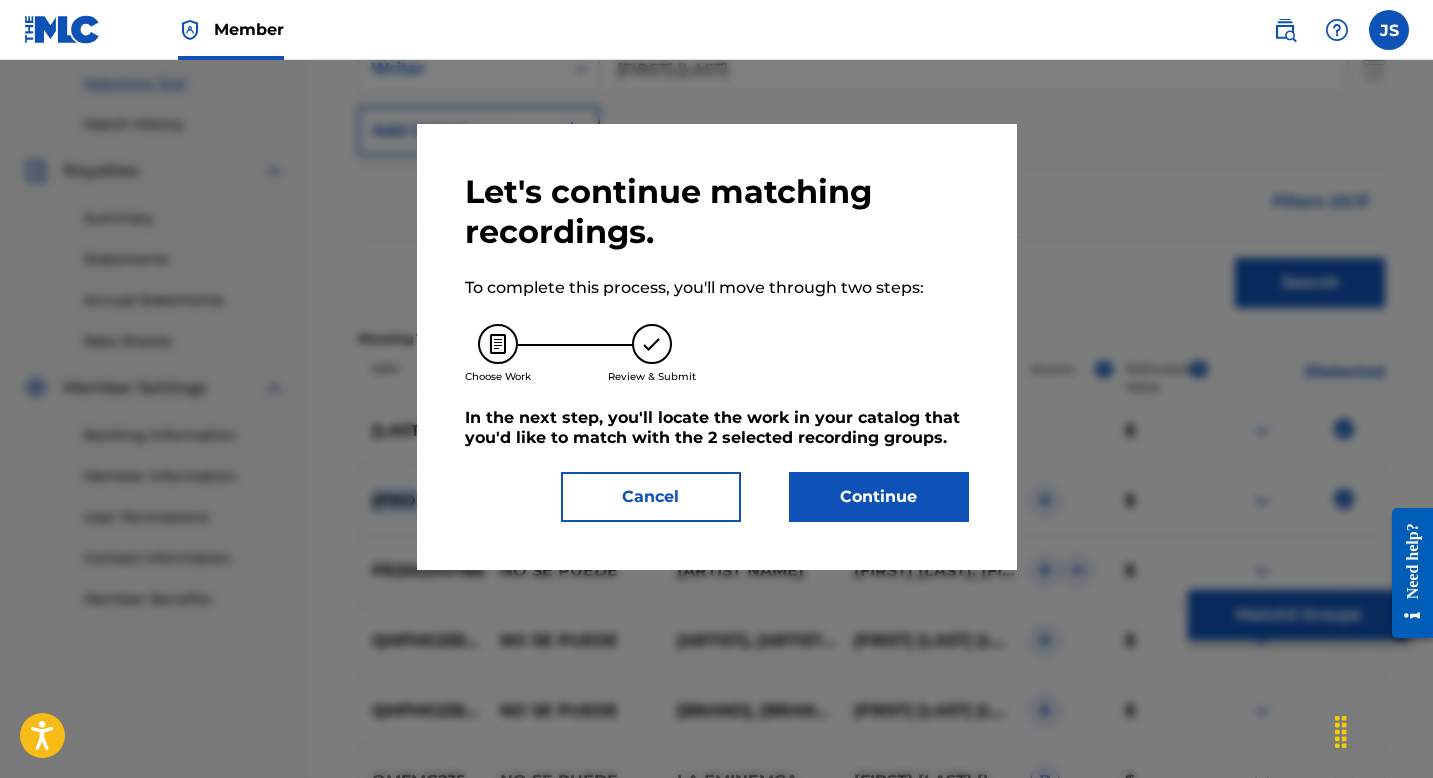 click on "Continue" at bounding box center (879, 497) 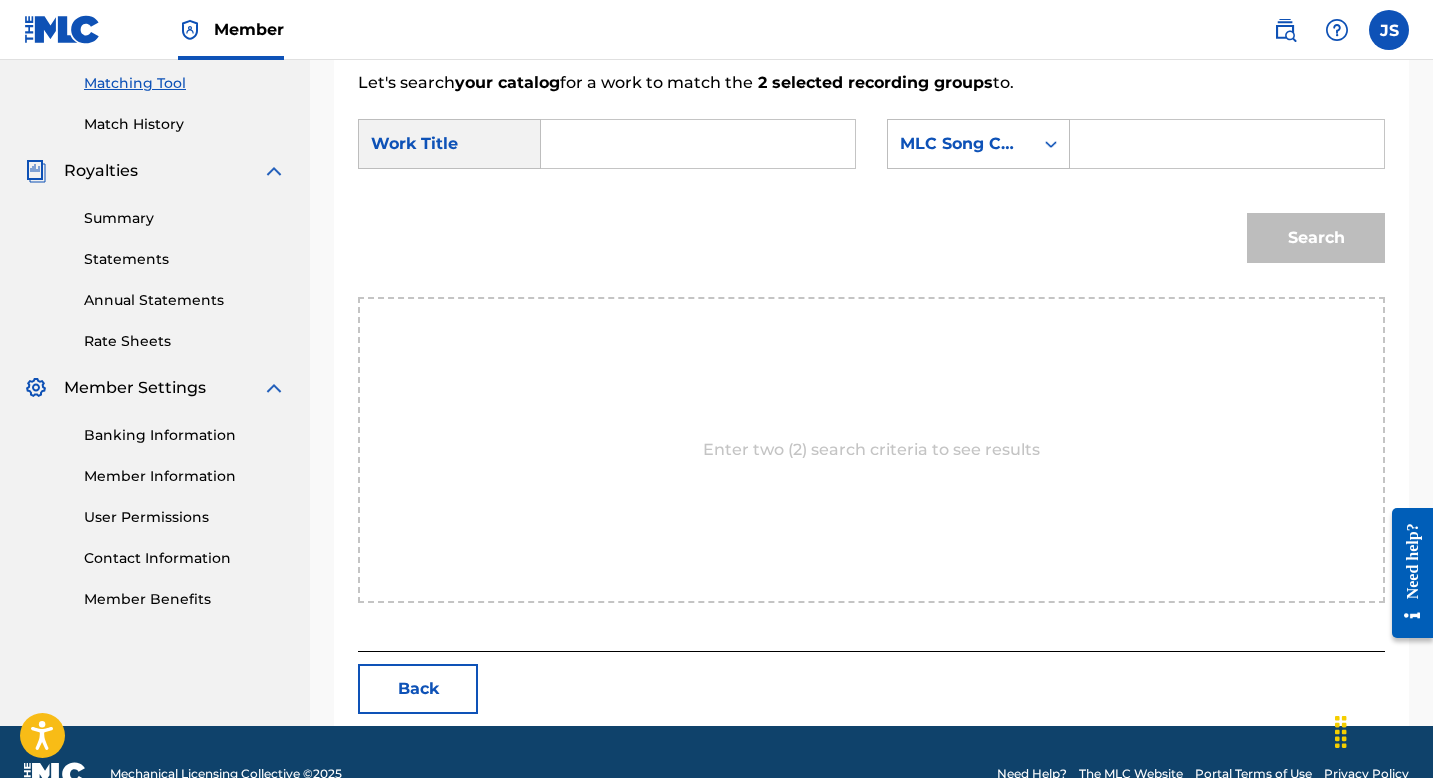 click at bounding box center (698, 144) 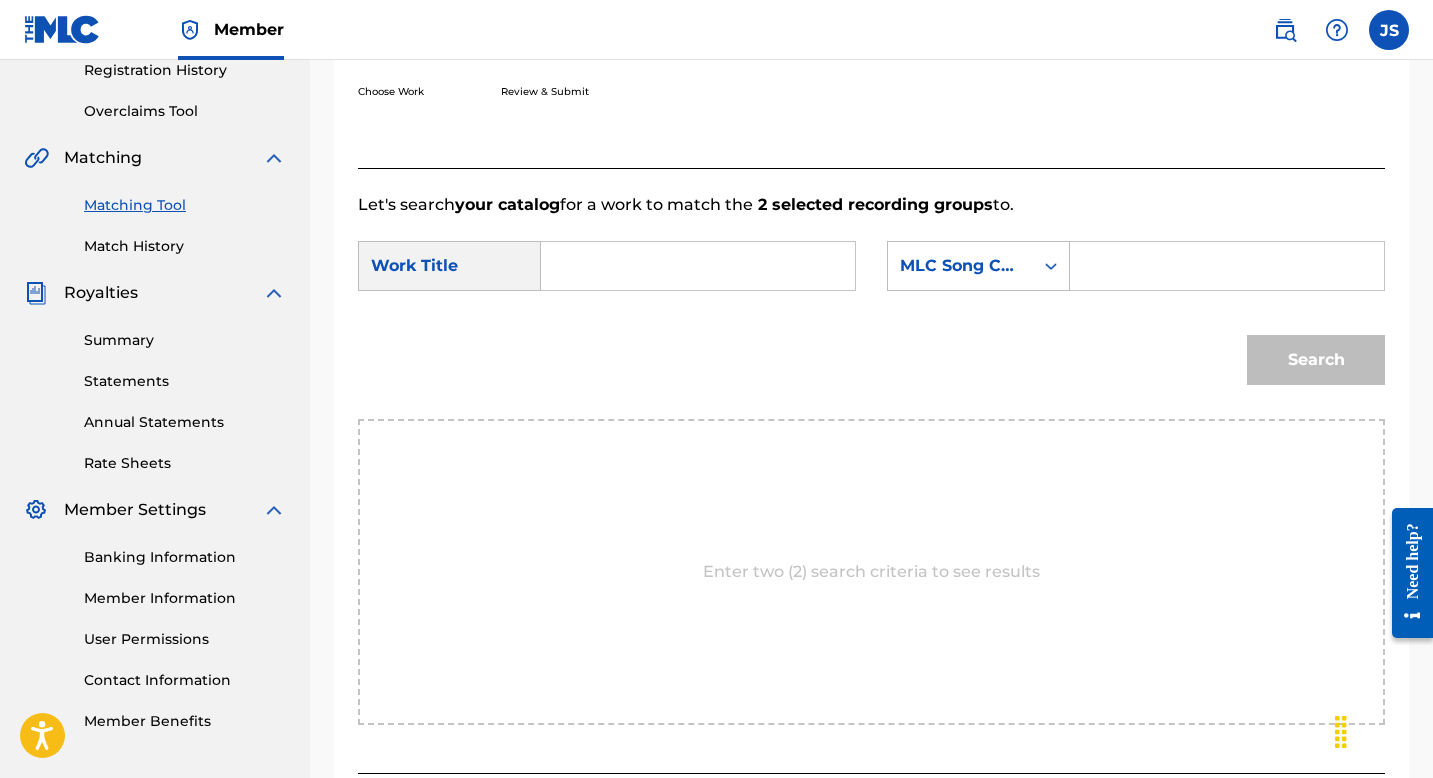 scroll, scrollTop: 387, scrollLeft: 0, axis: vertical 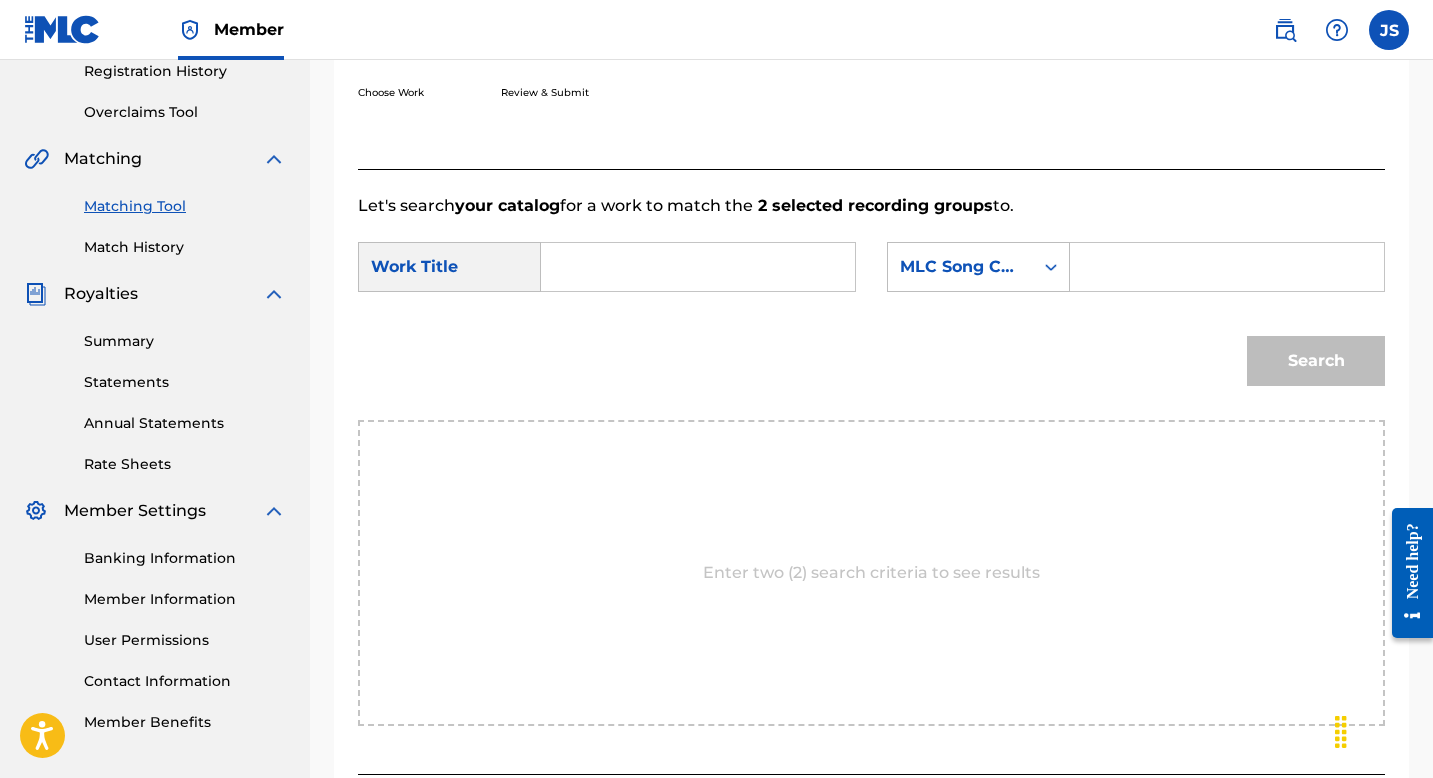 paste on "ESO NO SE PUEDE" 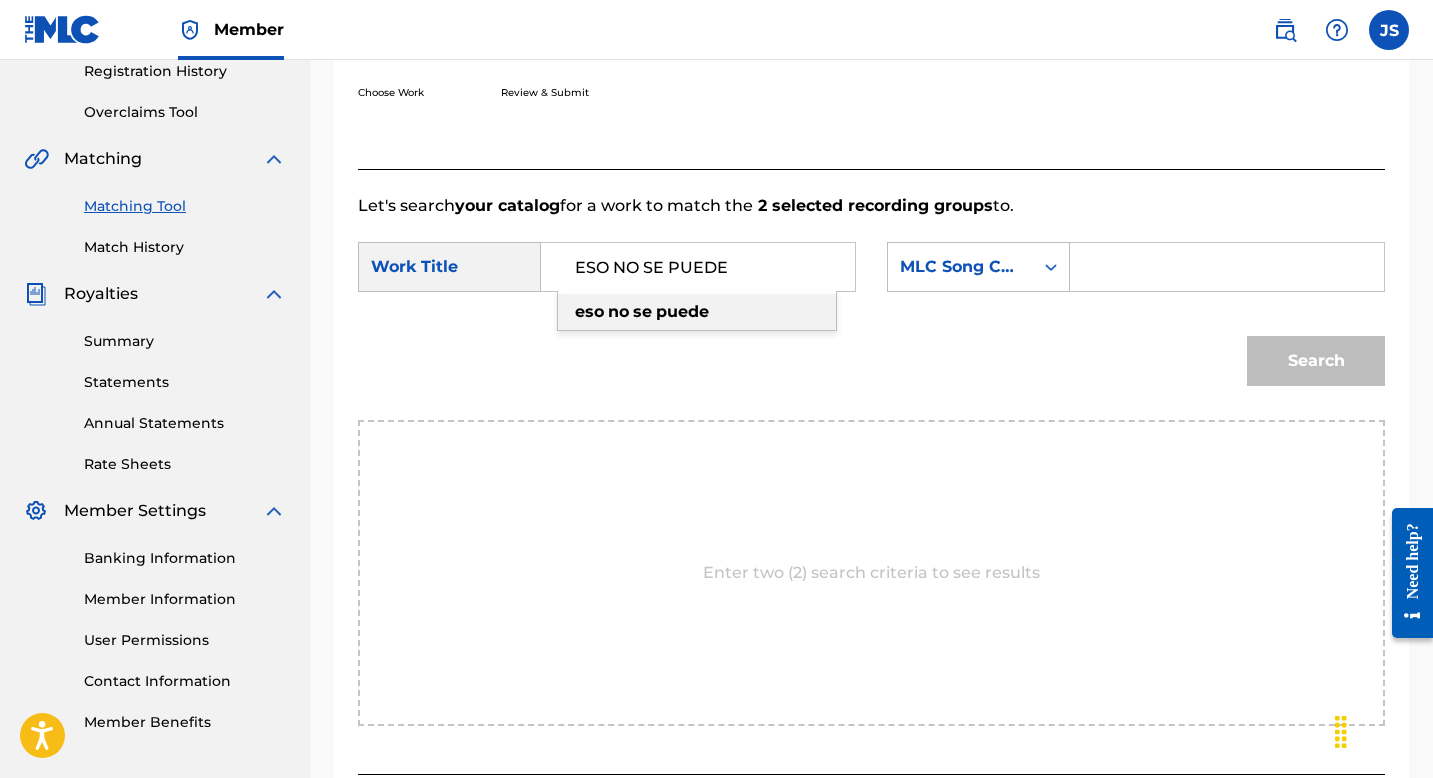 type on "ESO NO SE PUEDE" 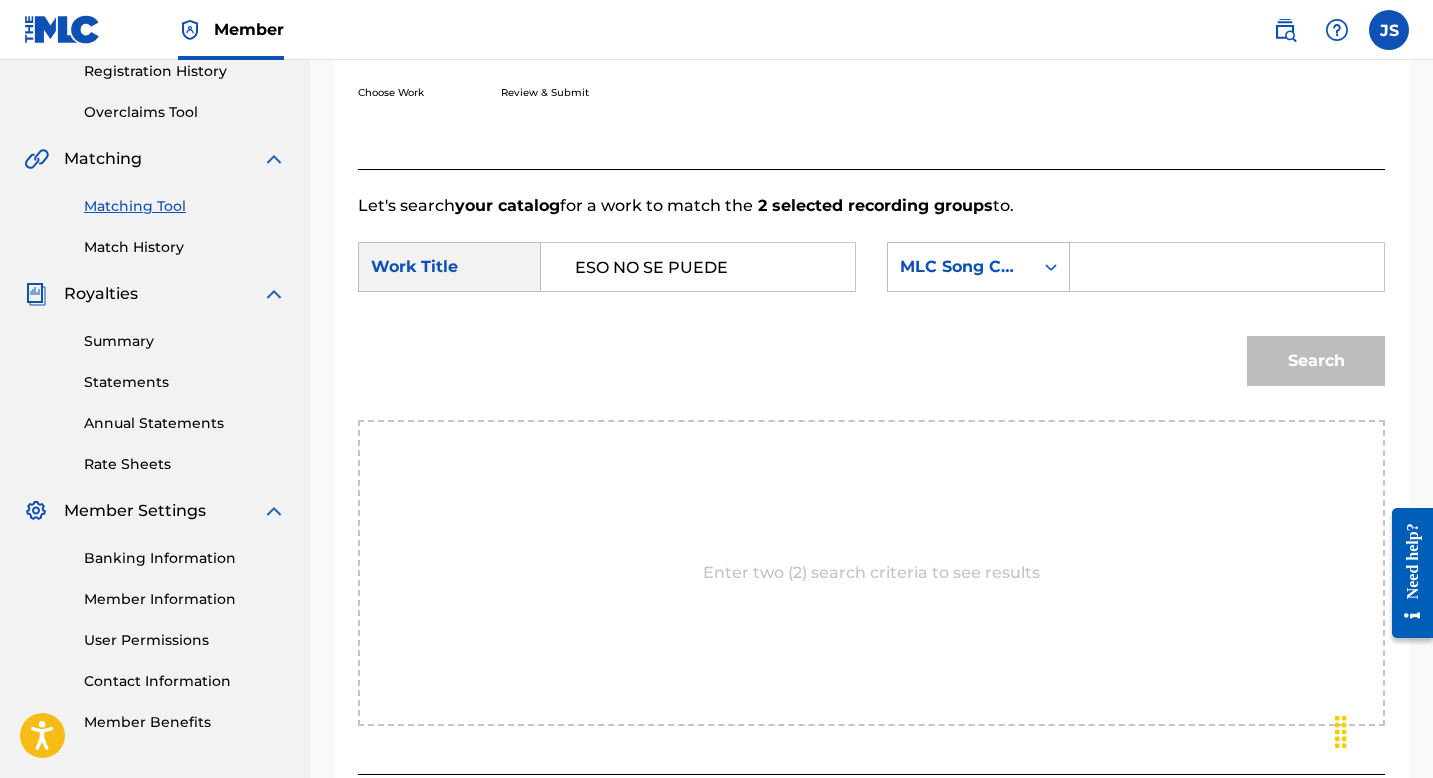 paste on "[PRODUCT_CODE]" 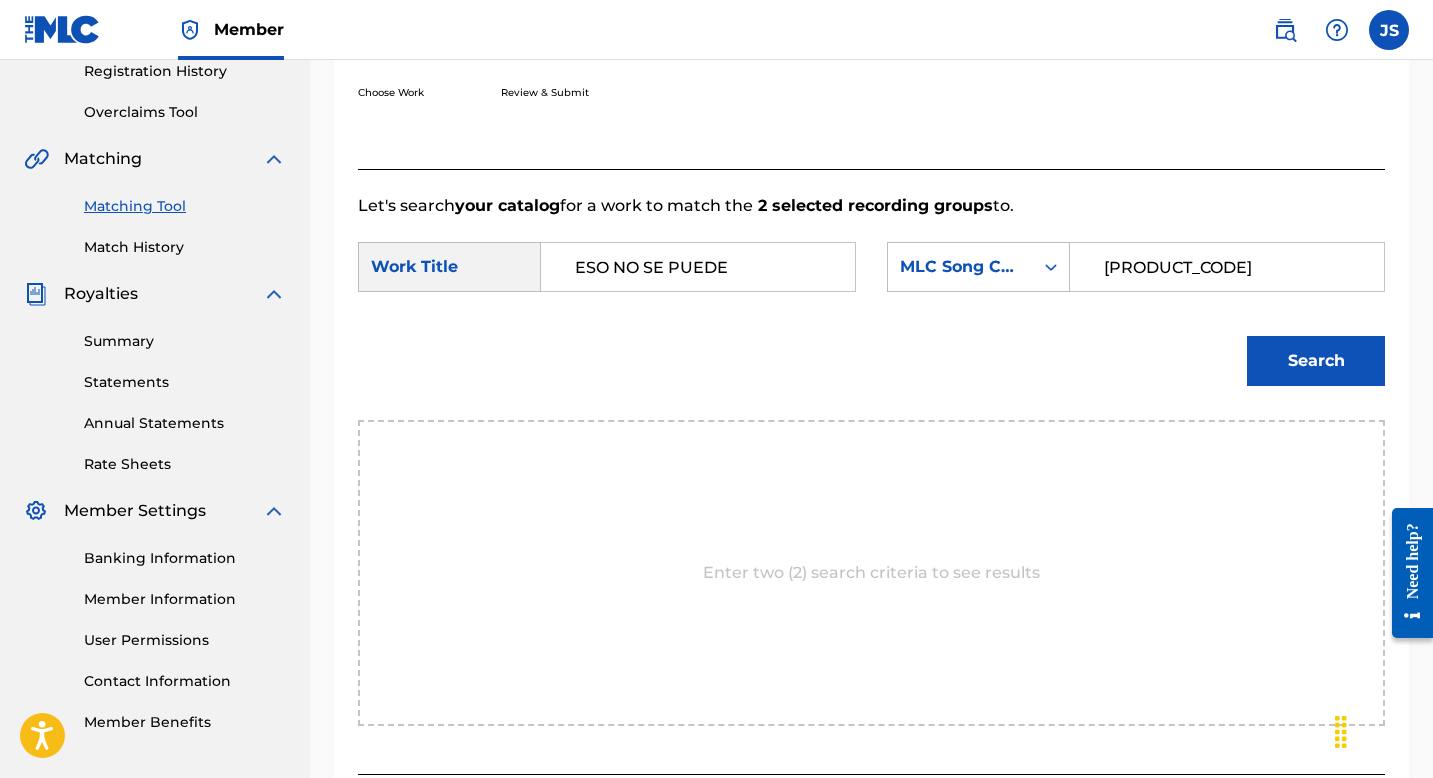 type on "[PRODUCT_CODE]" 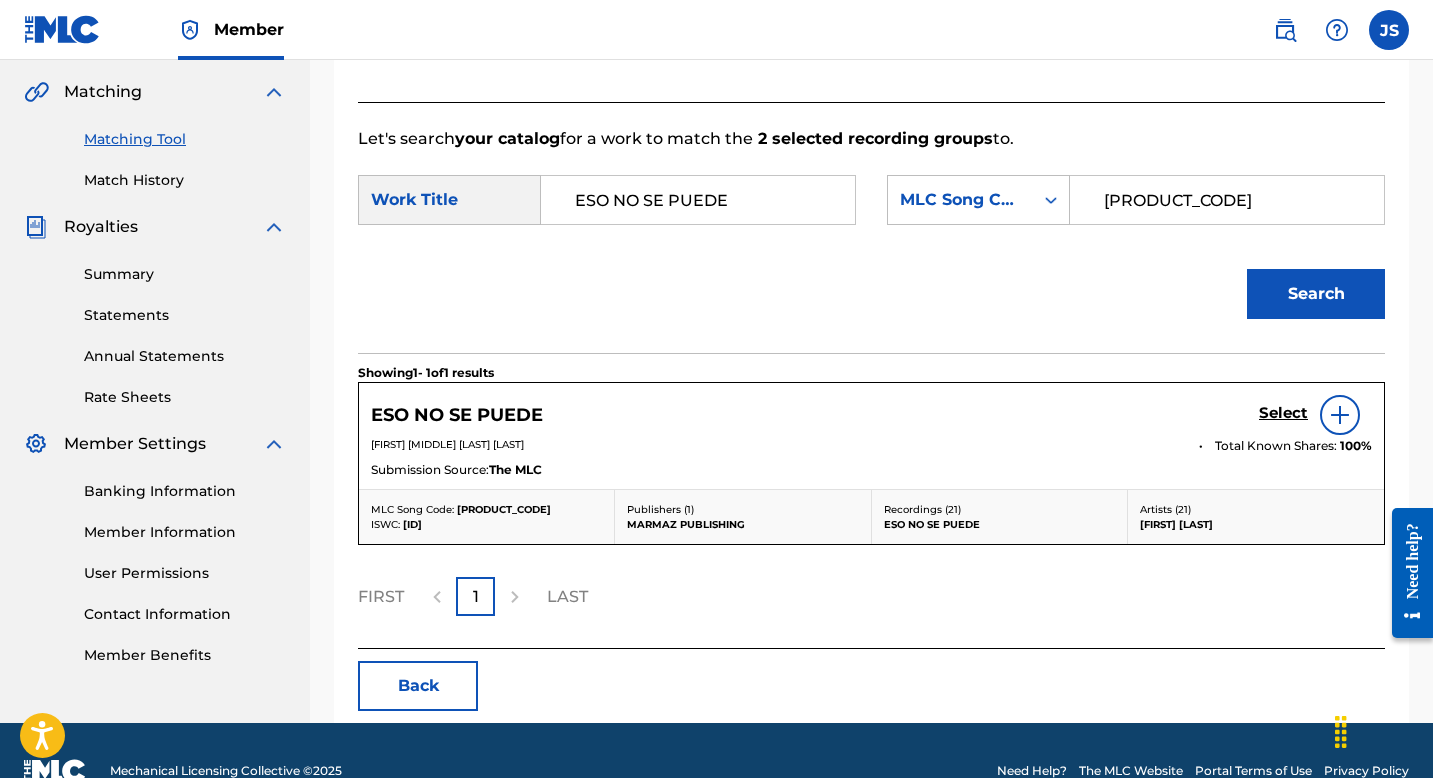 scroll, scrollTop: 456, scrollLeft: 0, axis: vertical 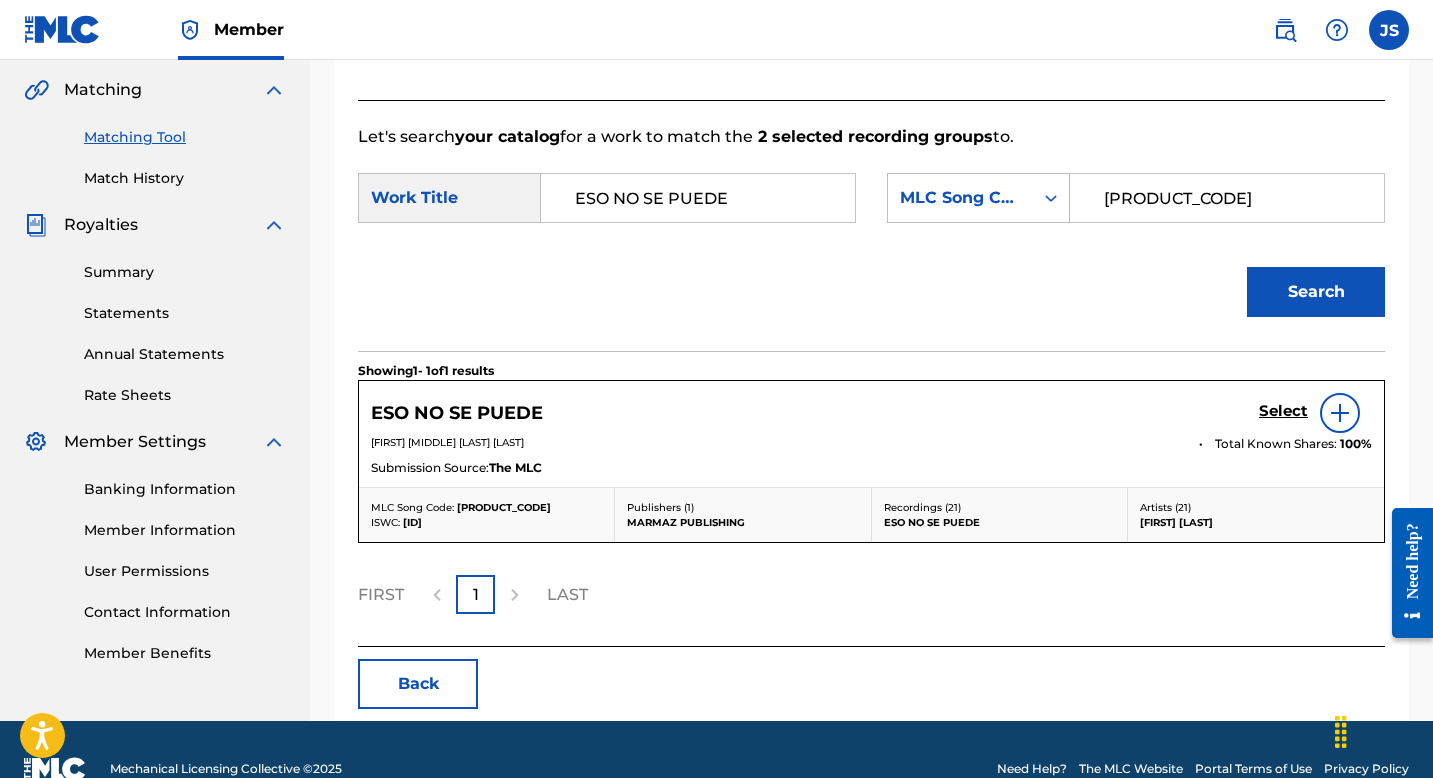 click on "[TITLE] Select" at bounding box center [871, 413] 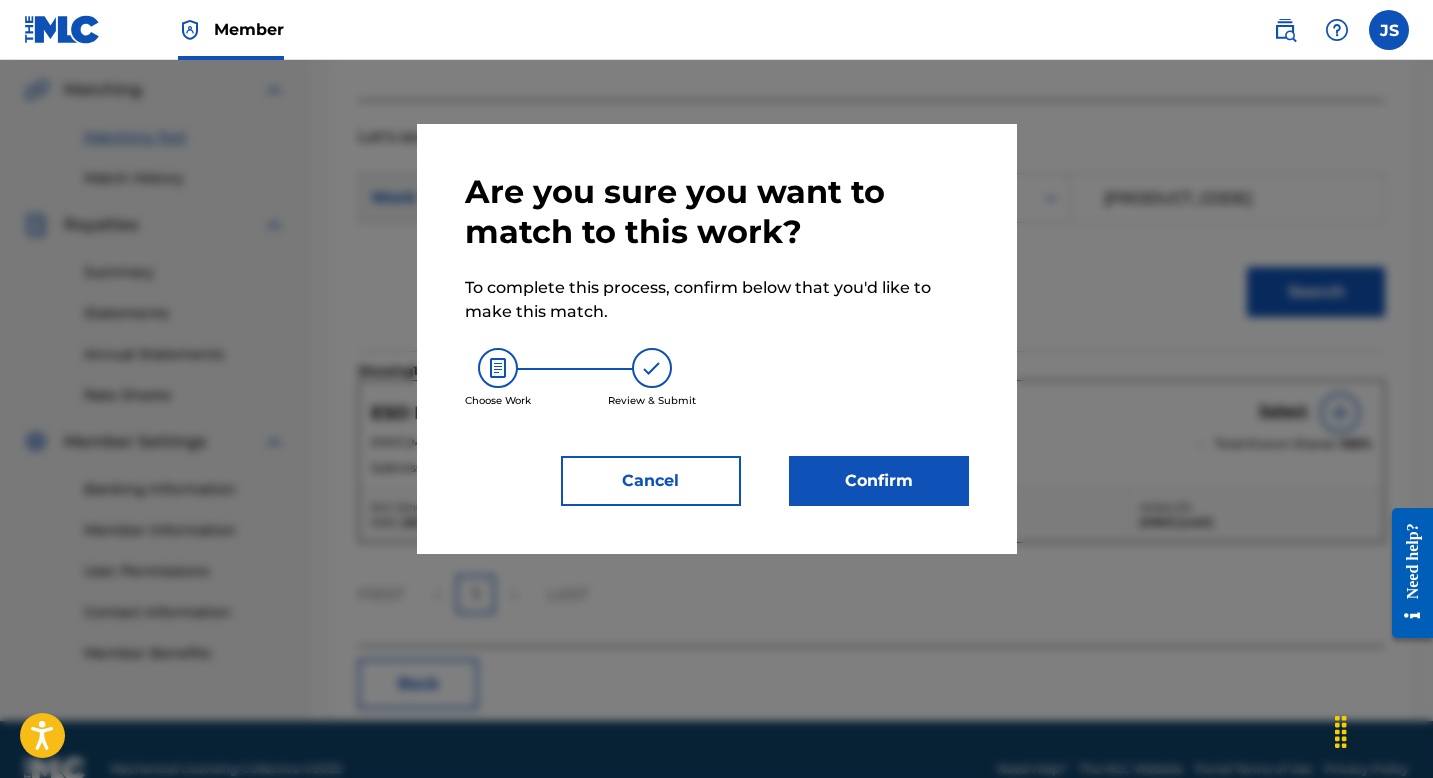 click on "Confirm" at bounding box center (879, 481) 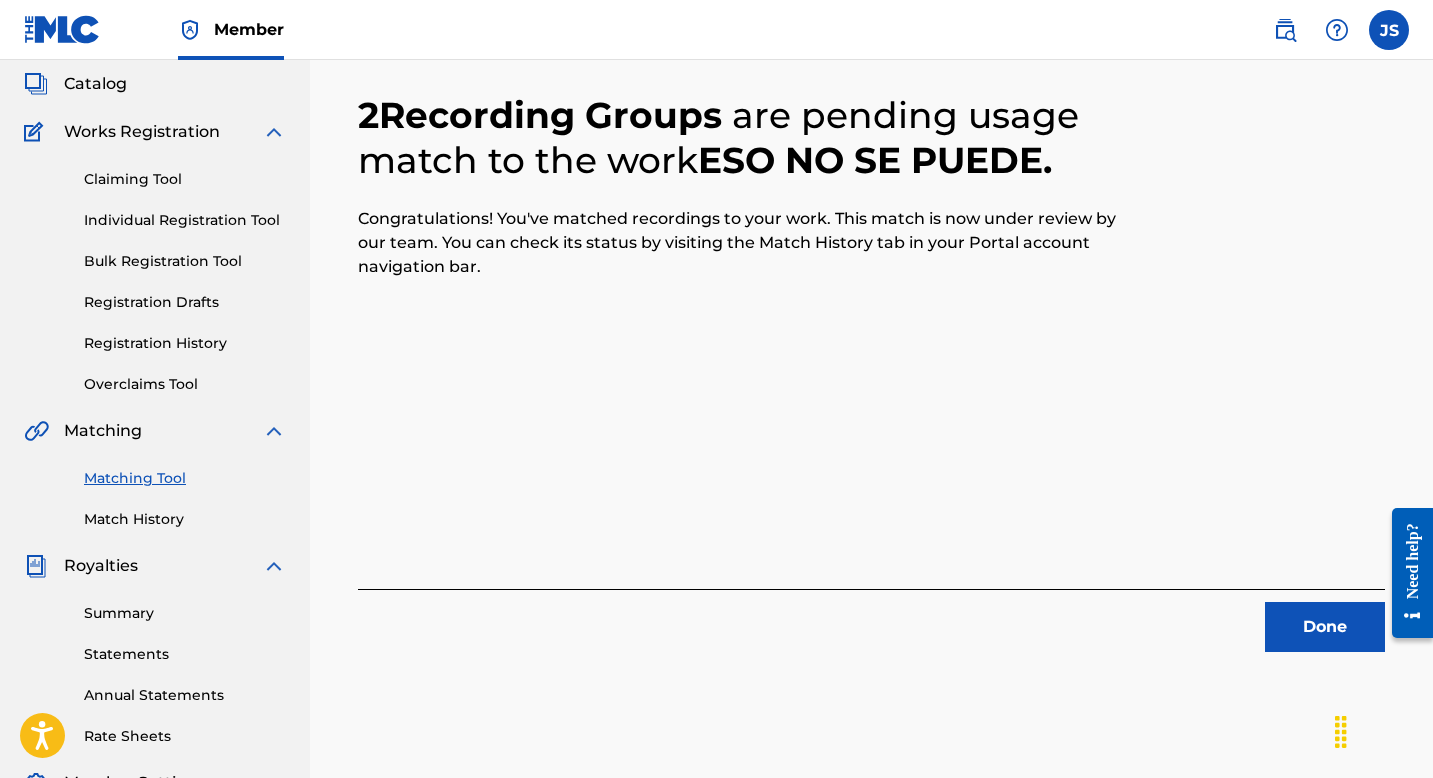 scroll, scrollTop: 158, scrollLeft: 0, axis: vertical 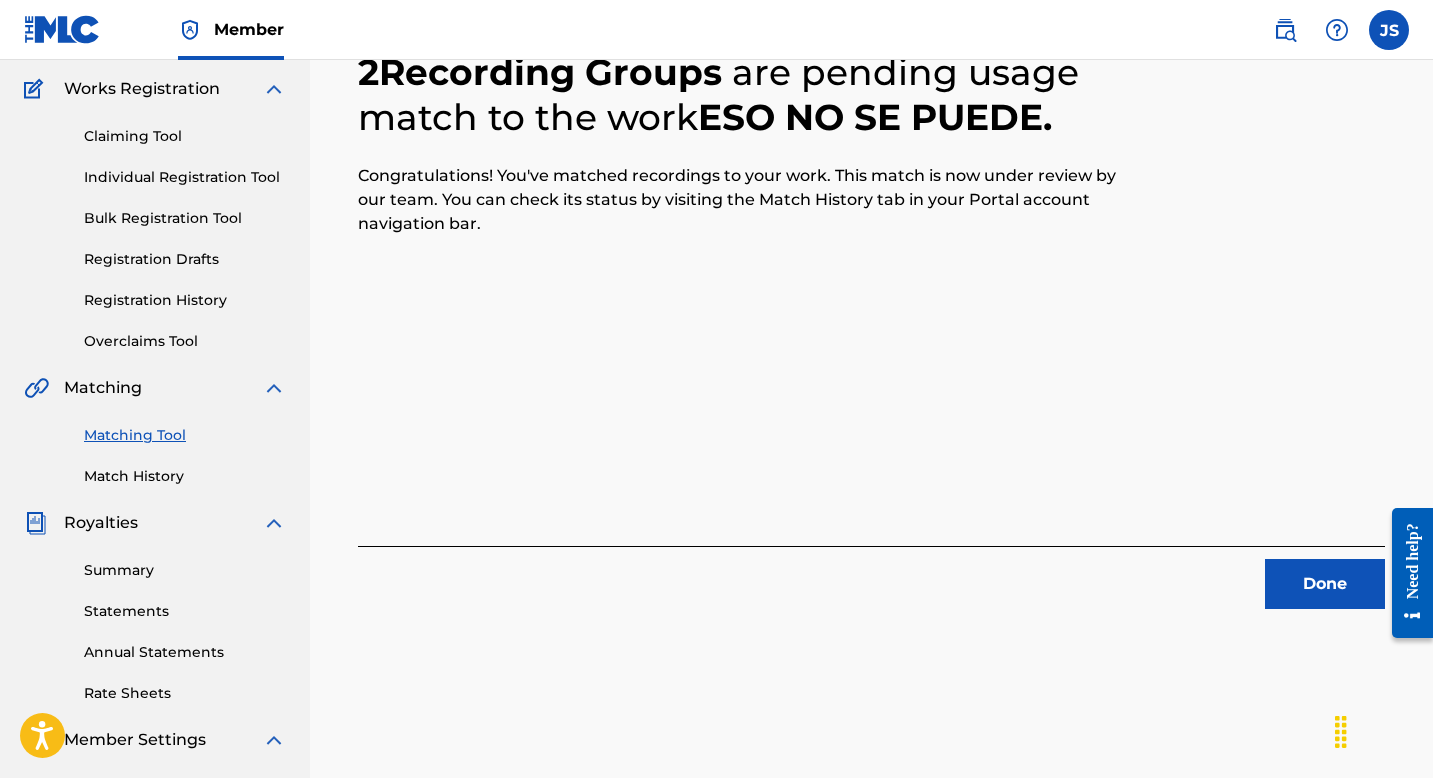 click on "Done" at bounding box center [1325, 584] 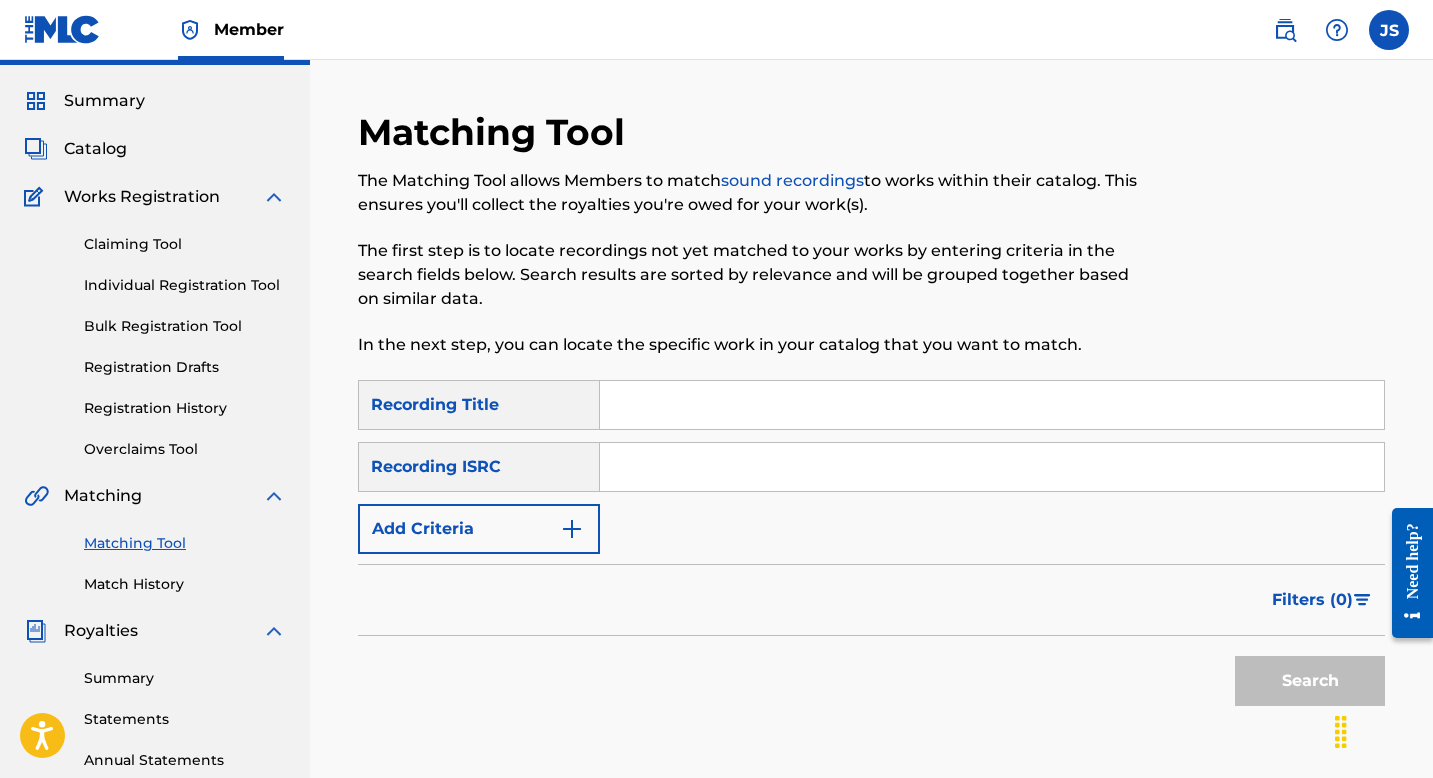scroll, scrollTop: 0, scrollLeft: 0, axis: both 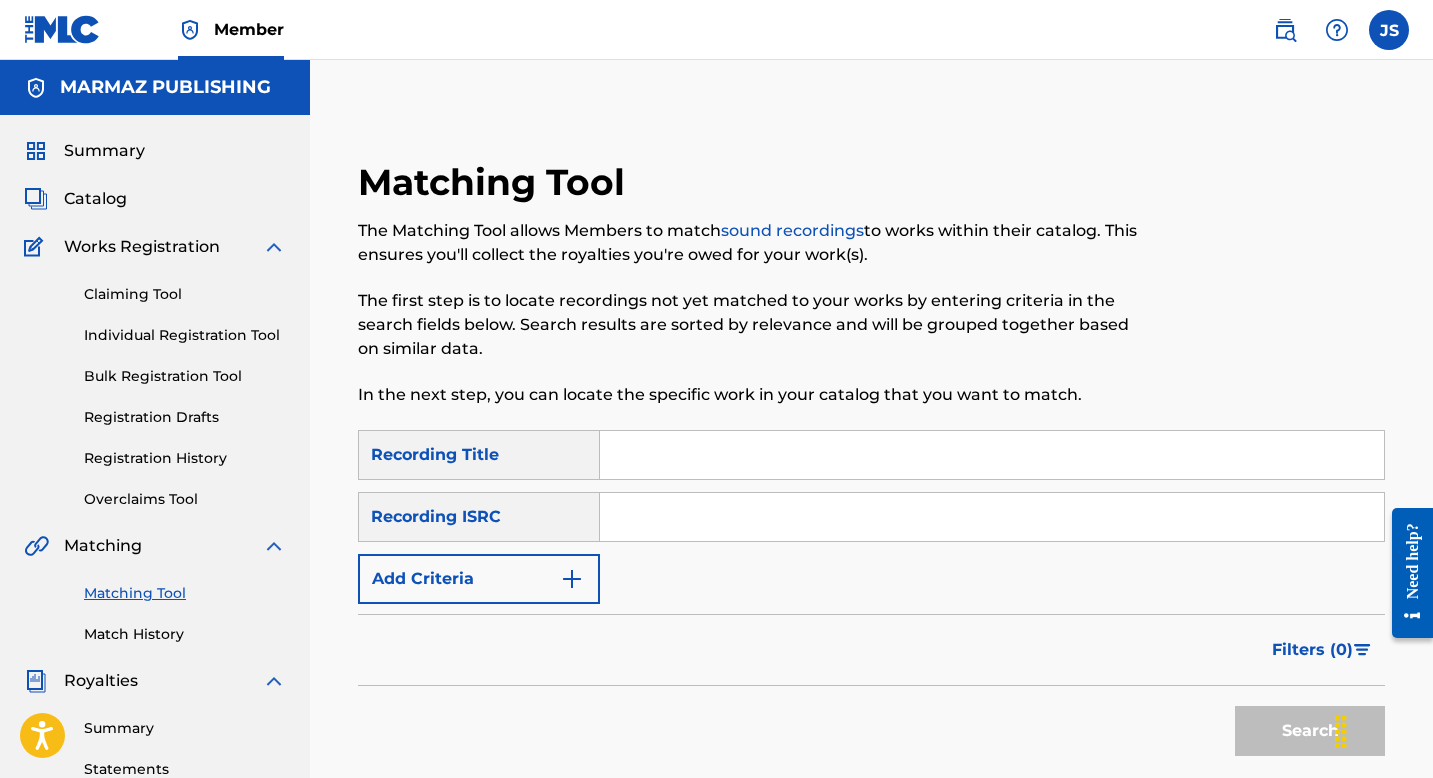 click at bounding box center (992, 455) 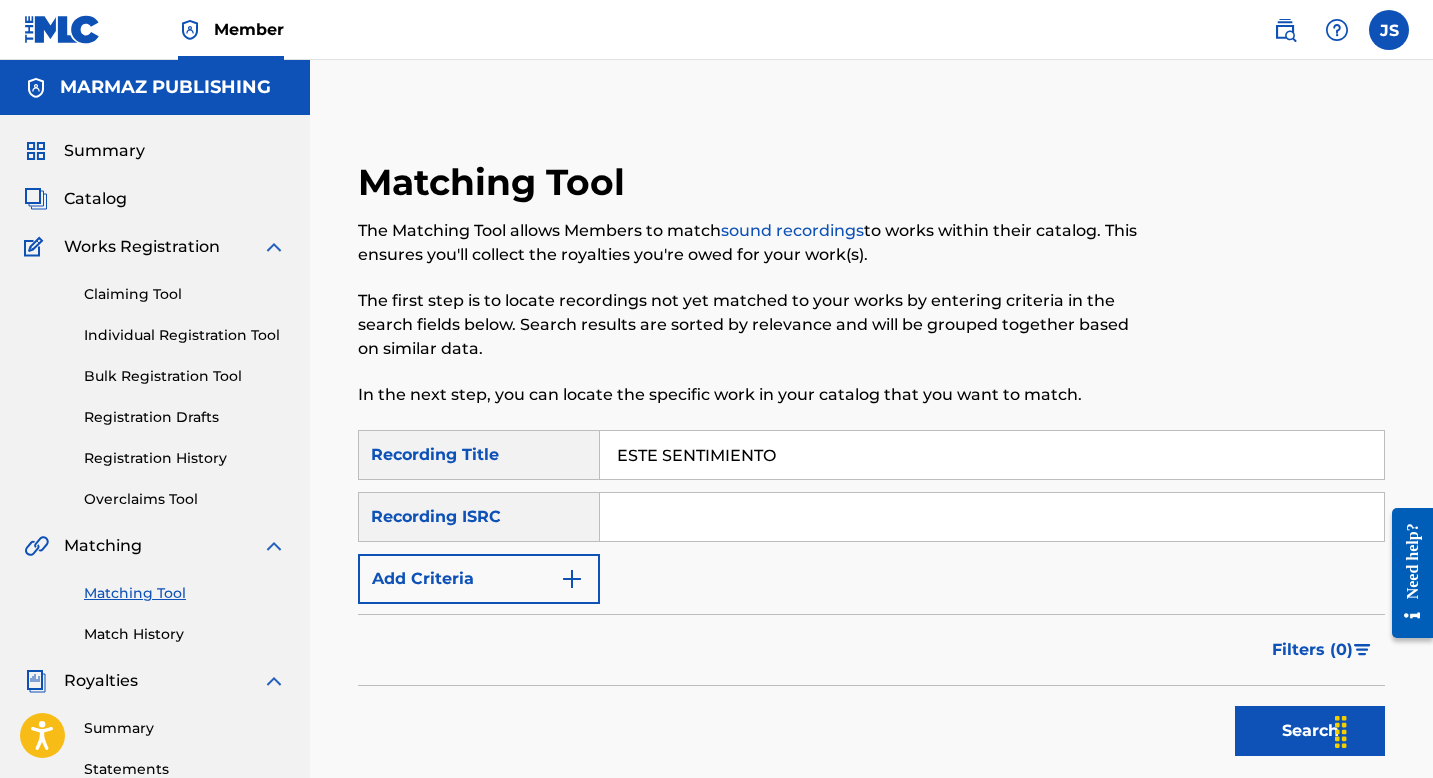 type on "ESTE SENTIMIENTO" 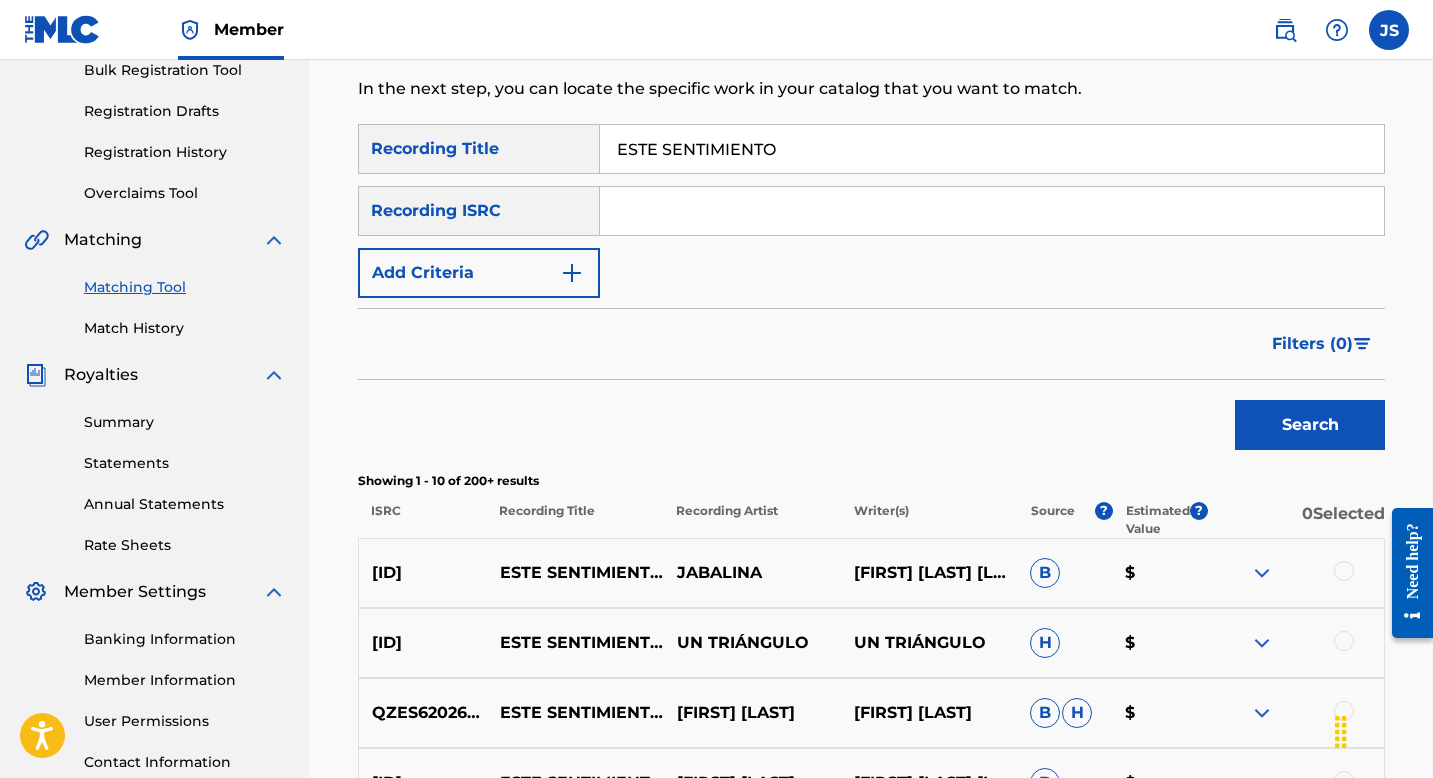 scroll, scrollTop: 285, scrollLeft: 0, axis: vertical 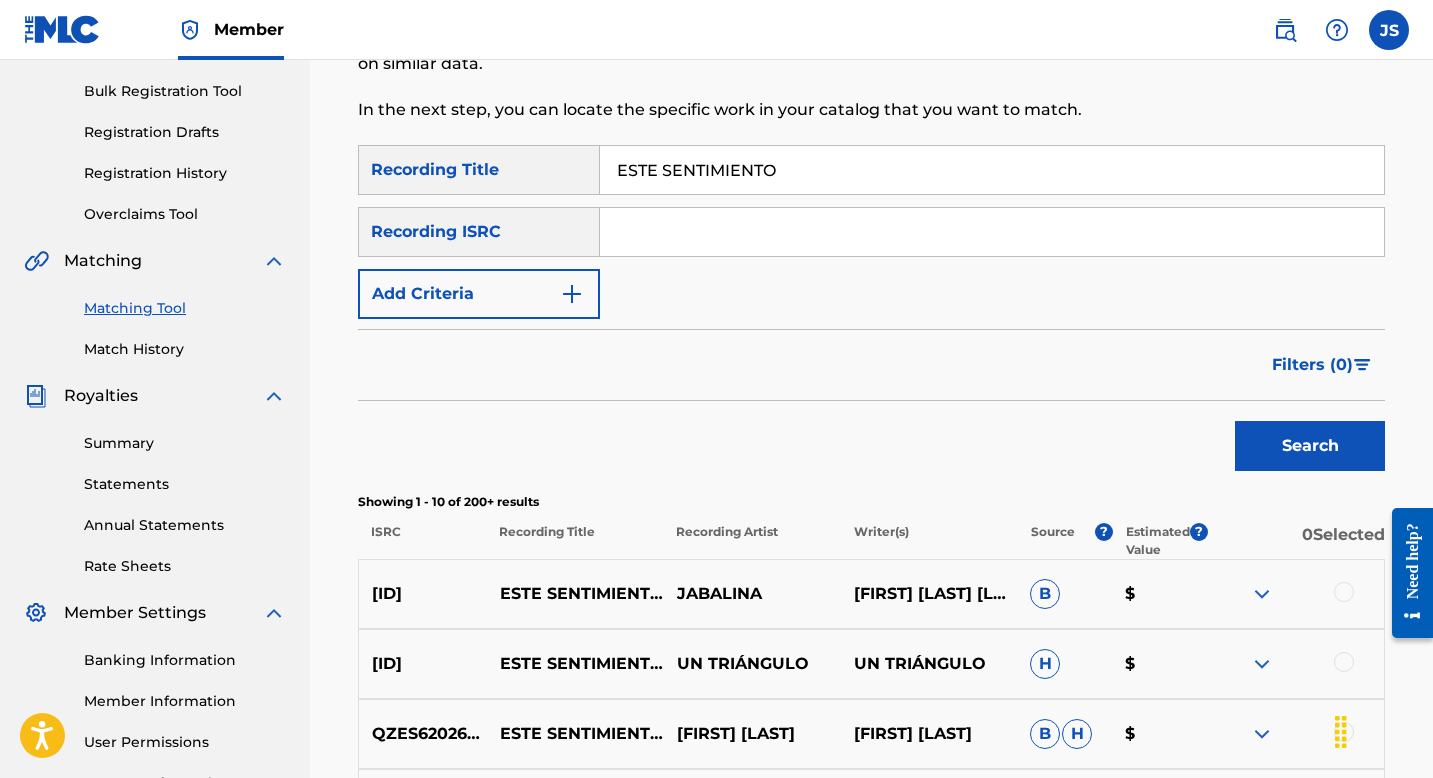 click on "Add Criteria" at bounding box center [479, 294] 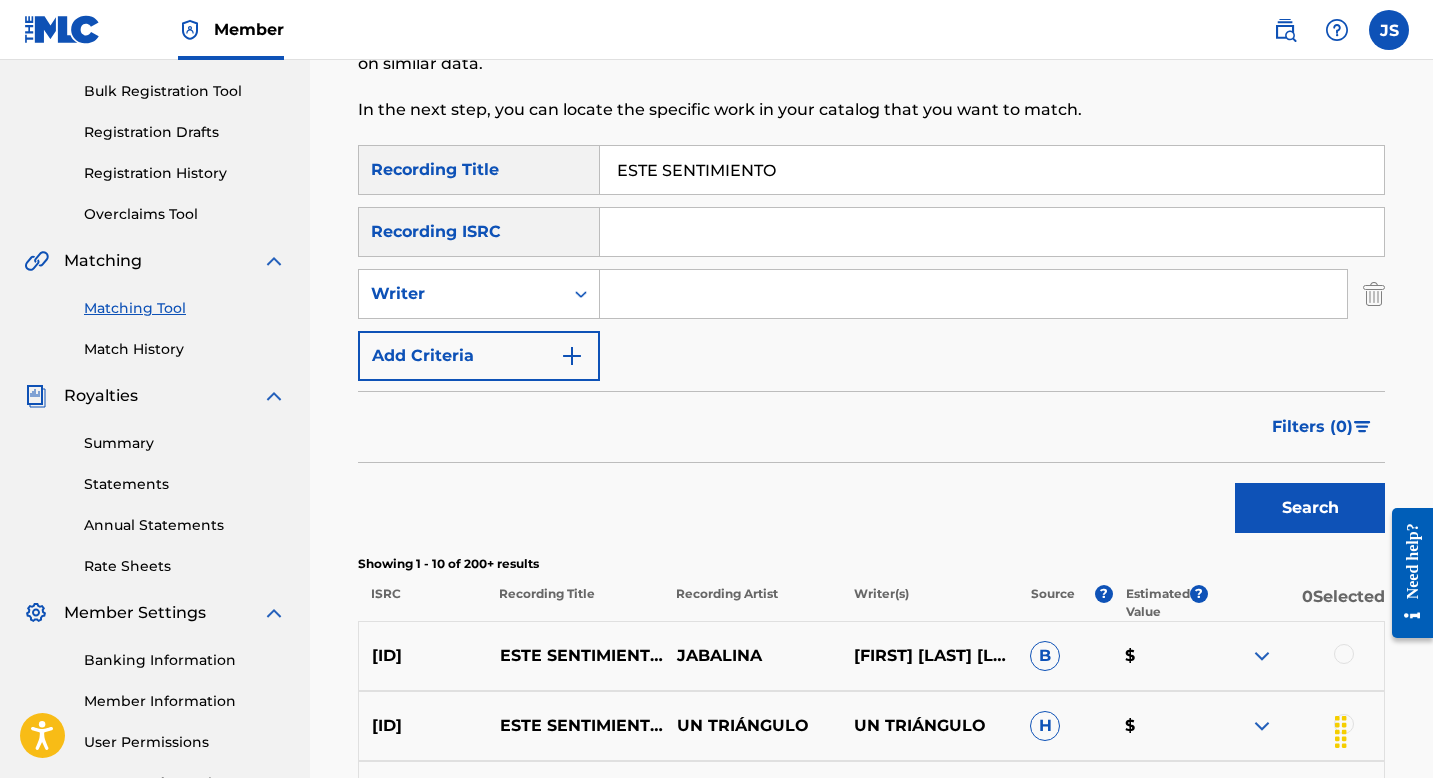 click at bounding box center (973, 294) 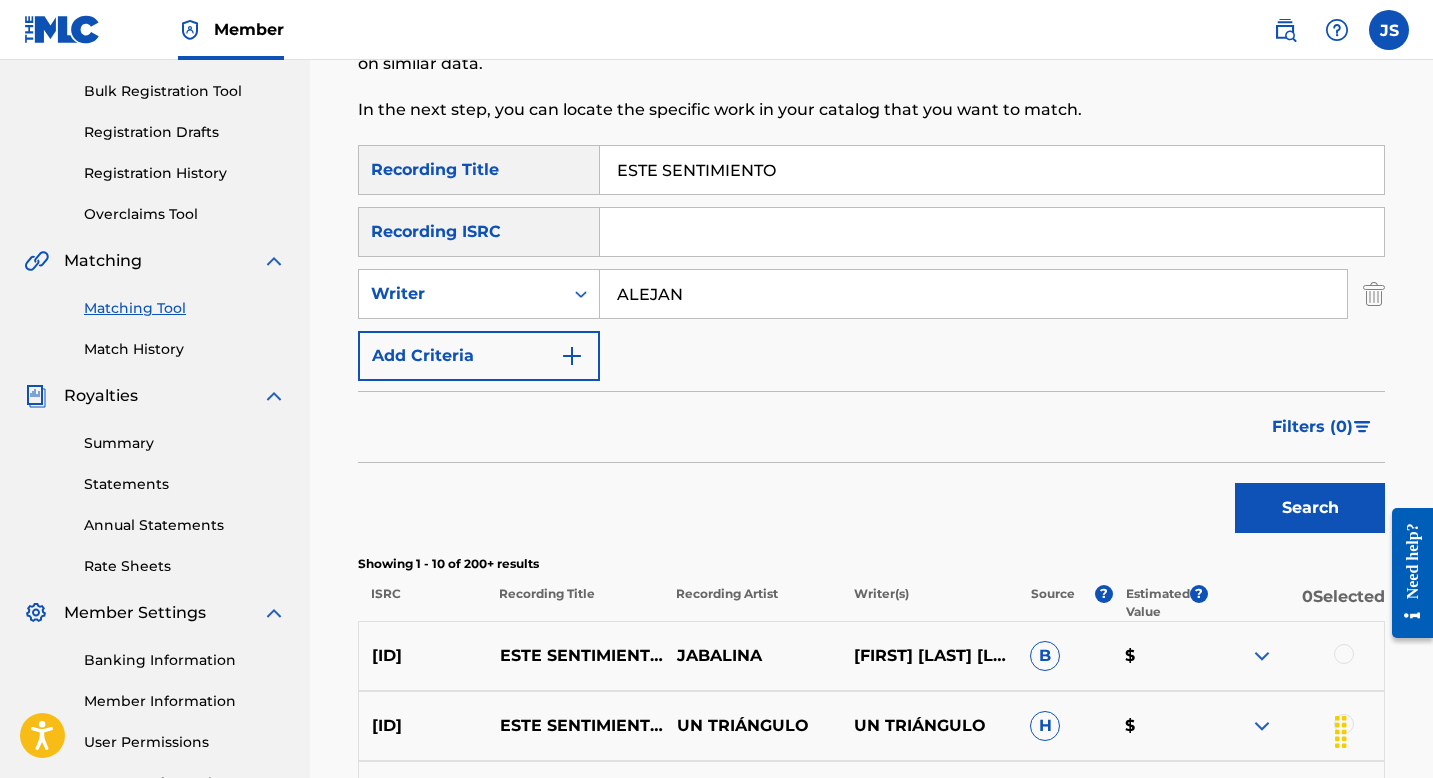 type on "[FIRST] [LAST]" 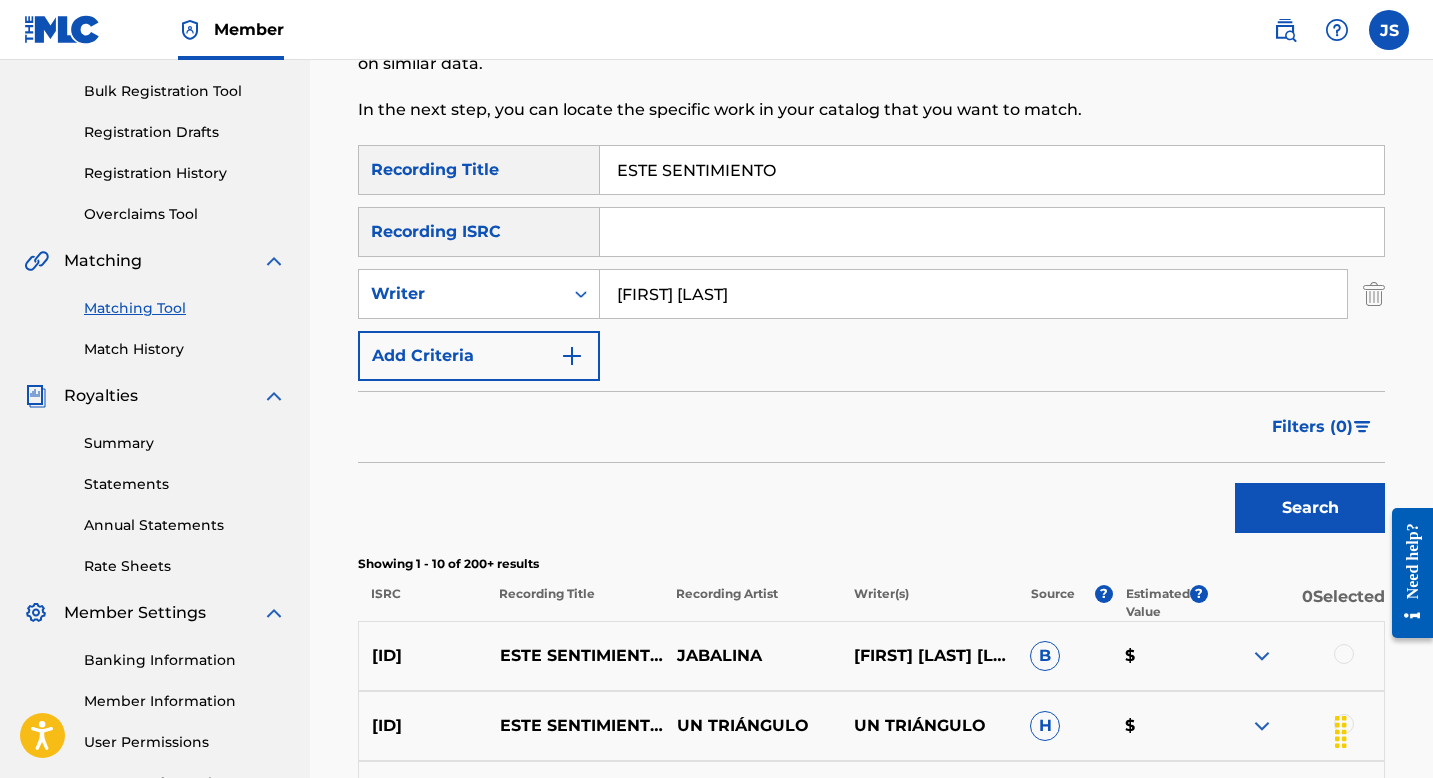 click on "Search" at bounding box center (1310, 508) 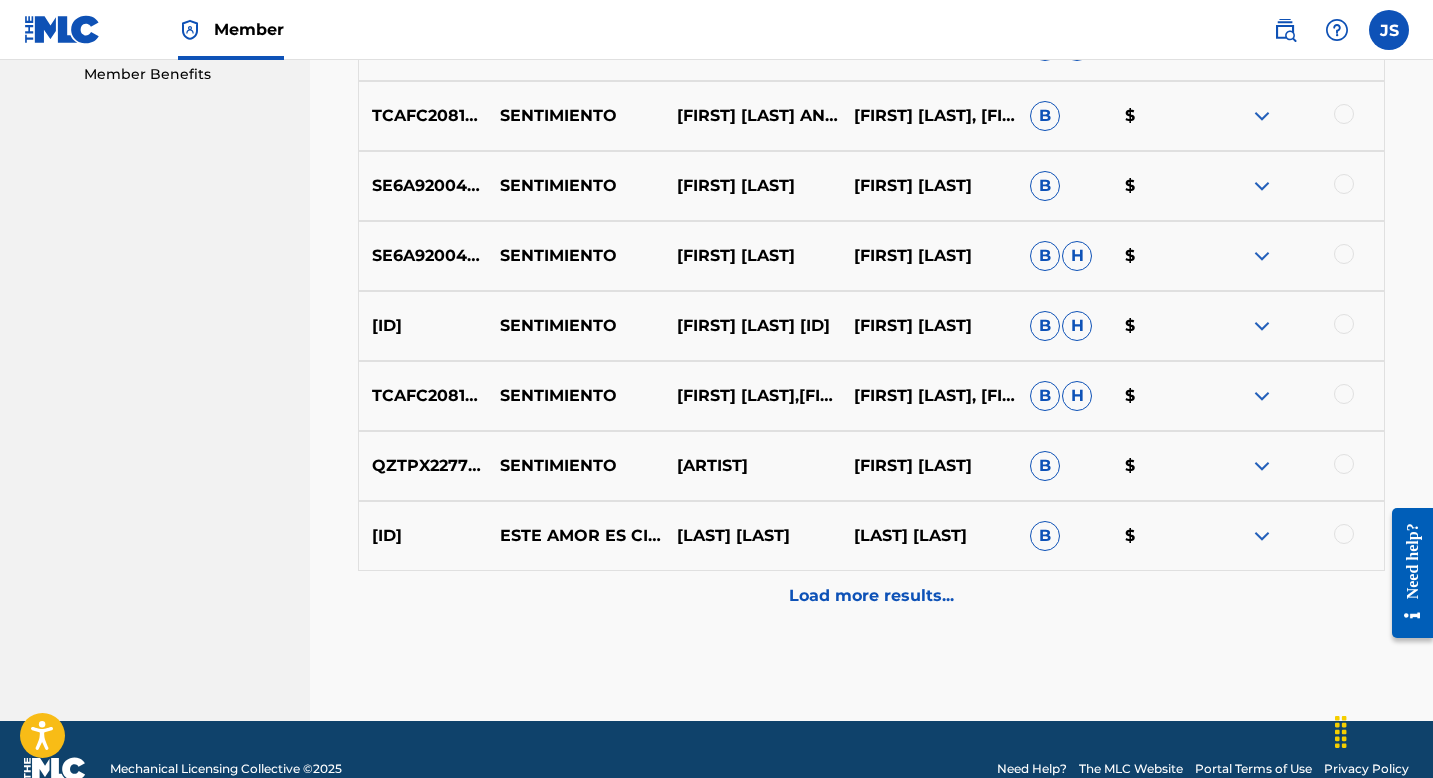 scroll, scrollTop: 1074, scrollLeft: 0, axis: vertical 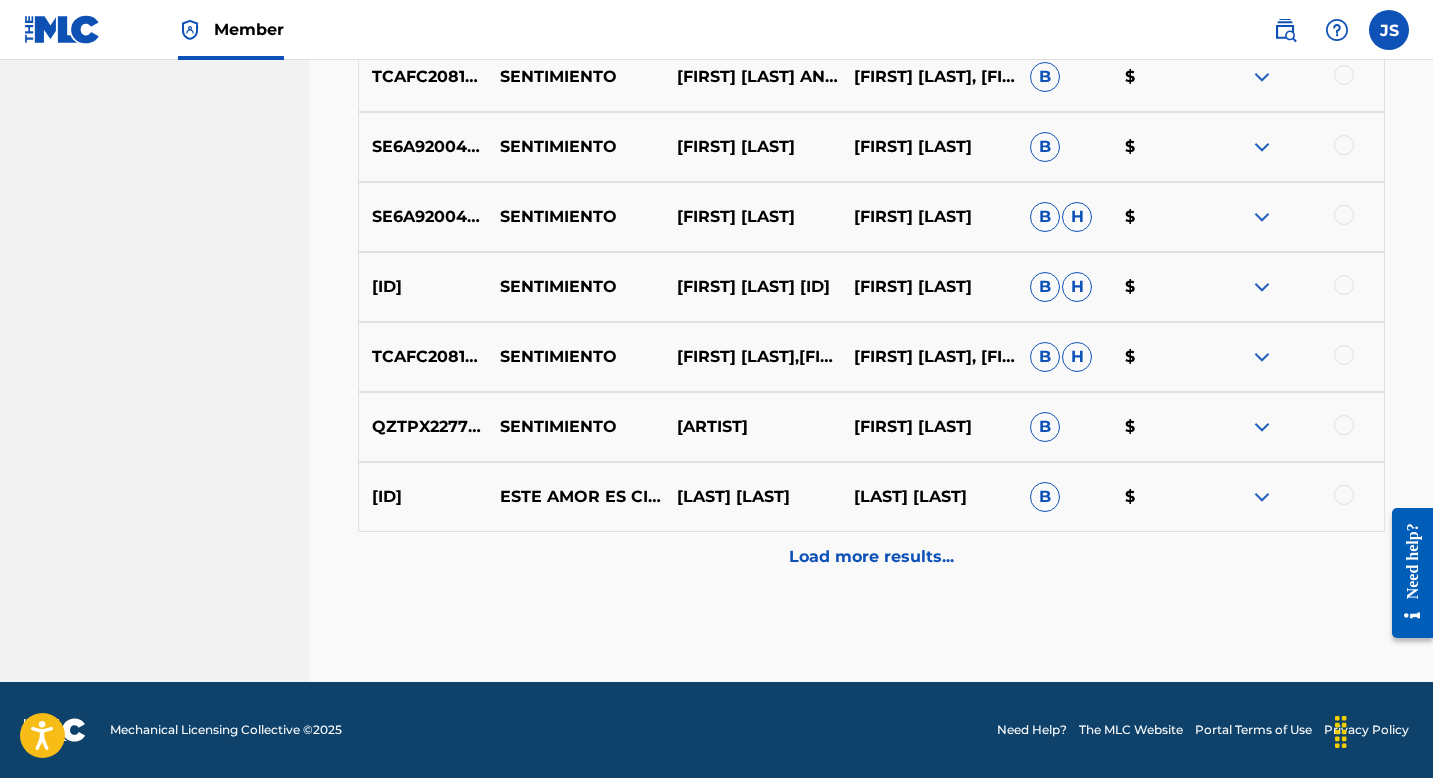 click on "Load more results..." at bounding box center (871, 557) 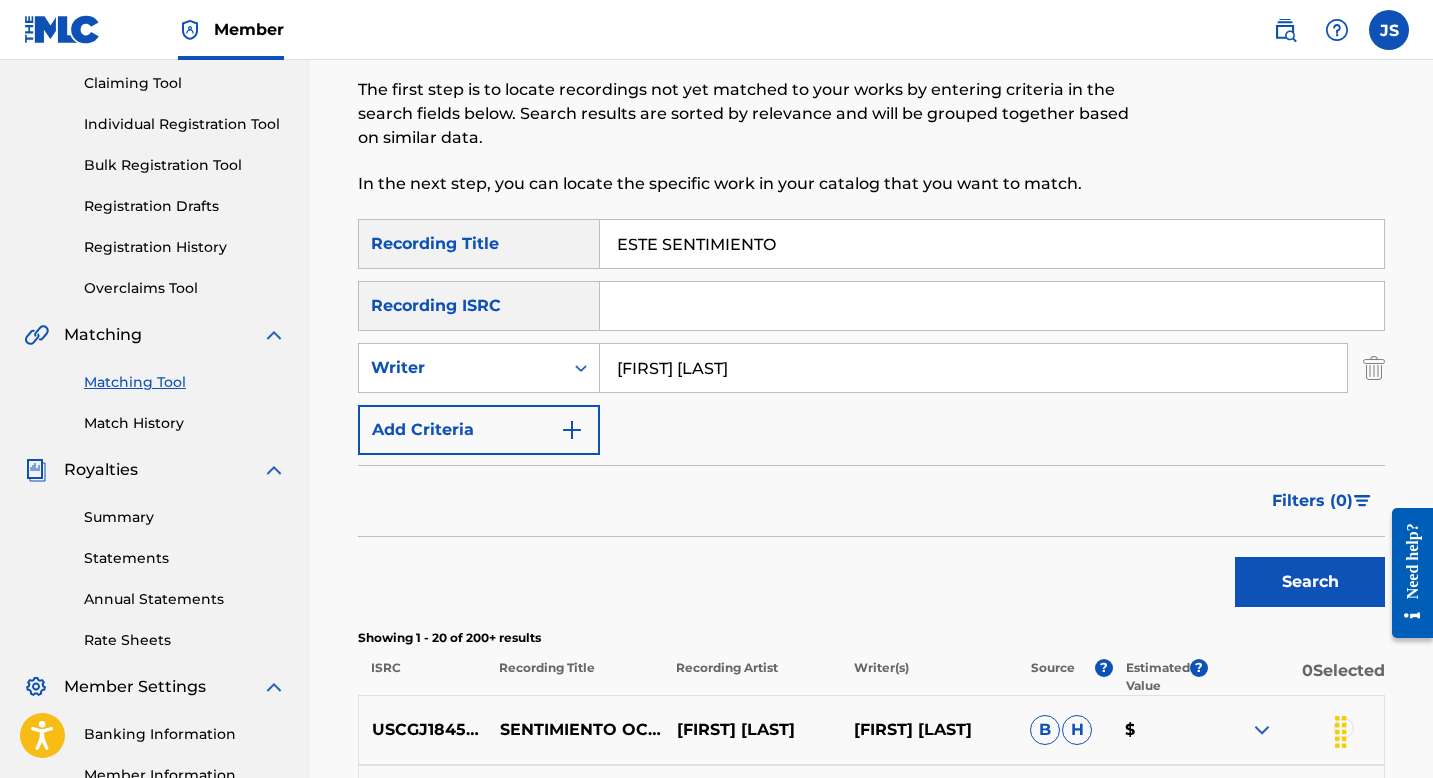 scroll, scrollTop: 0, scrollLeft: 0, axis: both 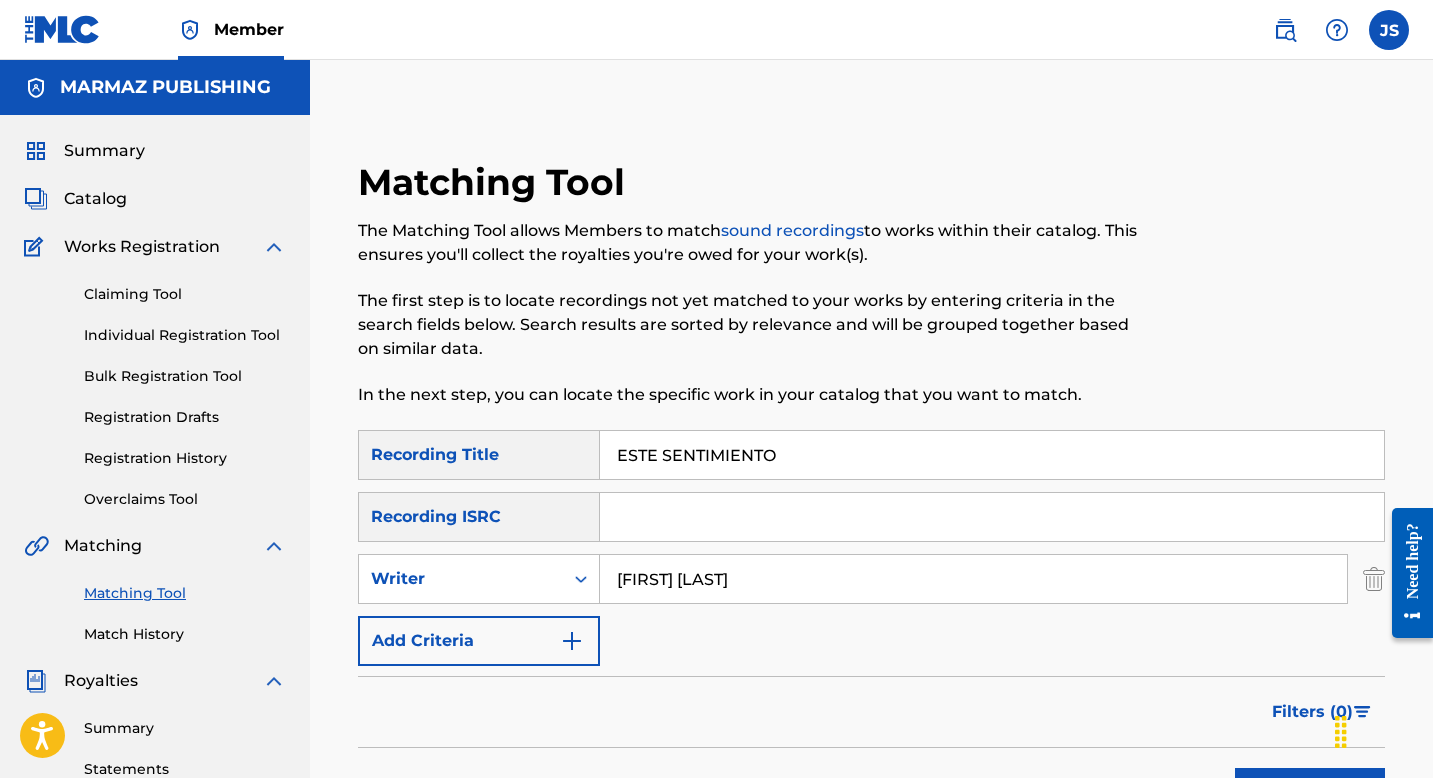 click on "ESTE SENTIMIENTO" at bounding box center (992, 455) 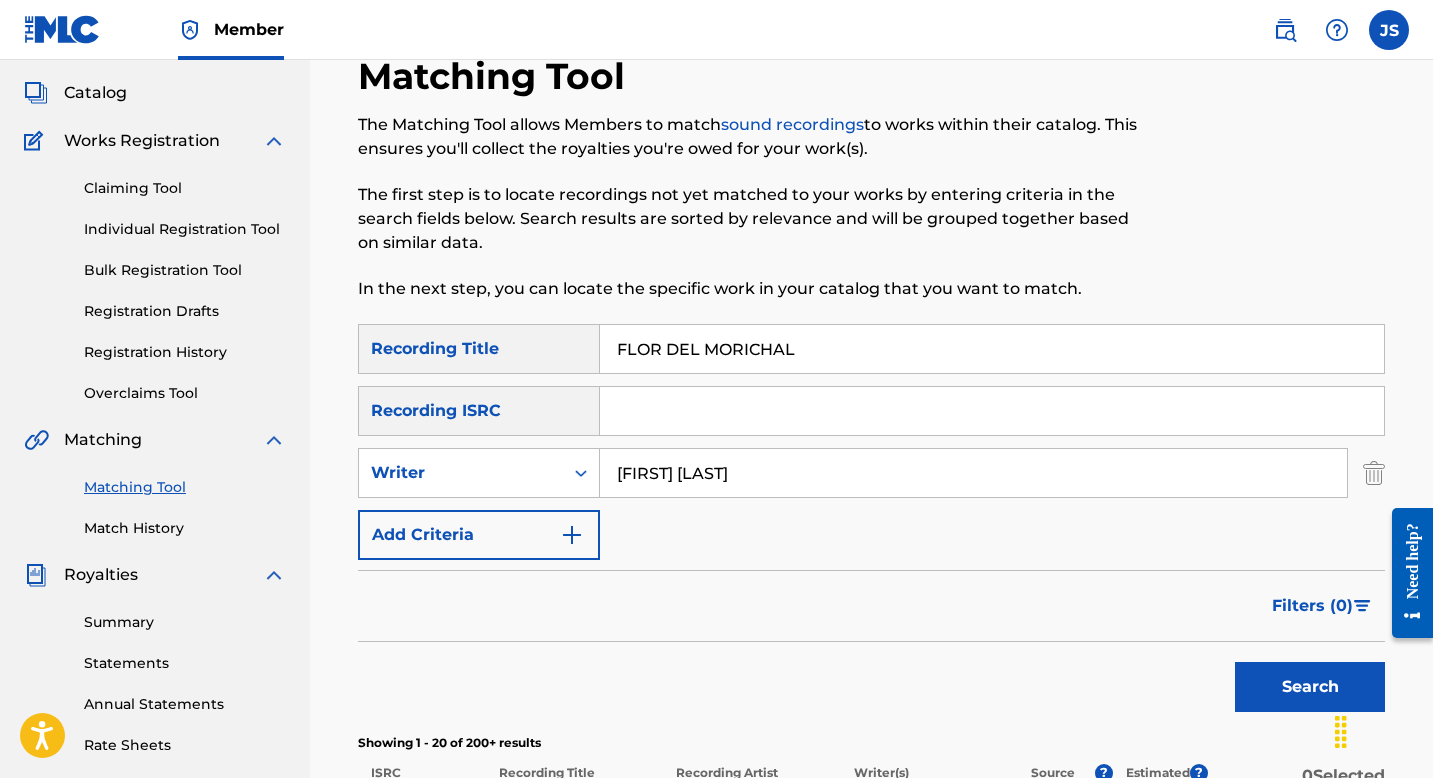 scroll, scrollTop: 141, scrollLeft: 0, axis: vertical 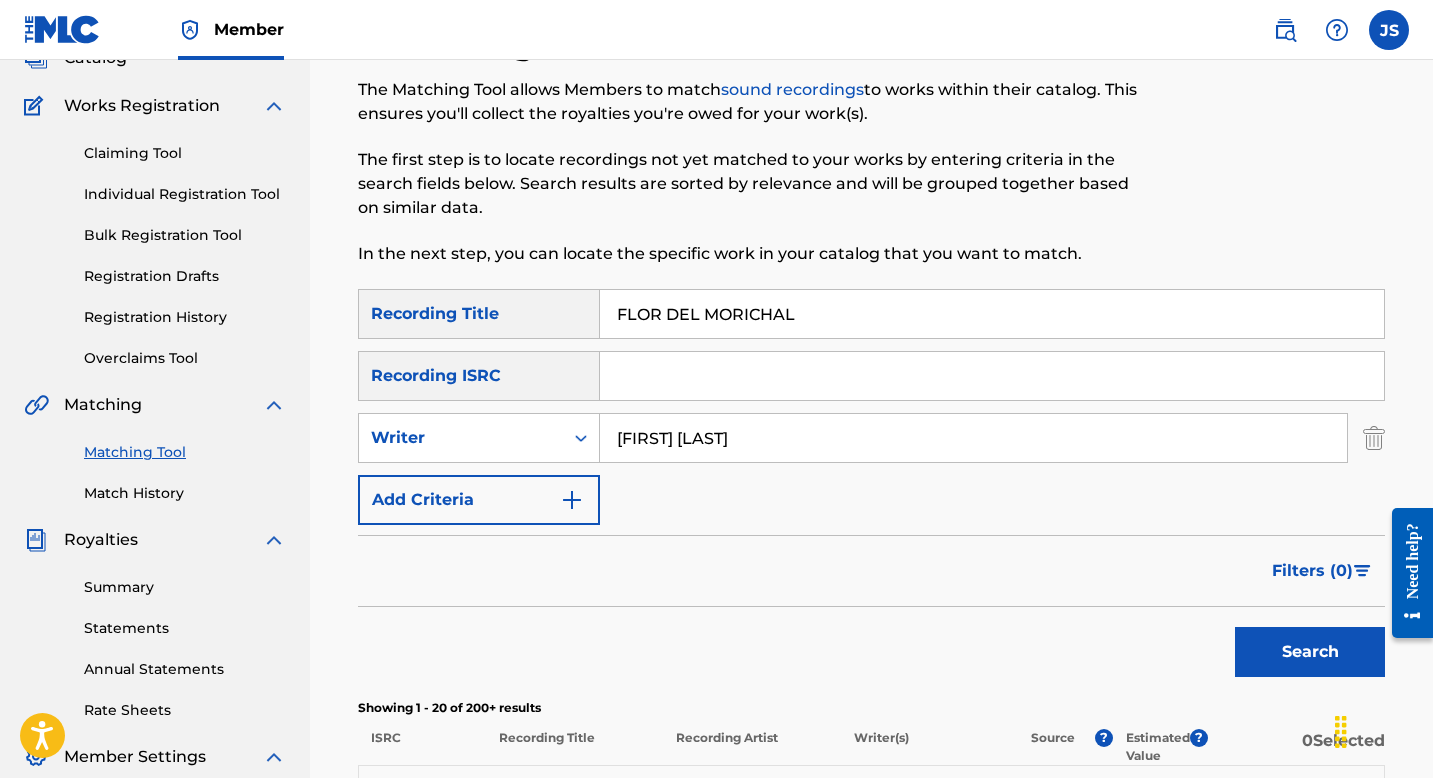 click on "Search" at bounding box center (1310, 652) 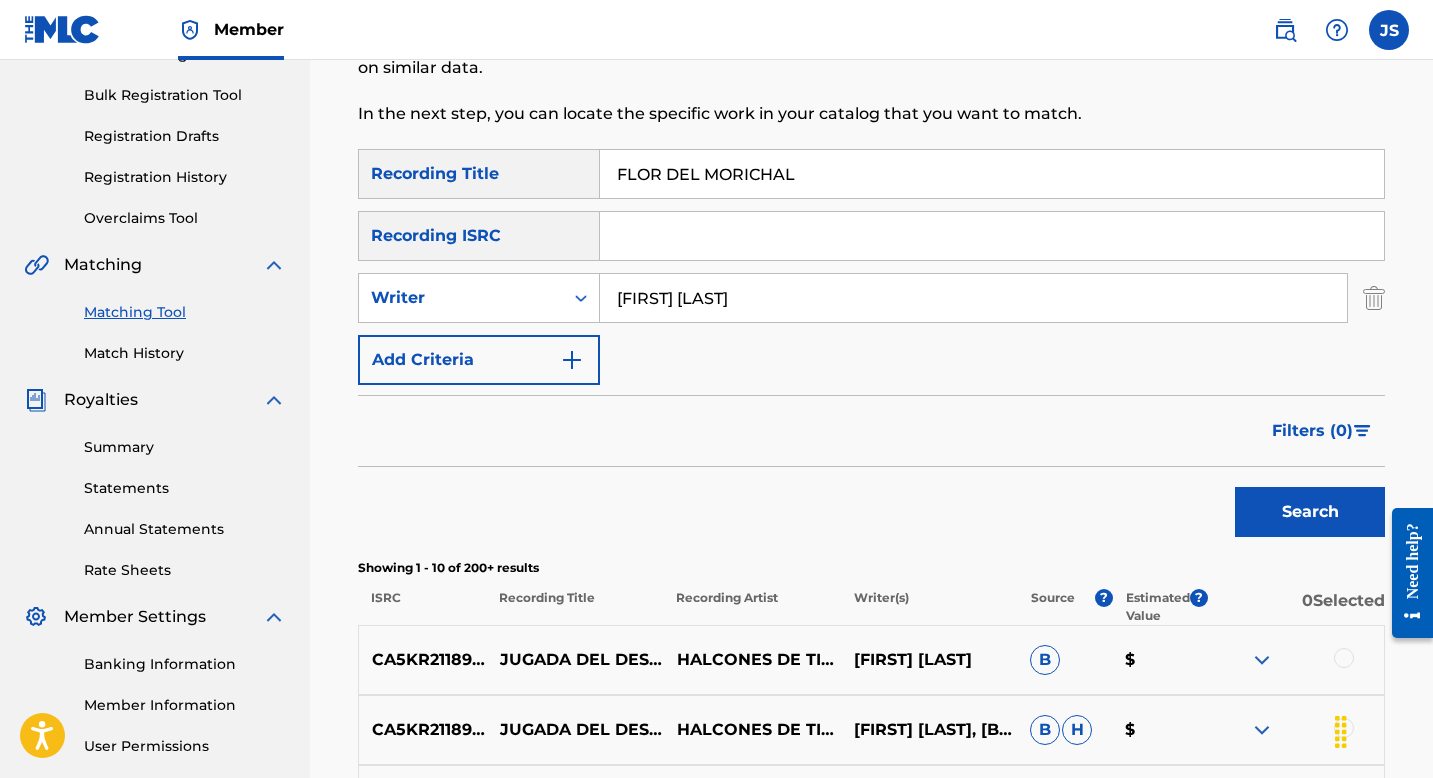 scroll, scrollTop: 148, scrollLeft: 0, axis: vertical 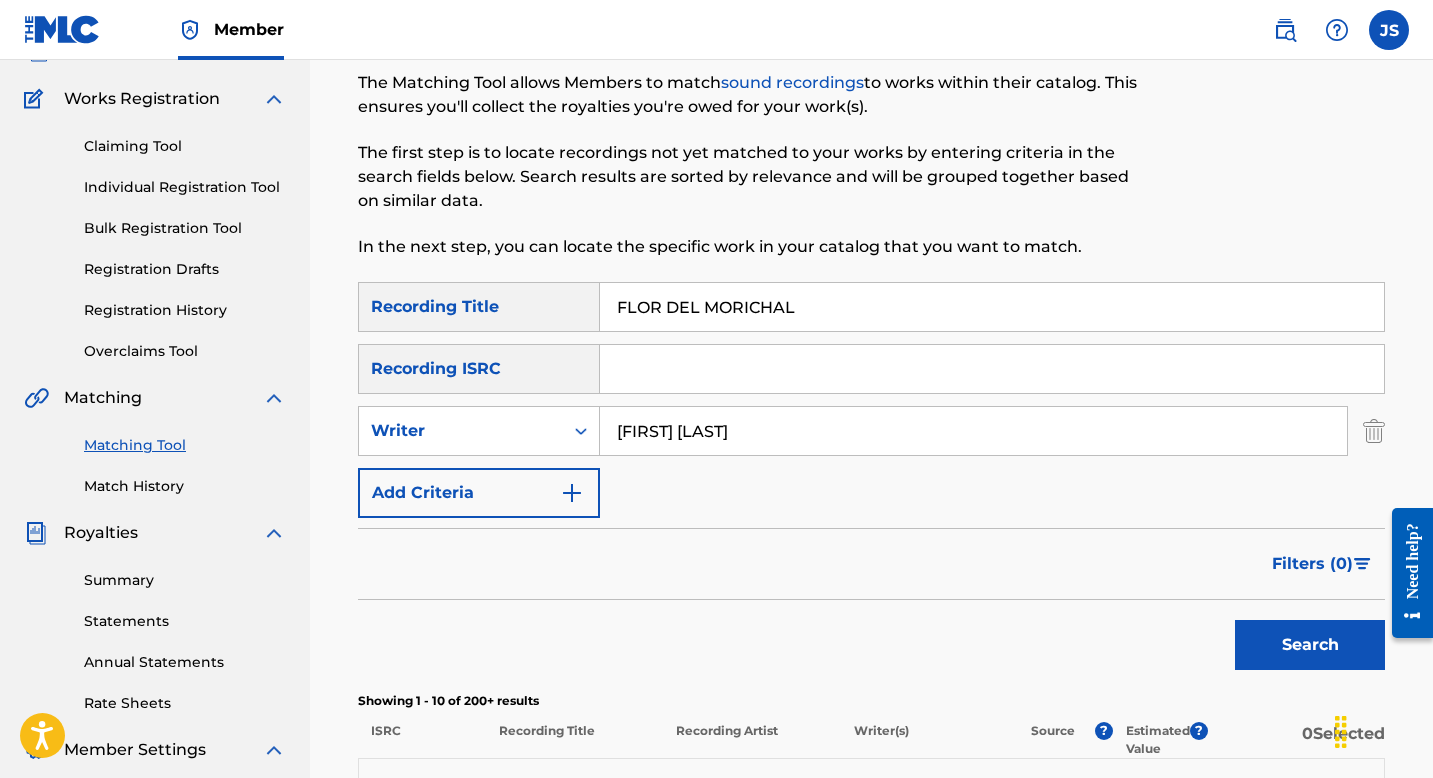 click on "FLOR DEL MORICHAL" at bounding box center (992, 307) 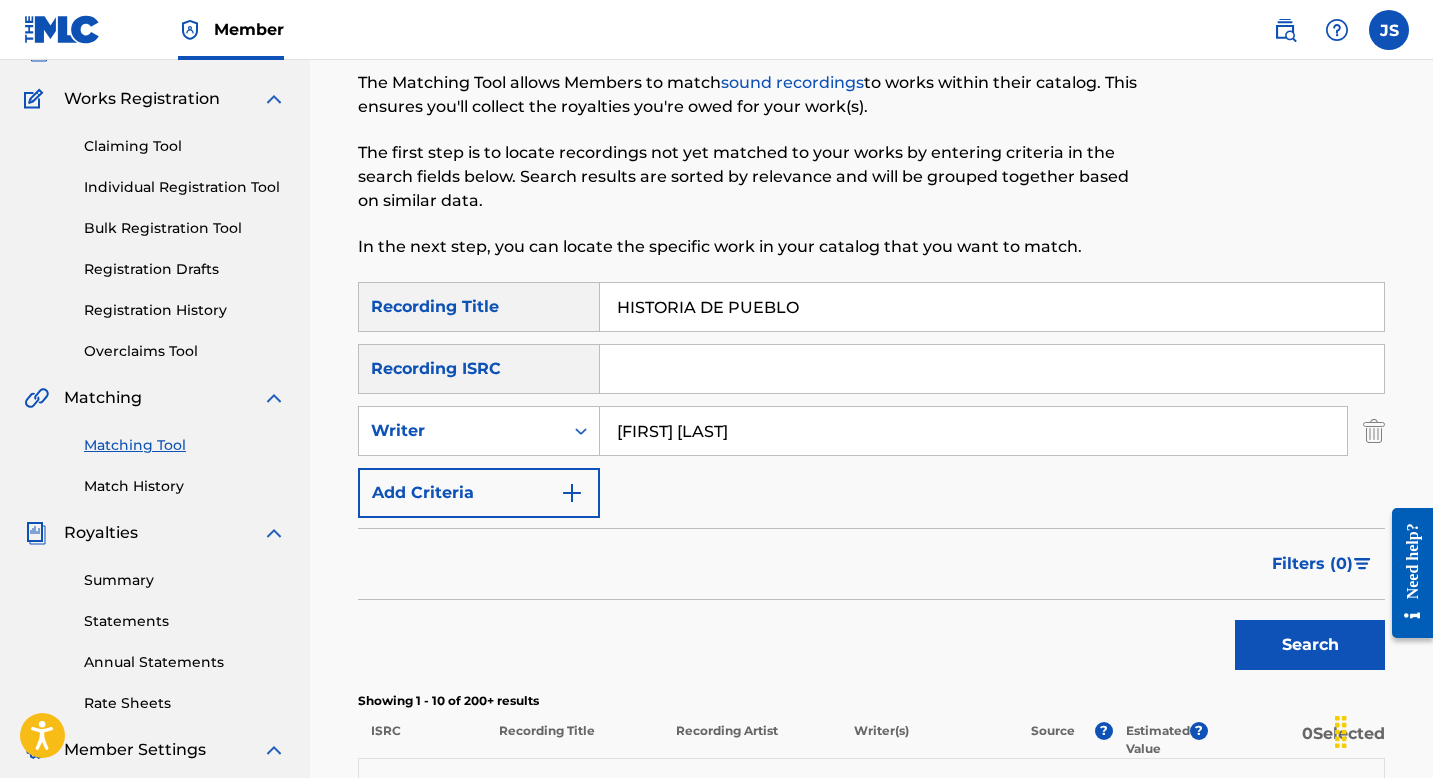 type on "HISTORIA DE PUEBLO" 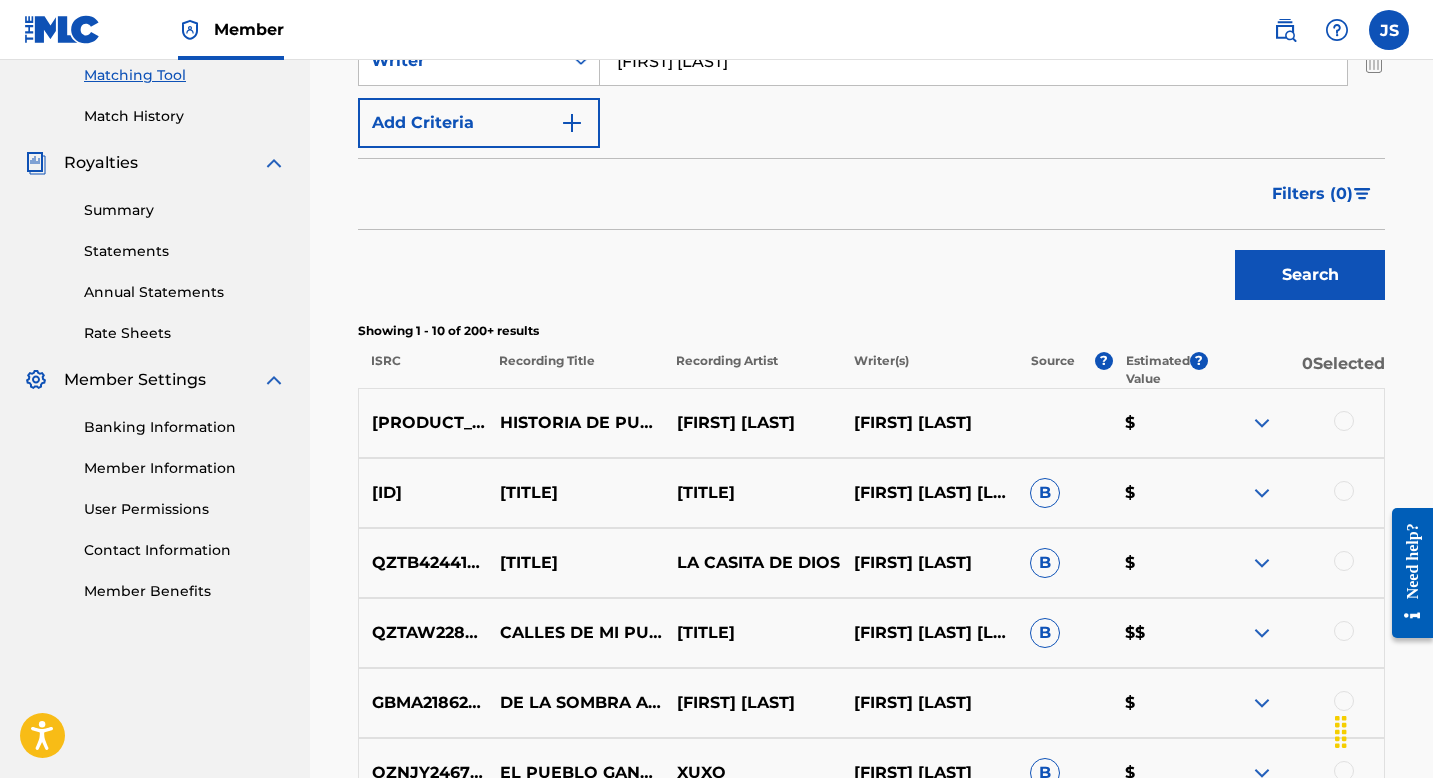 scroll, scrollTop: 520, scrollLeft: 0, axis: vertical 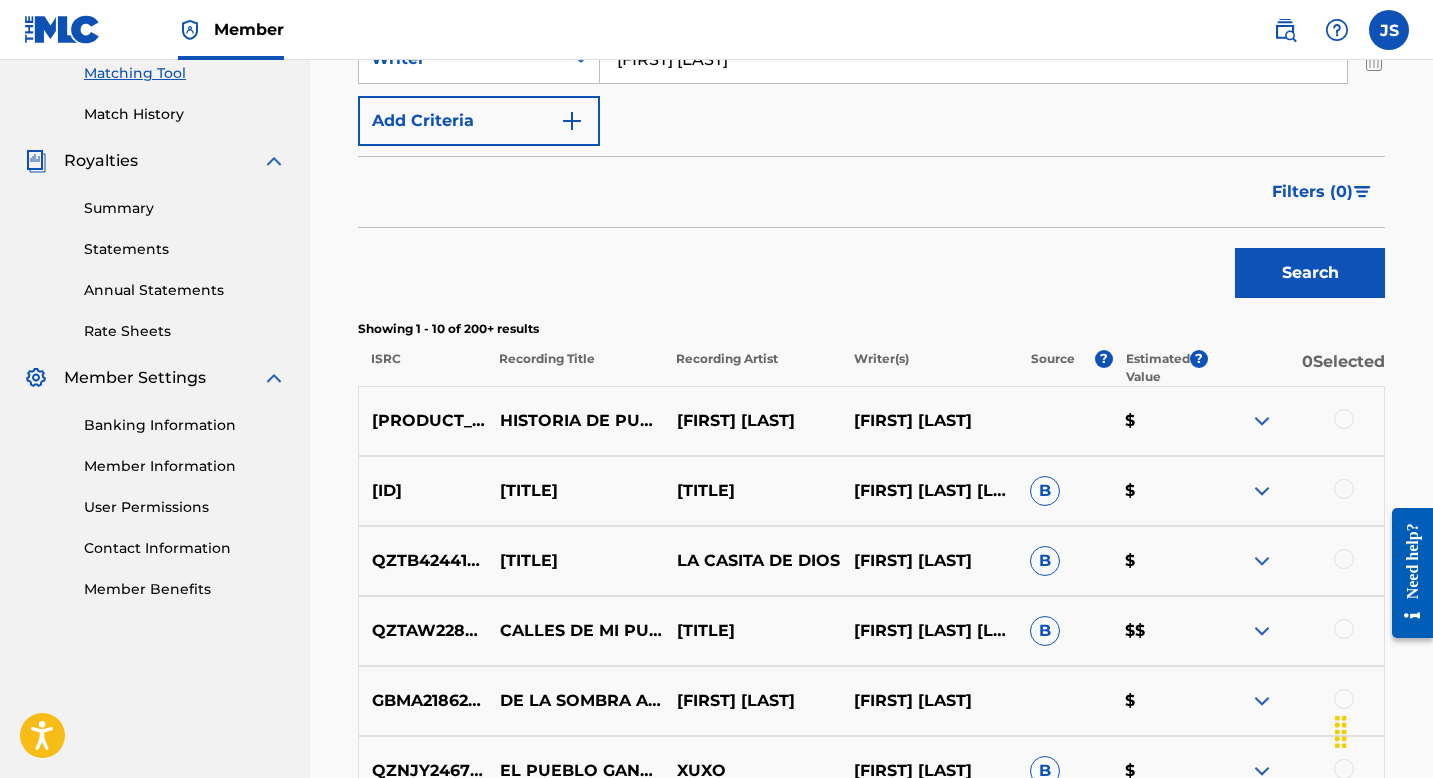 click at bounding box center [1344, 419] 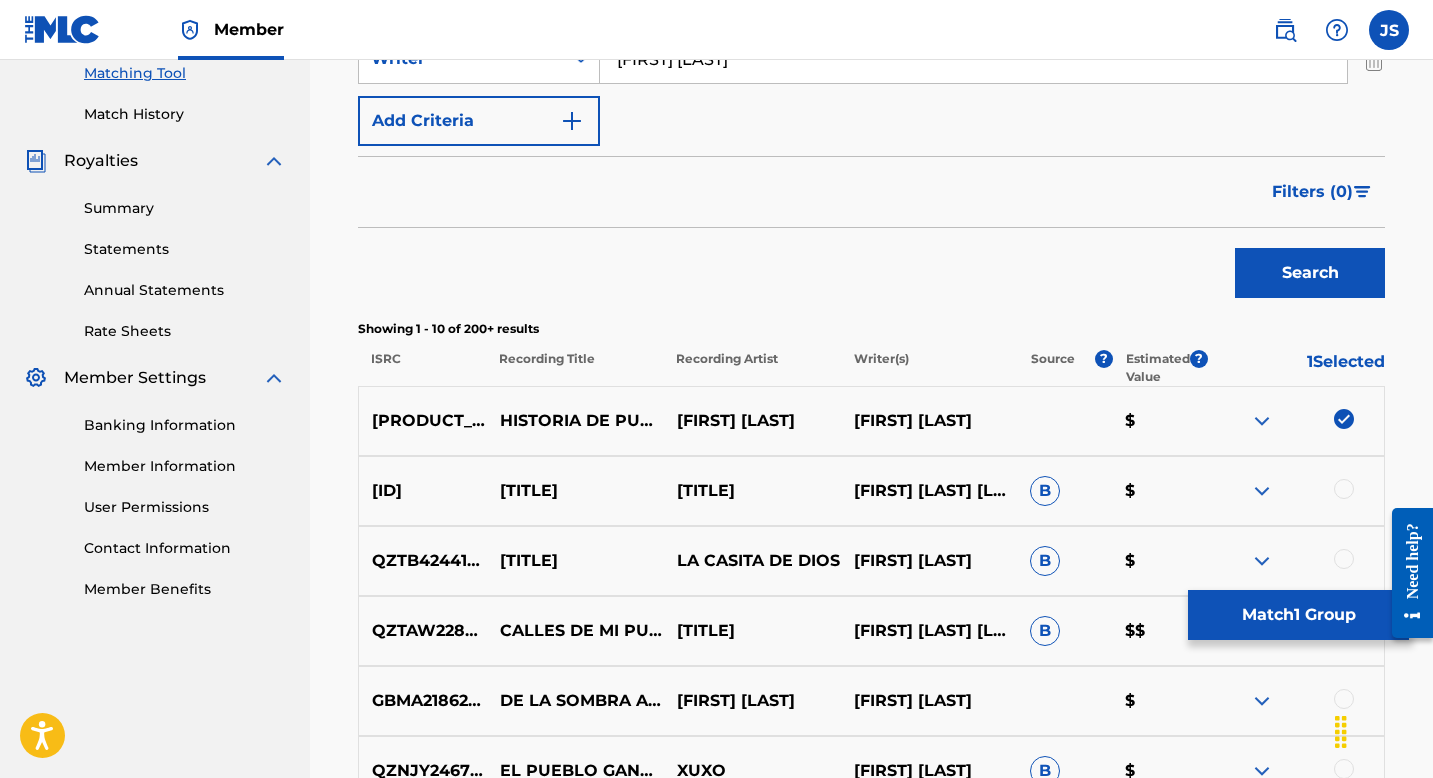 click on "Match  1 Group" at bounding box center (1298, 615) 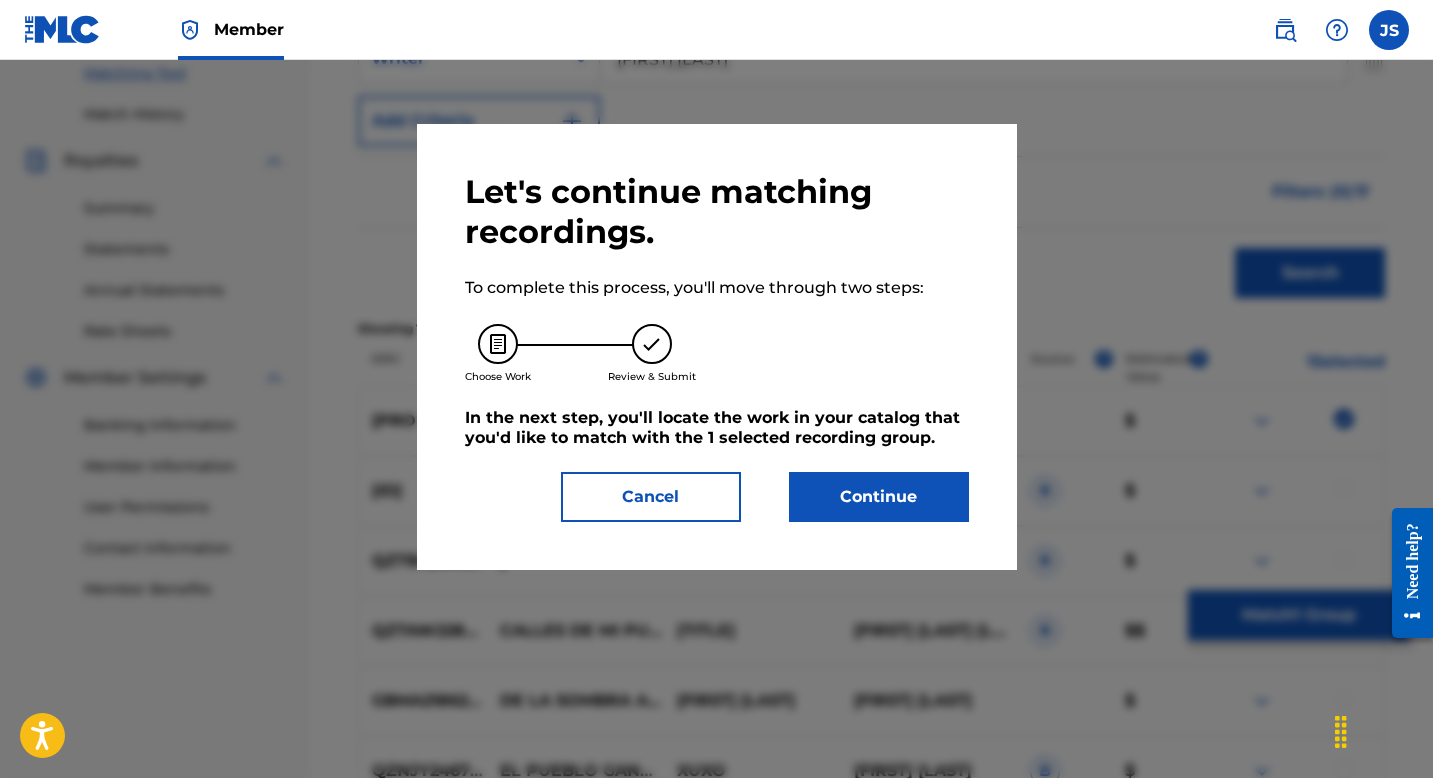 click on "Continue" at bounding box center [879, 497] 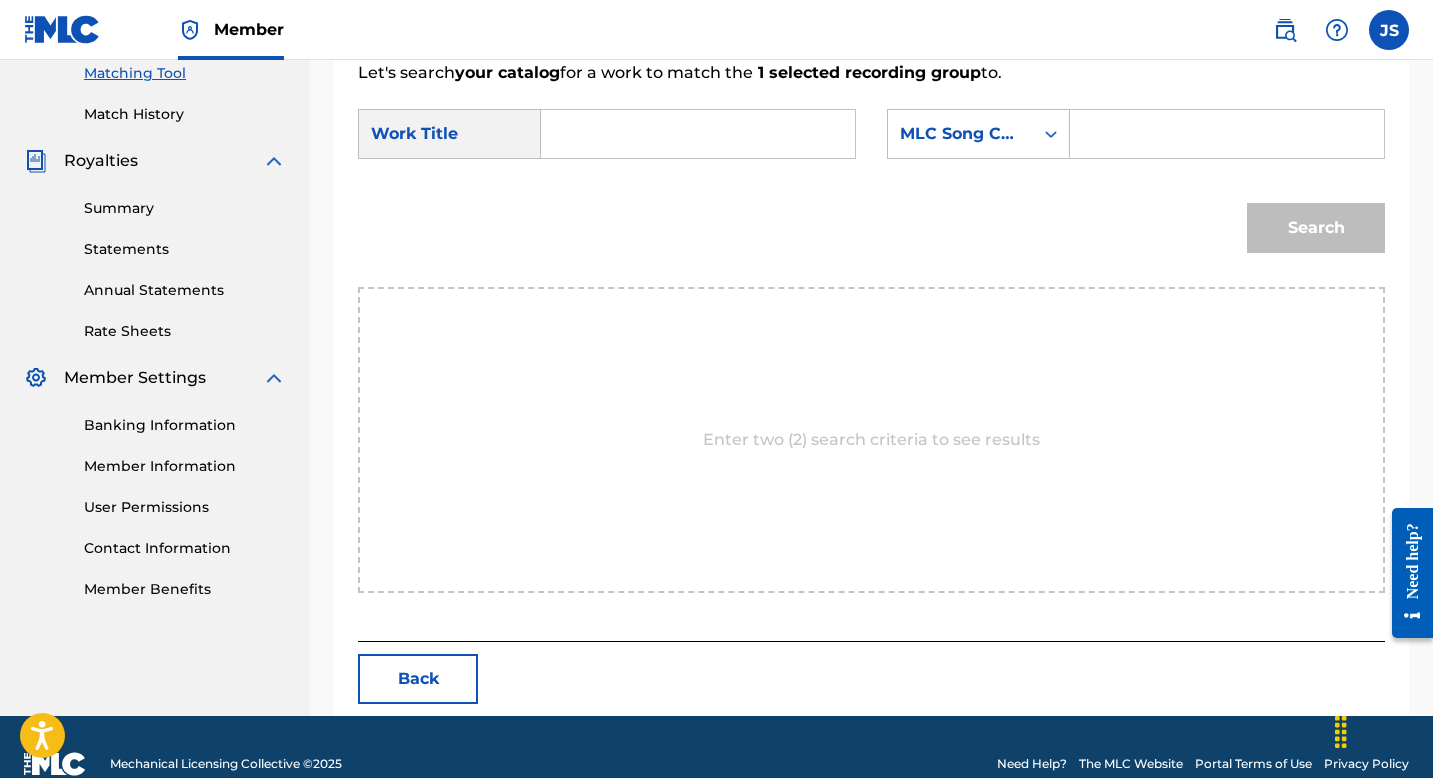 click at bounding box center [698, 134] 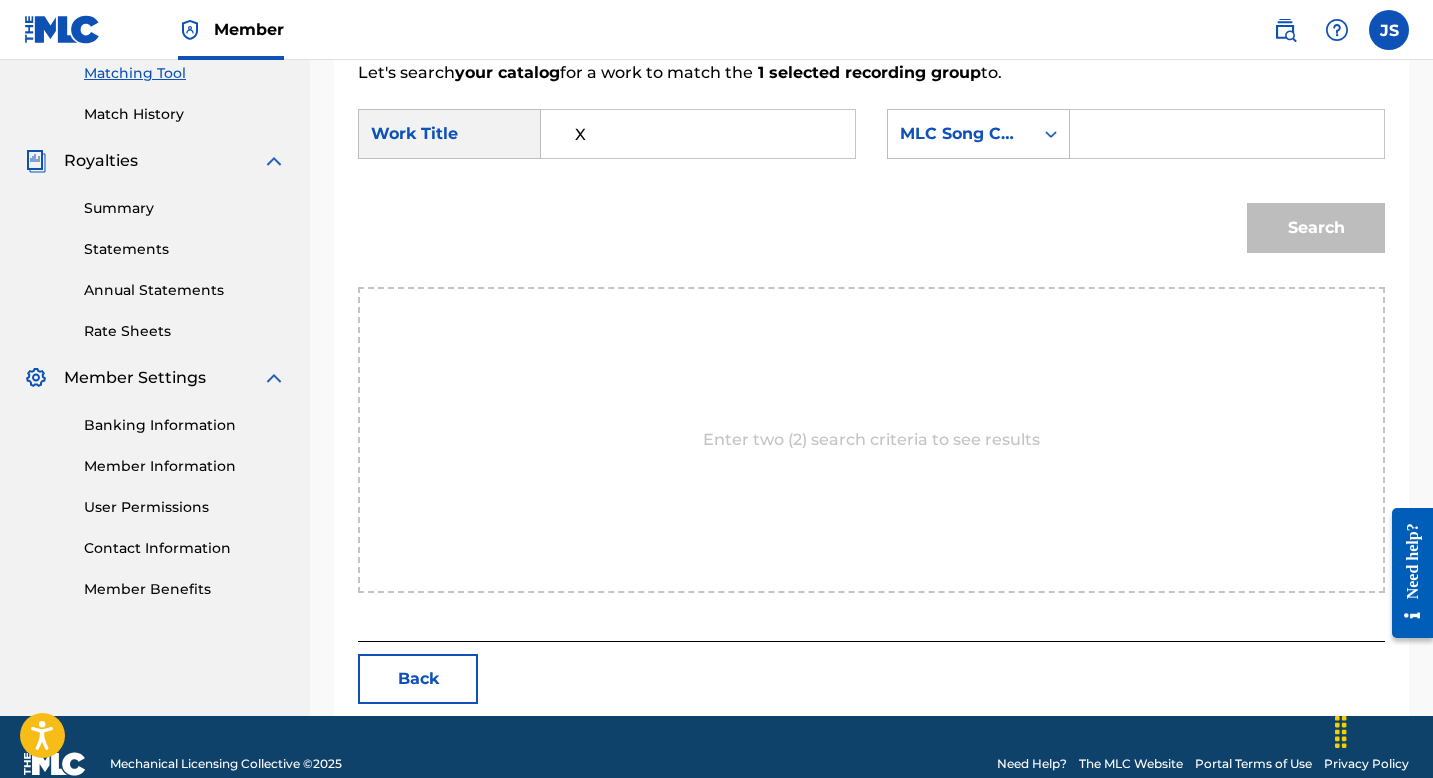 paste on "HISTORIA DE PUEBLO" 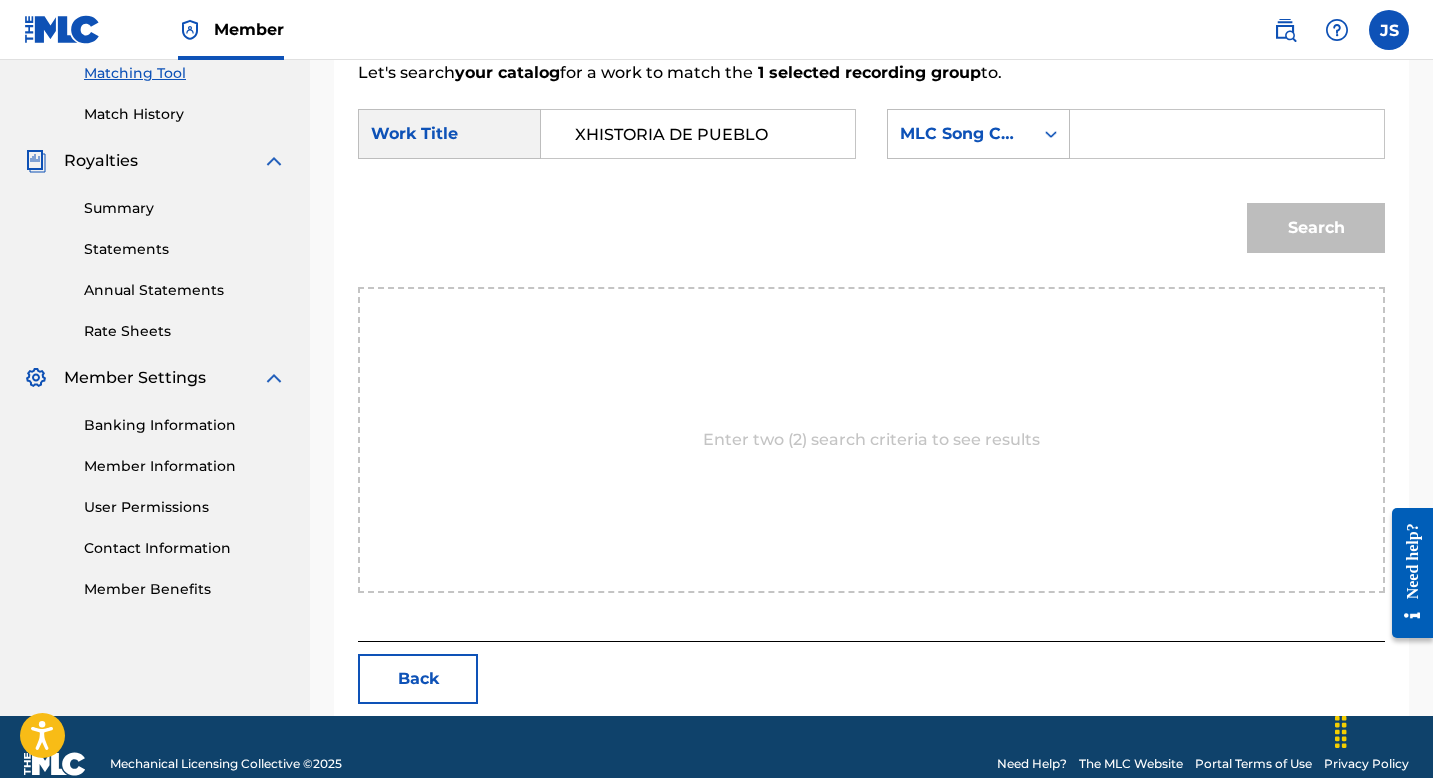 click on "XHISTORIA DE PUEBLO" at bounding box center [698, 134] 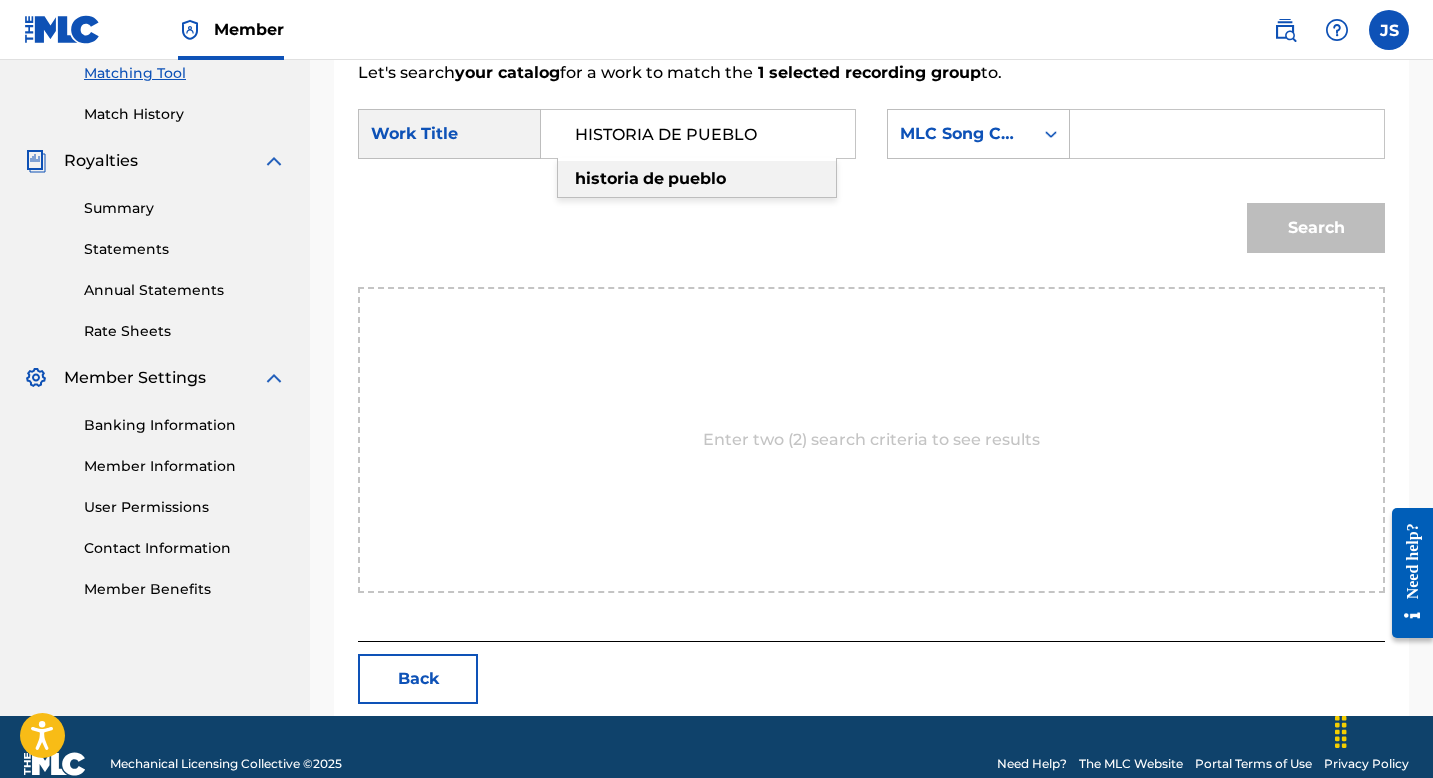 type on "HISTORIA DE PUEBLO" 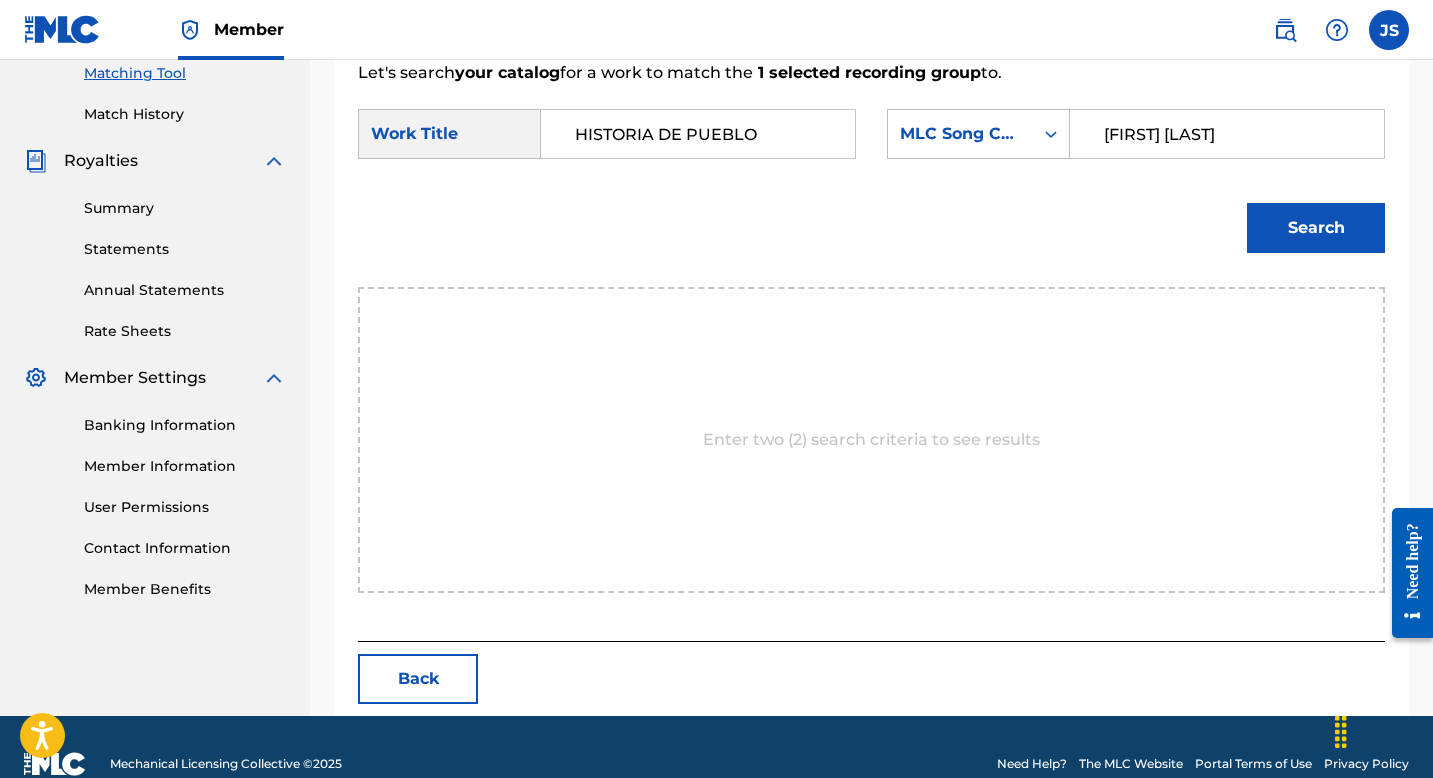 type on "[FIRST] [LAST]" 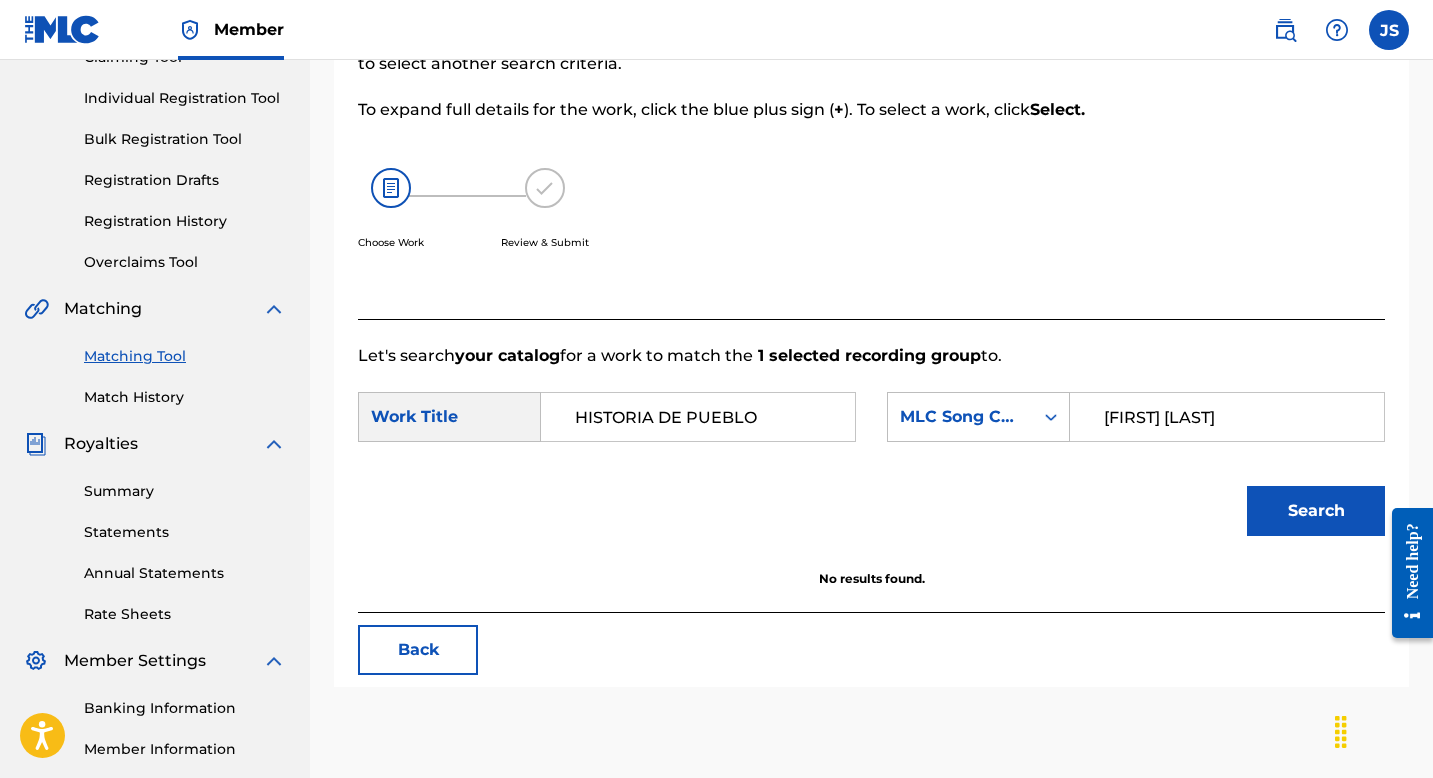 scroll, scrollTop: 234, scrollLeft: 0, axis: vertical 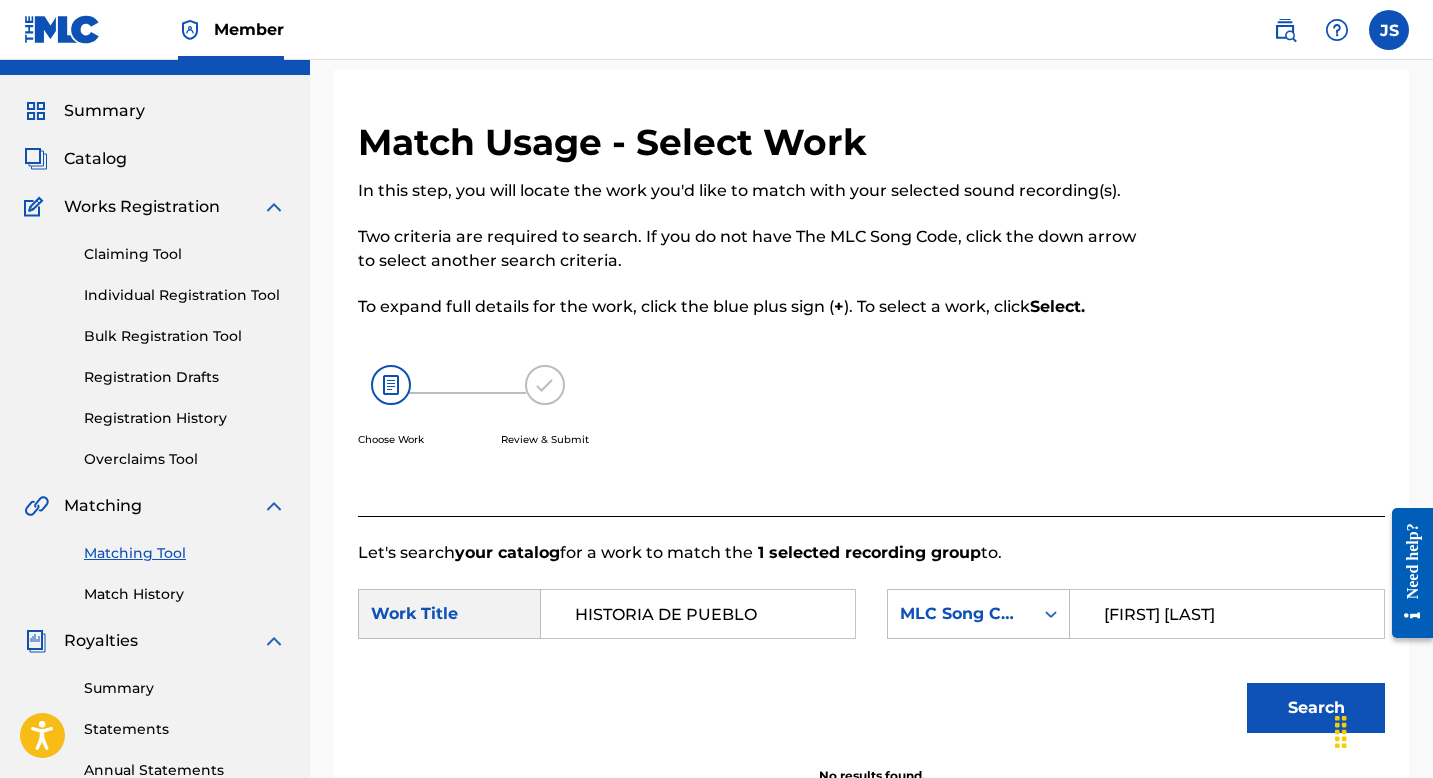 click on "[FIRST] [LAST]" at bounding box center (1227, 614) 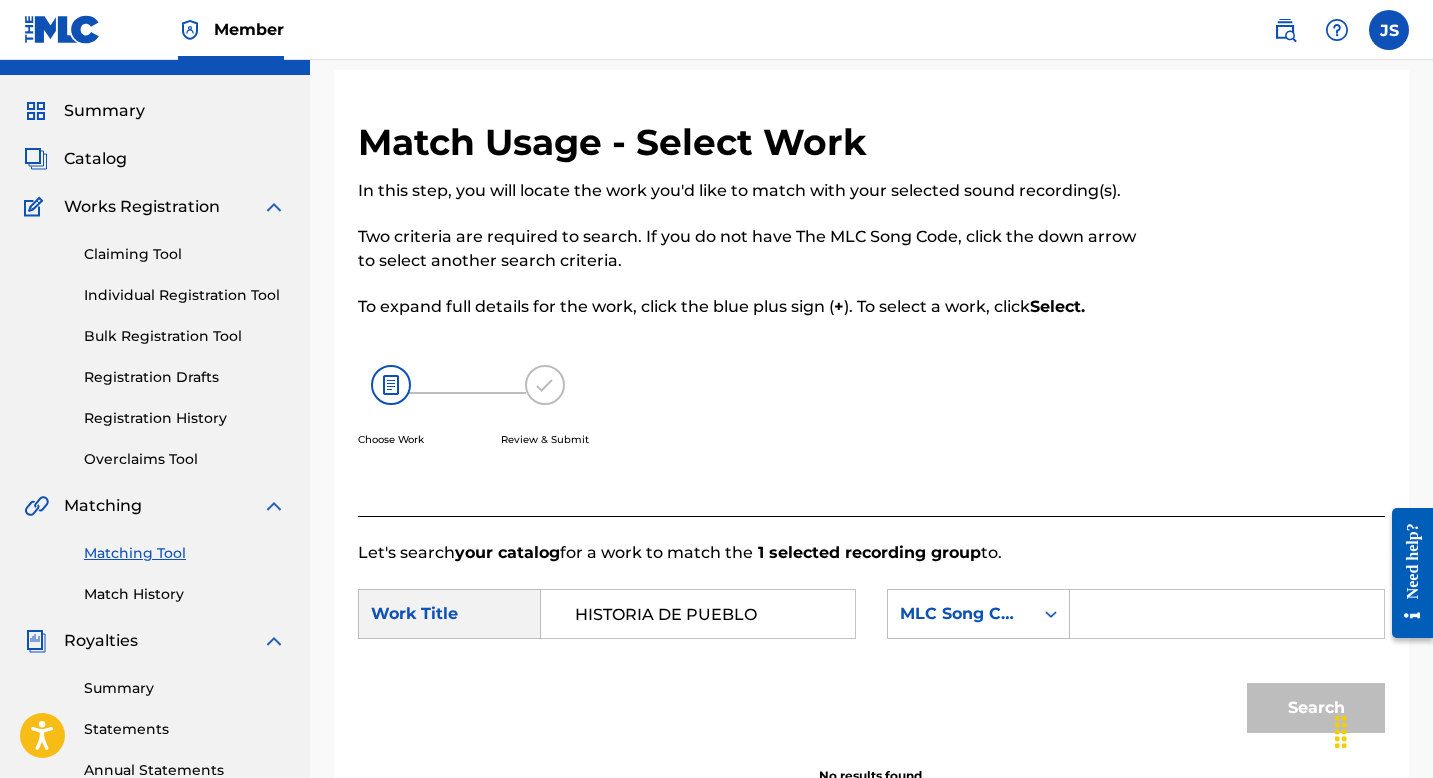 paste on "HC0CBG" 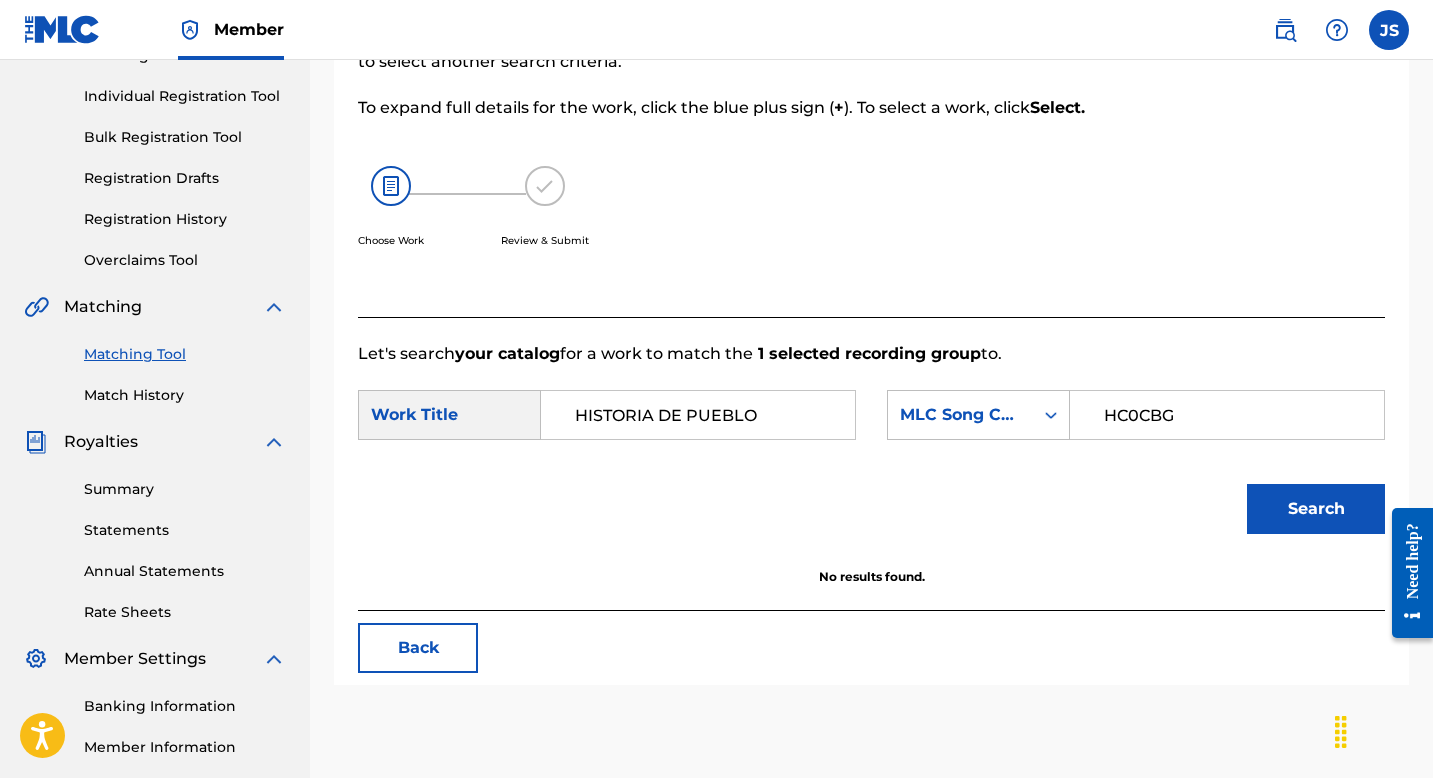 scroll, scrollTop: 321, scrollLeft: 0, axis: vertical 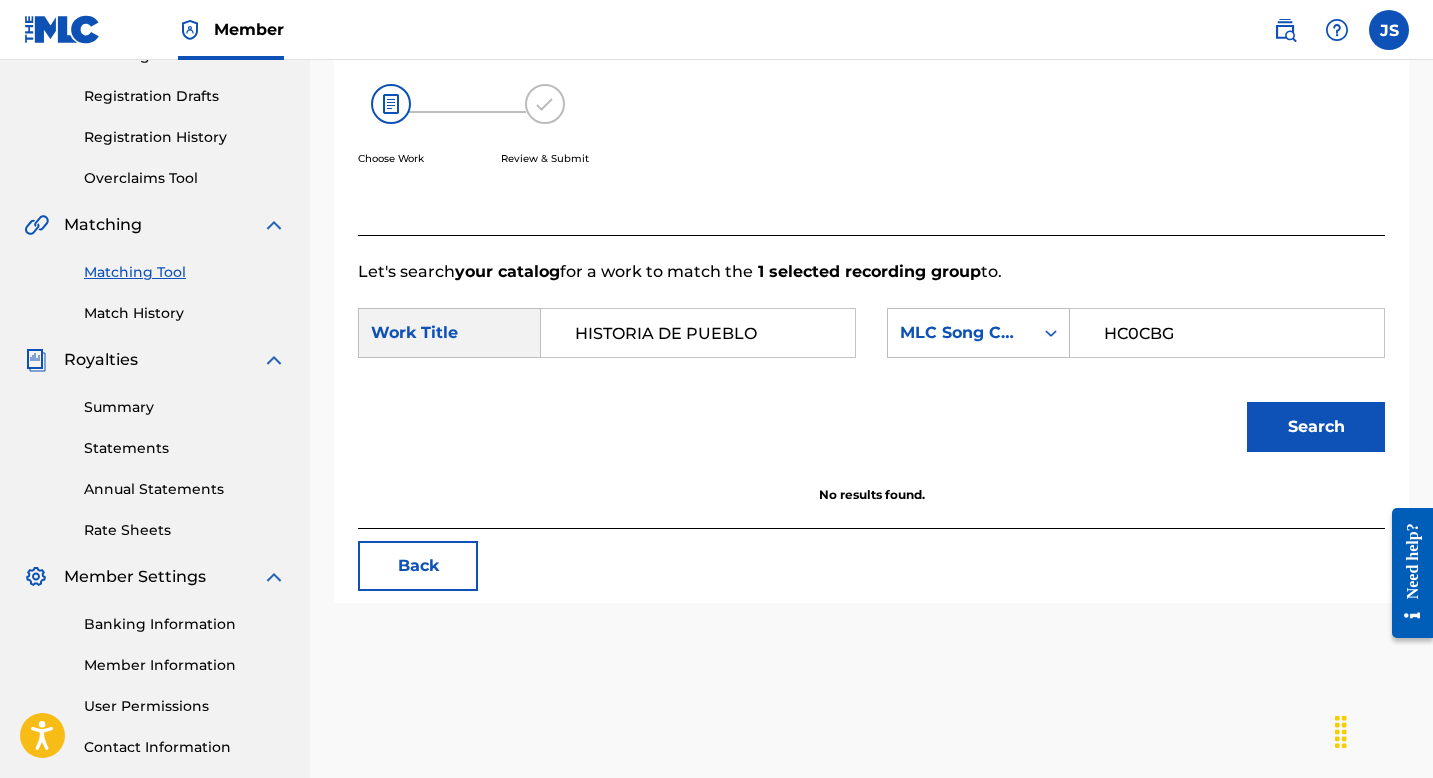 type on "HC0CBG" 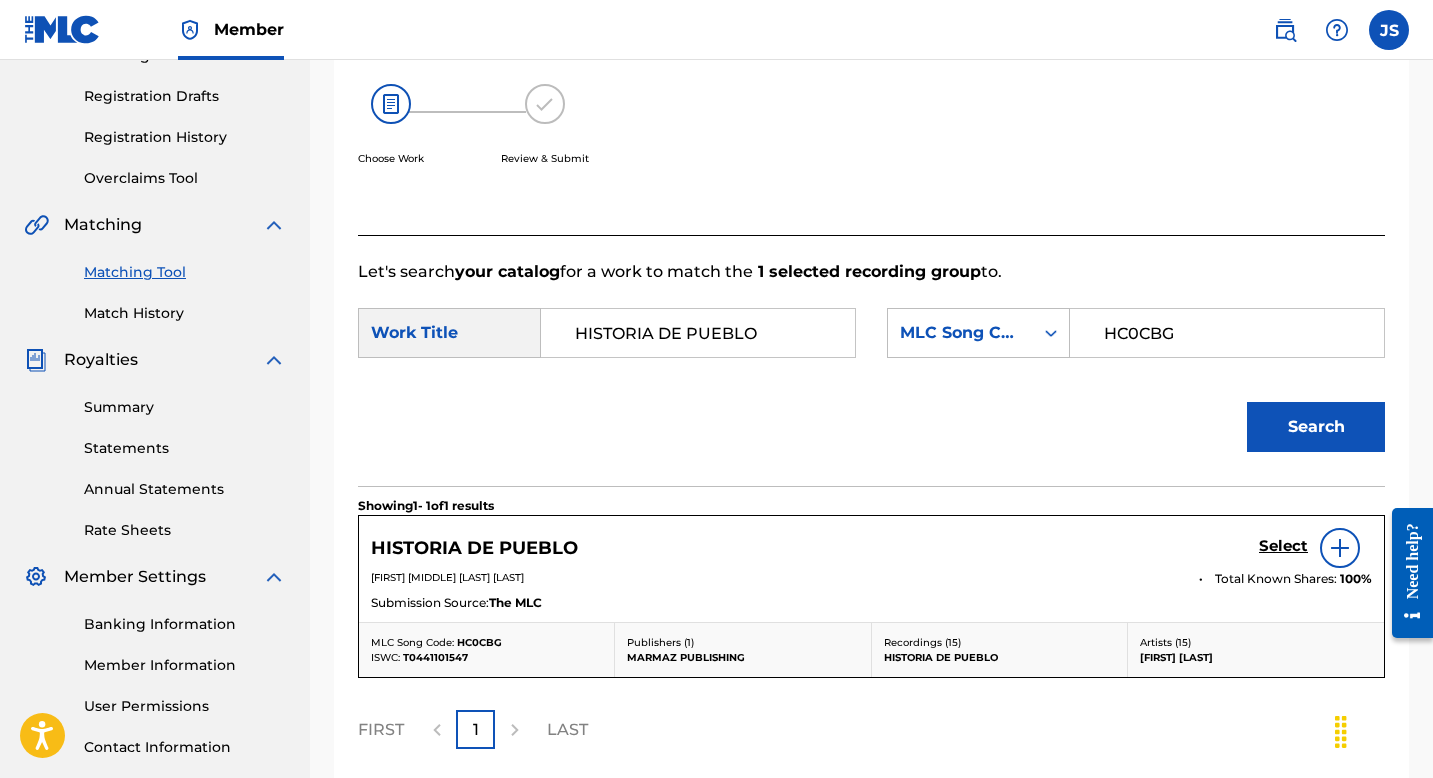click on "HISTORIA DE PUEBLO Select [FIRST] [LAST] Total Known Shares:   100 % Submission Source:  The MLC" at bounding box center (871, 569) 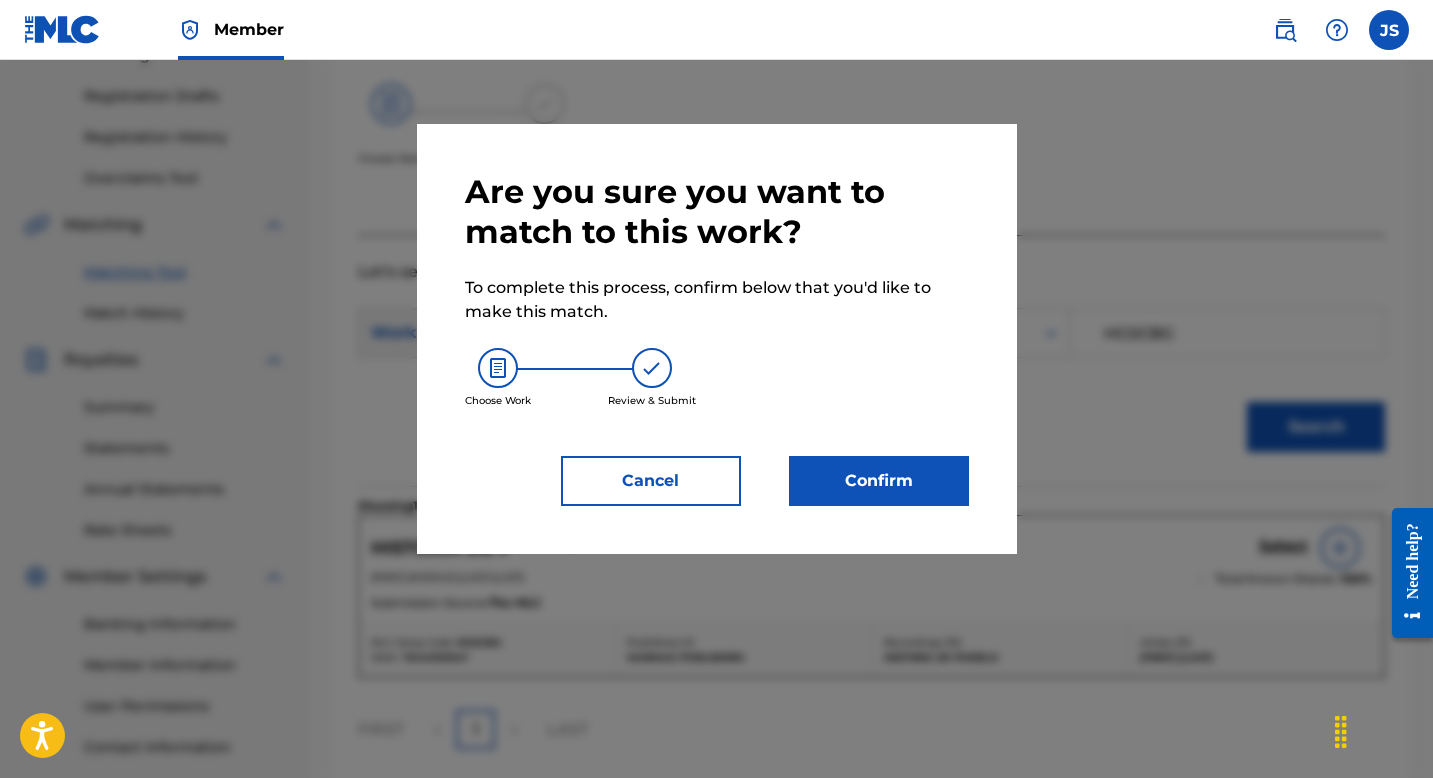 click on "Confirm" at bounding box center [879, 481] 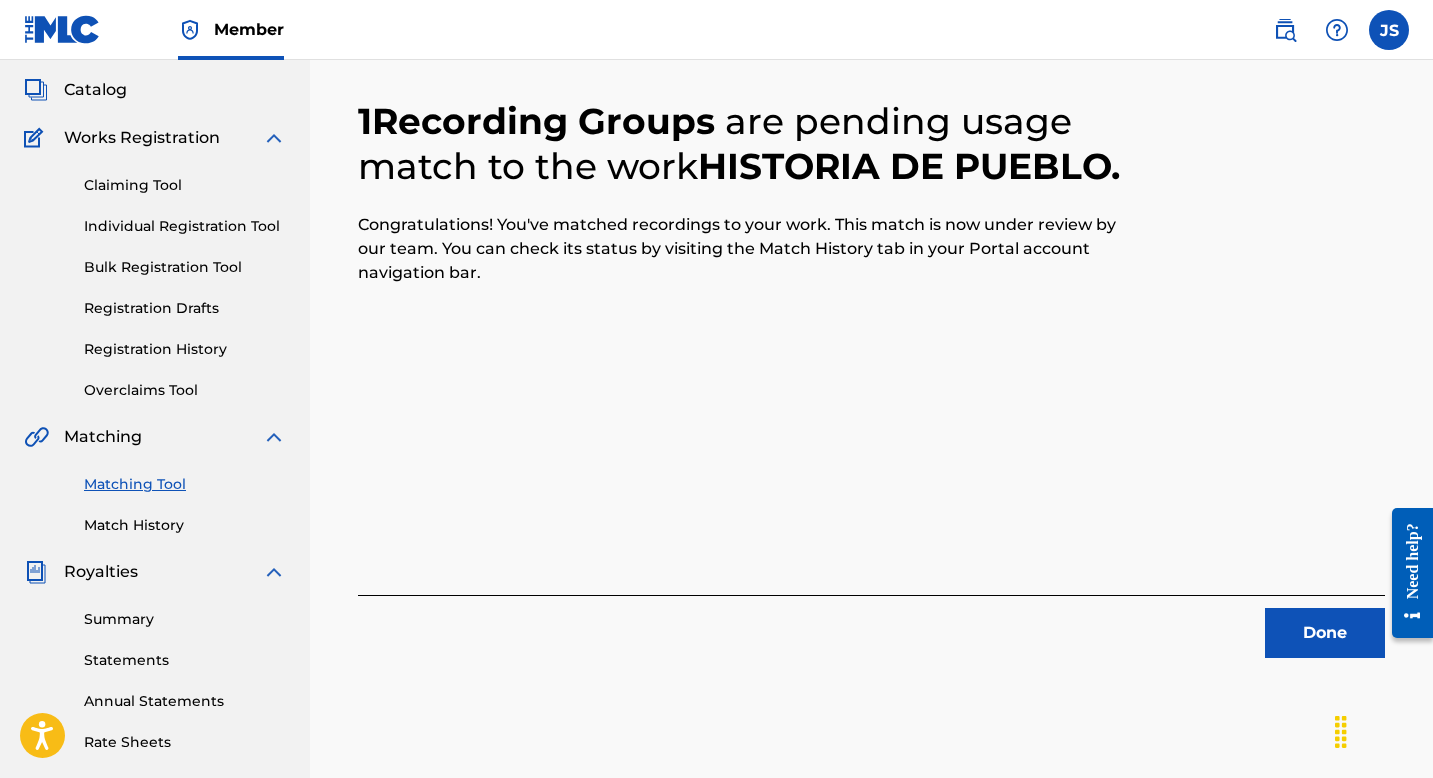 scroll, scrollTop: 135, scrollLeft: 0, axis: vertical 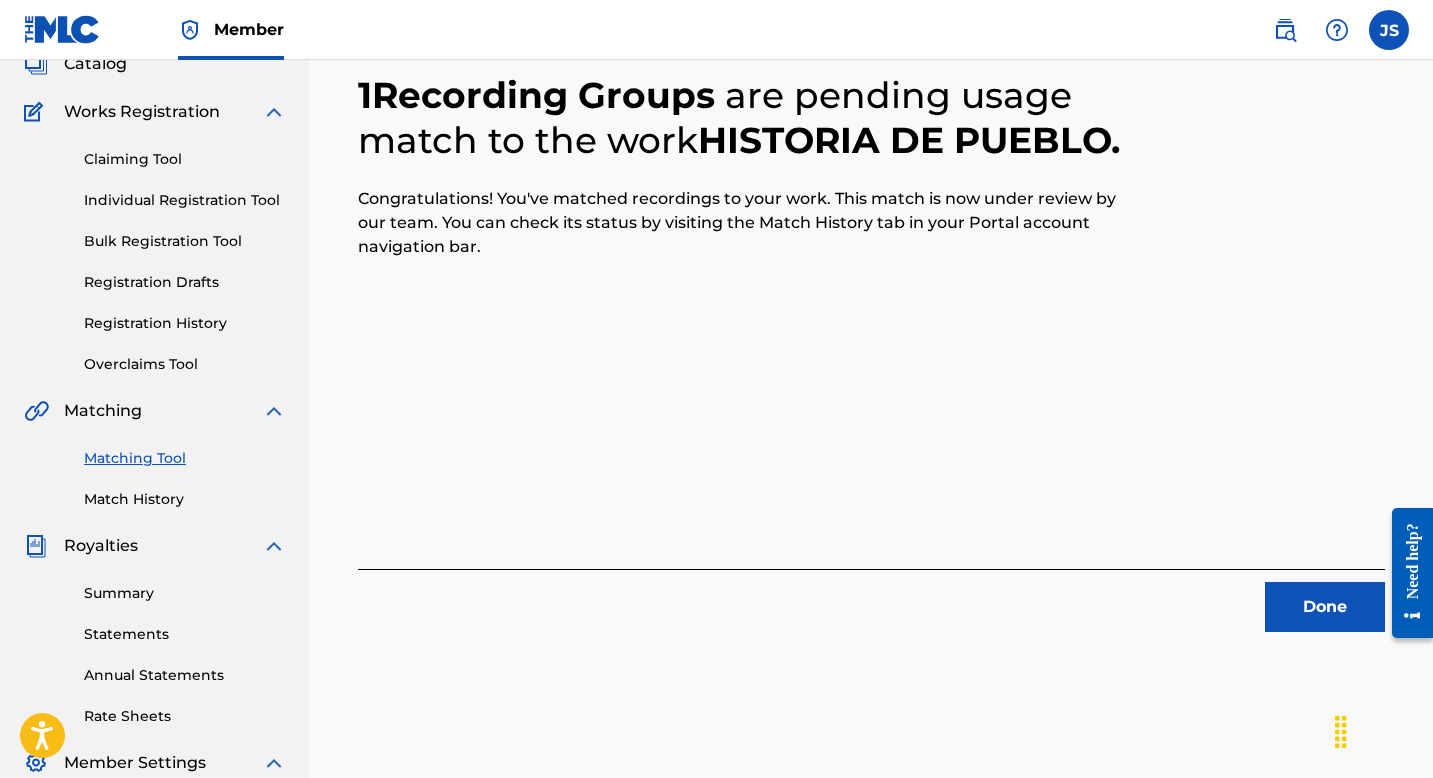 click on "Done" at bounding box center [1325, 607] 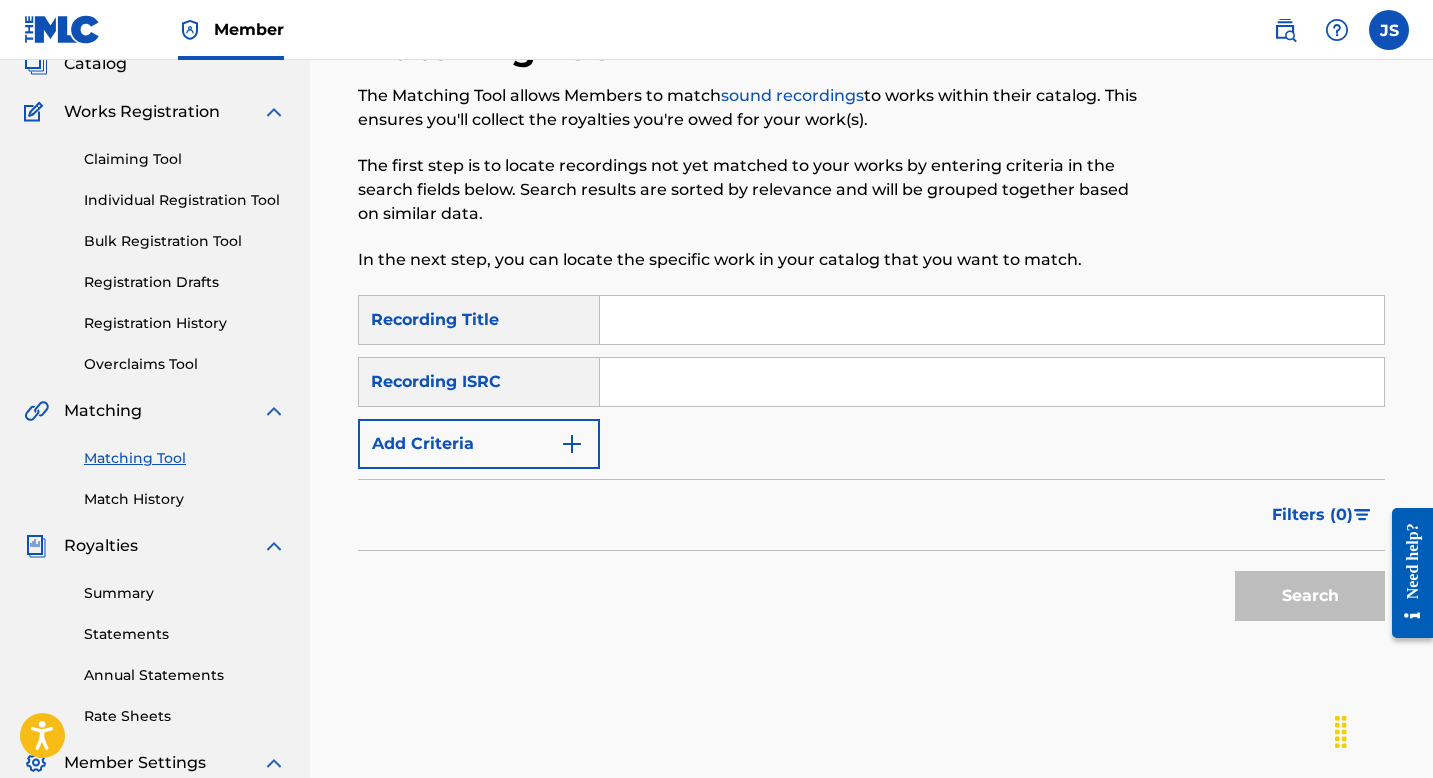 scroll, scrollTop: 0, scrollLeft: 0, axis: both 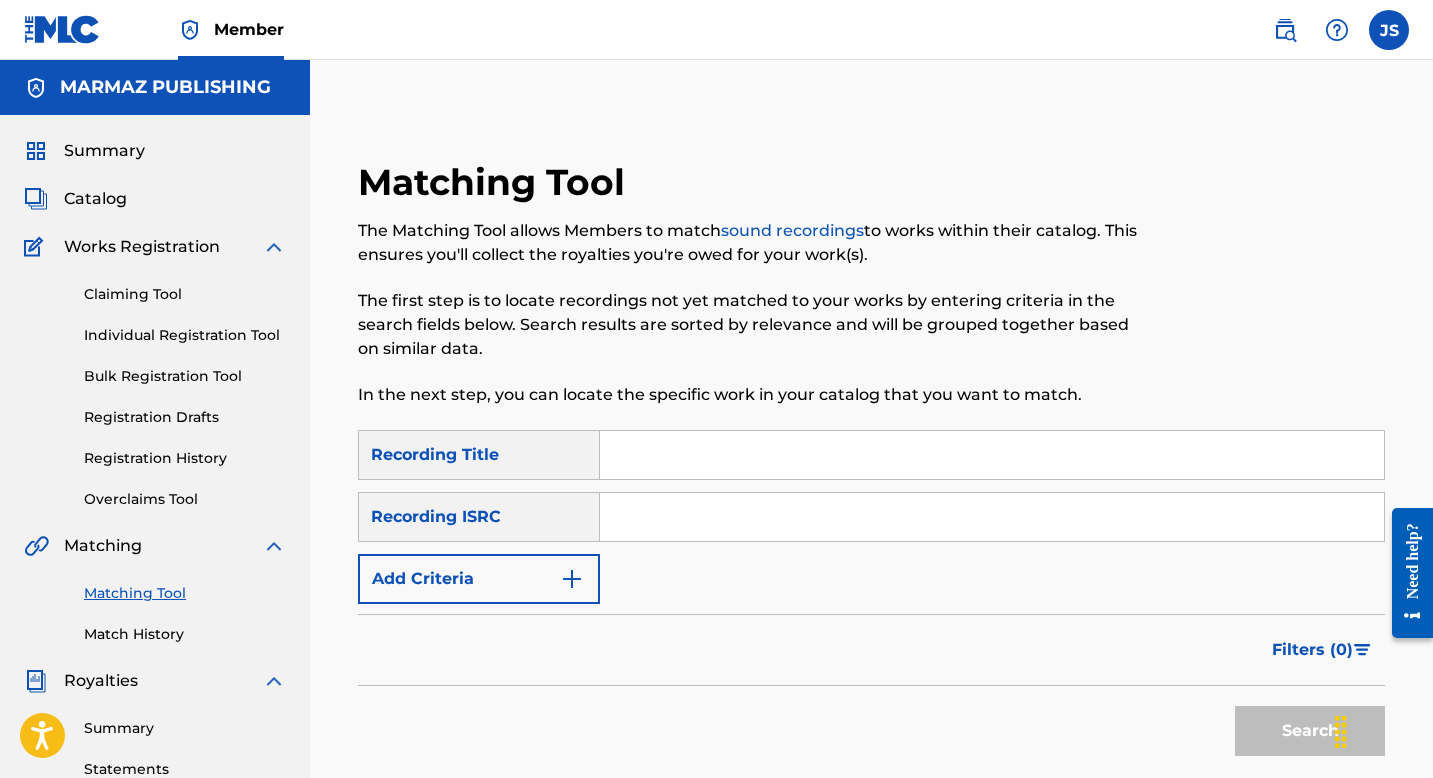 click at bounding box center [992, 455] 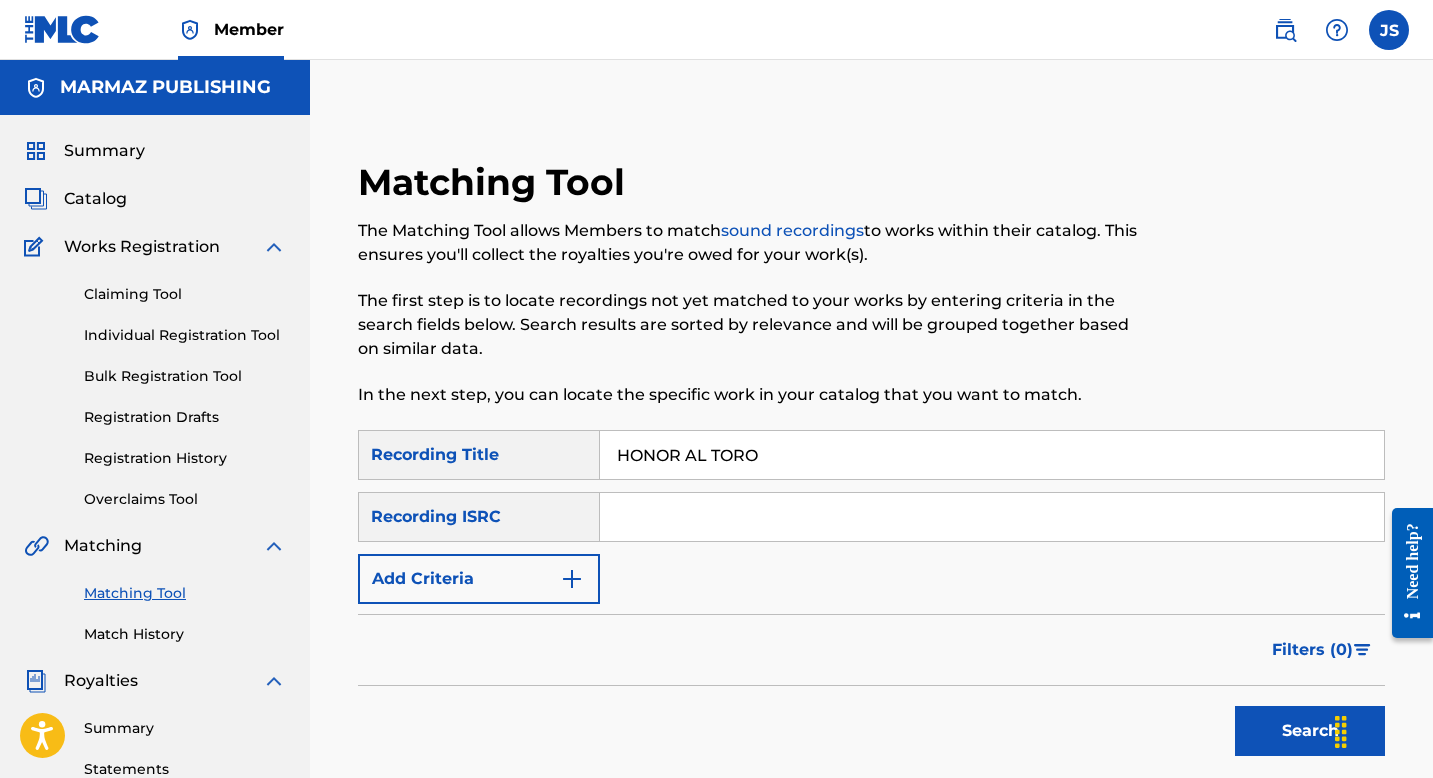 type on "HONOR AL TORO" 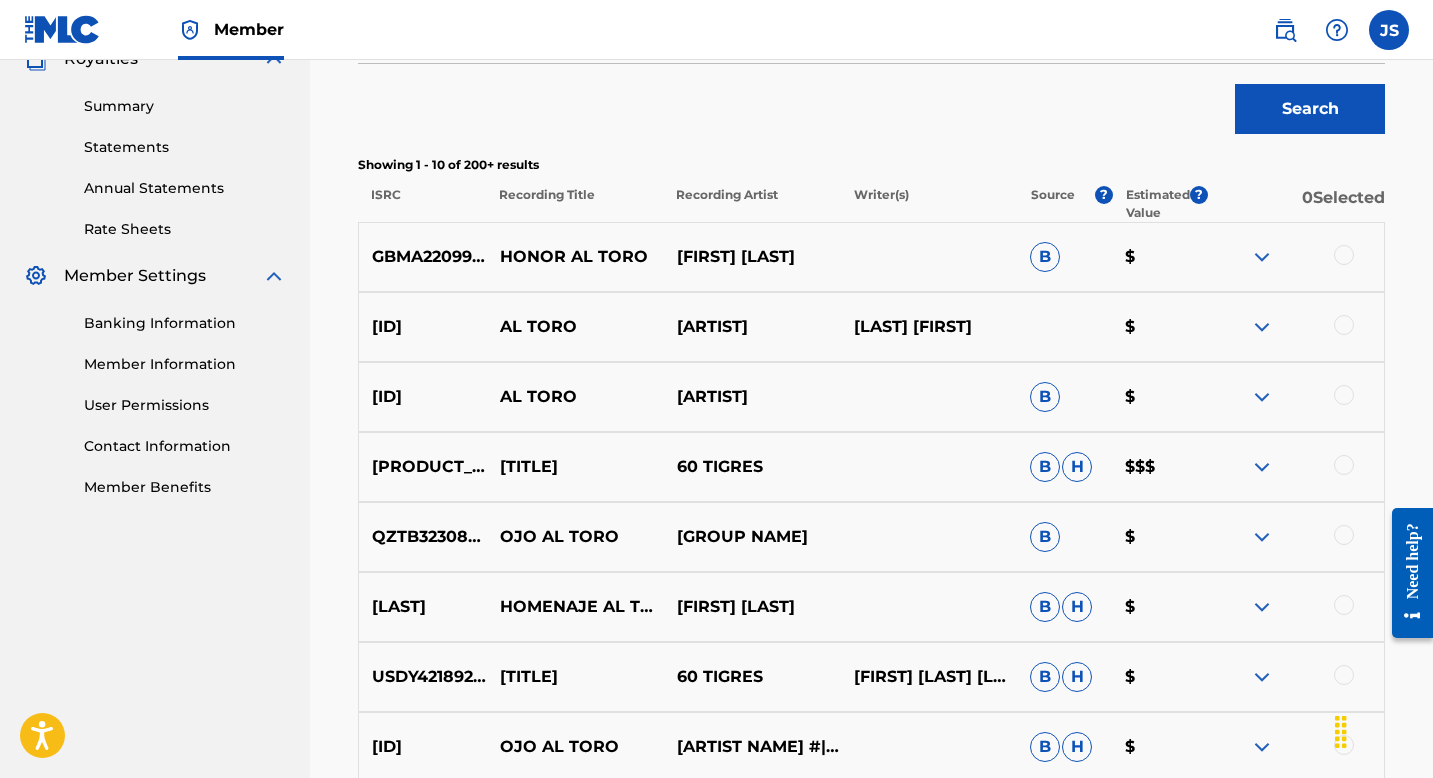 scroll, scrollTop: 542, scrollLeft: 0, axis: vertical 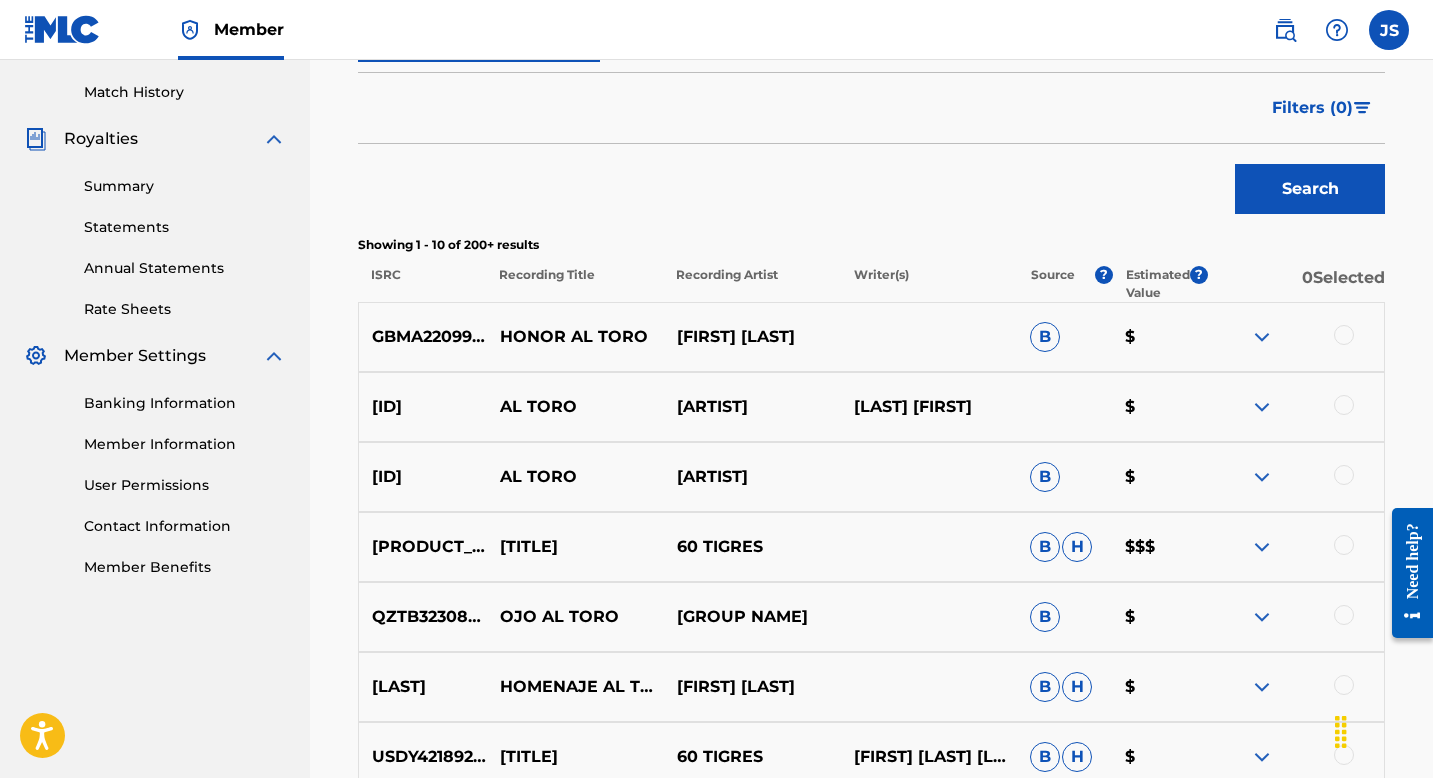 click at bounding box center (1344, 335) 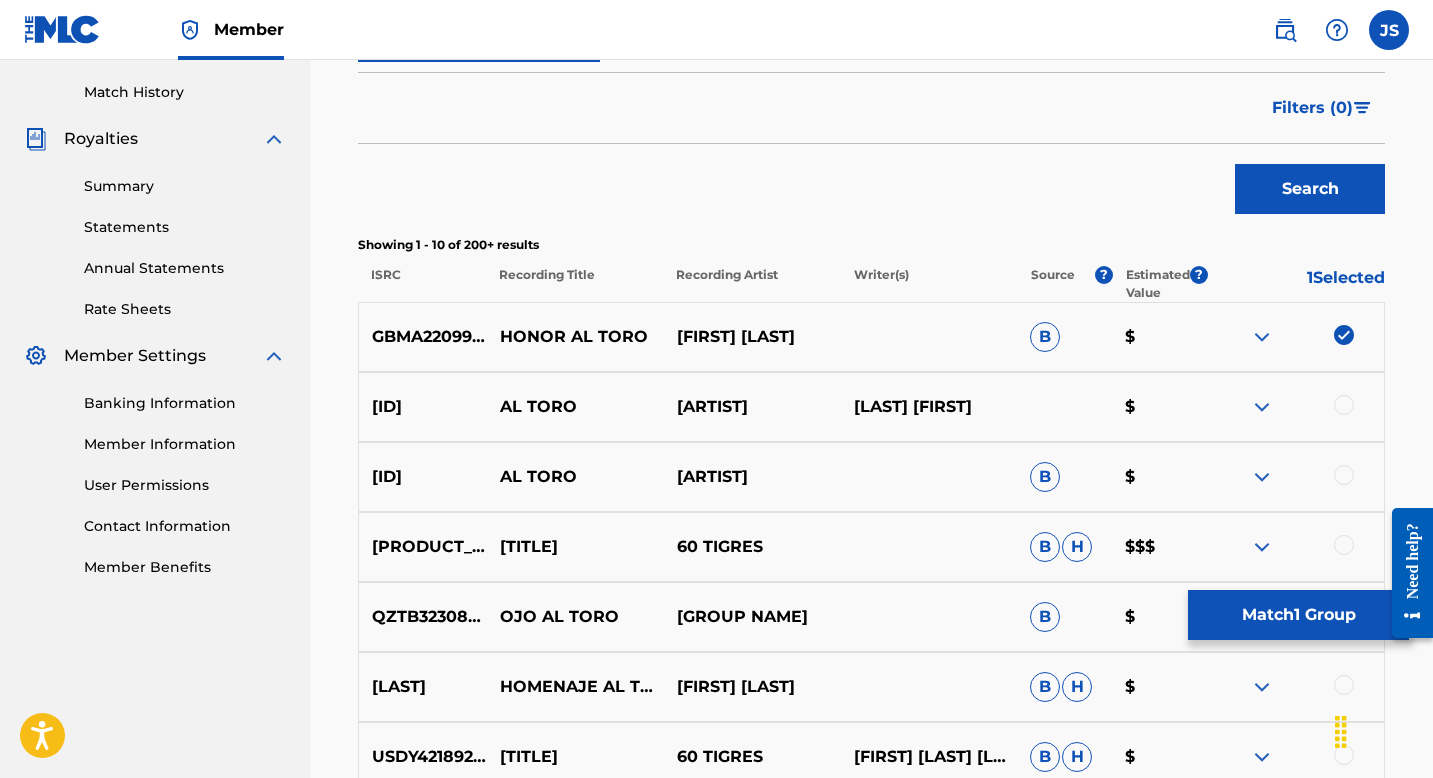 click on "Match  1 Group" at bounding box center (1298, 615) 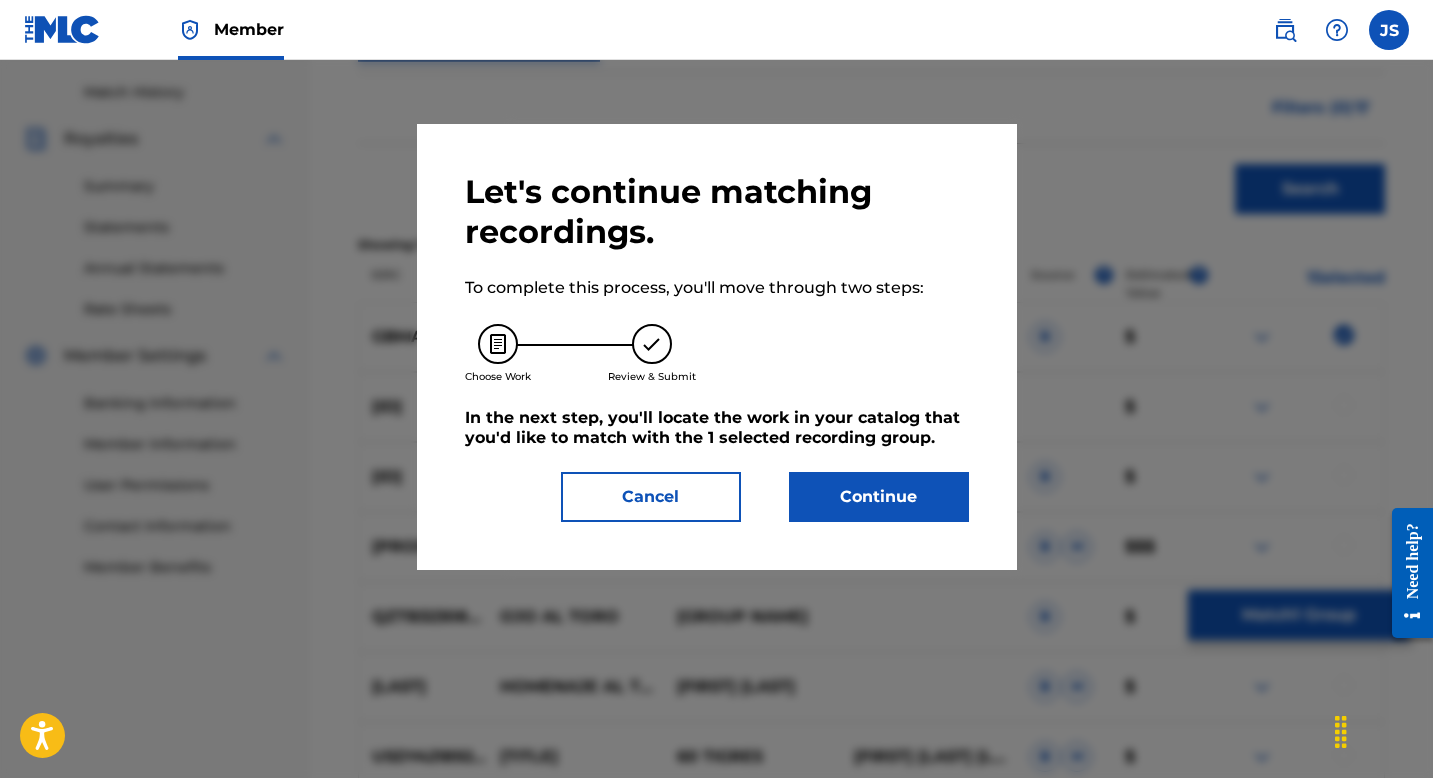 click on "Continue" at bounding box center (879, 497) 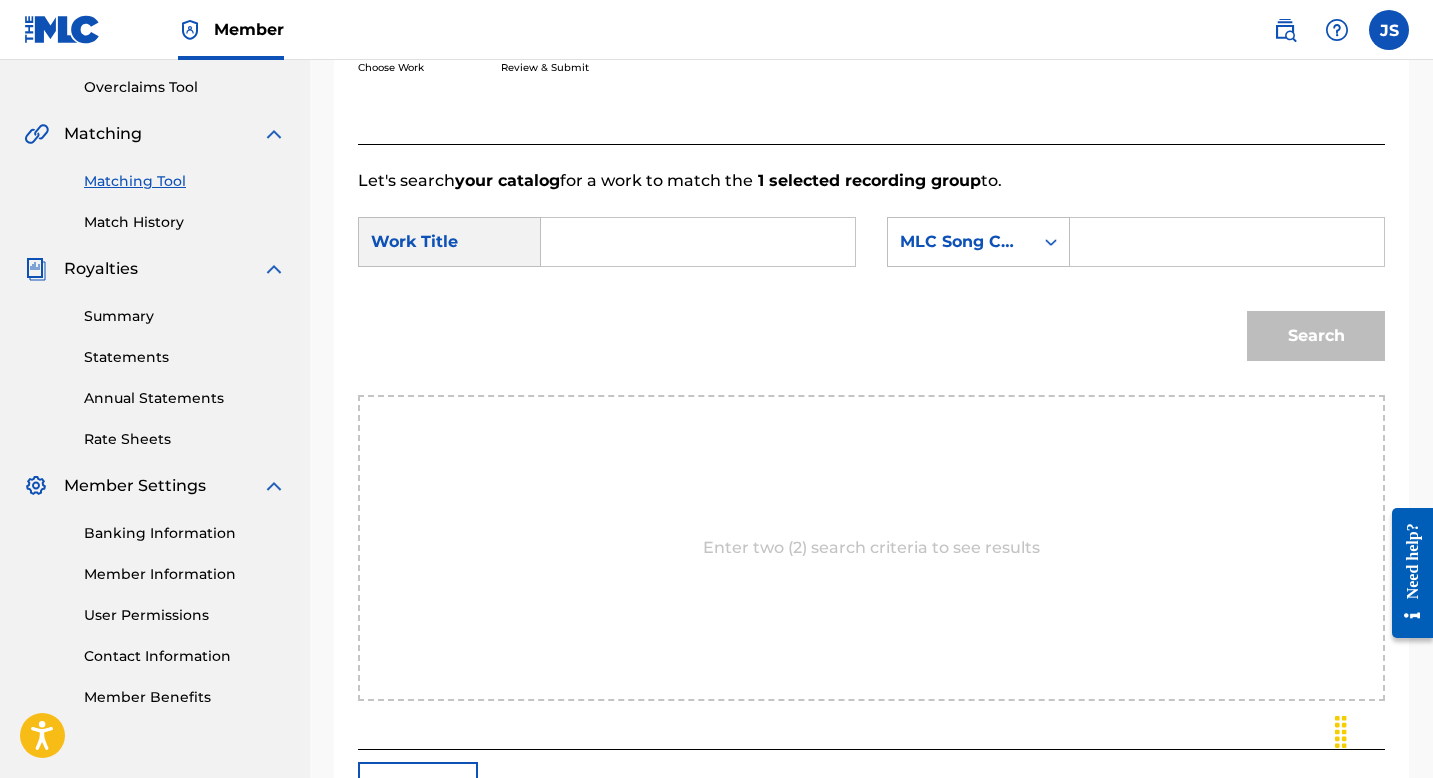 scroll, scrollTop: 389, scrollLeft: 0, axis: vertical 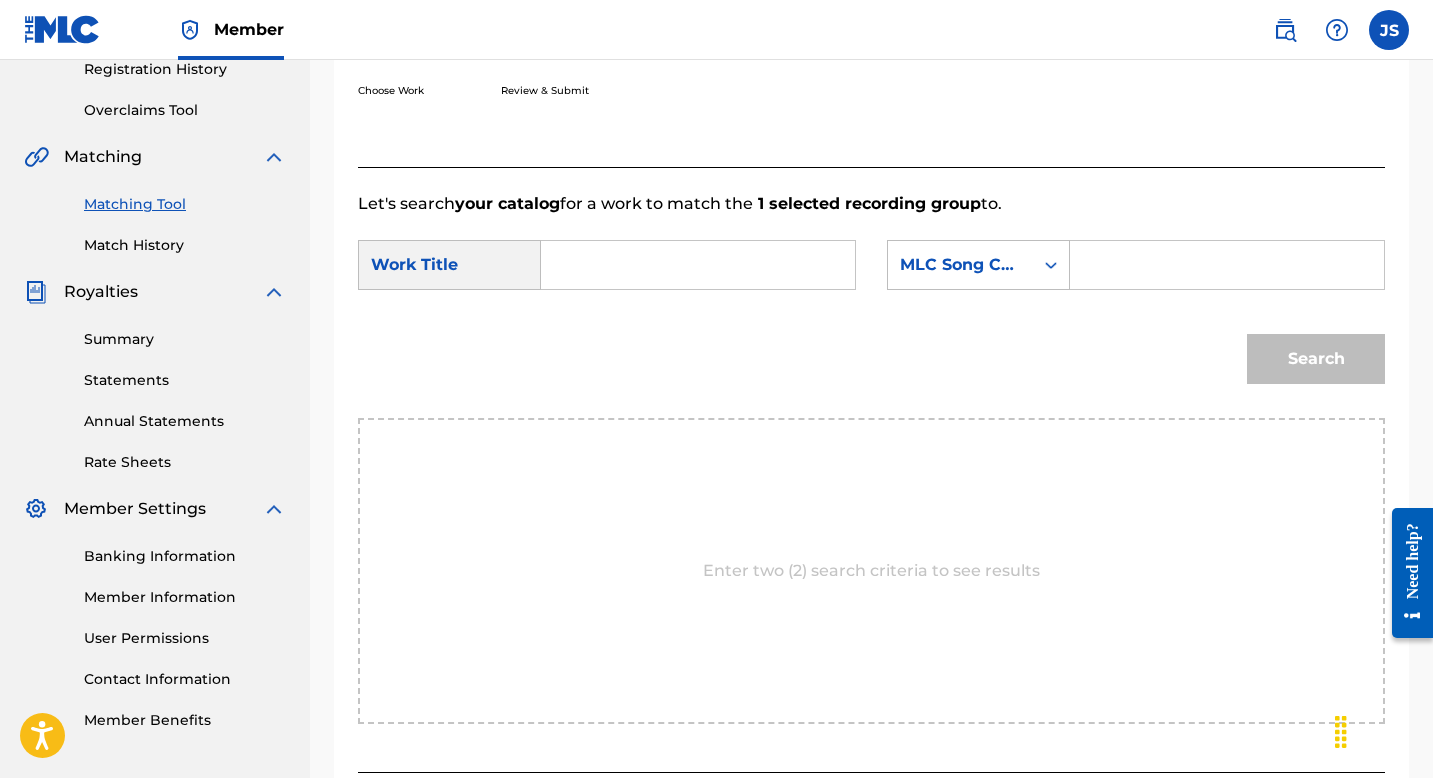 click at bounding box center (698, 265) 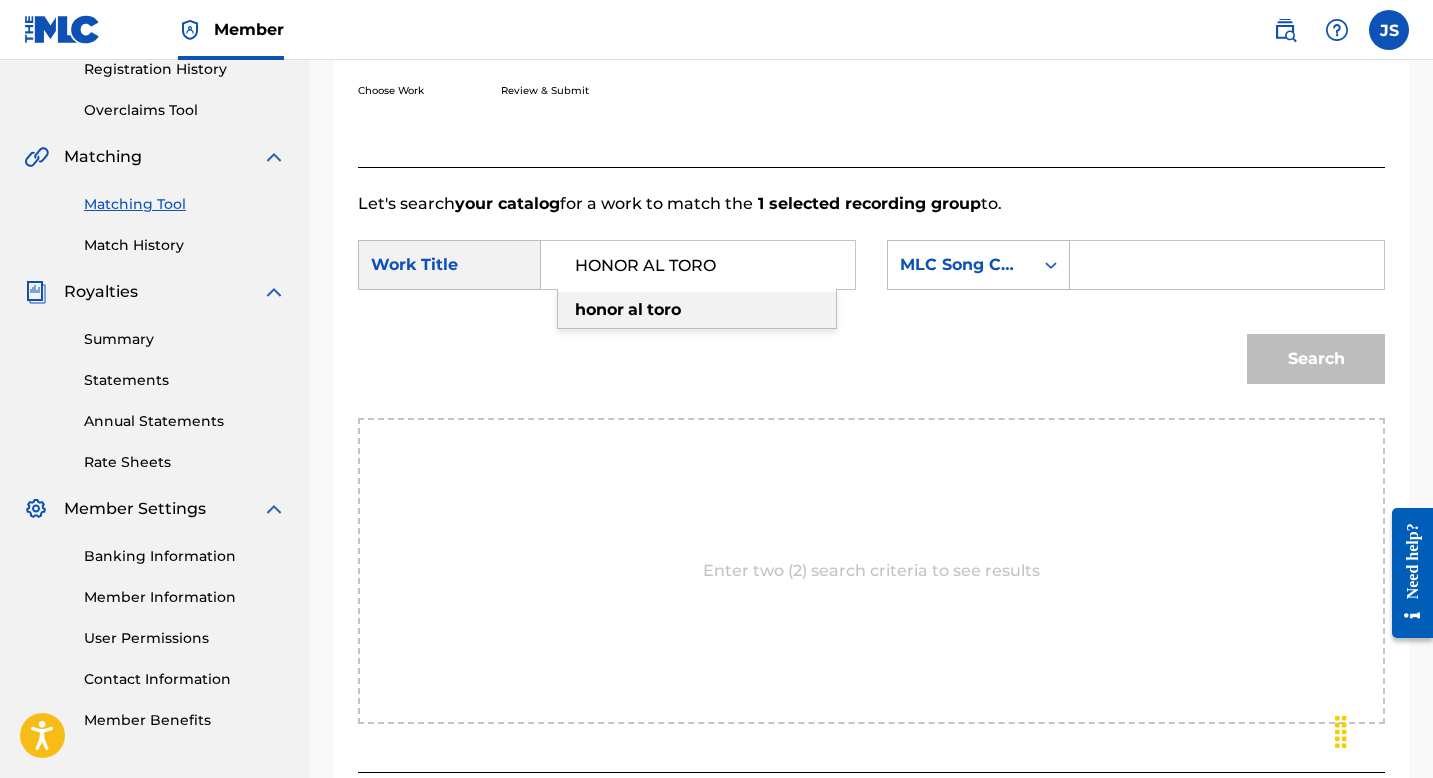 type on "HONOR AL TORO" 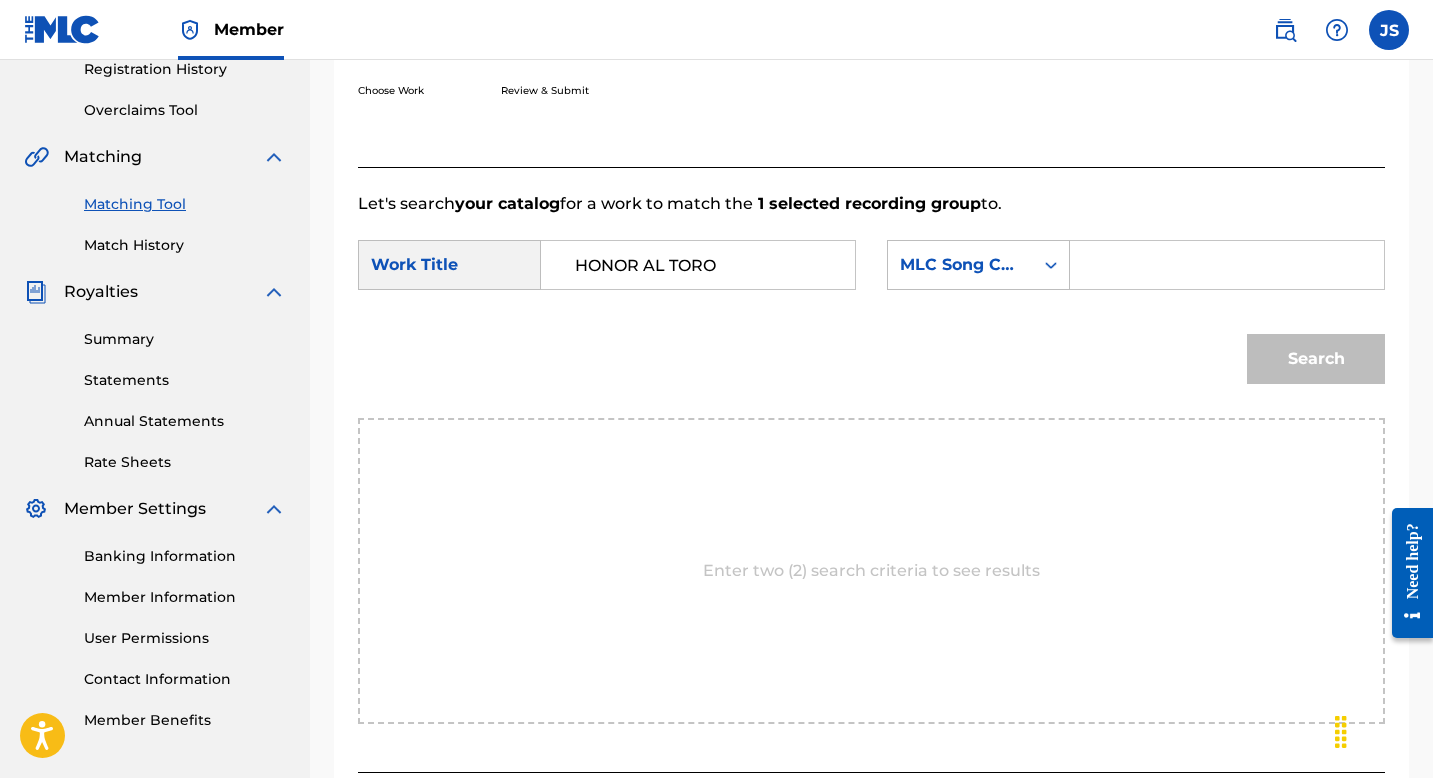 paste on "[ID]" 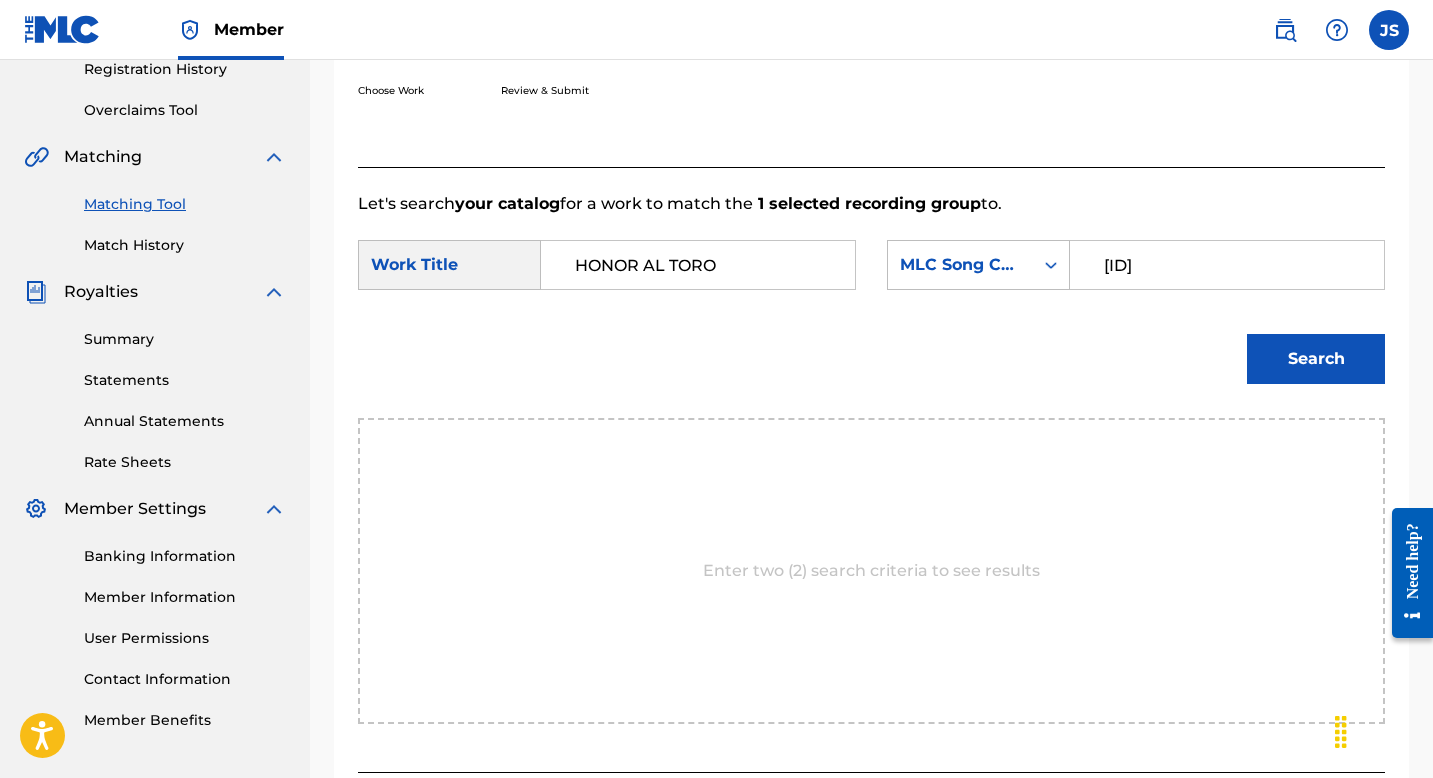 type on "[ID]" 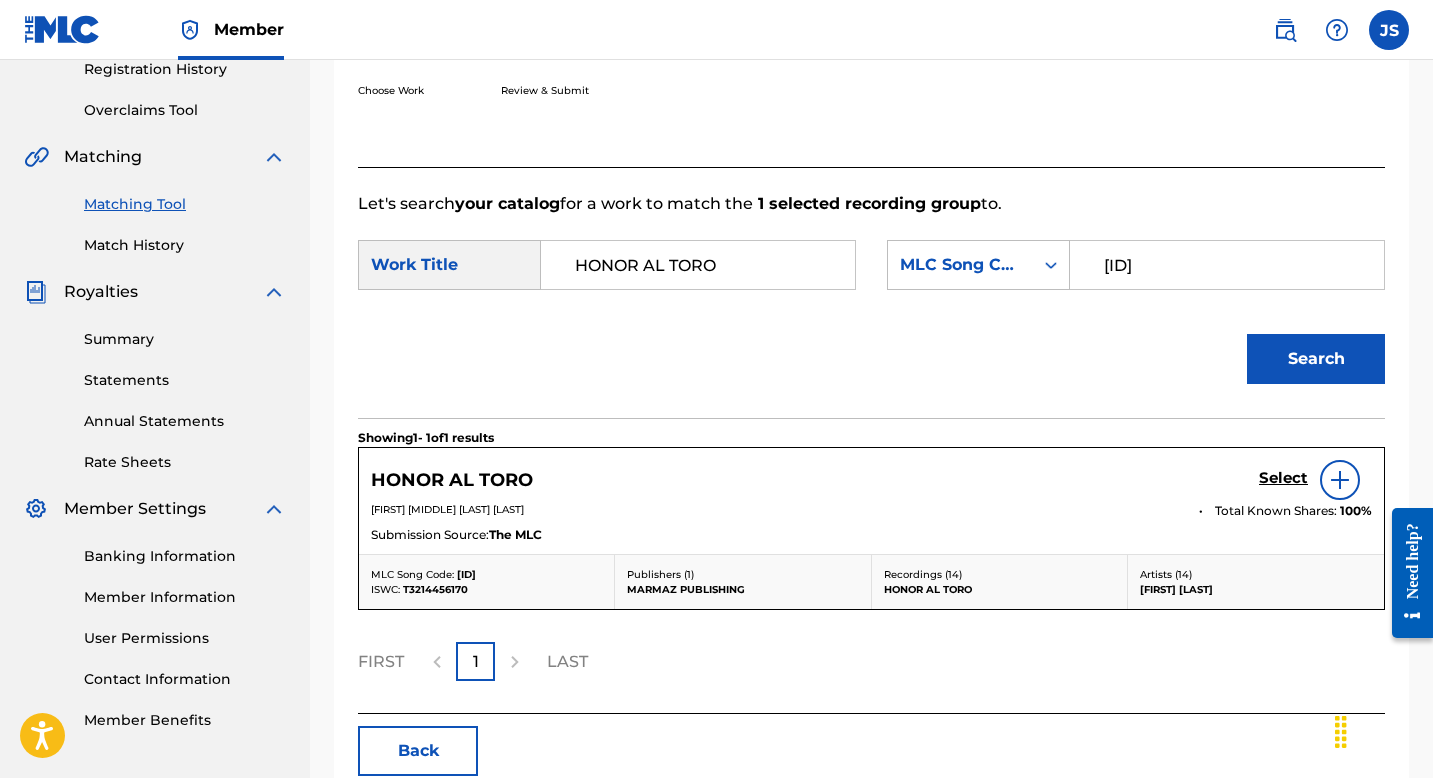 click on "HONOR AL TORO Select" at bounding box center [871, 480] 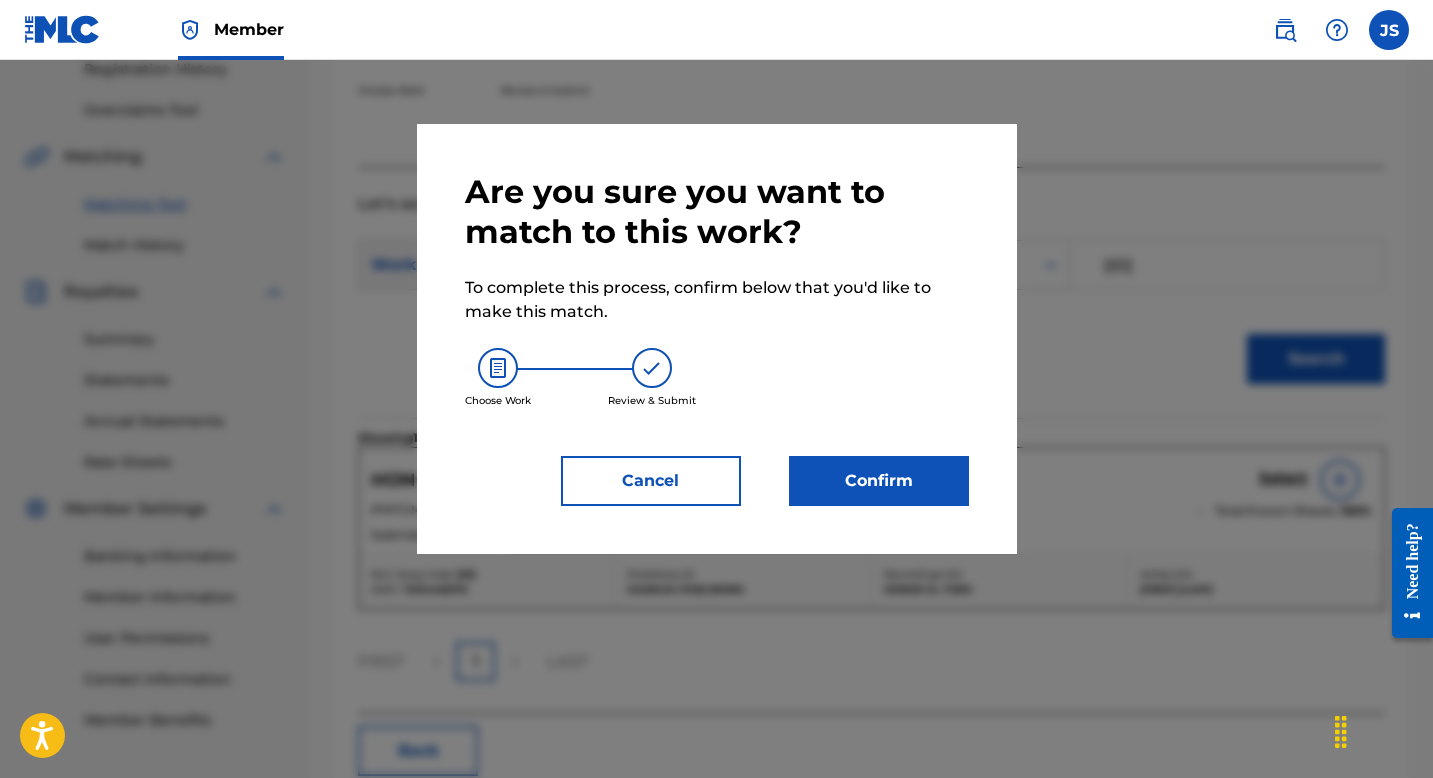 click on "Confirm" at bounding box center [879, 481] 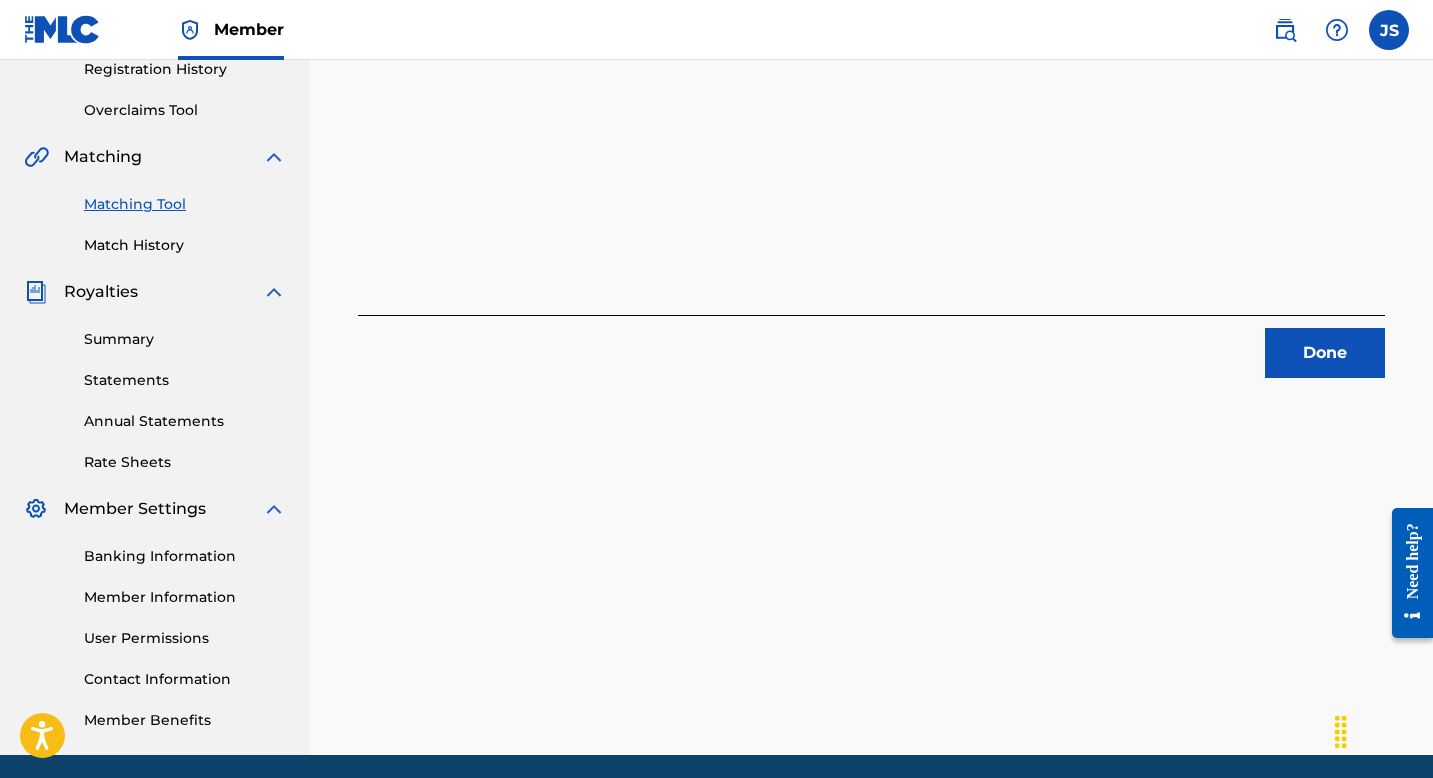 click on "Done" at bounding box center (1325, 353) 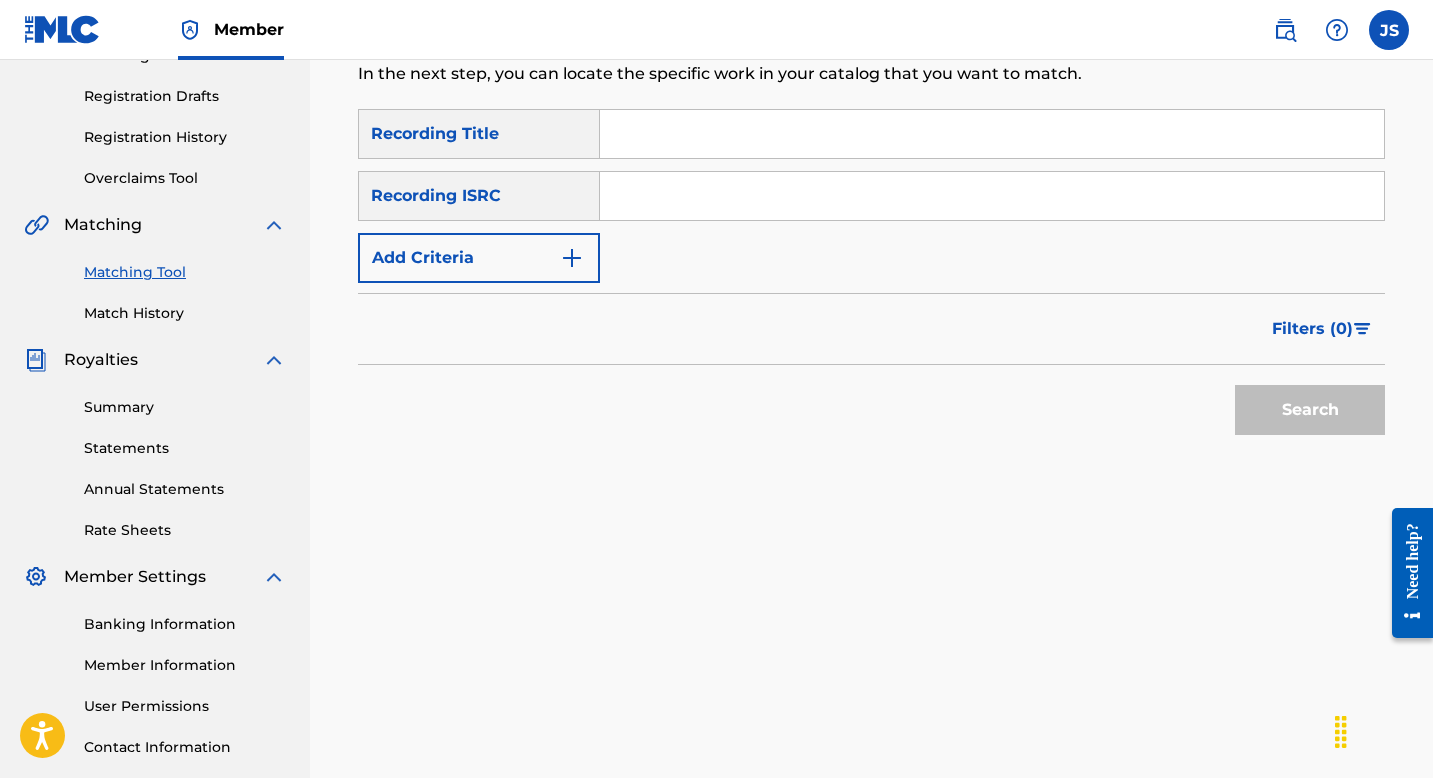 scroll, scrollTop: 309, scrollLeft: 0, axis: vertical 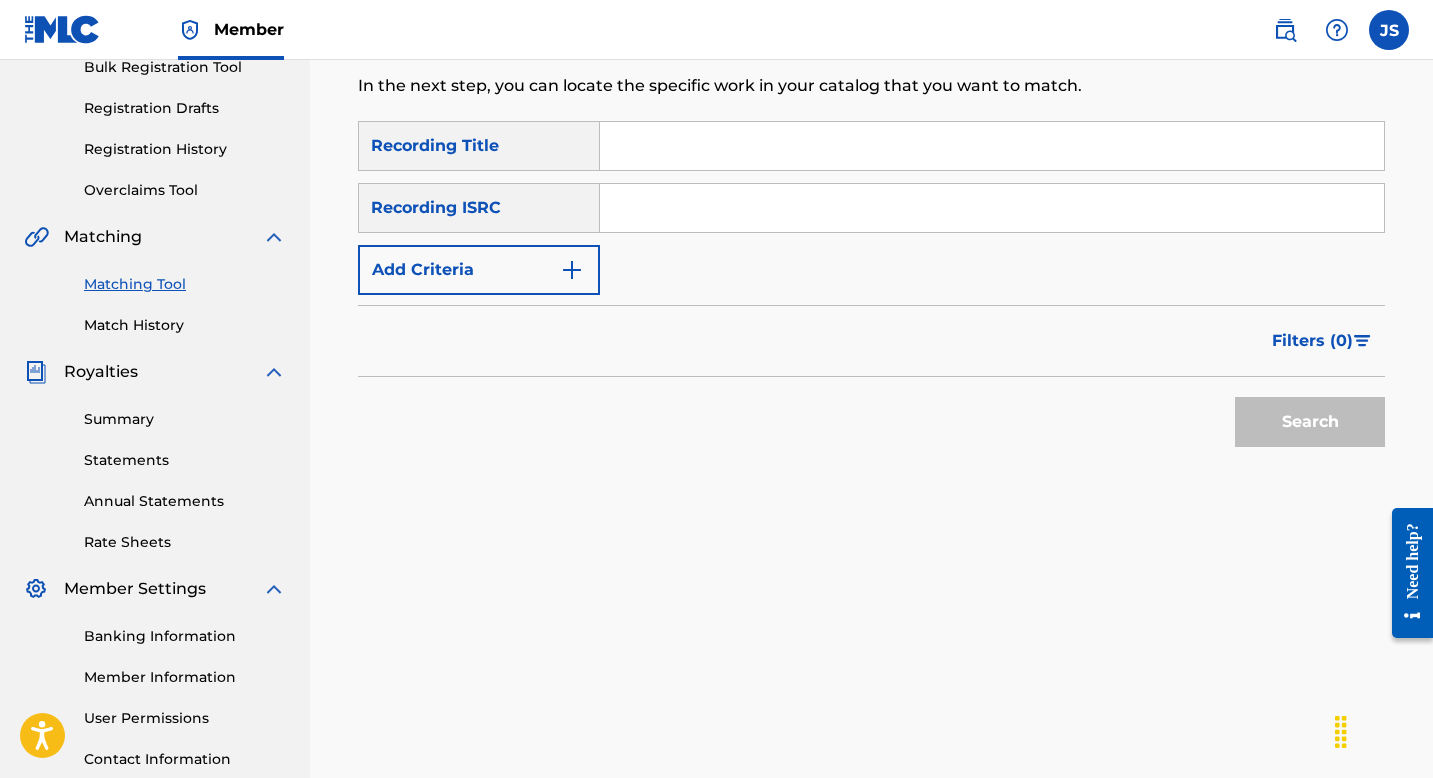 click at bounding box center [992, 146] 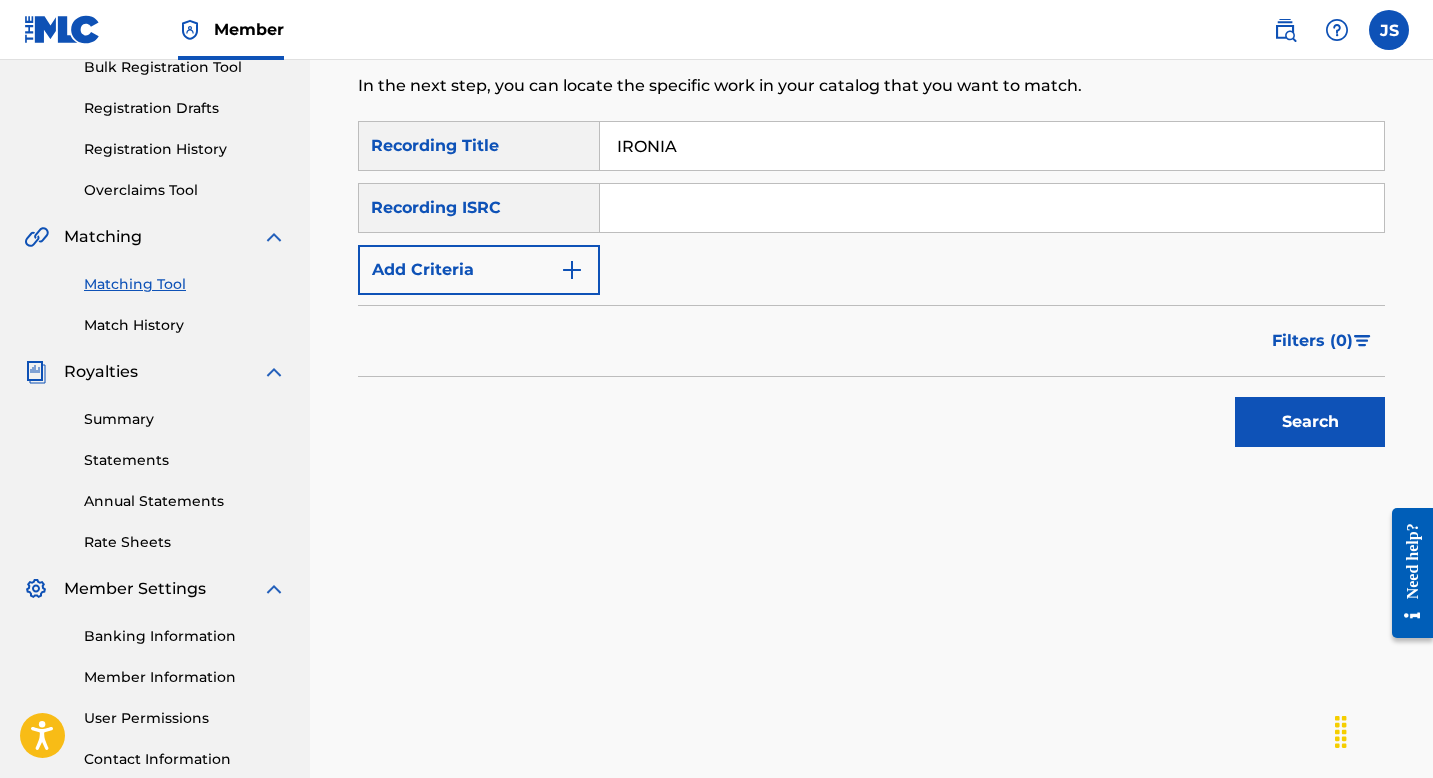 type on "IRONIA" 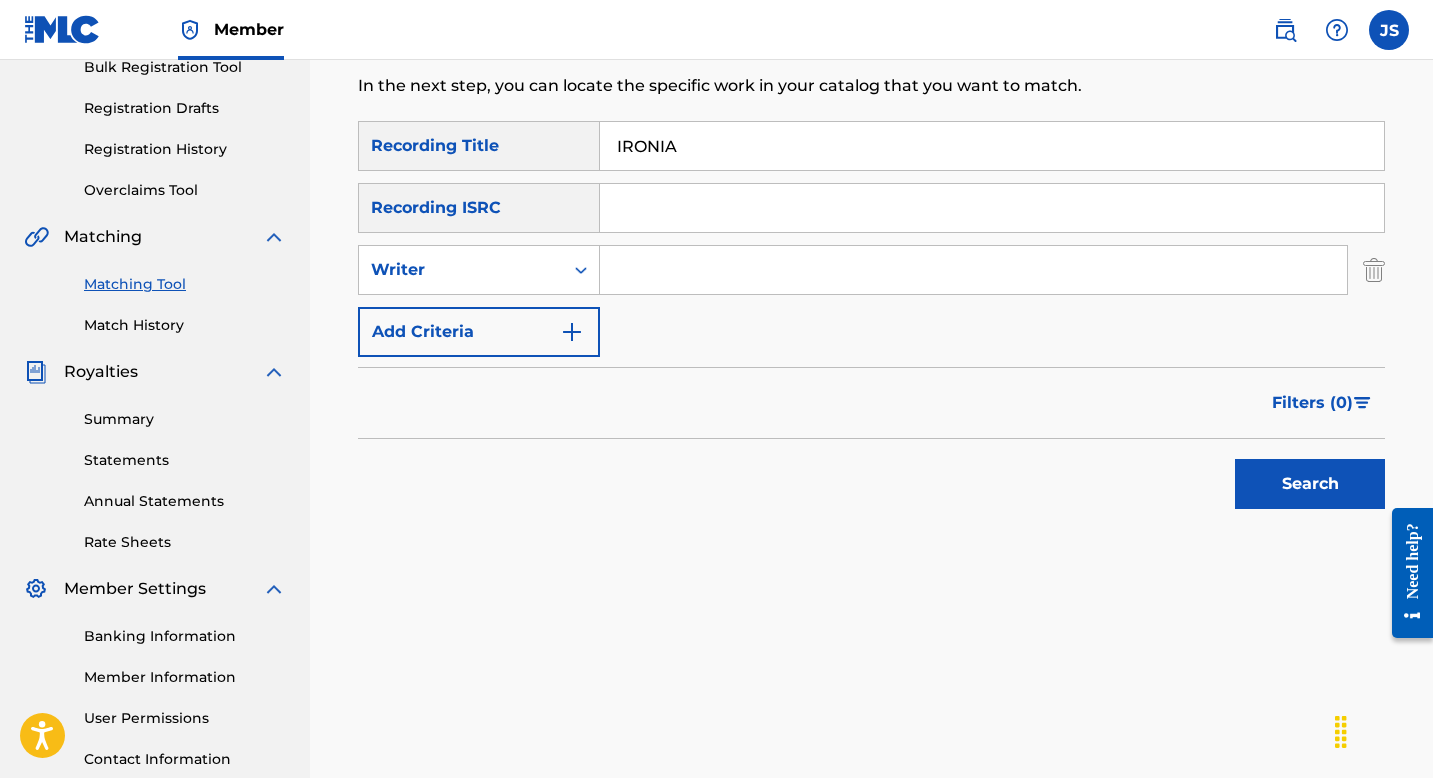 click at bounding box center (973, 270) 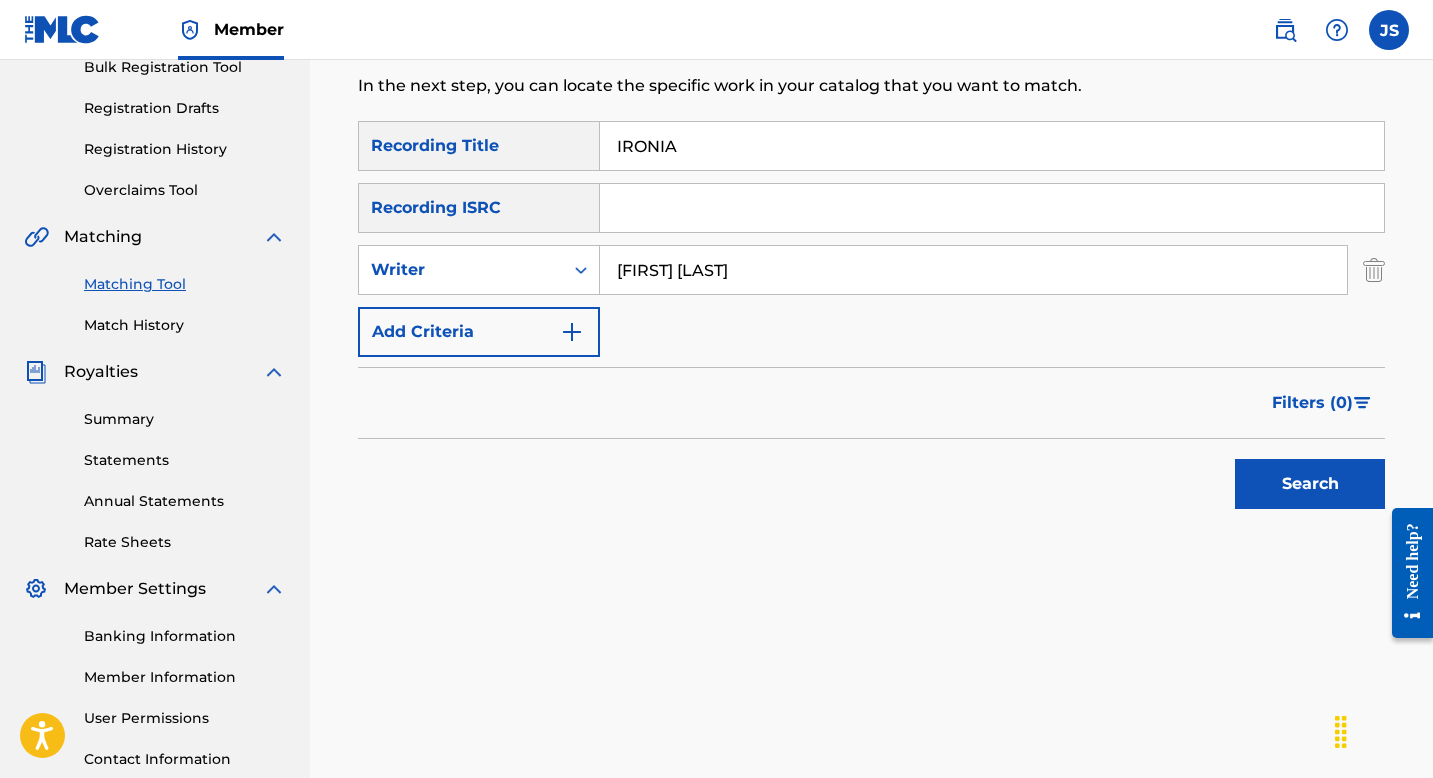 type on "[FIRST] [LAST]" 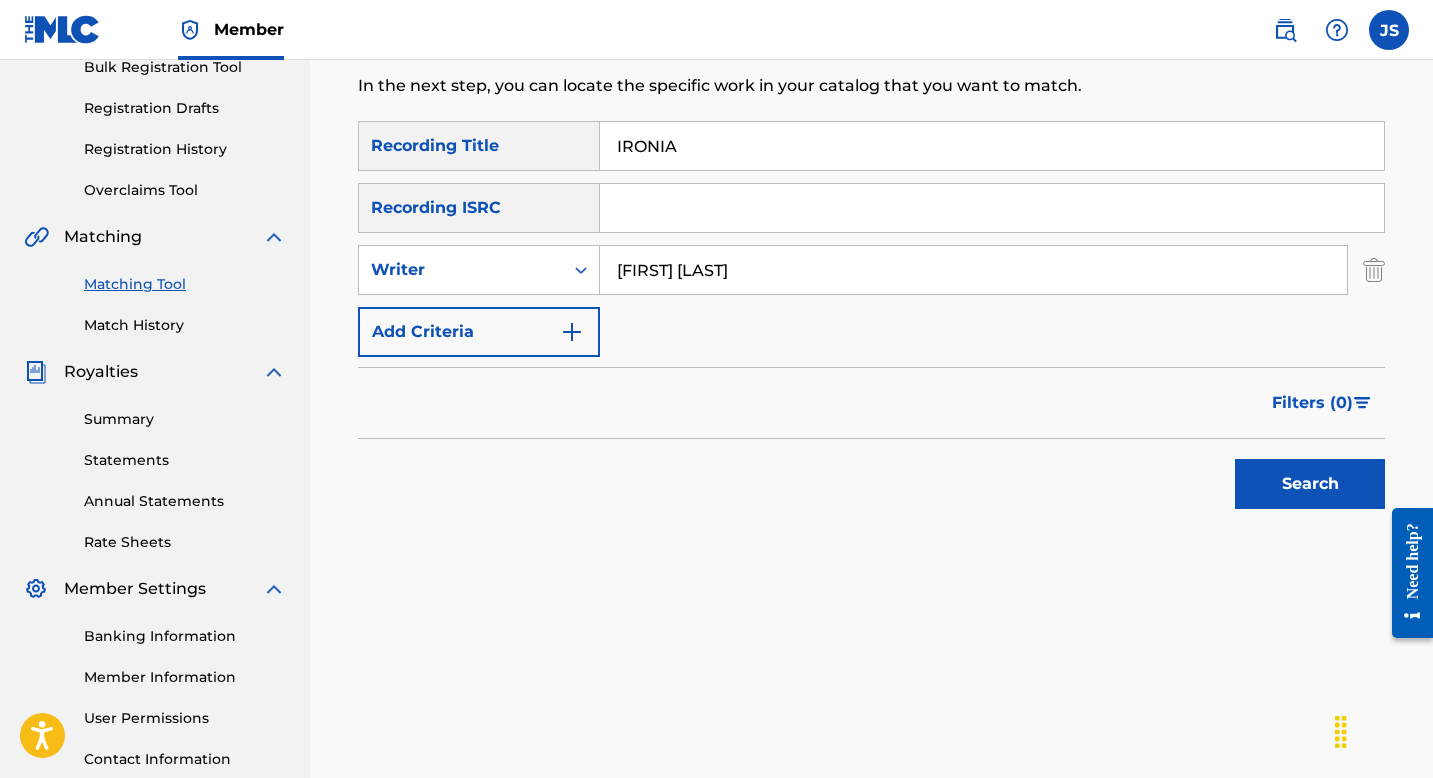 click on "Search" at bounding box center (1310, 484) 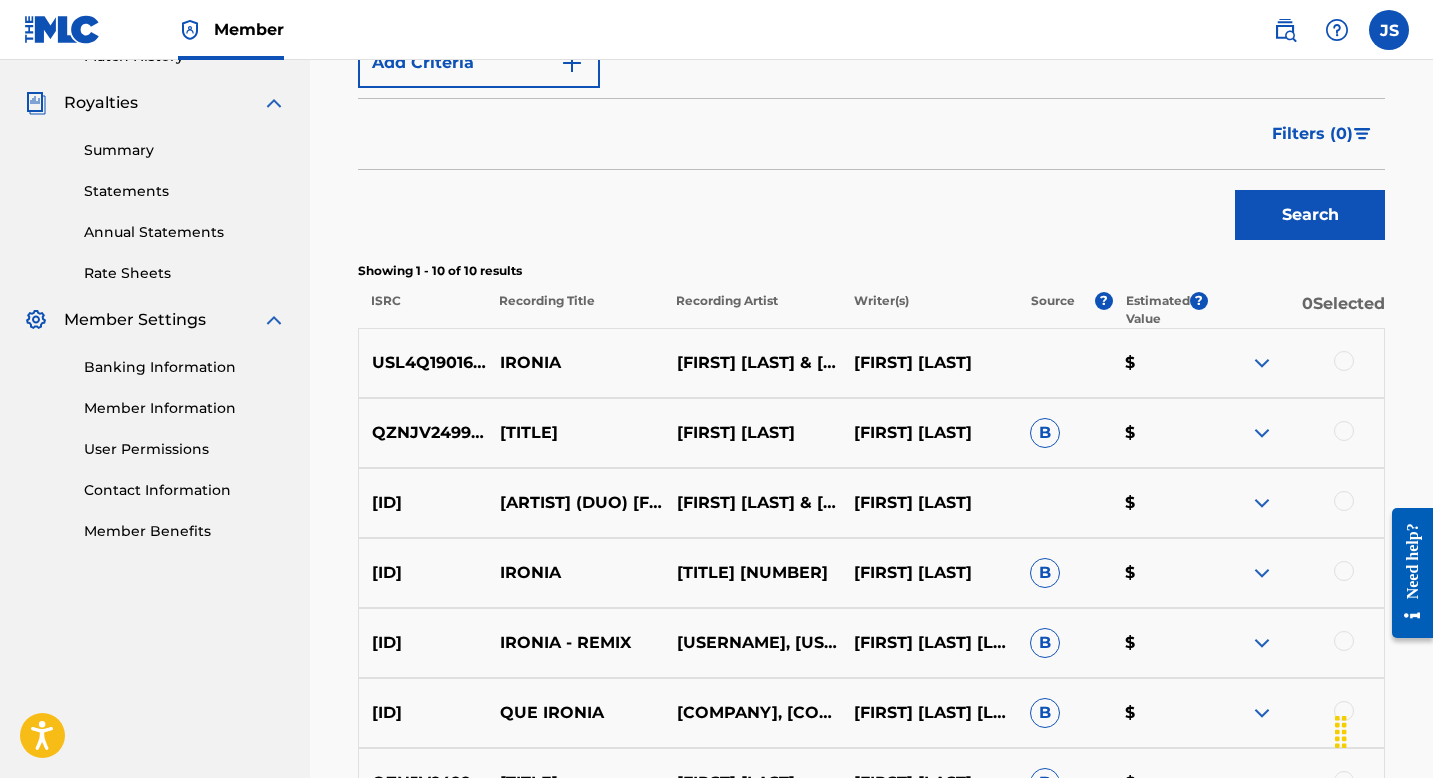 scroll, scrollTop: 575, scrollLeft: 0, axis: vertical 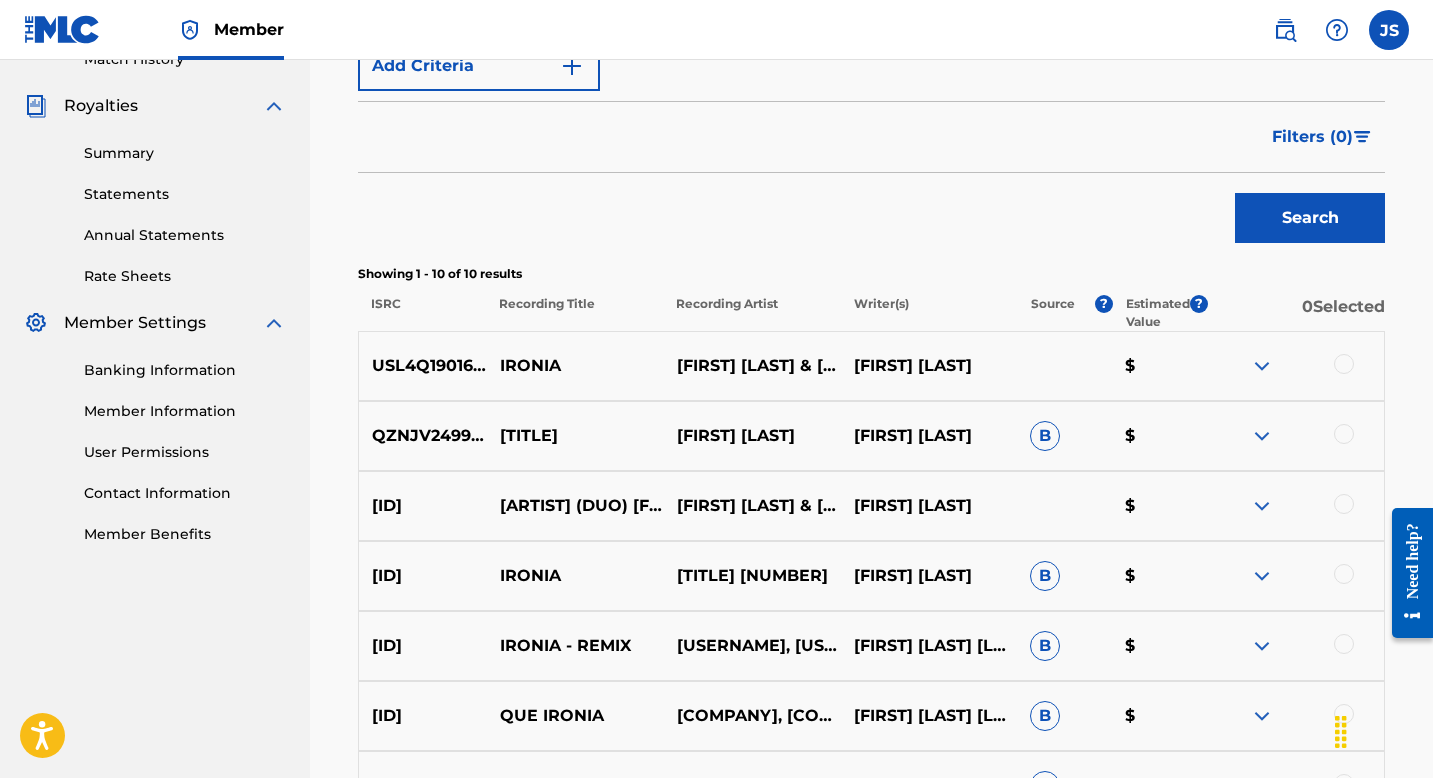 click at bounding box center [1344, 364] 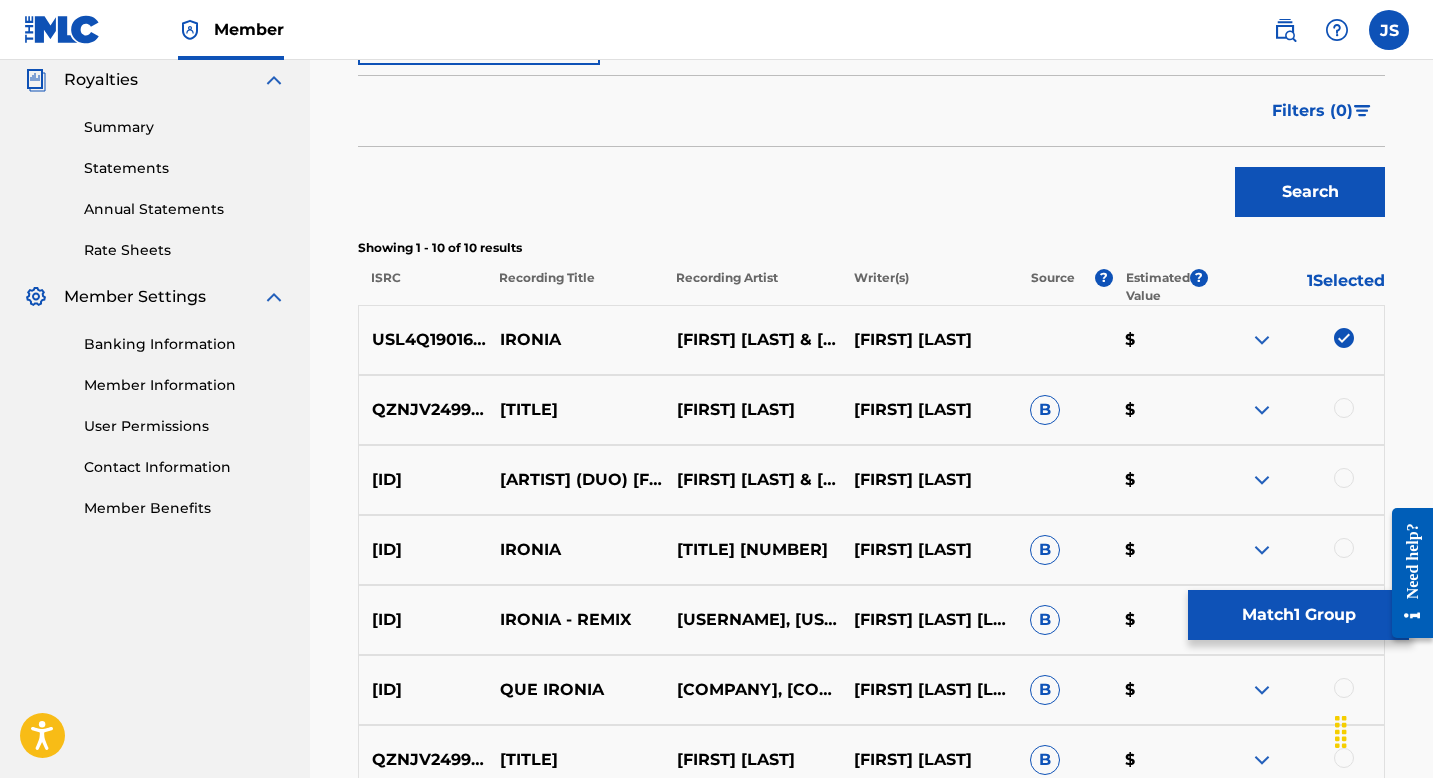 scroll, scrollTop: 613, scrollLeft: 0, axis: vertical 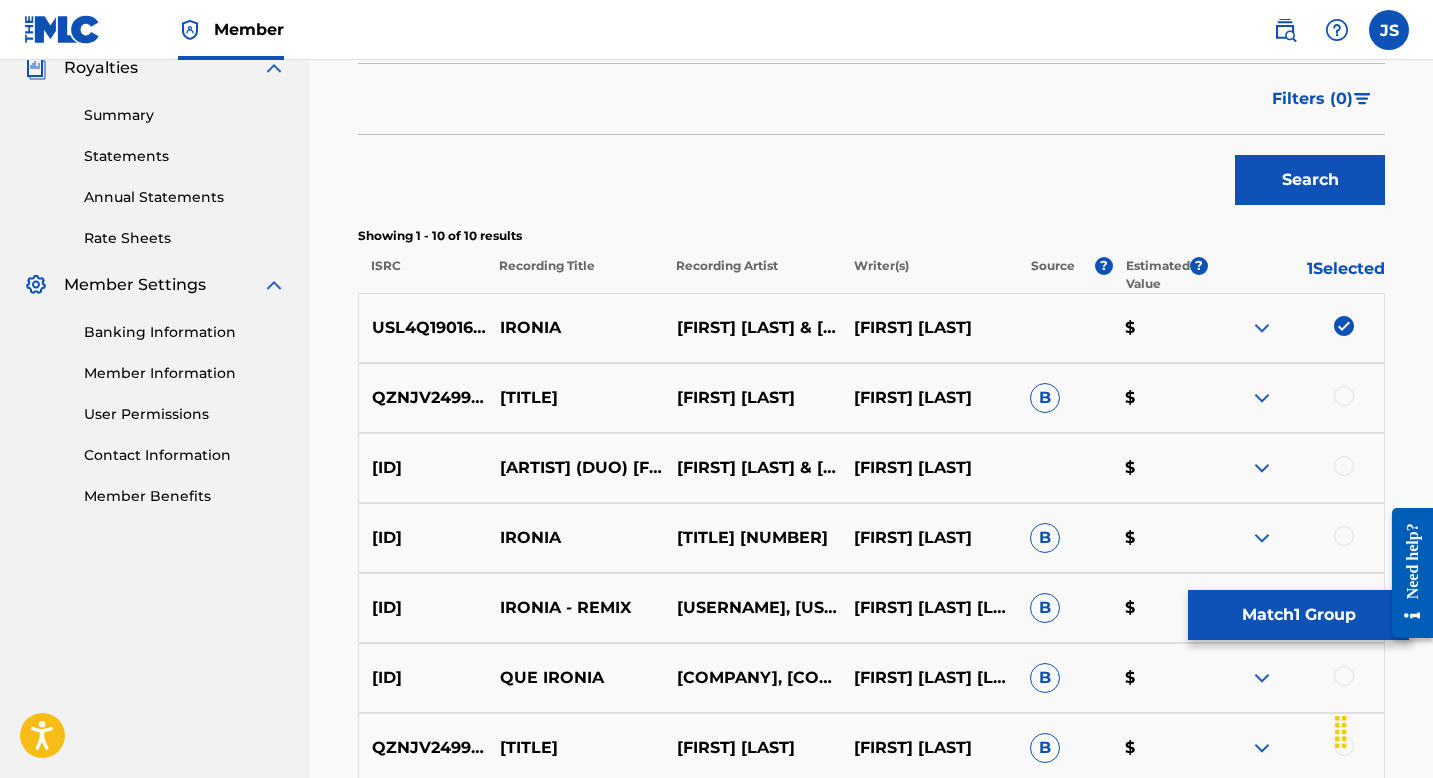 click at bounding box center (1344, 466) 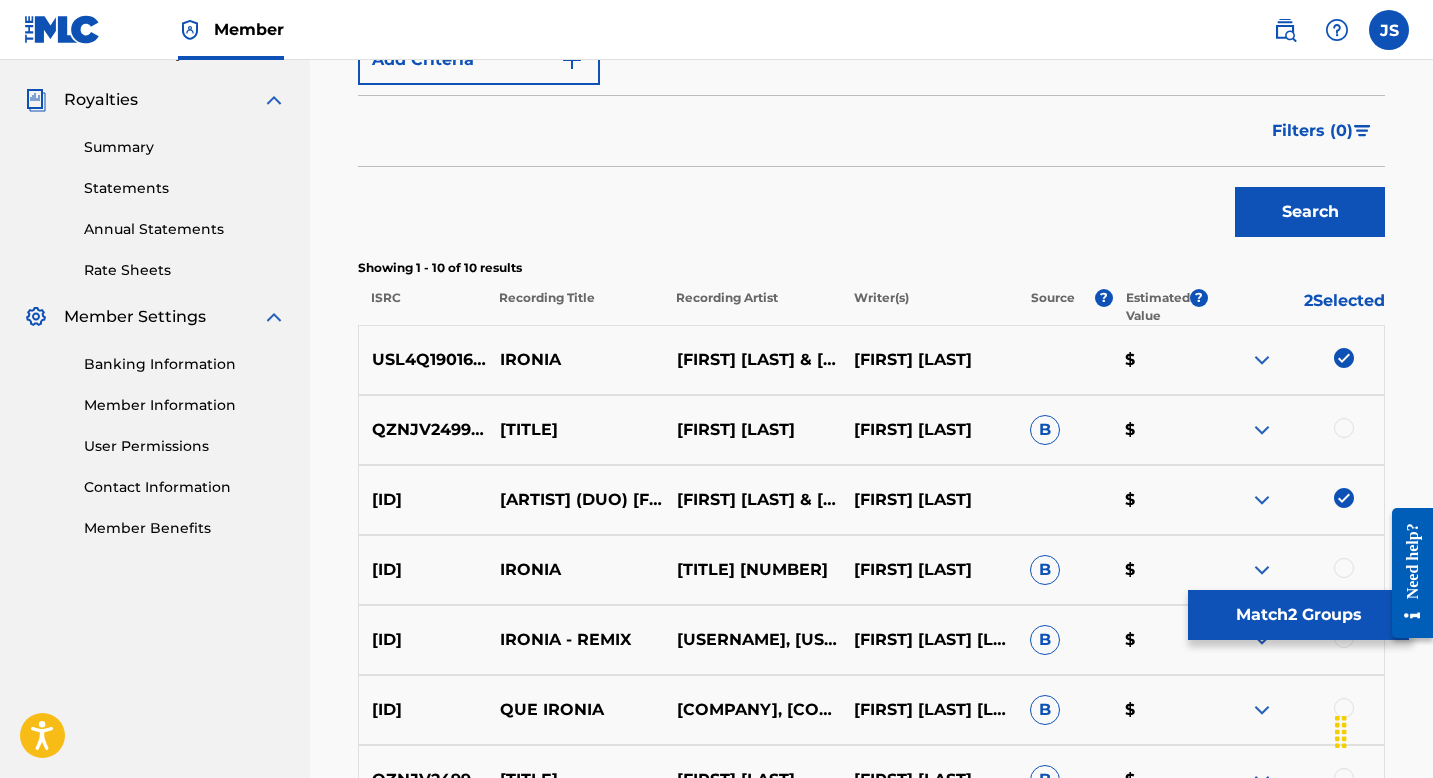 scroll, scrollTop: 591, scrollLeft: 0, axis: vertical 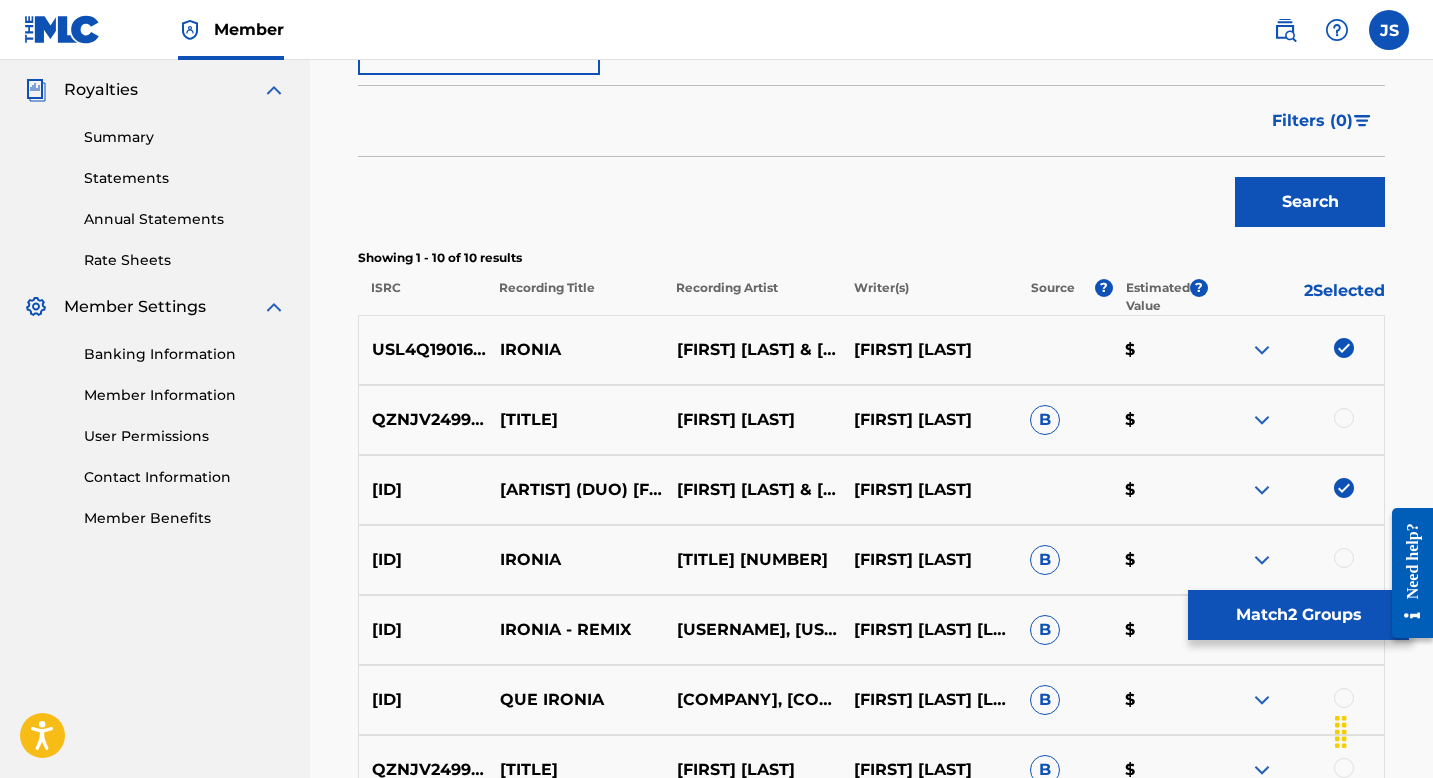click at bounding box center [1344, 418] 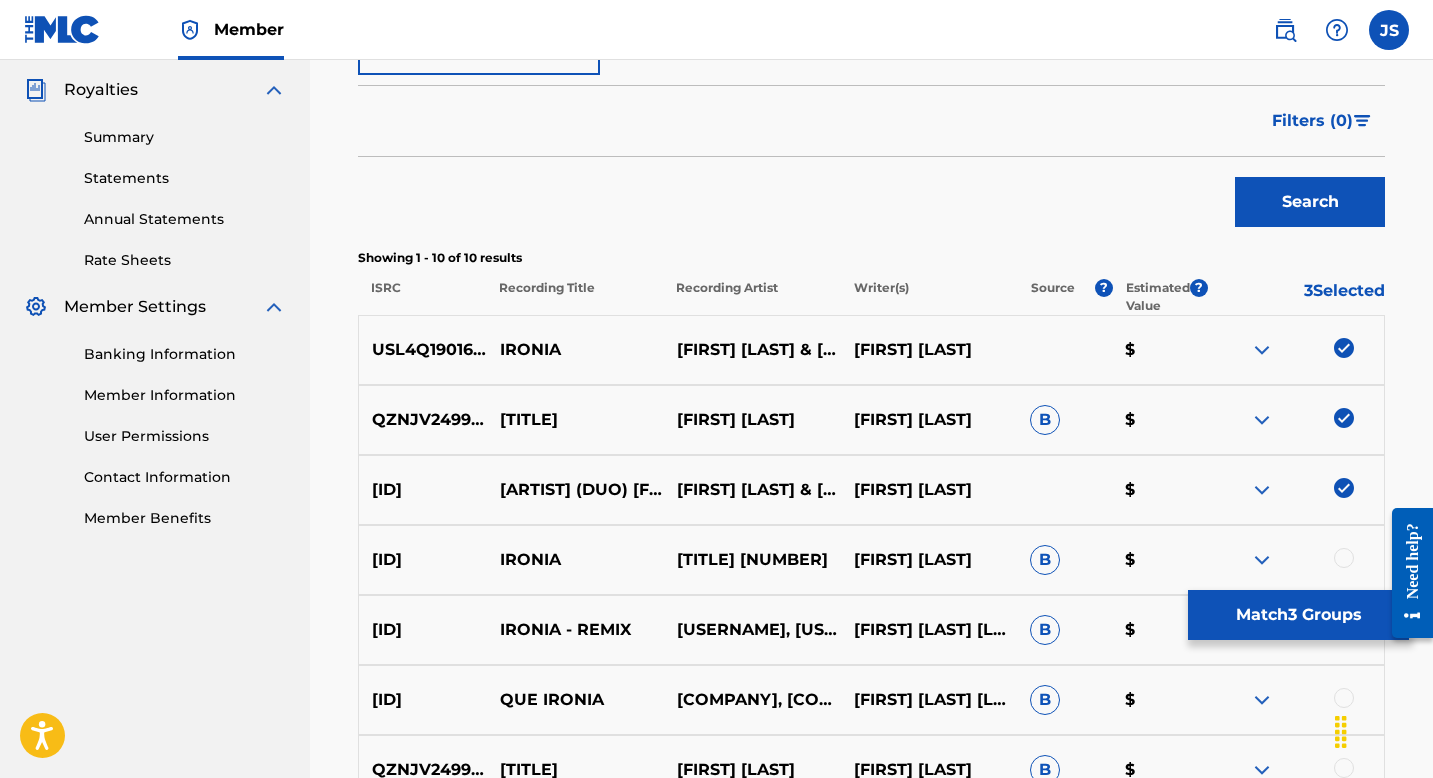 click on "Match  3 Groups" at bounding box center (1298, 615) 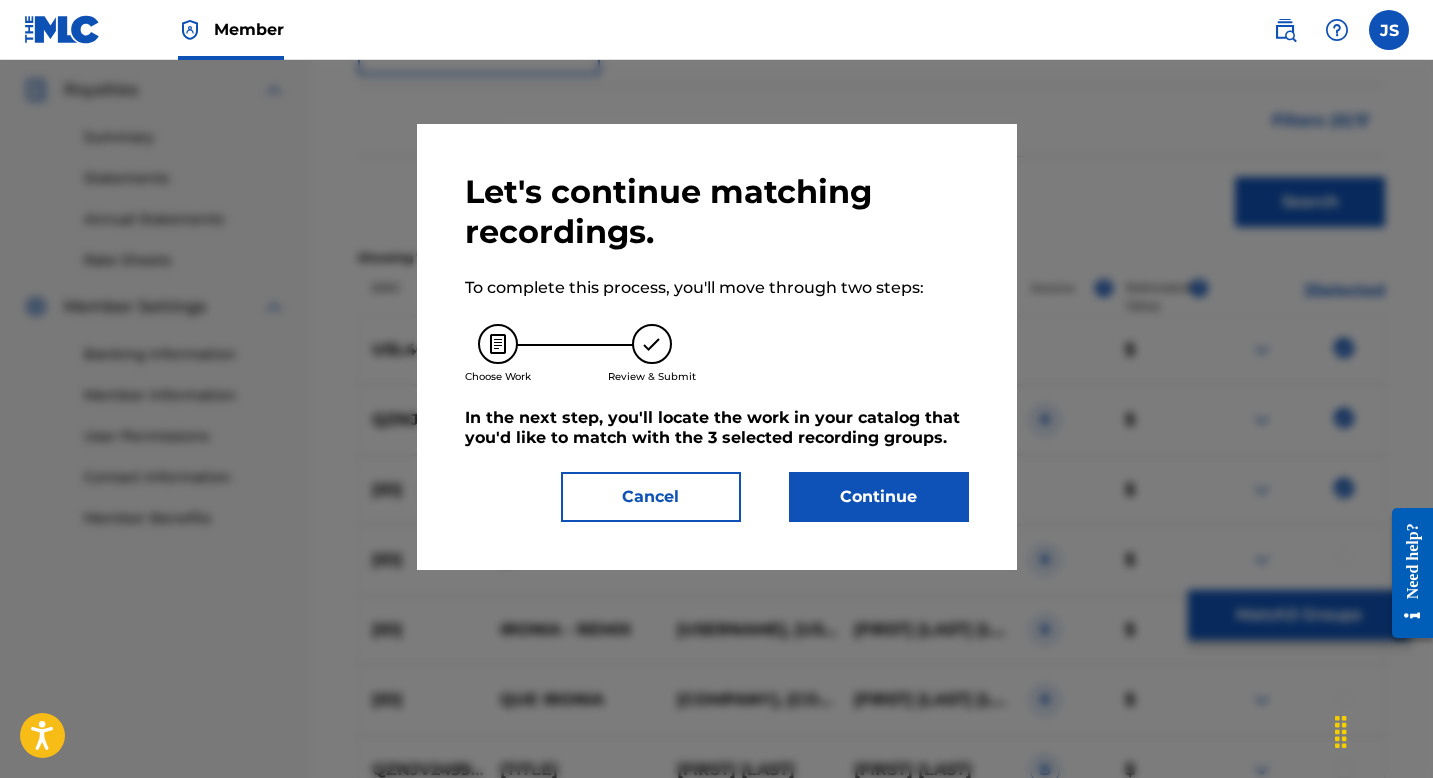 click on "Continue" at bounding box center [879, 497] 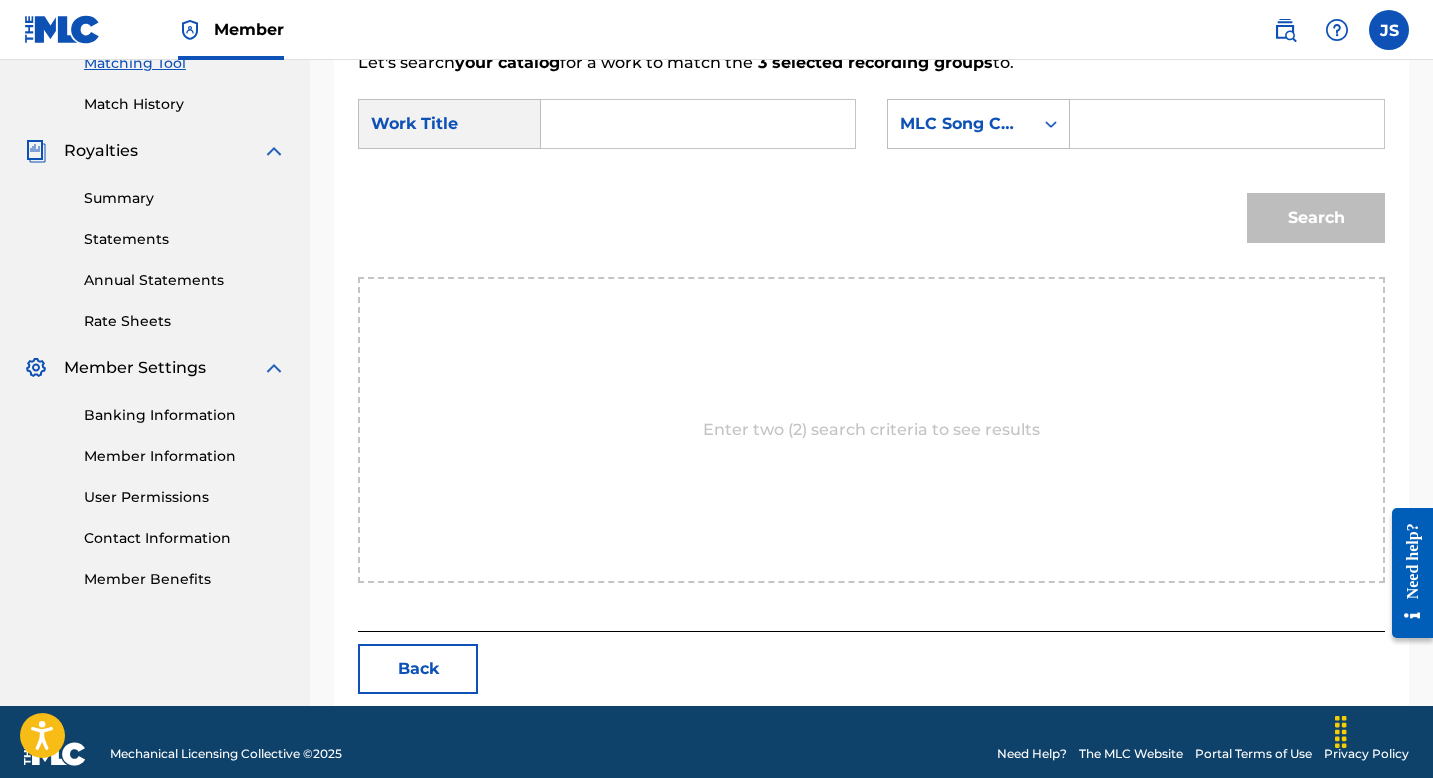 scroll, scrollTop: 554, scrollLeft: 0, axis: vertical 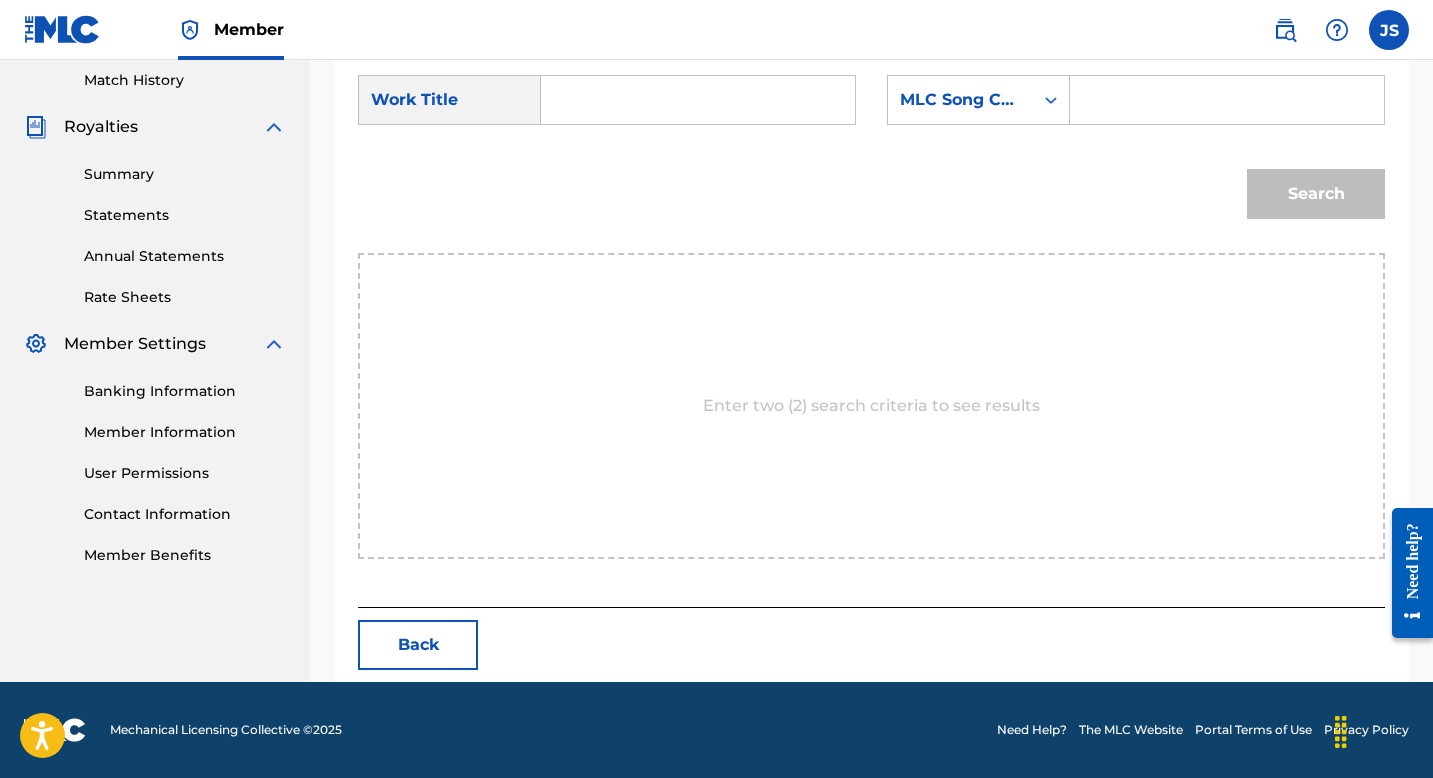 click at bounding box center (1227, 100) 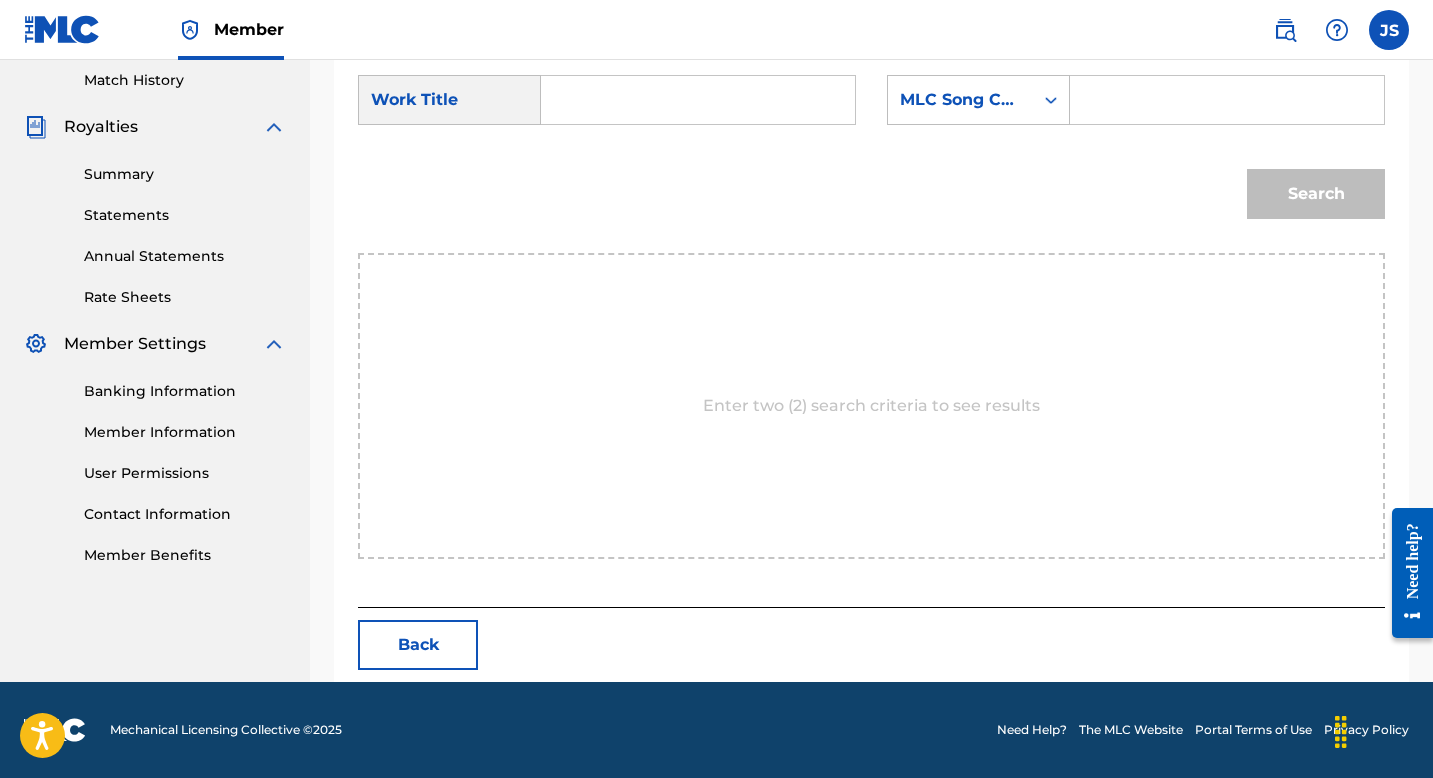 paste on "[ID]" 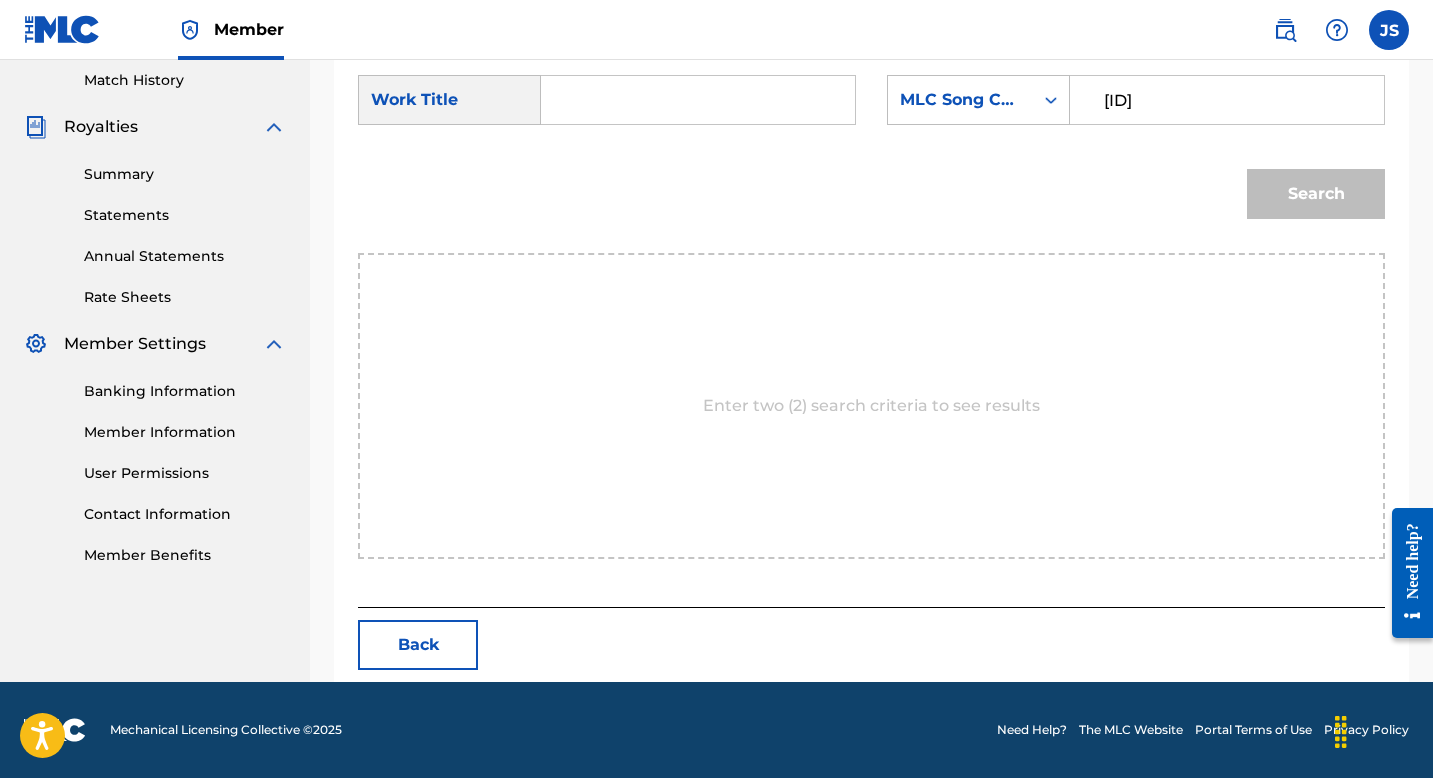 type on "[ID]" 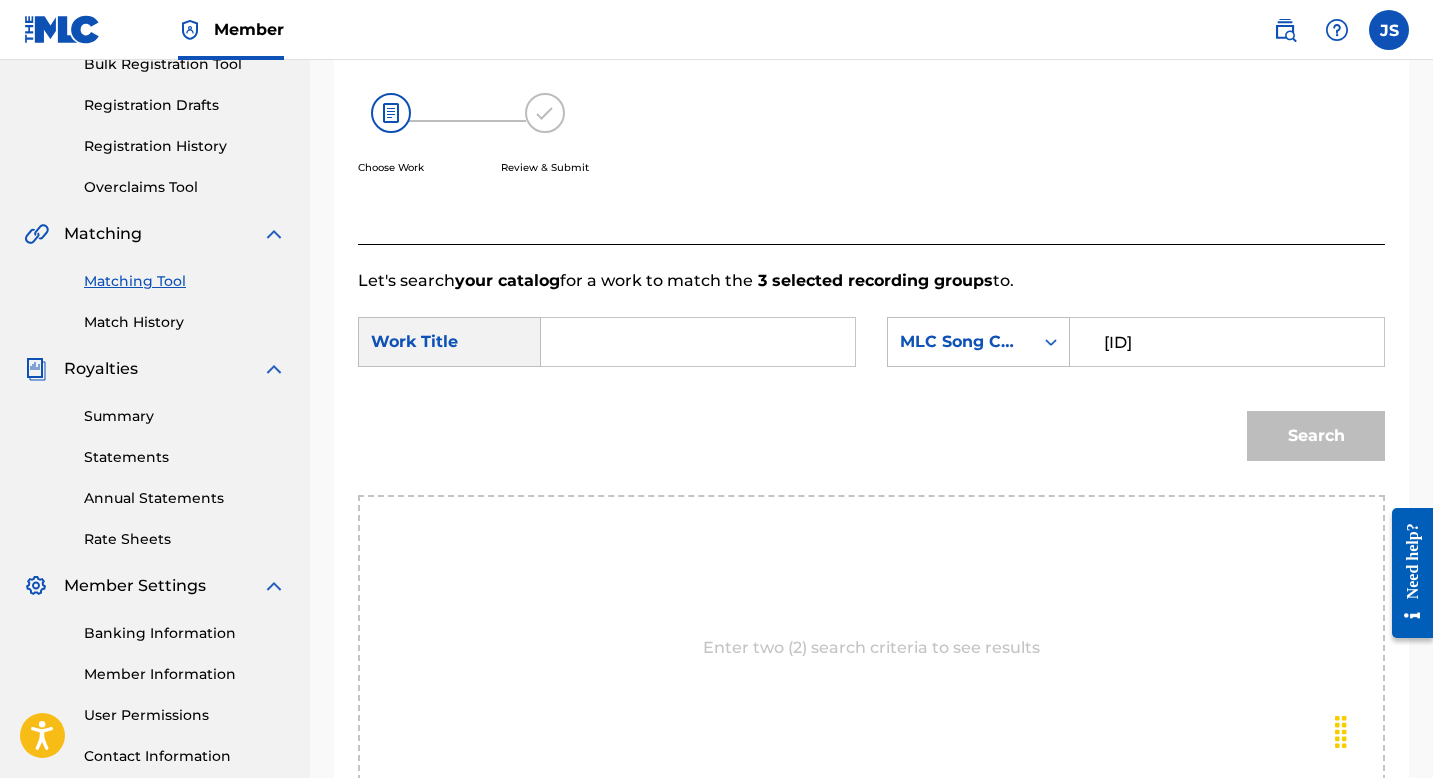 scroll, scrollTop: 0, scrollLeft: 0, axis: both 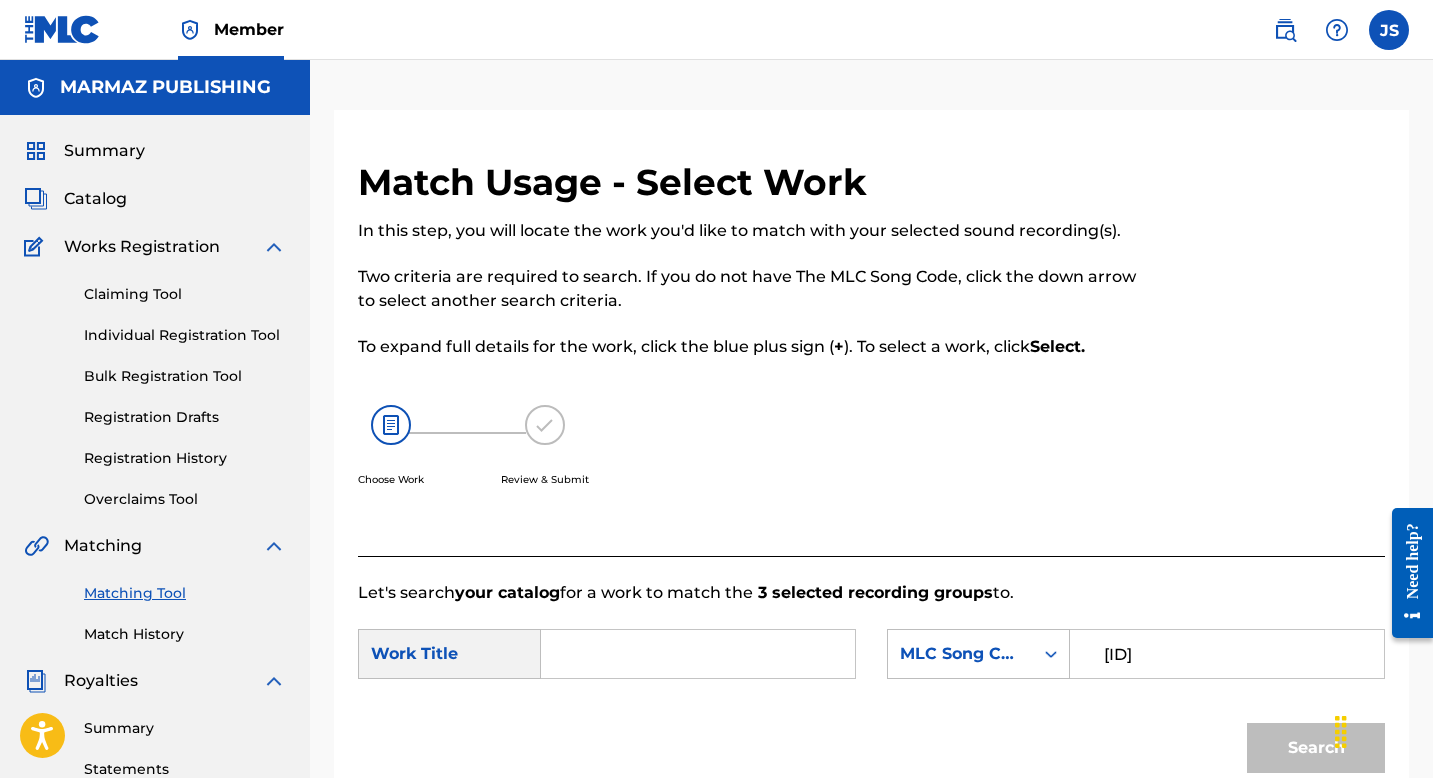 click on "Matching Tool" at bounding box center (185, 593) 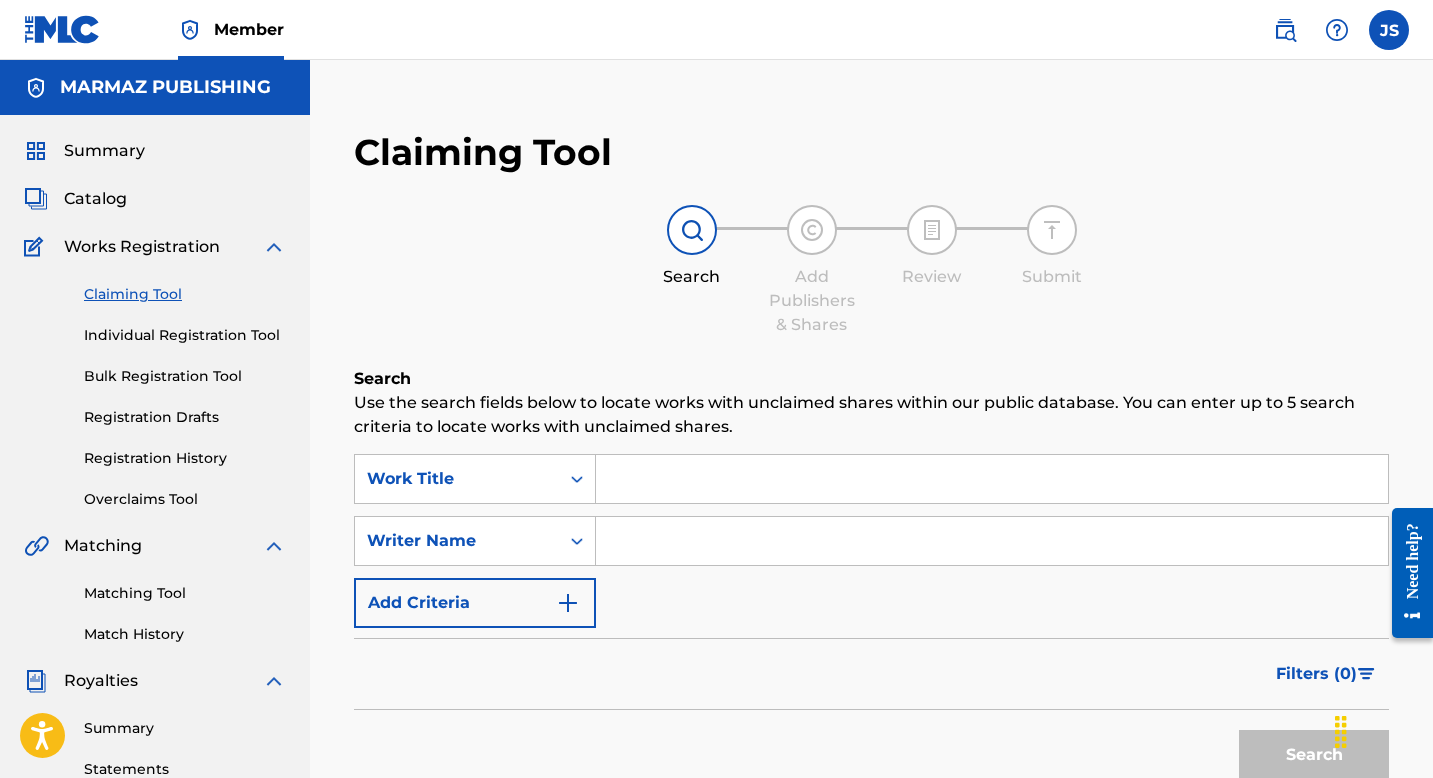 click on "Matching Tool" at bounding box center (185, 593) 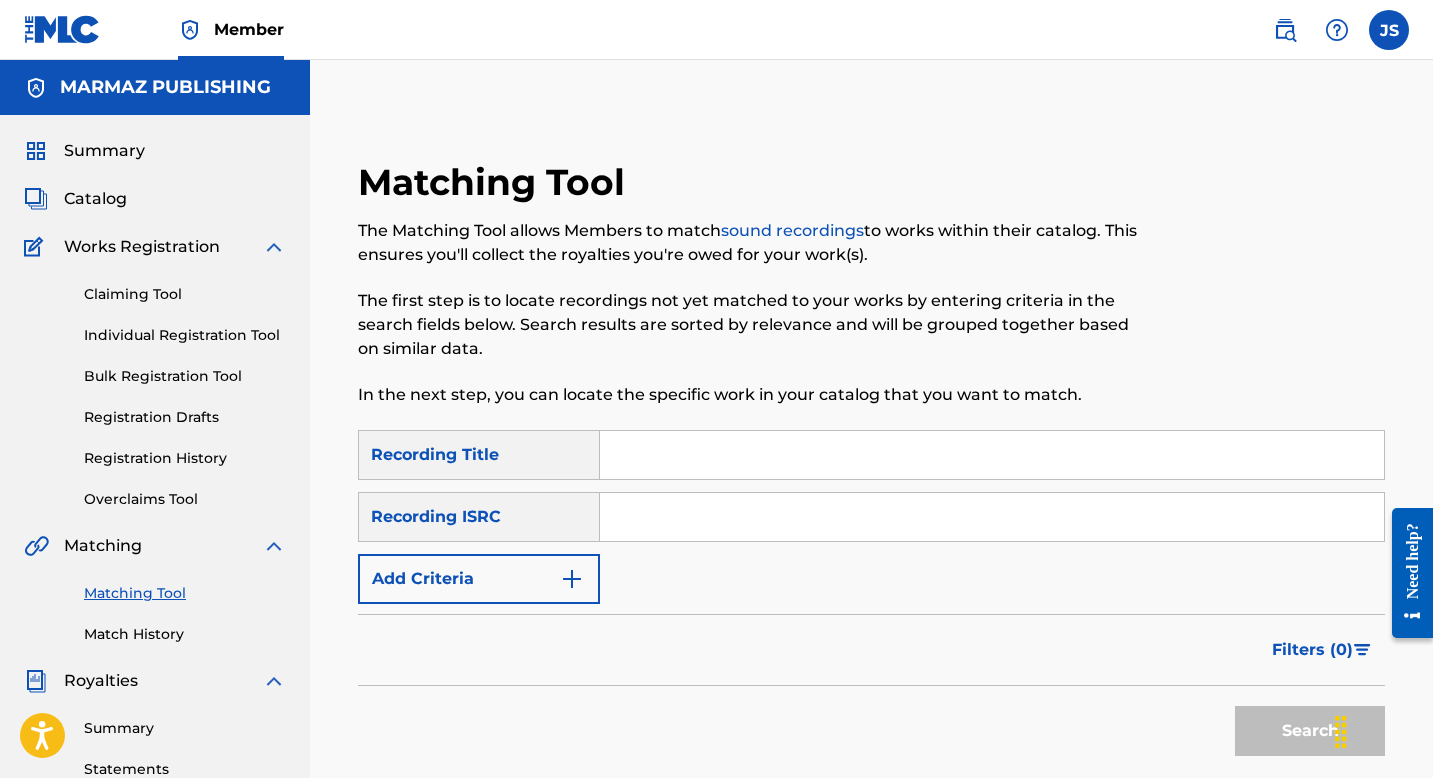 click at bounding box center (992, 455) 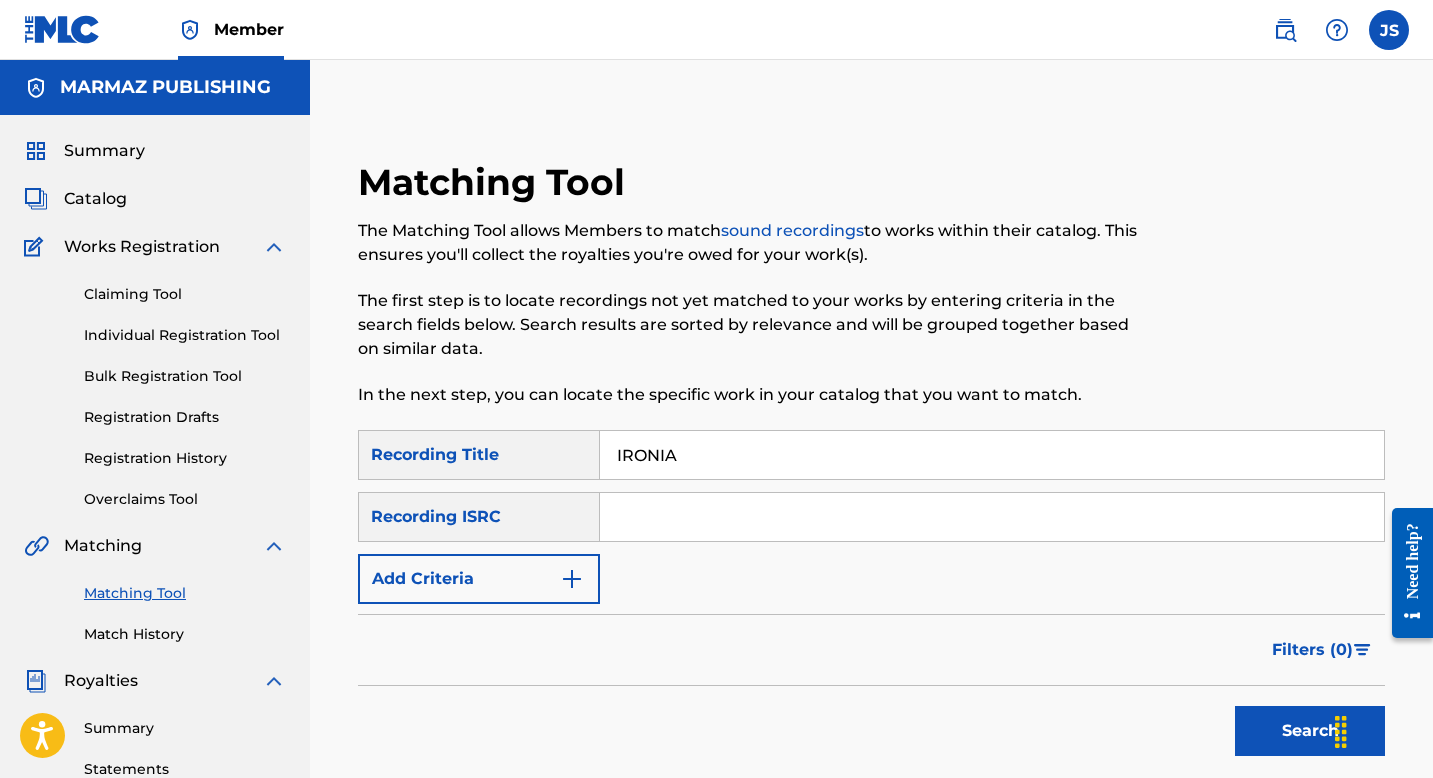 type on "IRONIA" 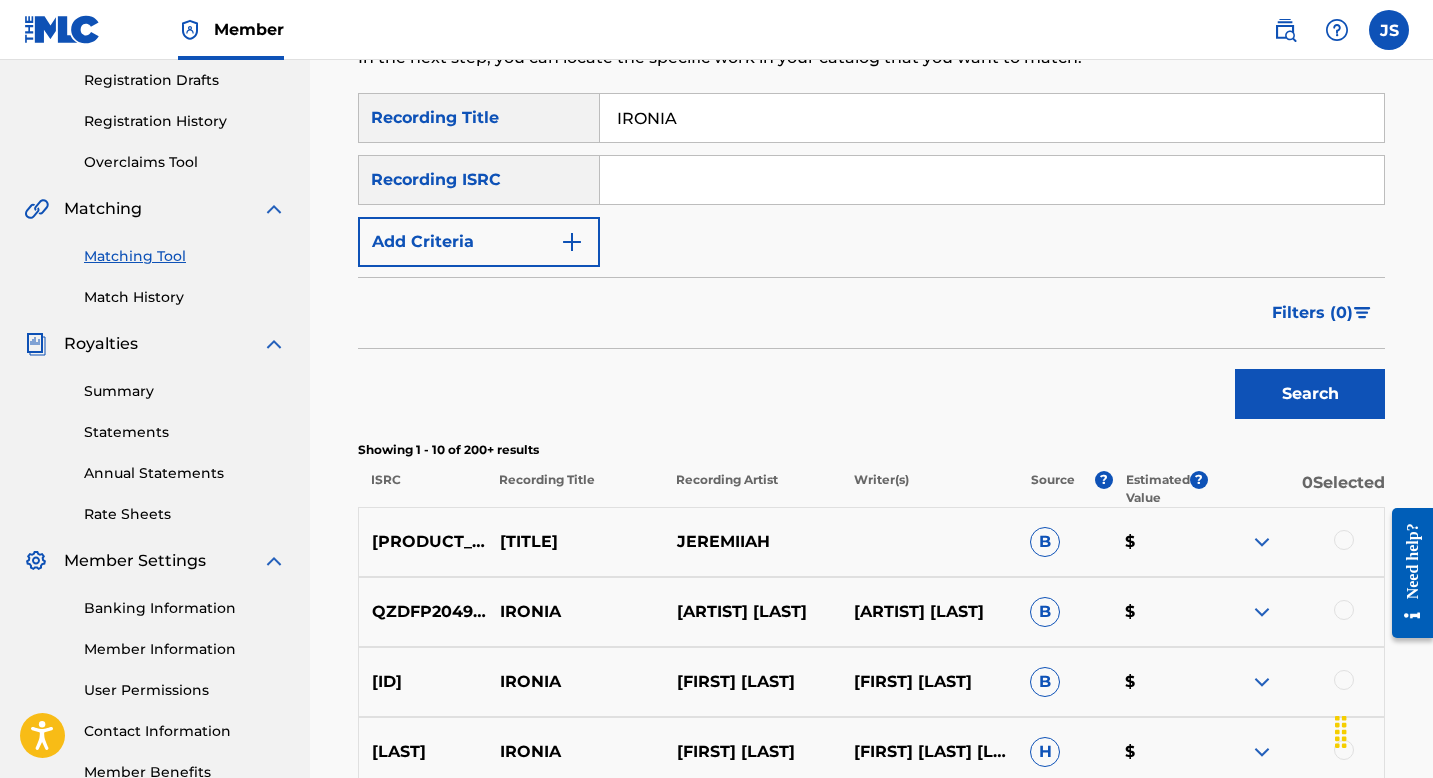 scroll, scrollTop: 0, scrollLeft: 0, axis: both 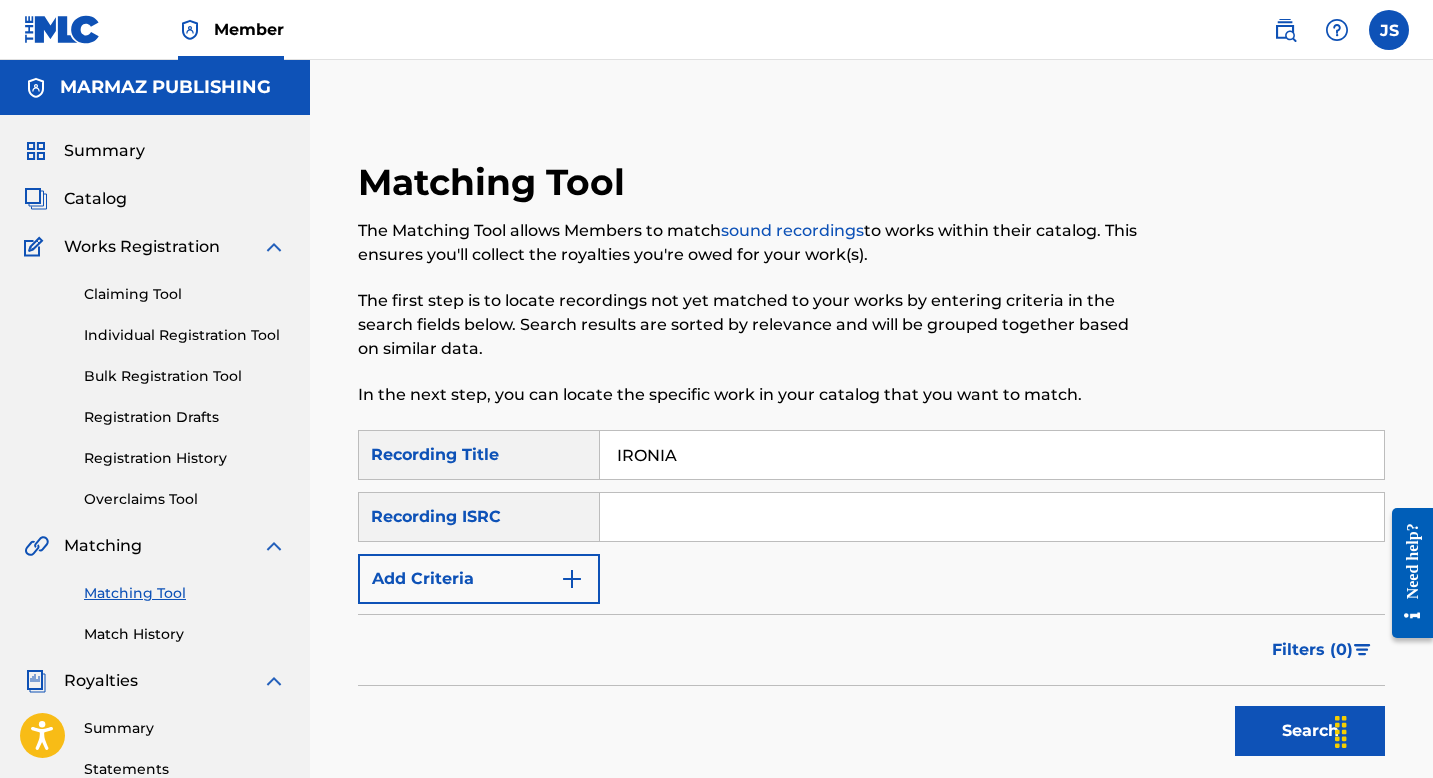 click at bounding box center (572, 579) 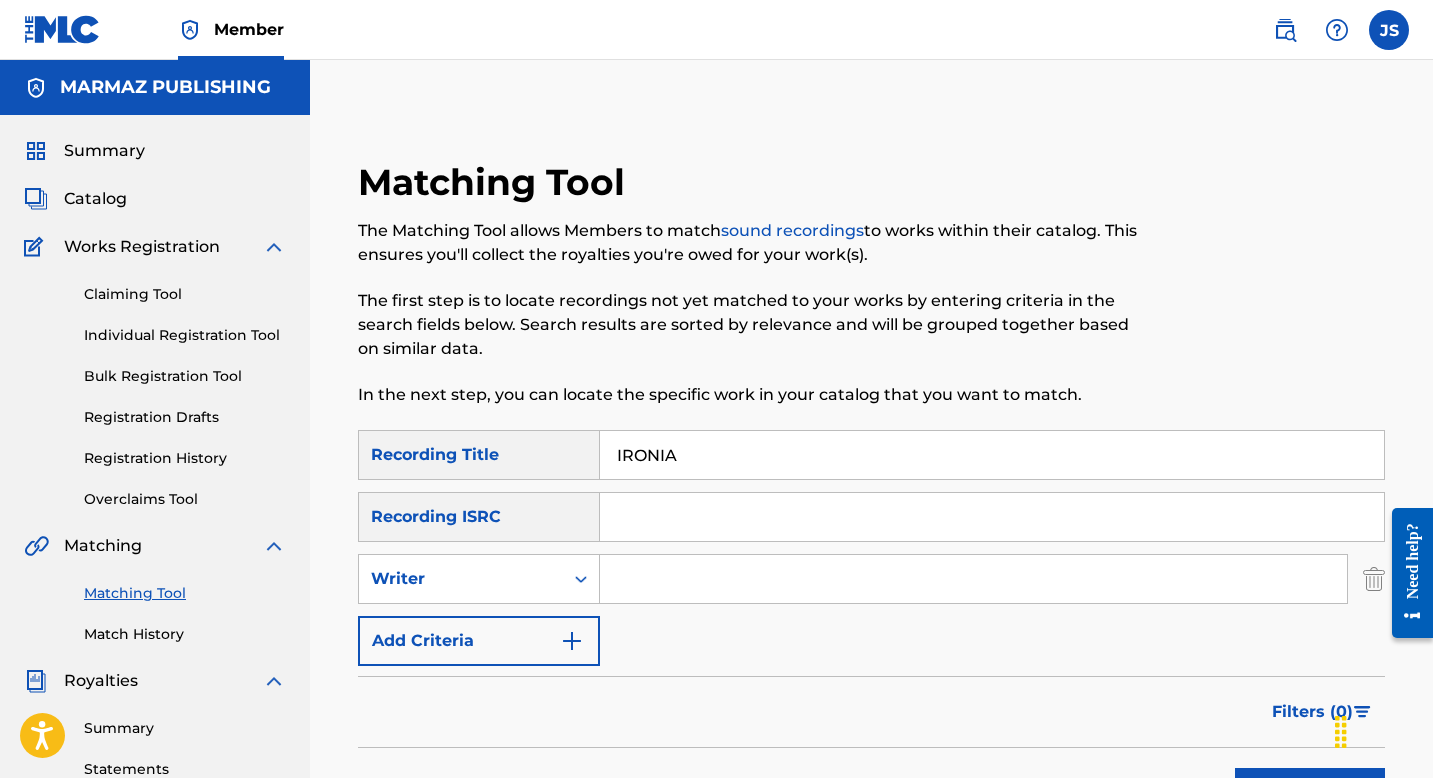 click at bounding box center (973, 579) 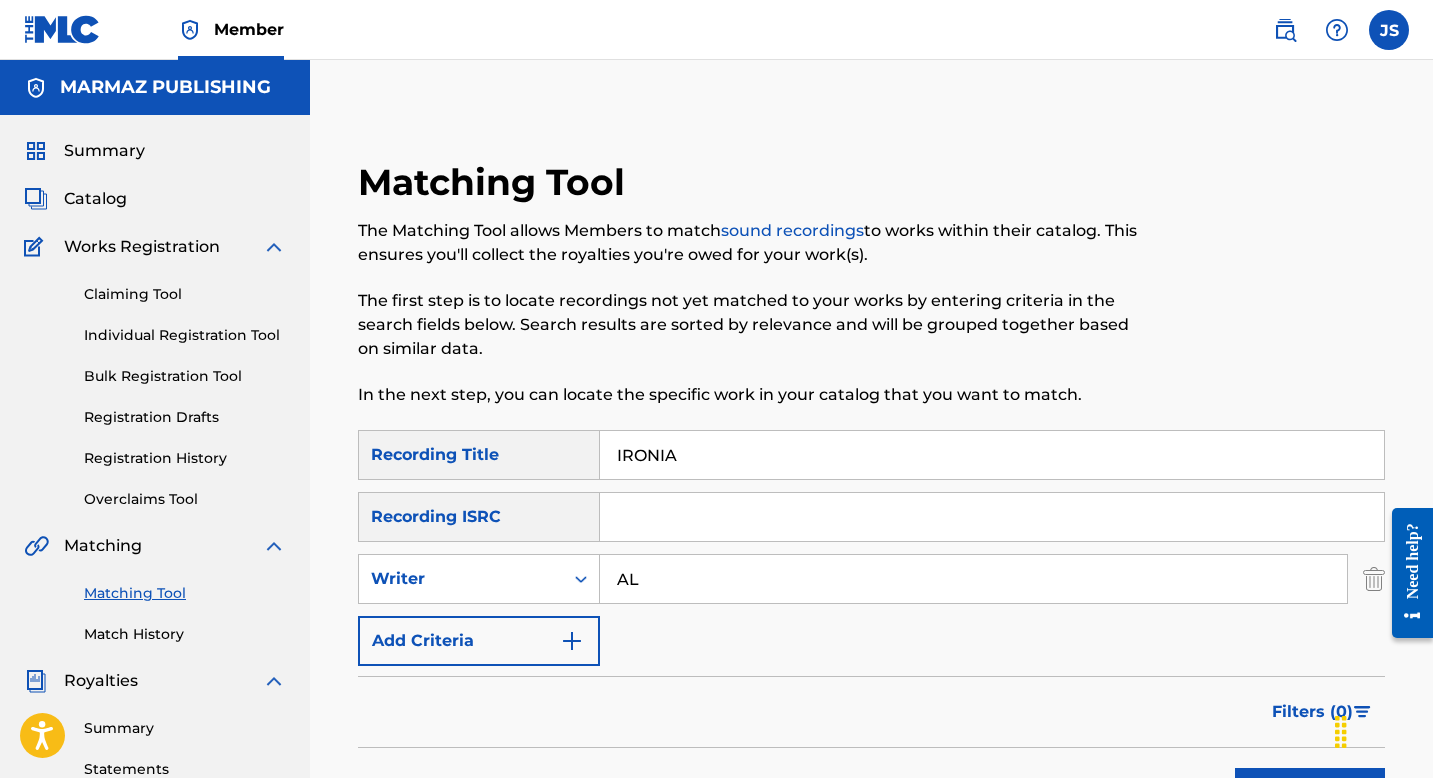 type on "[FIRST] [LAST]" 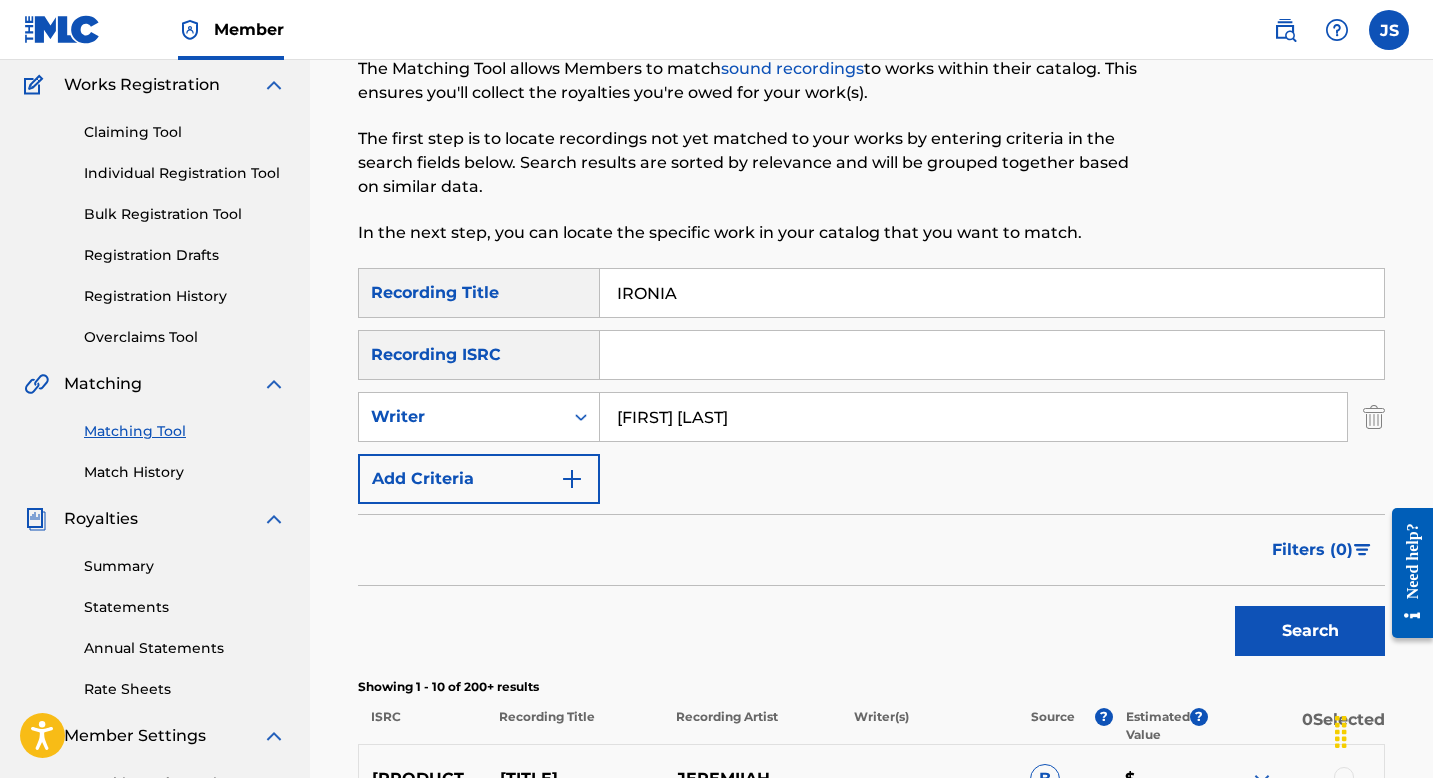 scroll, scrollTop: 345, scrollLeft: 0, axis: vertical 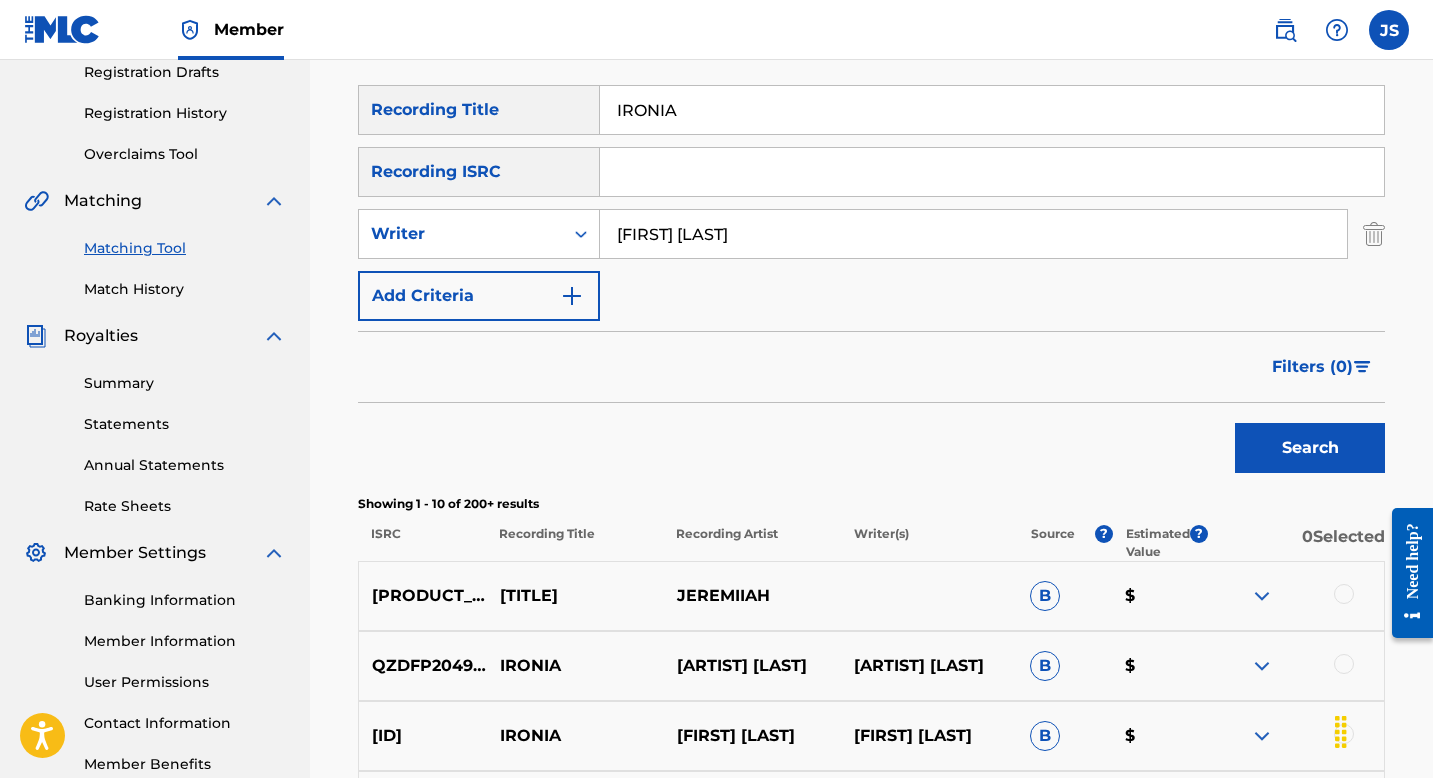 click on "Search" at bounding box center [1310, 448] 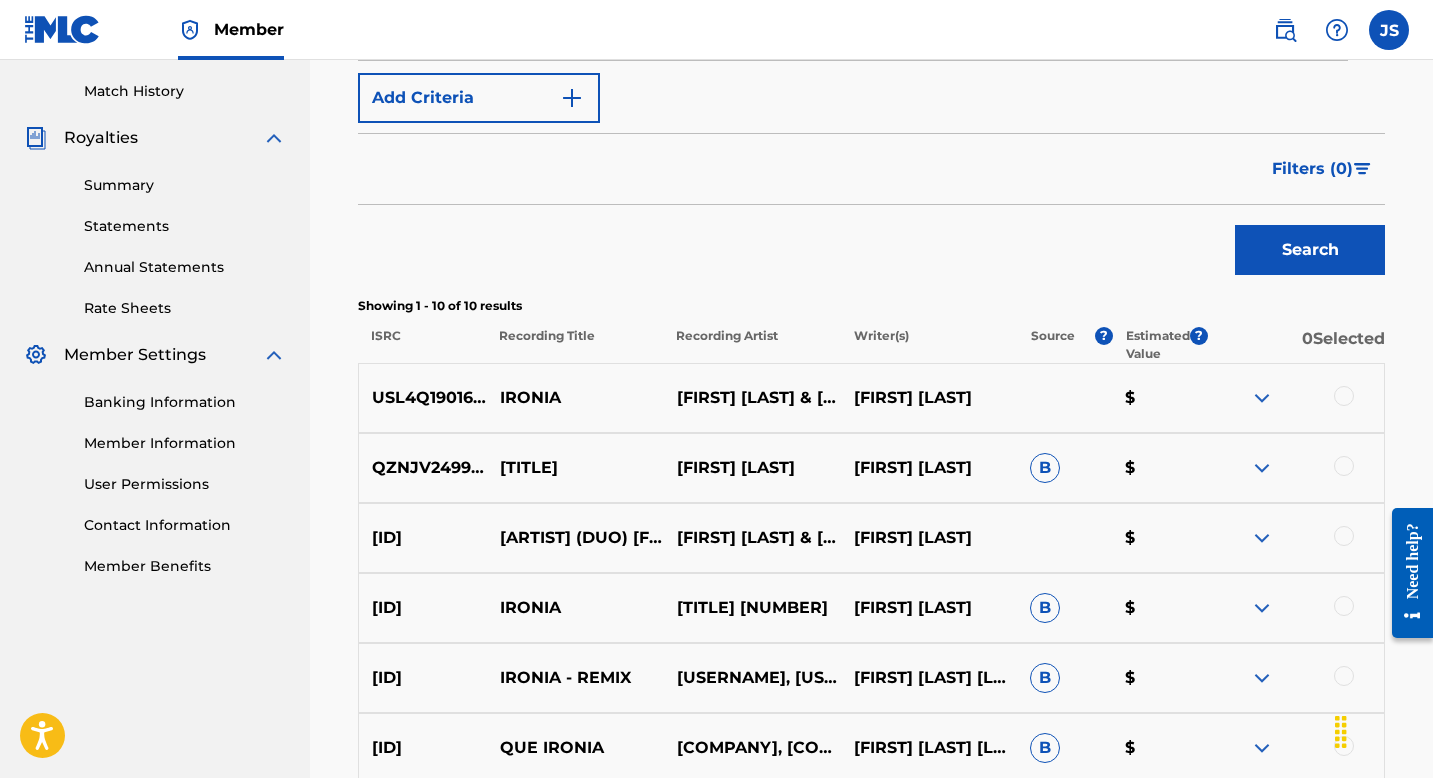 scroll, scrollTop: 547, scrollLeft: 0, axis: vertical 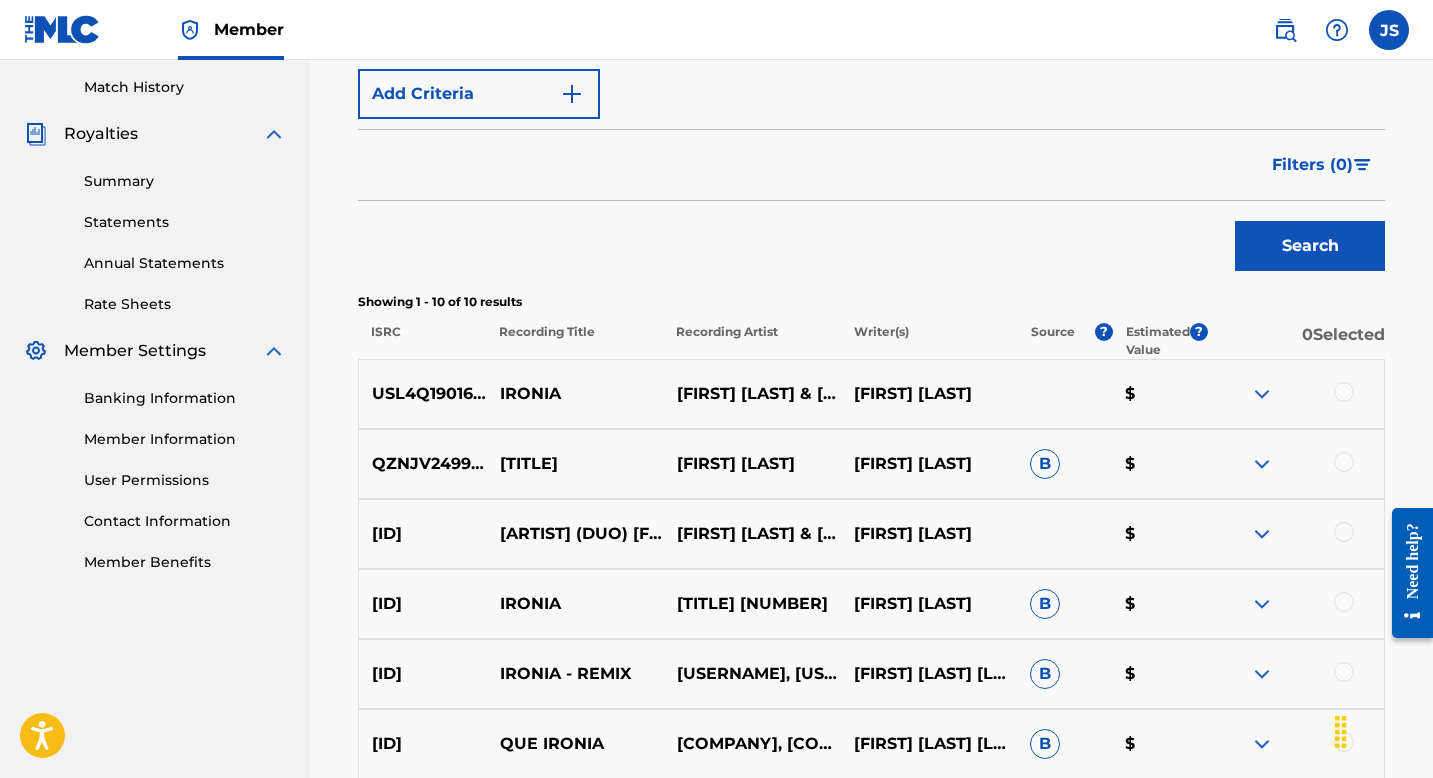 click on "USL4Q1901698" at bounding box center [423, 394] 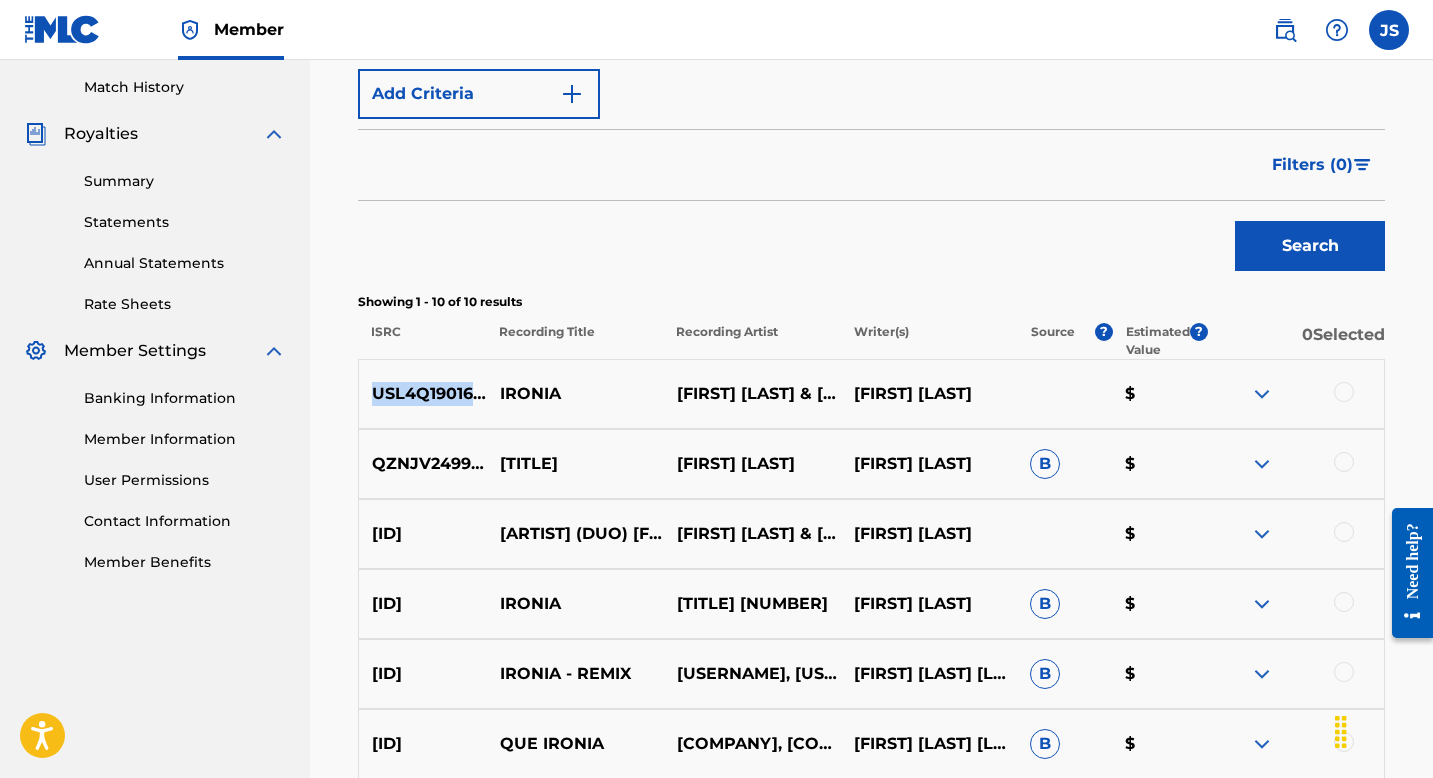 copy on "USL4Q1901698" 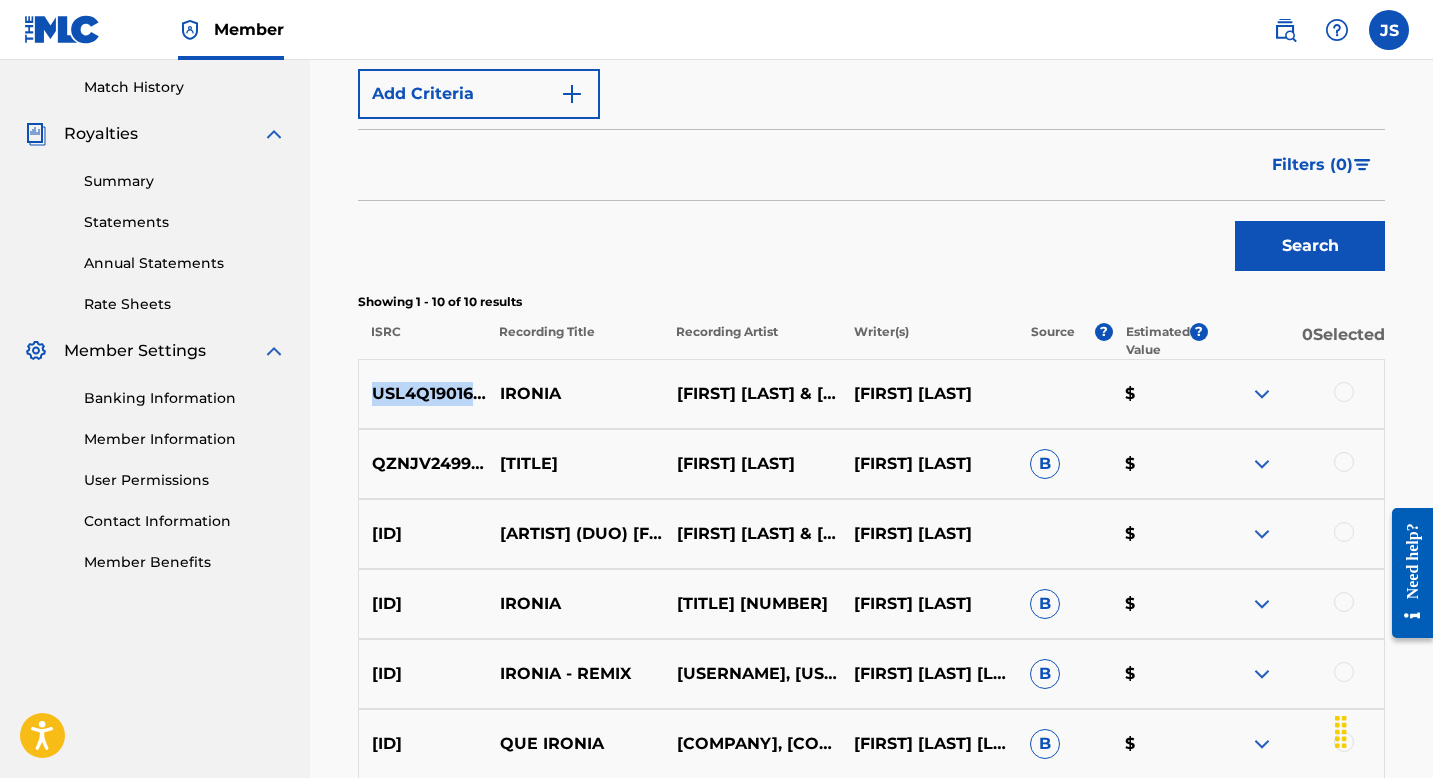 click on "QZNJV2499464" at bounding box center (423, 464) 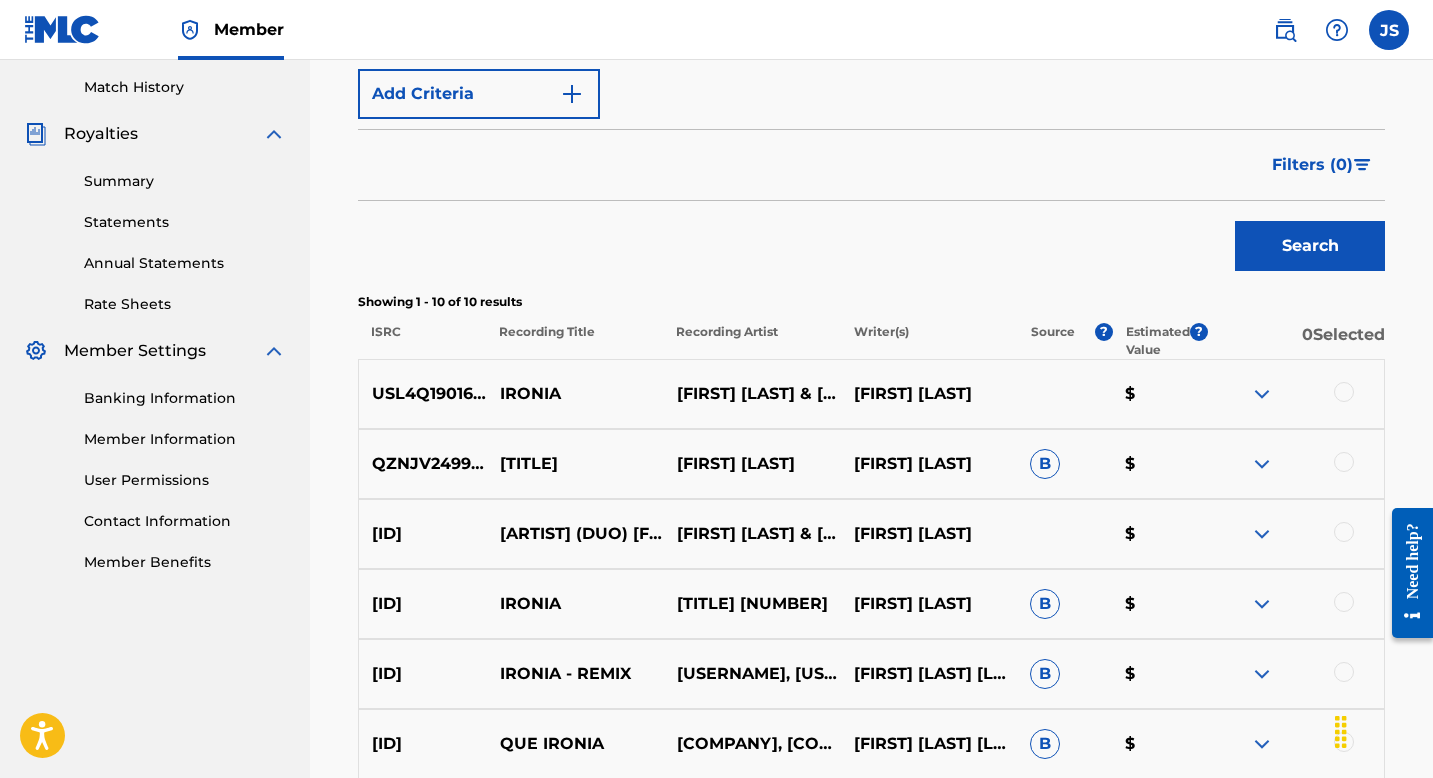 click on "QZNJV2499464" at bounding box center [423, 464] 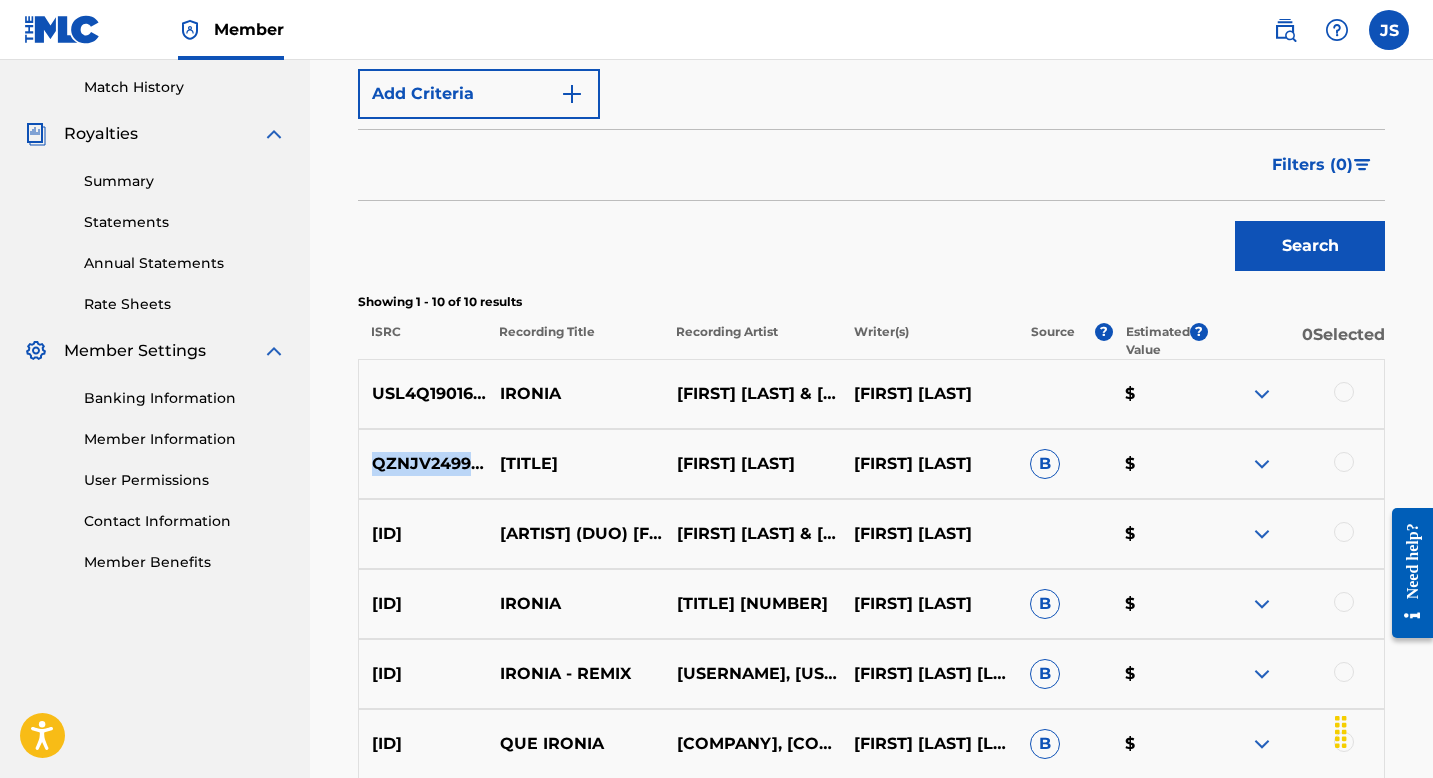 copy on "QZNJV2499464" 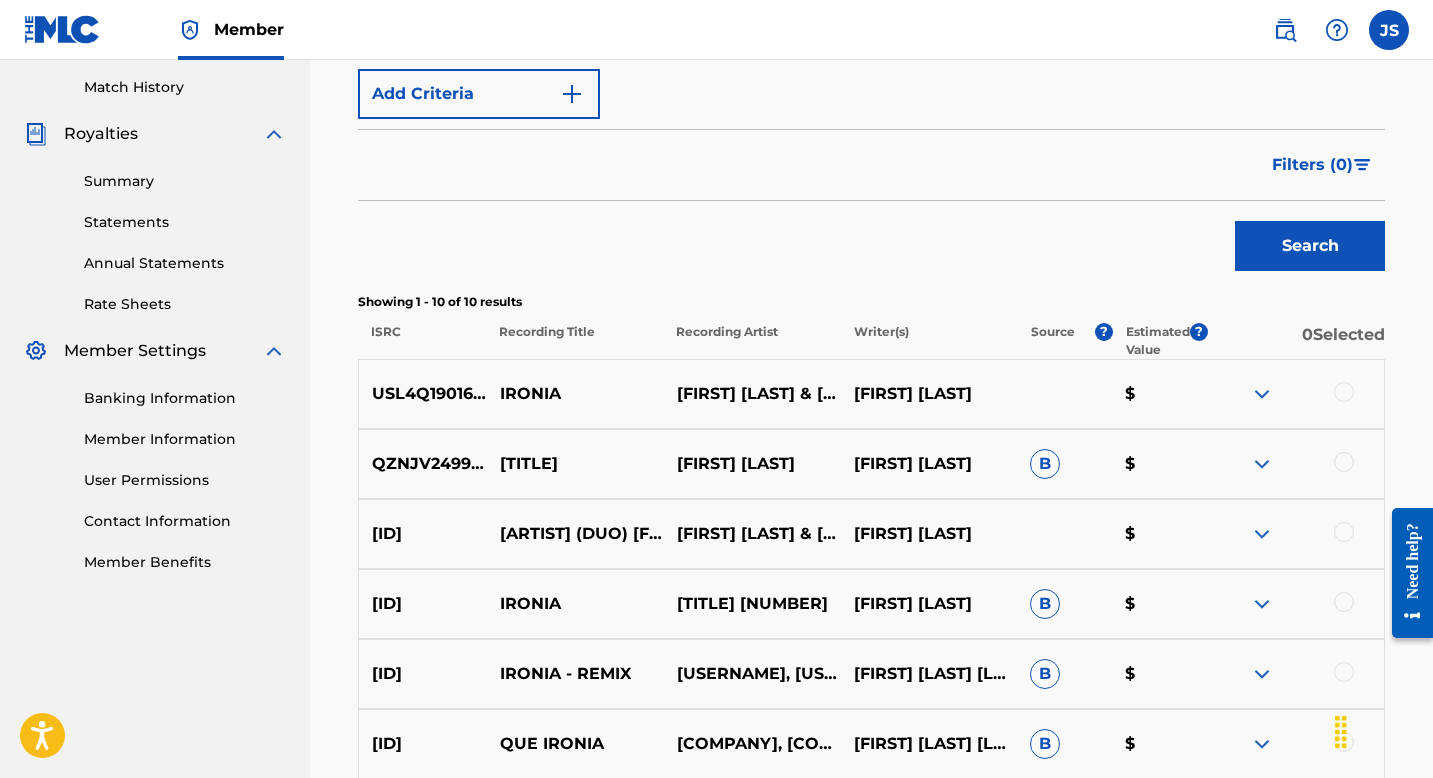 click on "[ID]" at bounding box center [423, 534] 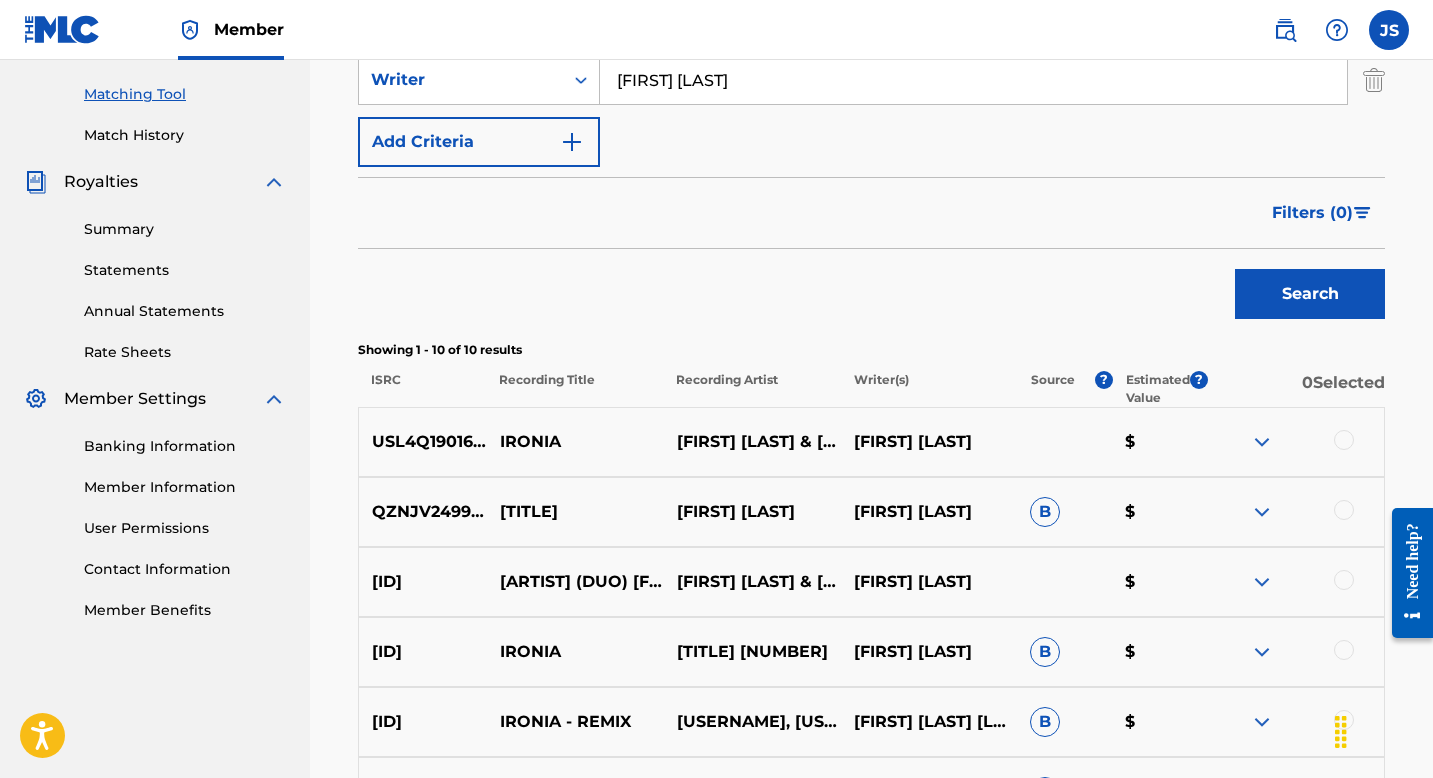 scroll, scrollTop: 501, scrollLeft: 0, axis: vertical 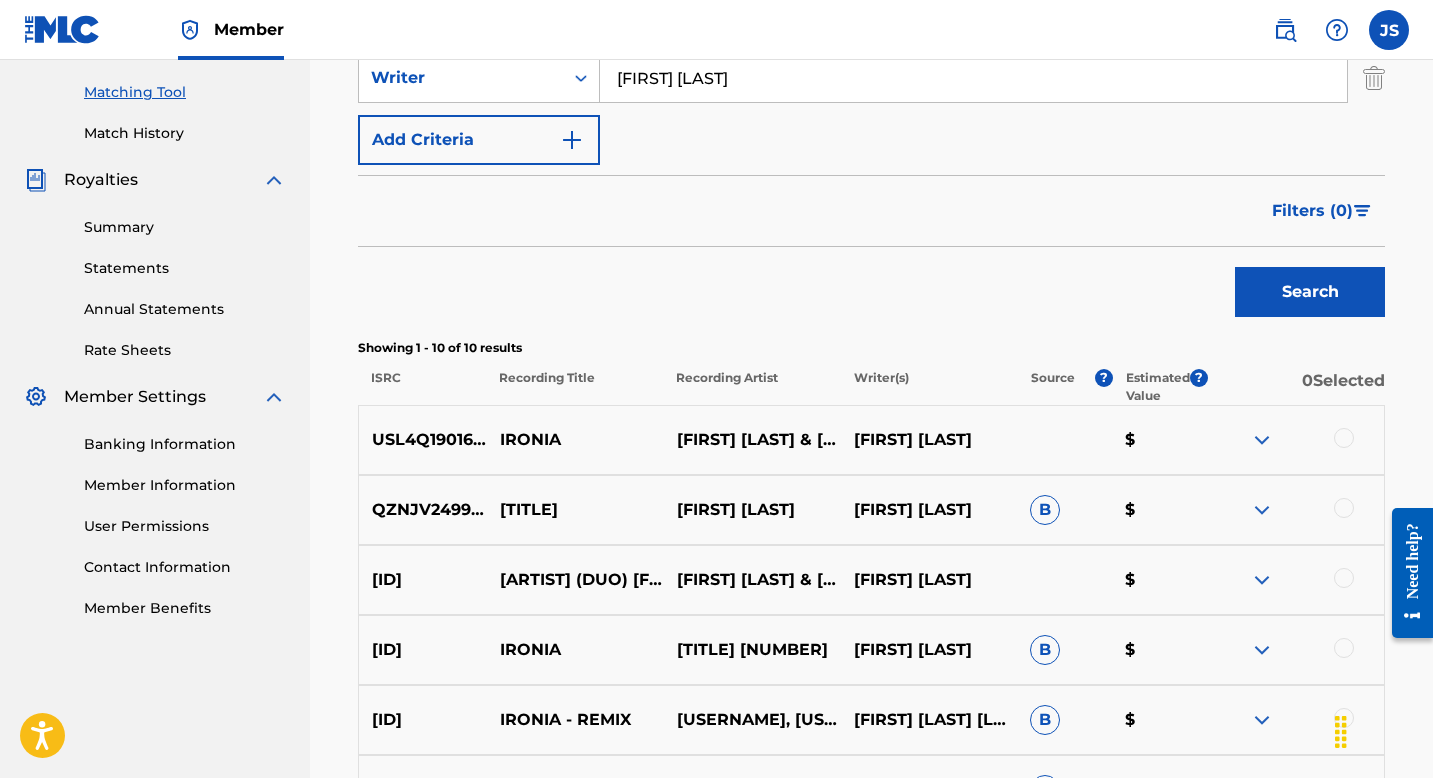 click at bounding box center [1344, 438] 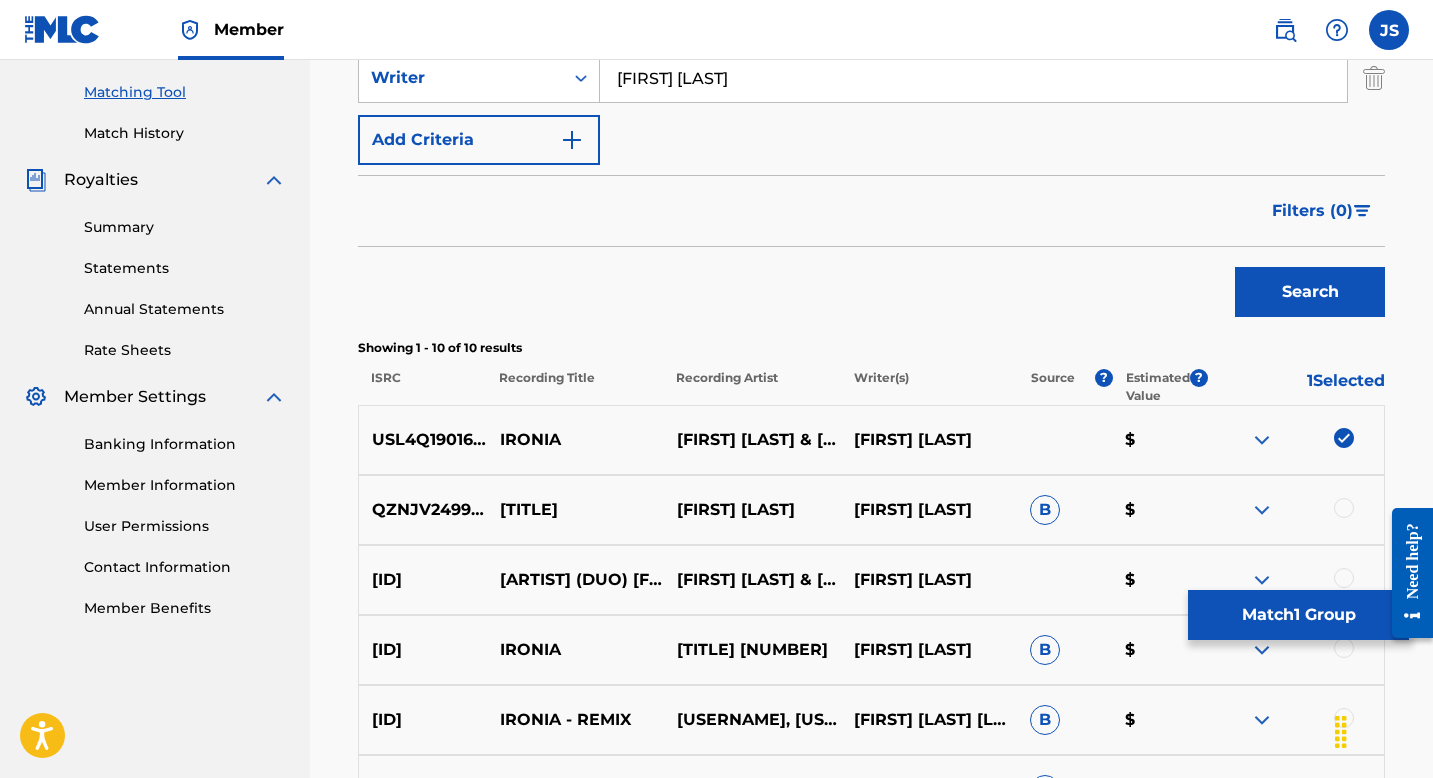 click at bounding box center [1344, 508] 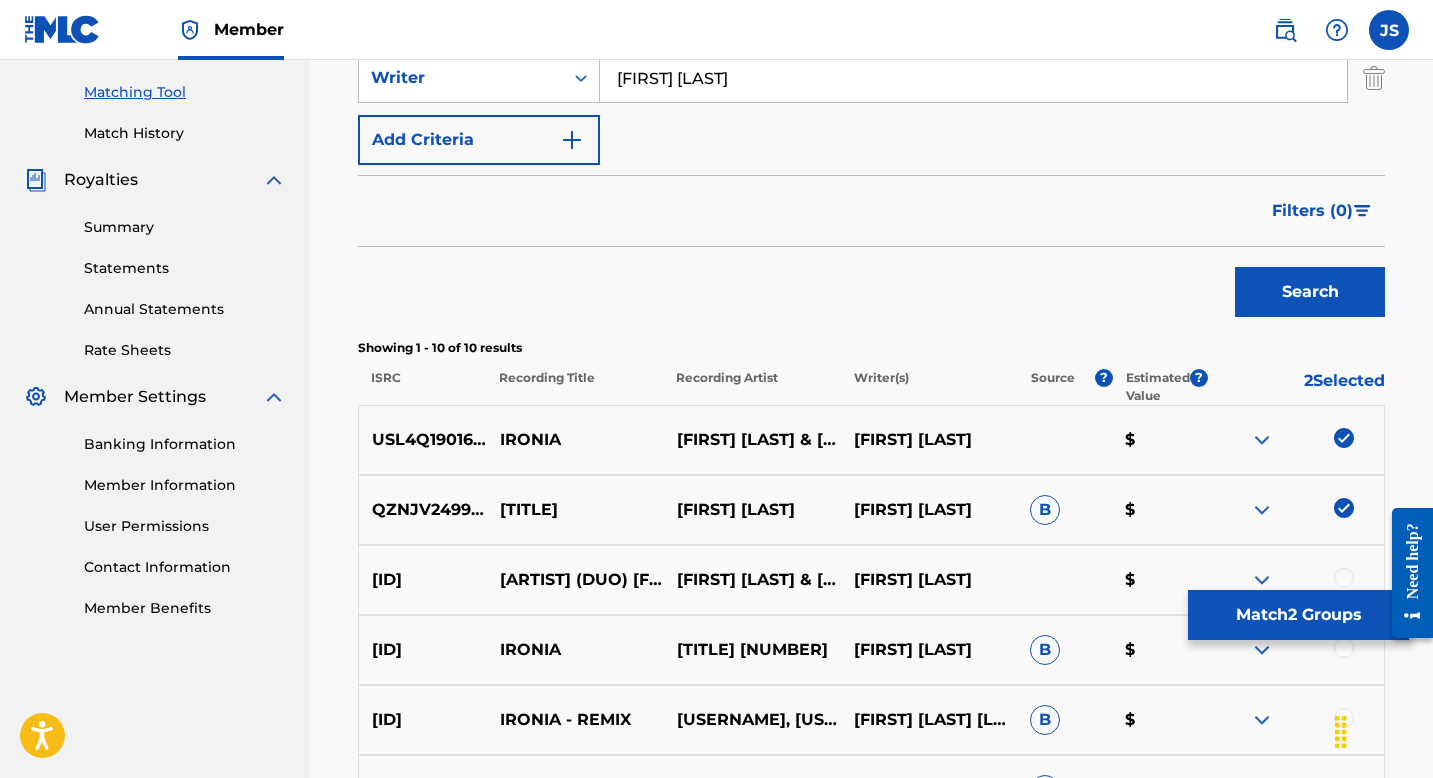click at bounding box center [1344, 578] 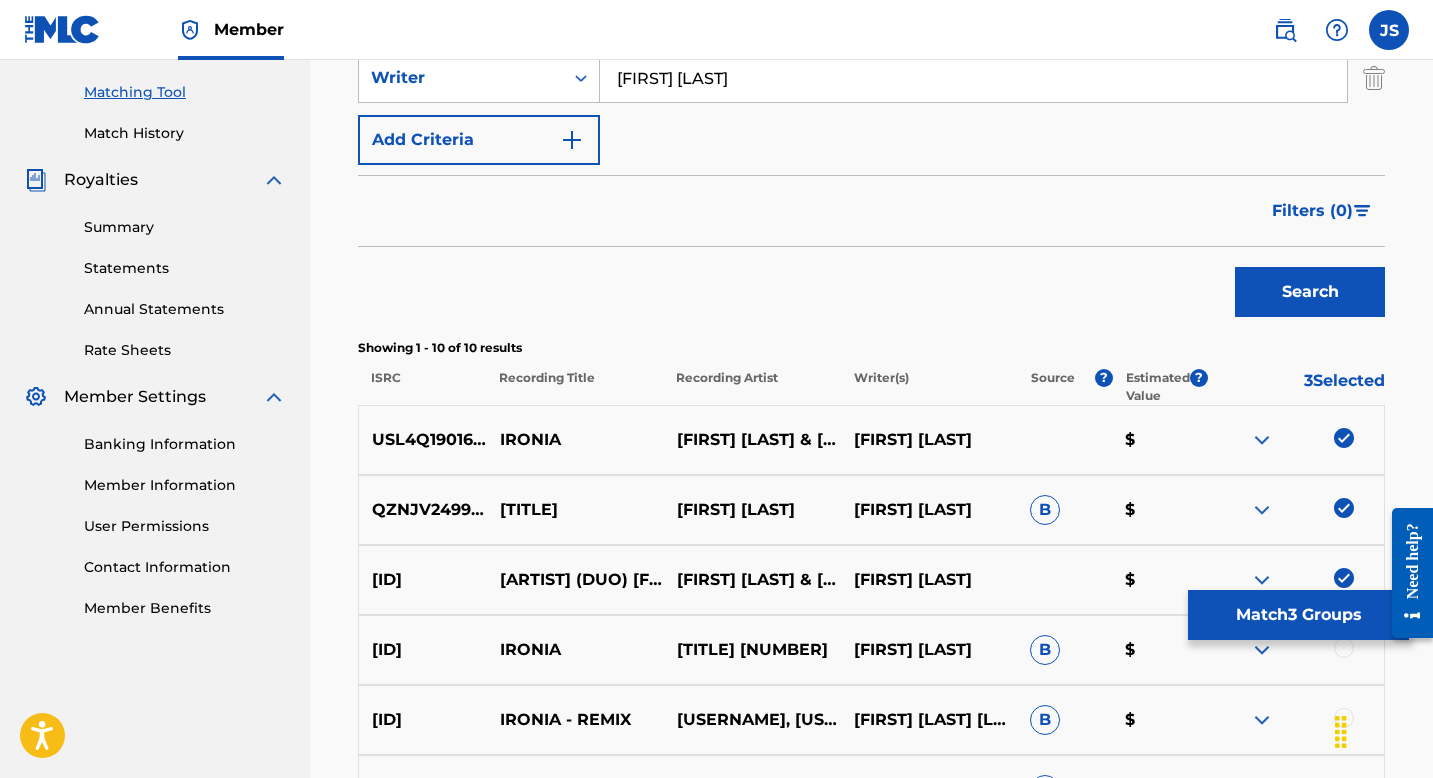 click on "Match  3 Groups" at bounding box center (1298, 615) 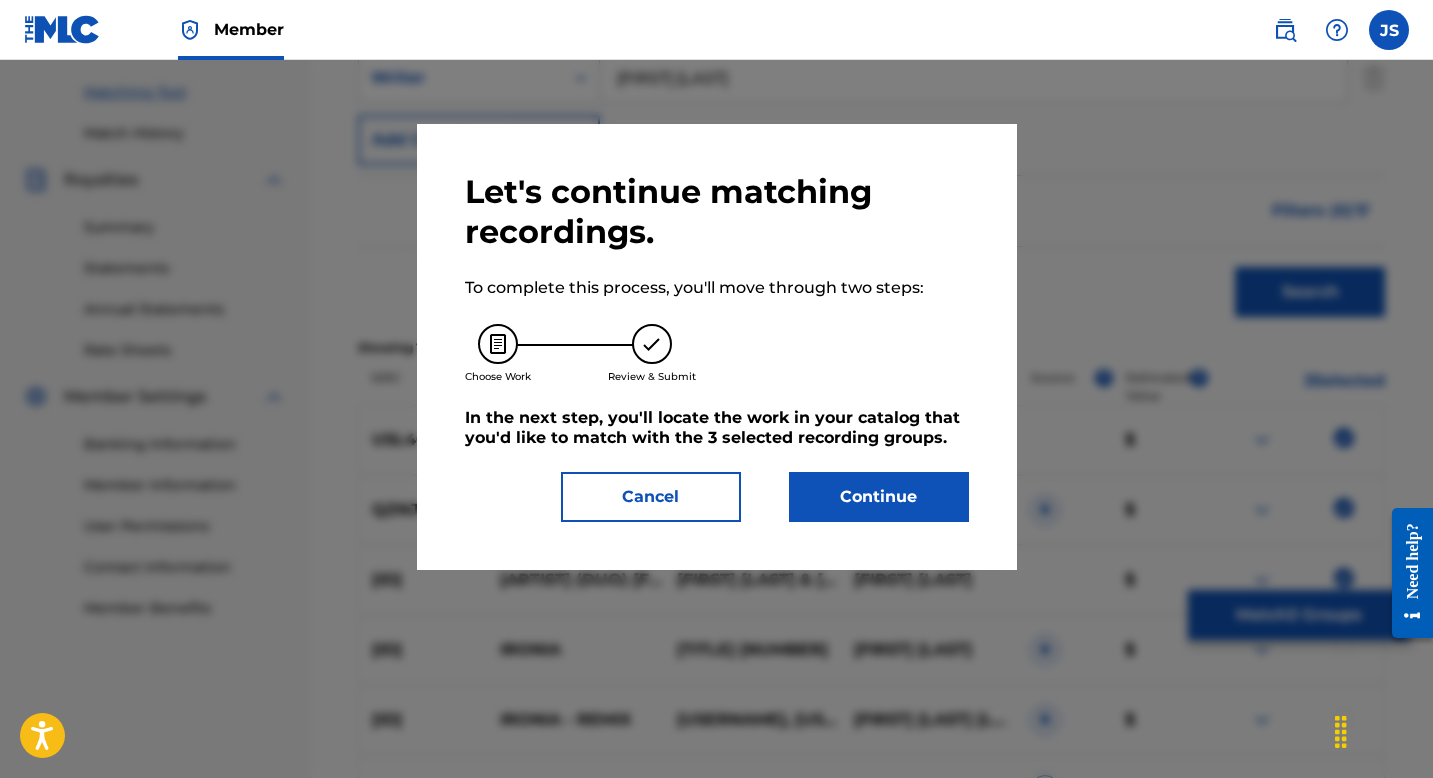 click on "Continue" at bounding box center (879, 497) 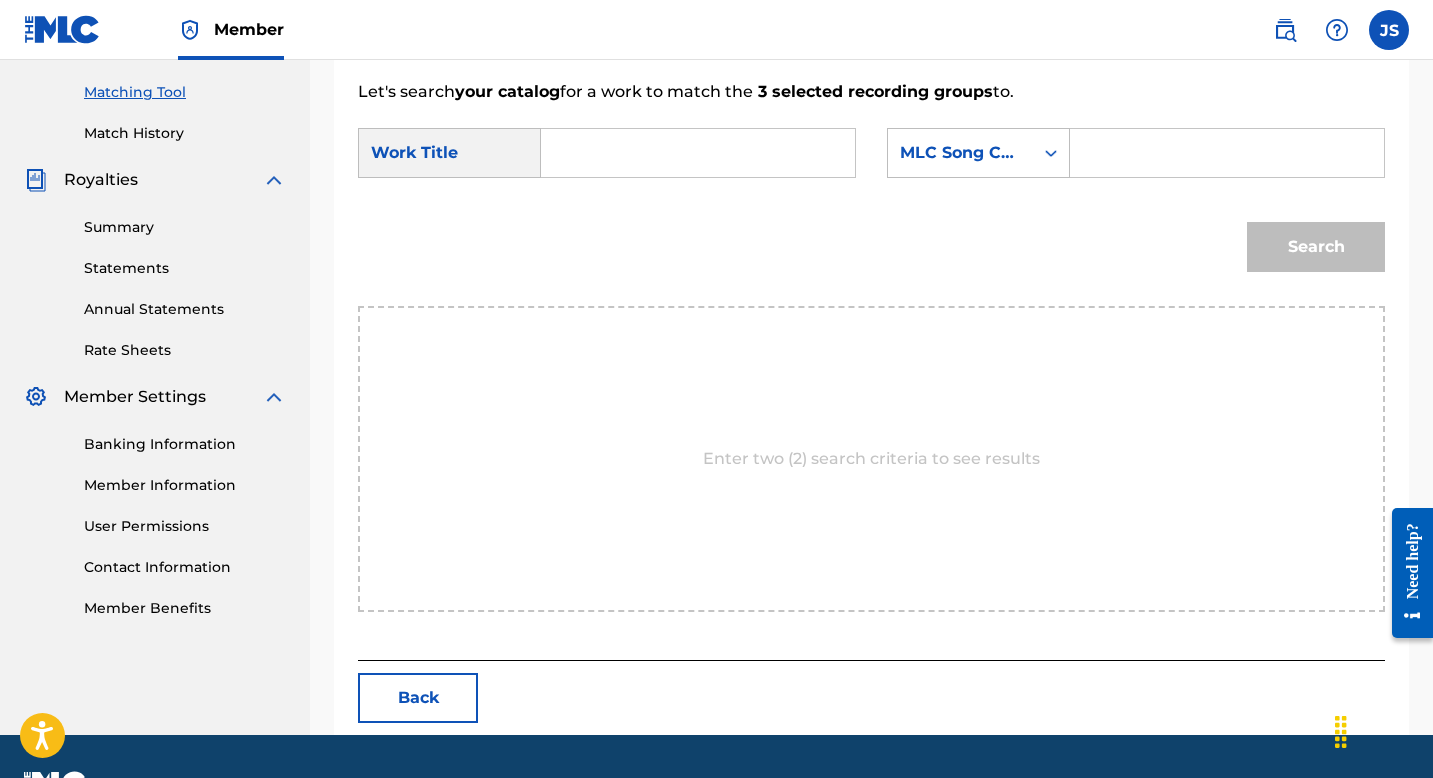 click at bounding box center (698, 153) 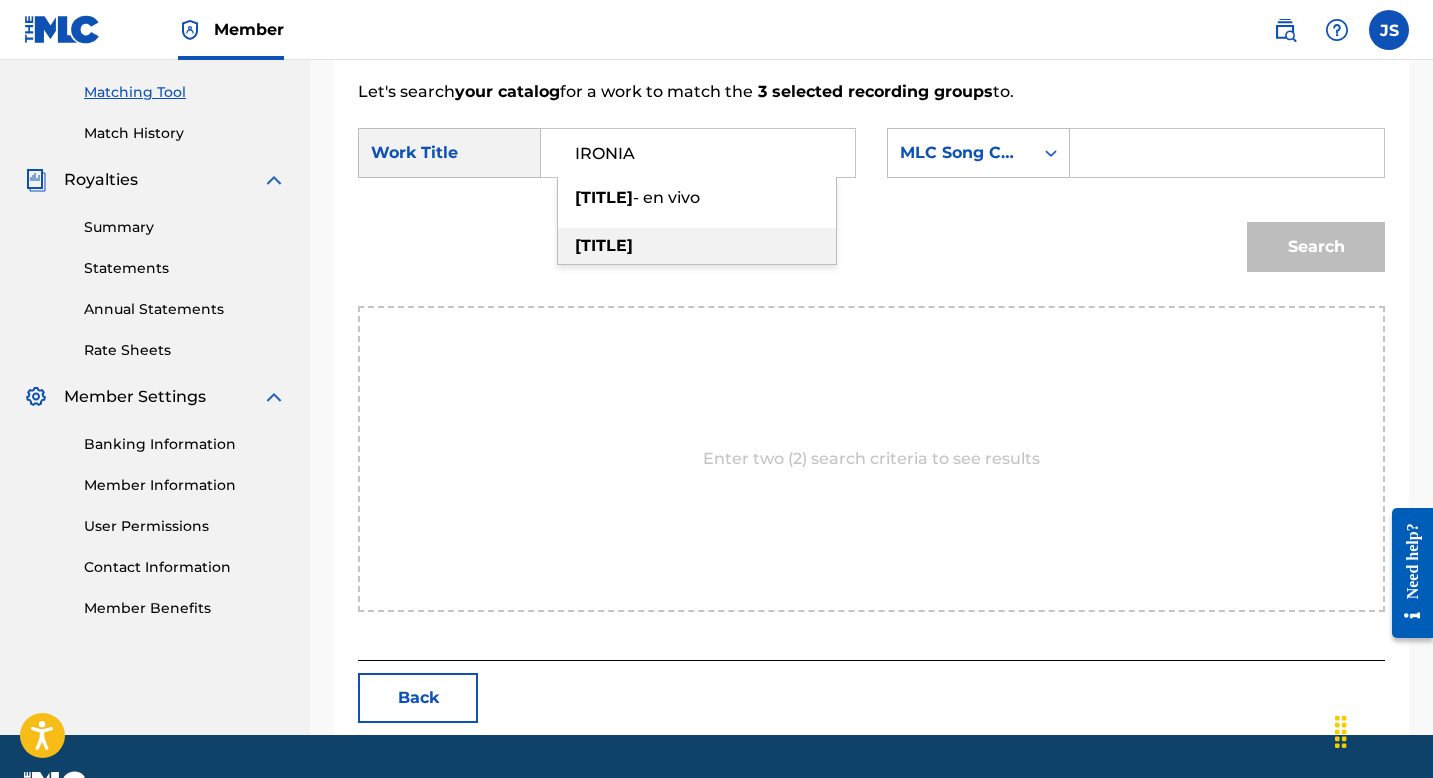 click on "[TITLE]" at bounding box center (697, 246) 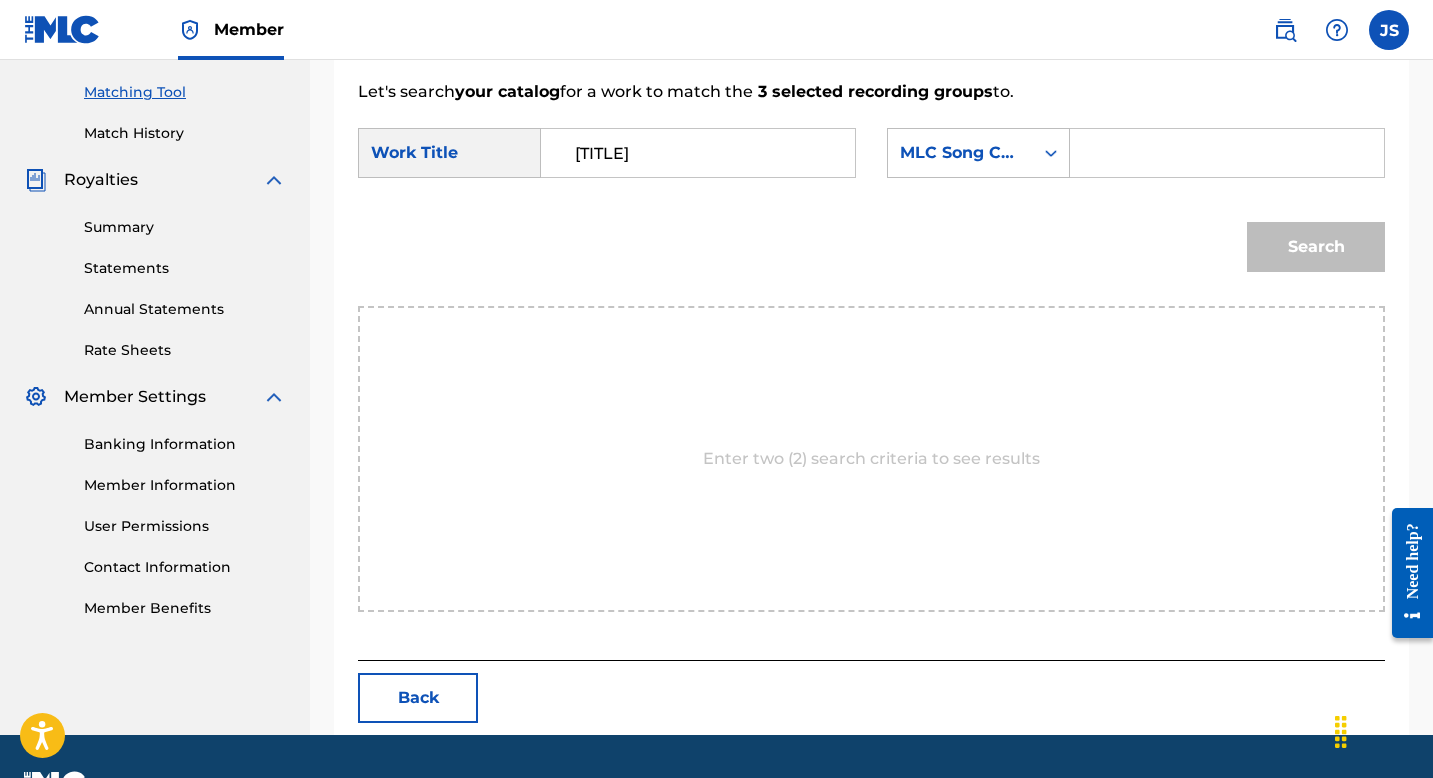 click at bounding box center (1227, 153) 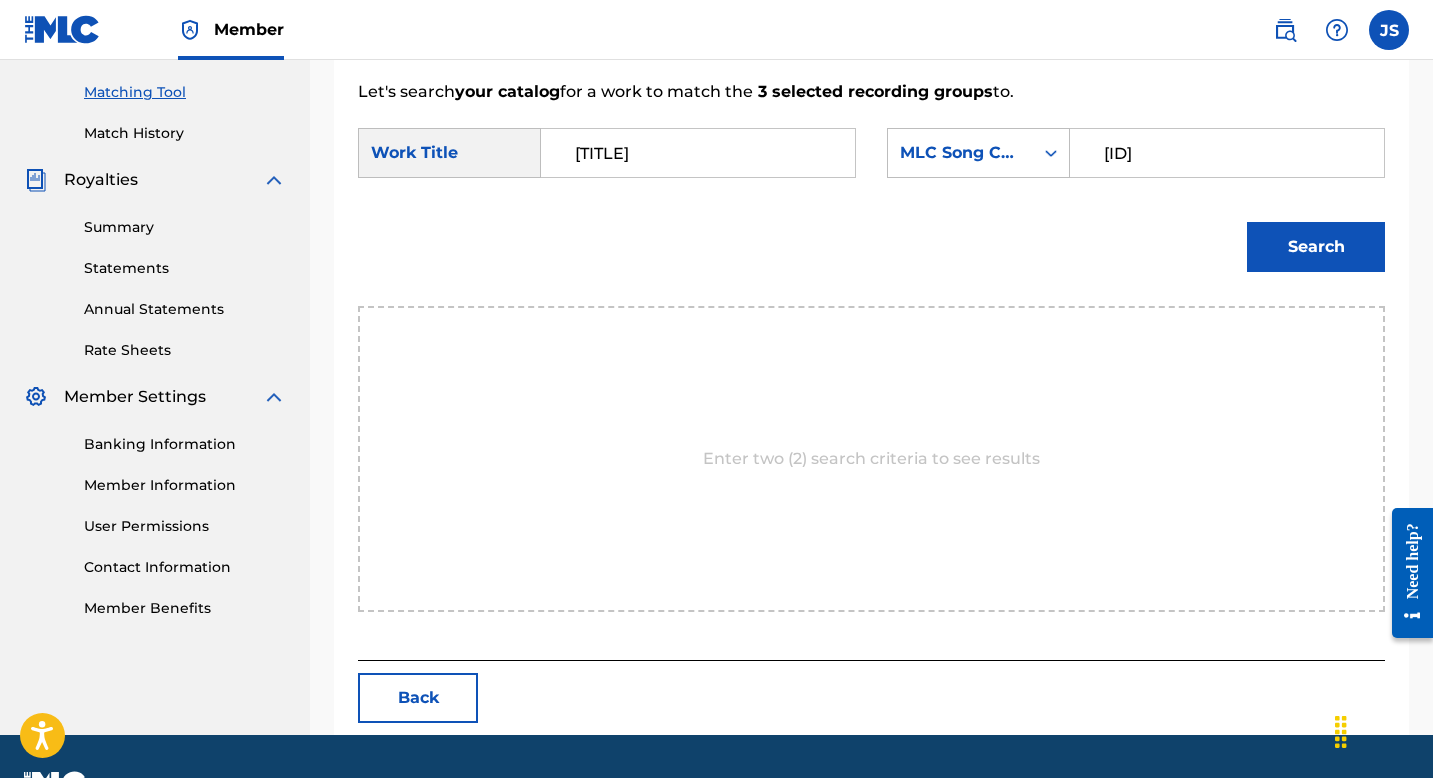 type on "[ID]" 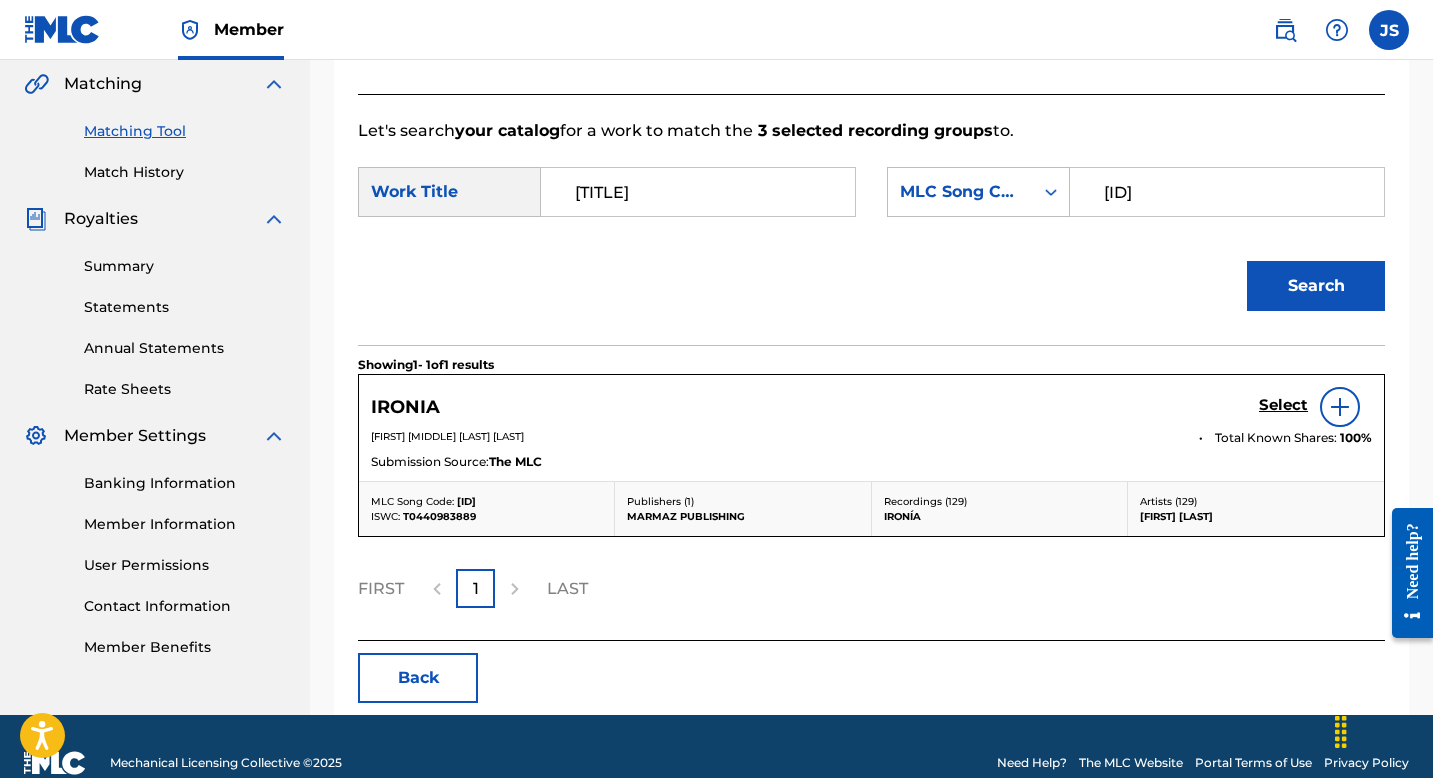 scroll, scrollTop: 495, scrollLeft: 0, axis: vertical 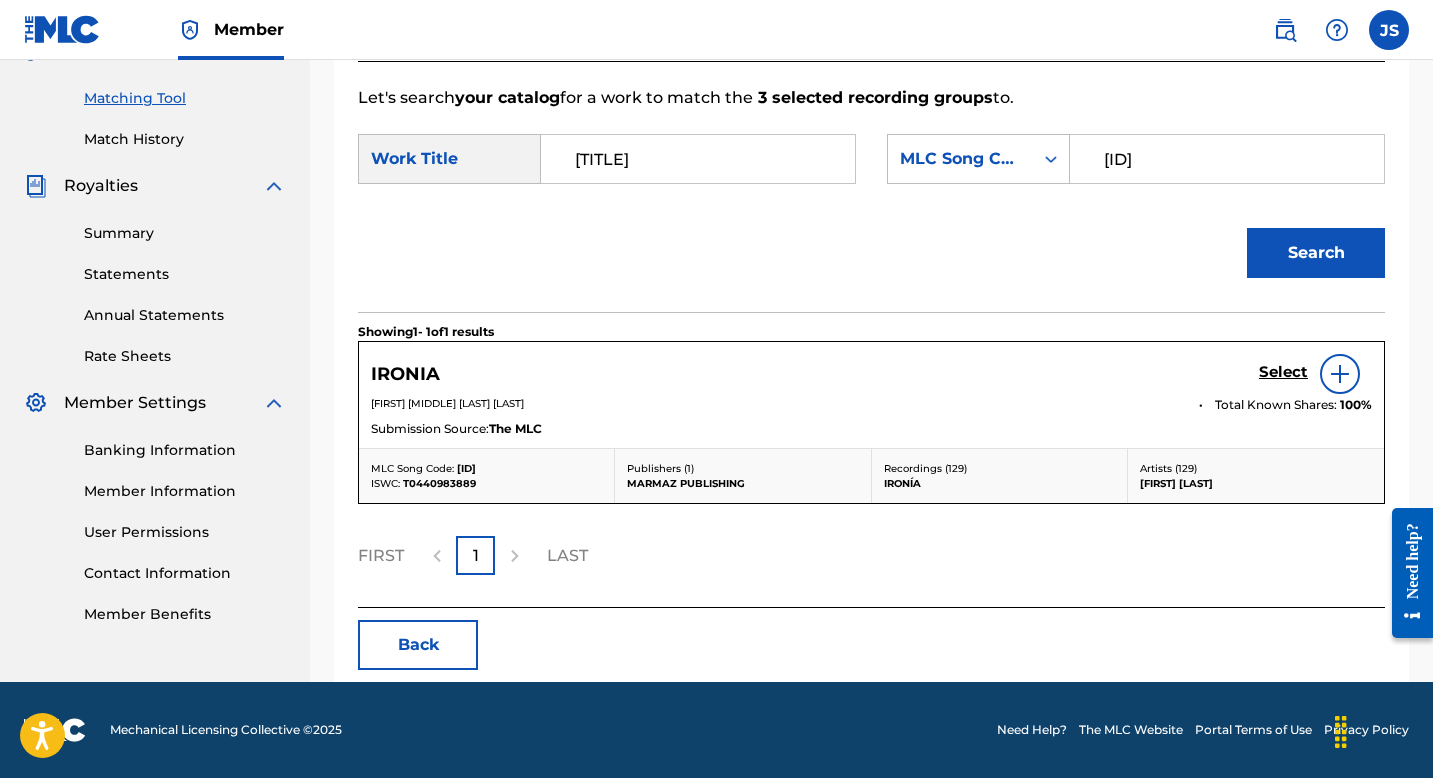 click on "IRONIA Select" at bounding box center (871, 374) 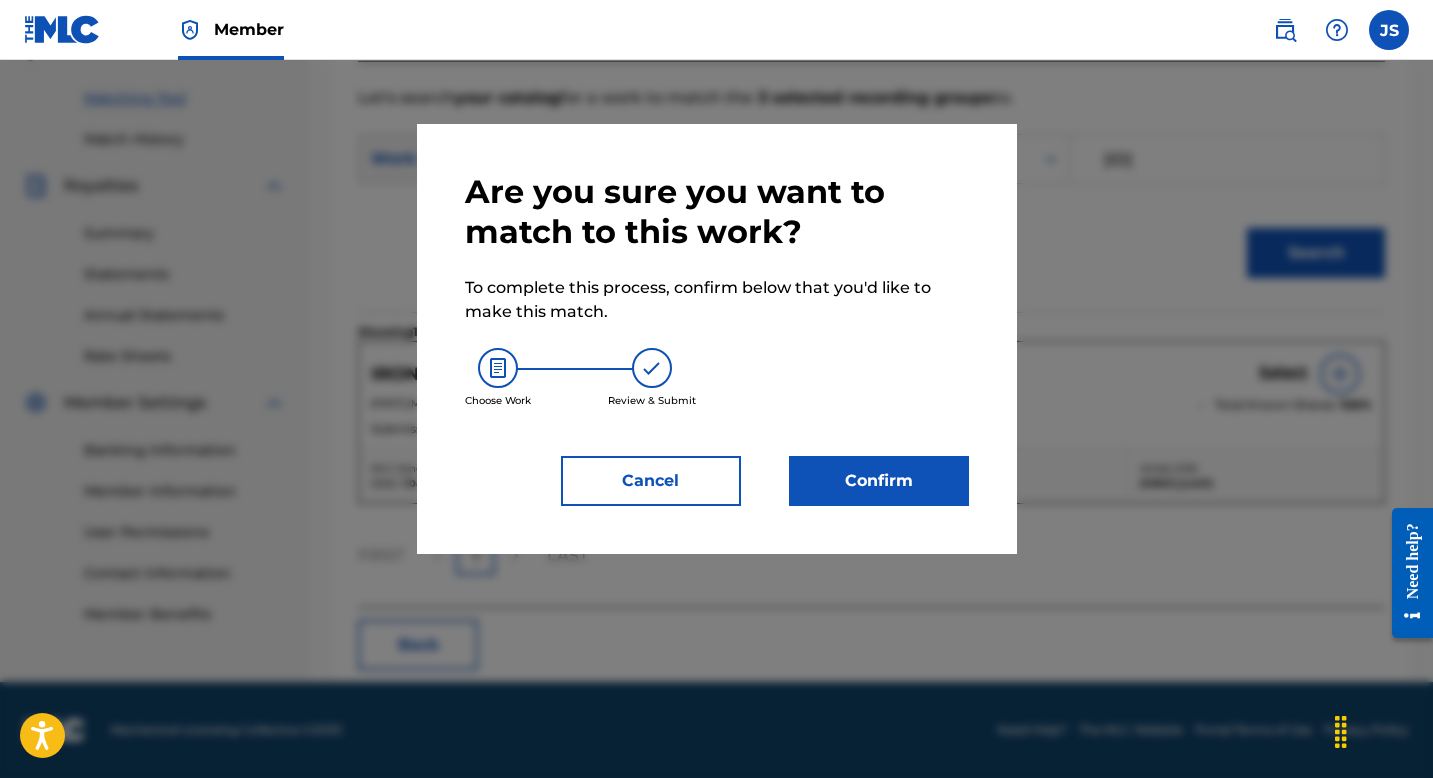click on "Confirm" at bounding box center [879, 481] 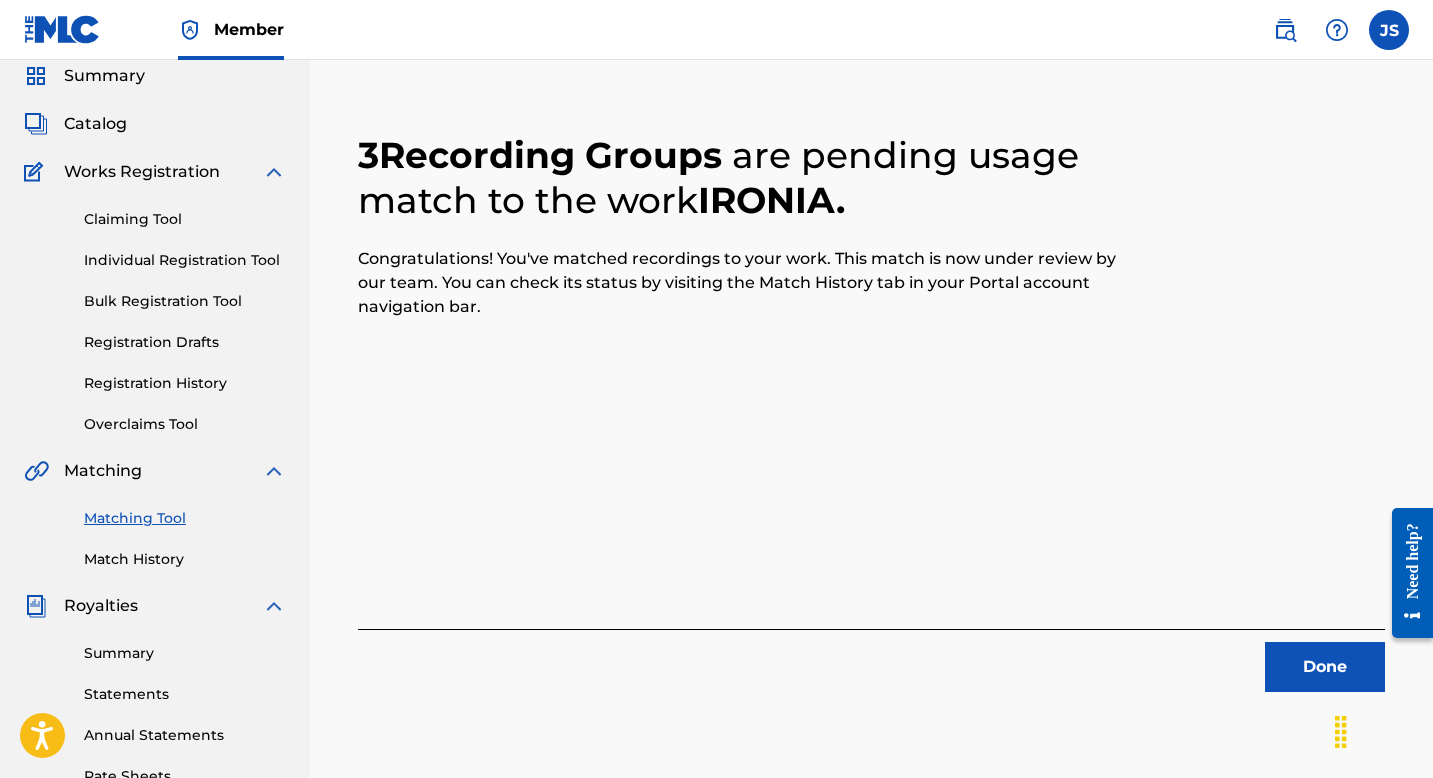 scroll, scrollTop: 80, scrollLeft: 0, axis: vertical 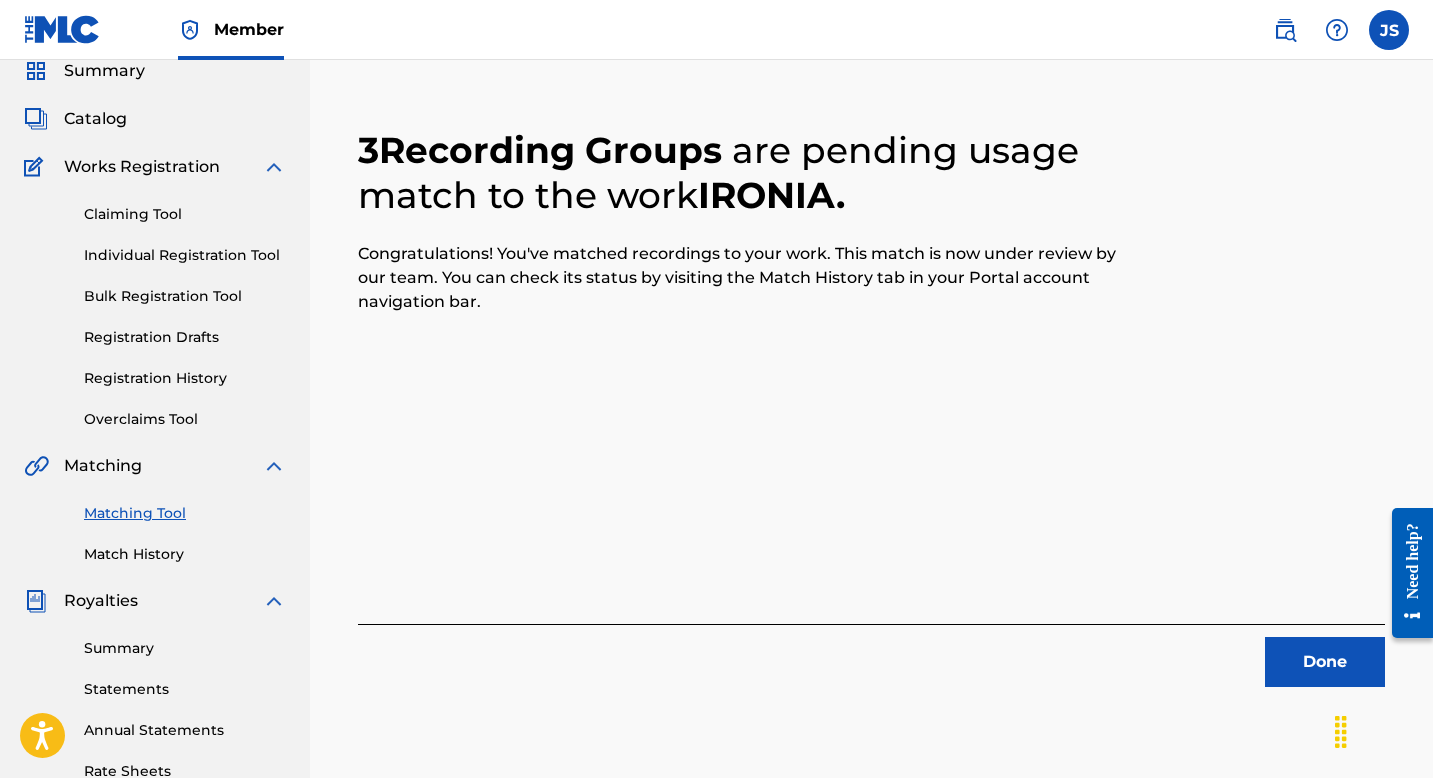 click on "Done" at bounding box center (1325, 662) 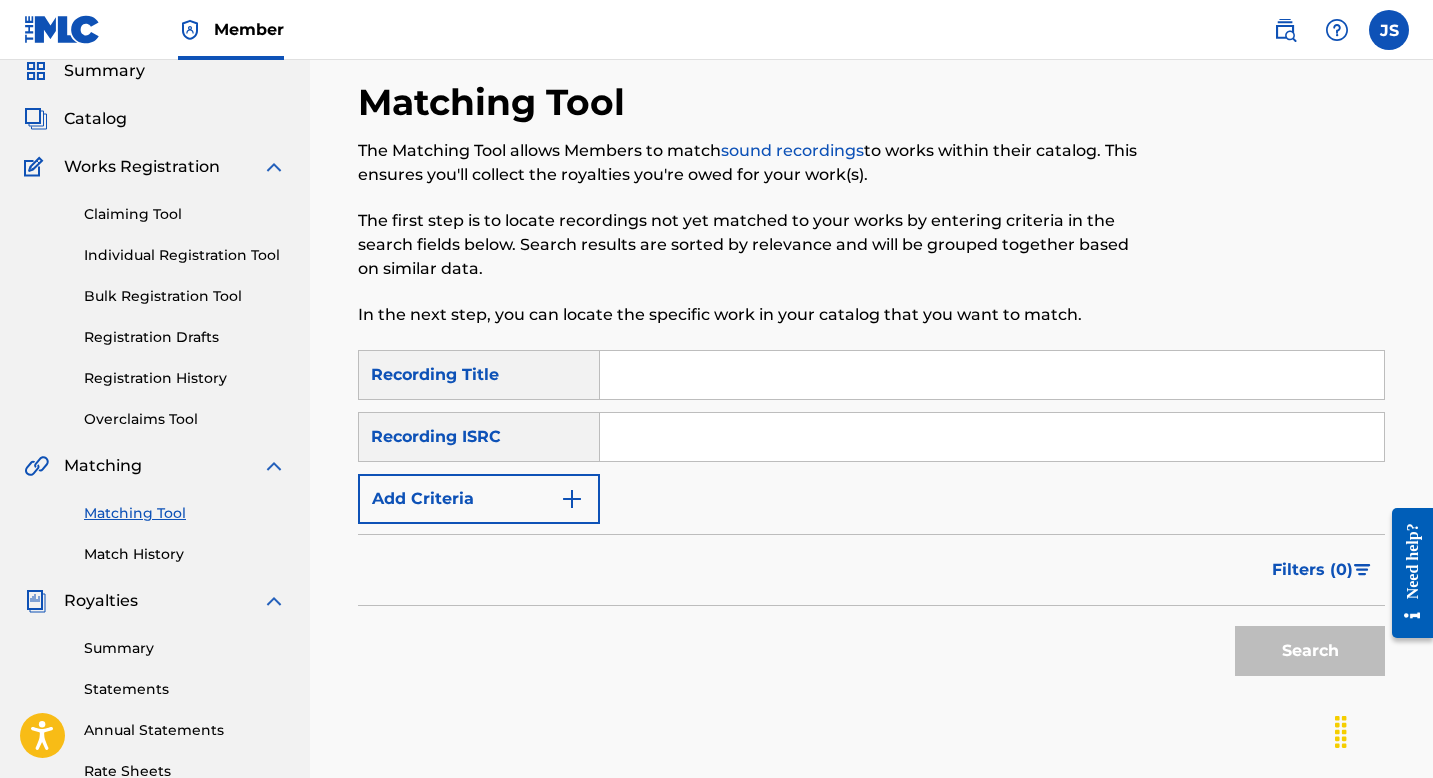 click at bounding box center [992, 375] 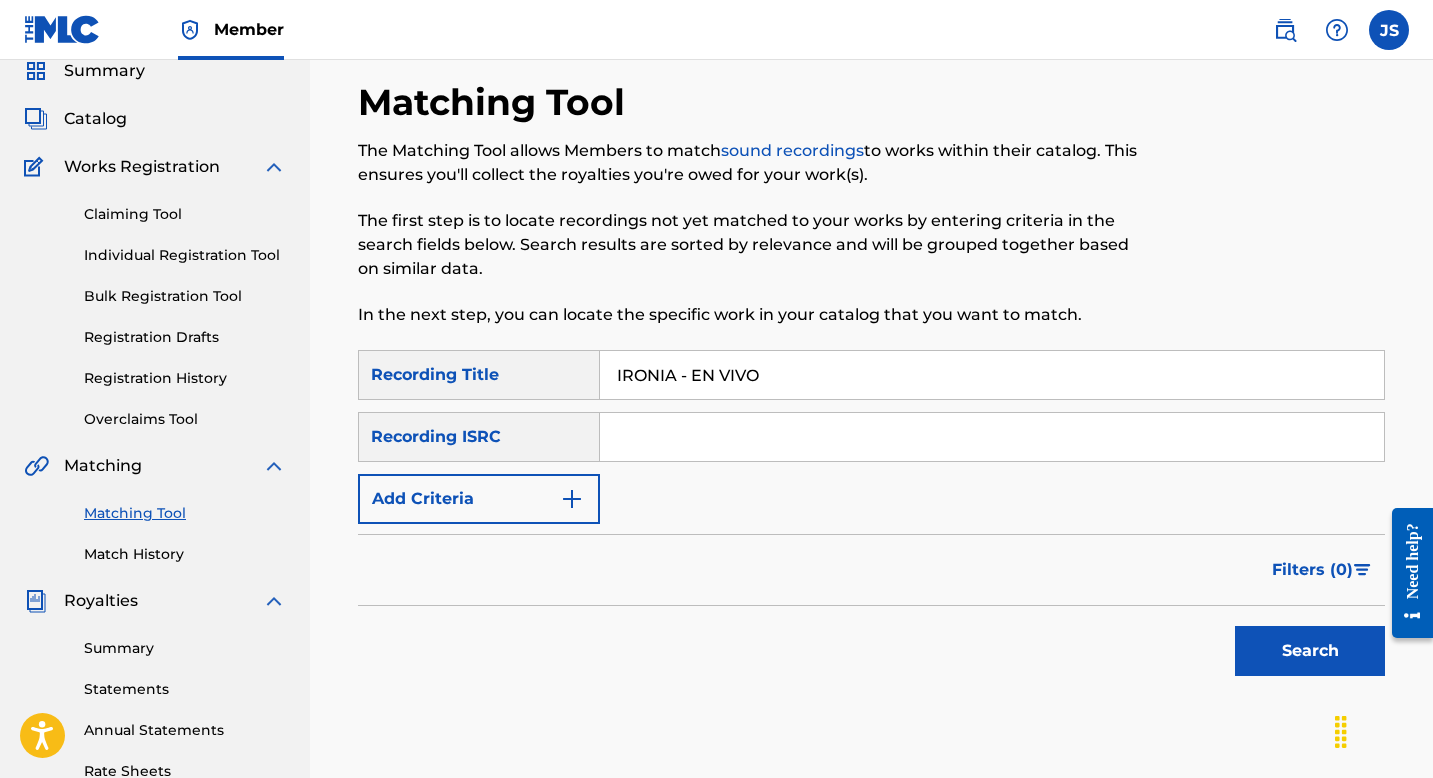 type on "IRONIA - EN VIVO" 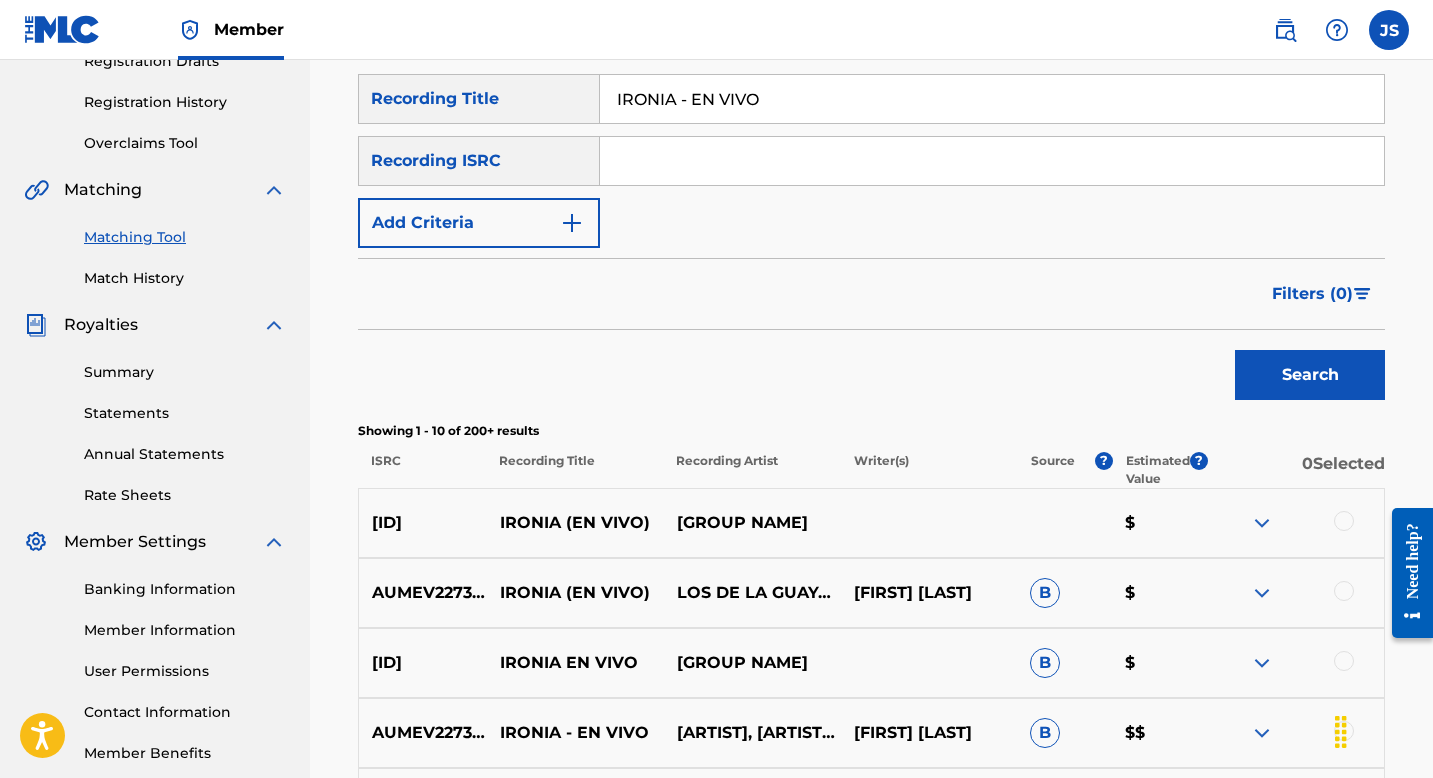 scroll, scrollTop: 359, scrollLeft: 0, axis: vertical 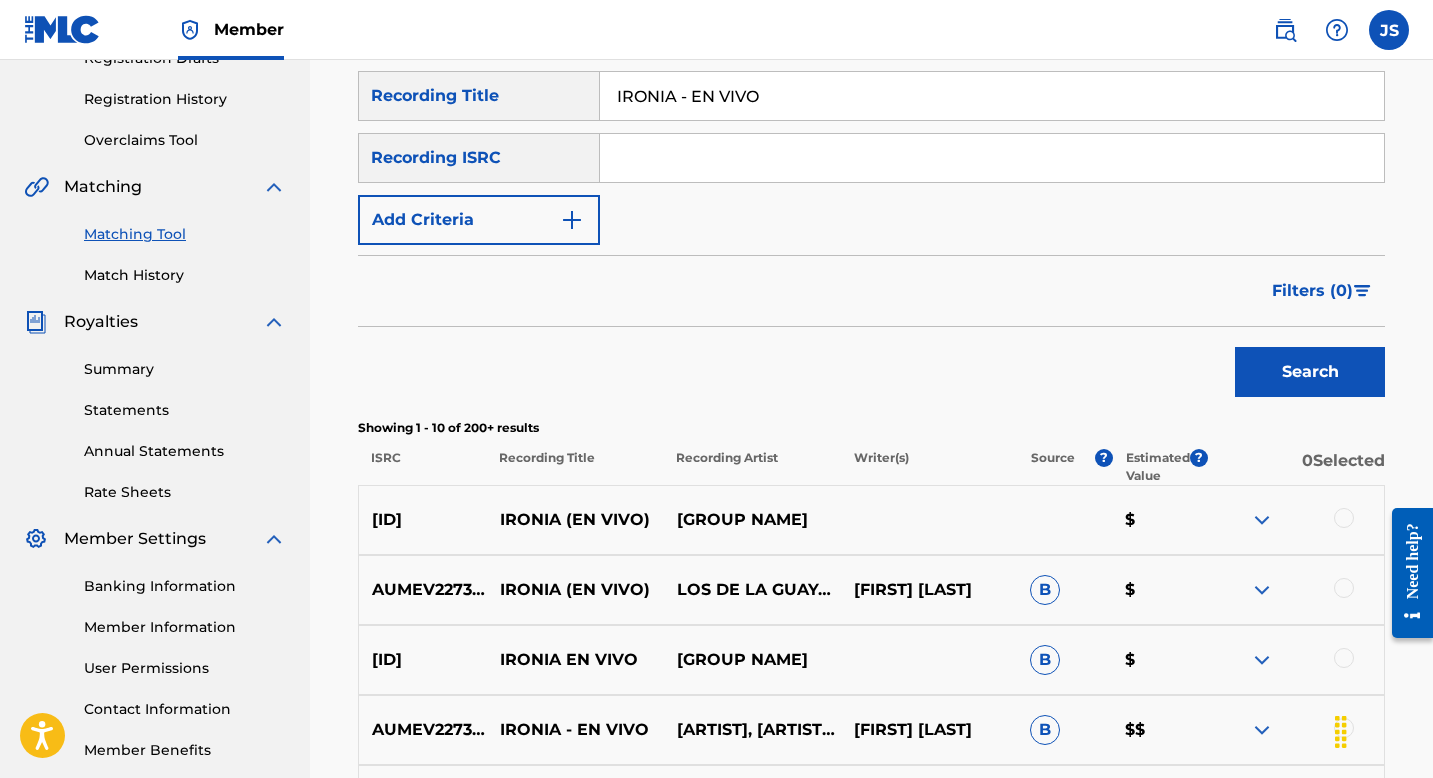 click on "Add Criteria" at bounding box center (479, 220) 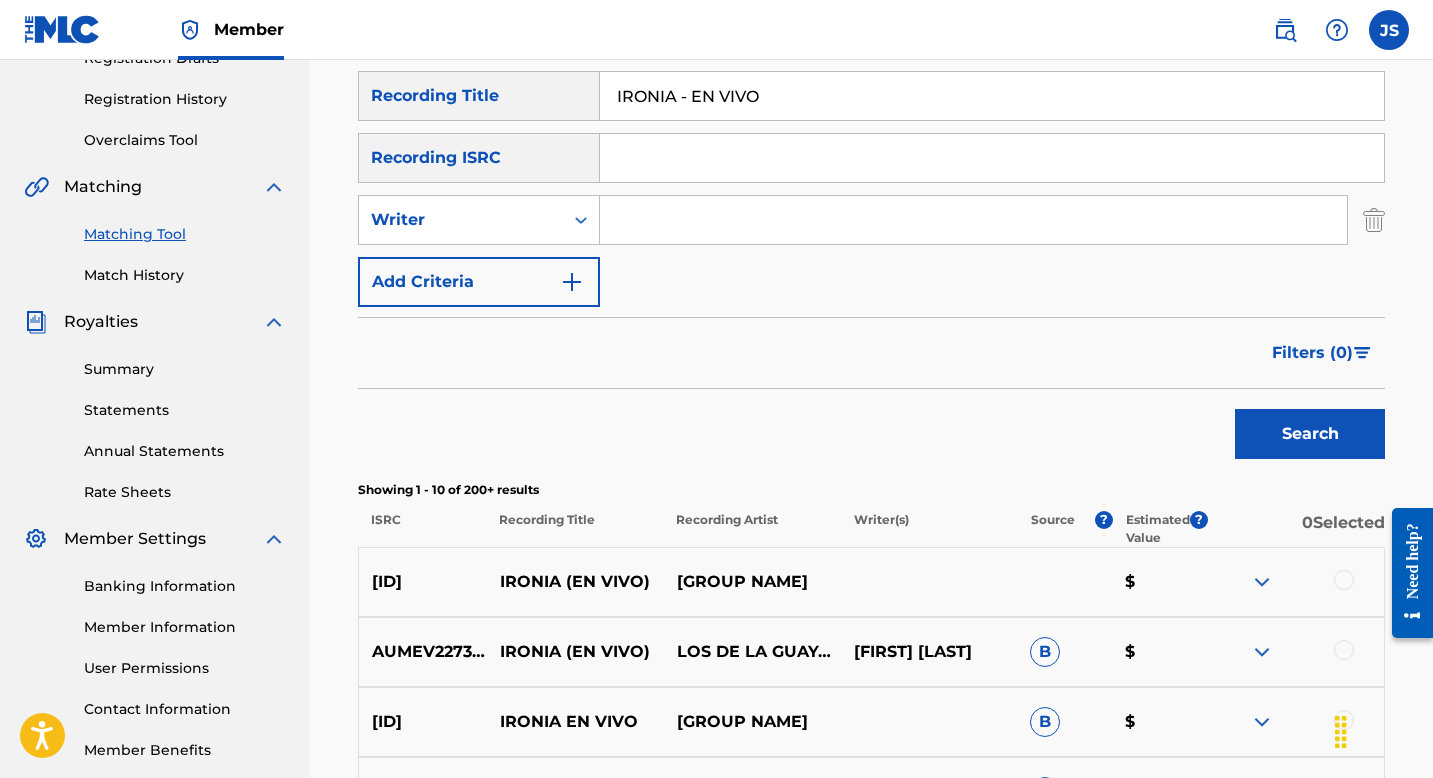 click at bounding box center (973, 220) 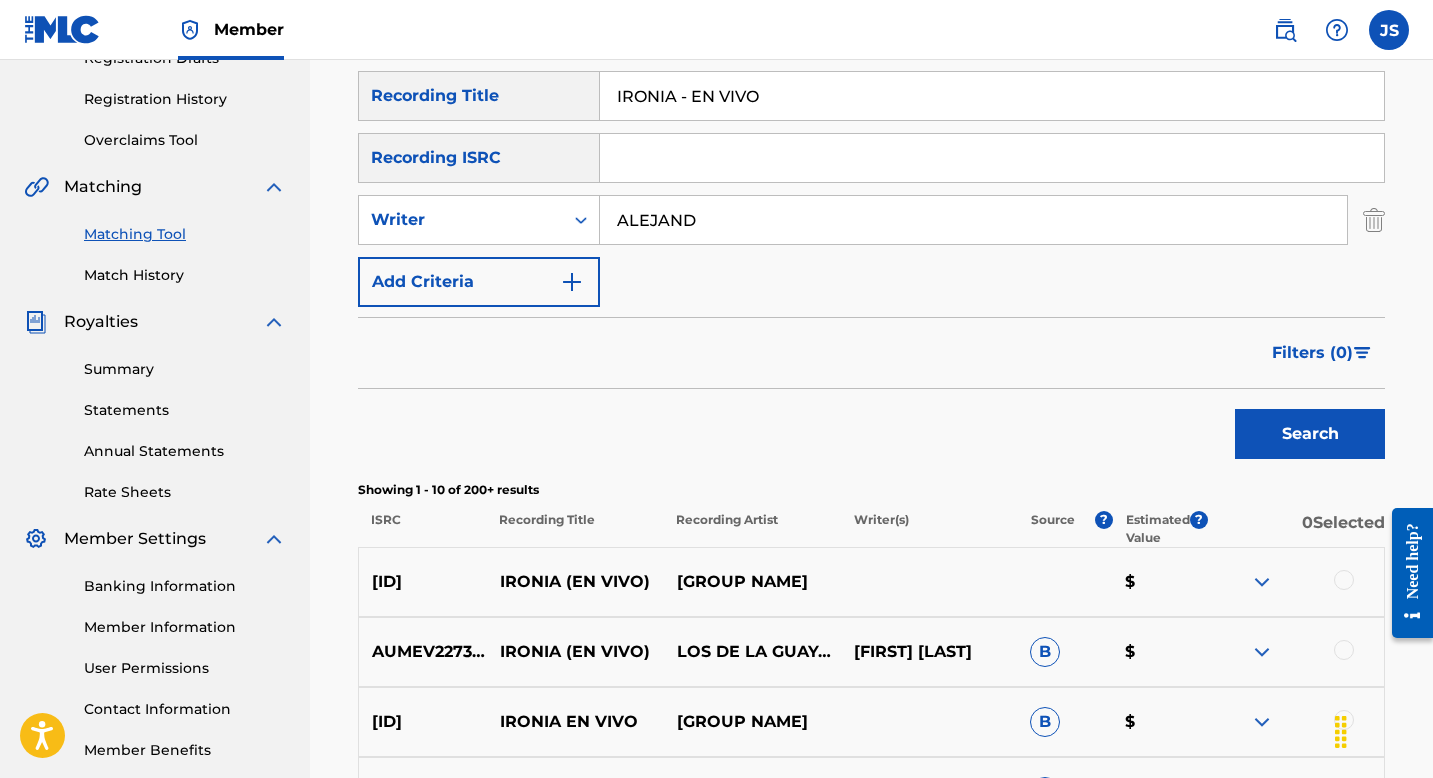 type on "[FIRST] [LAST]" 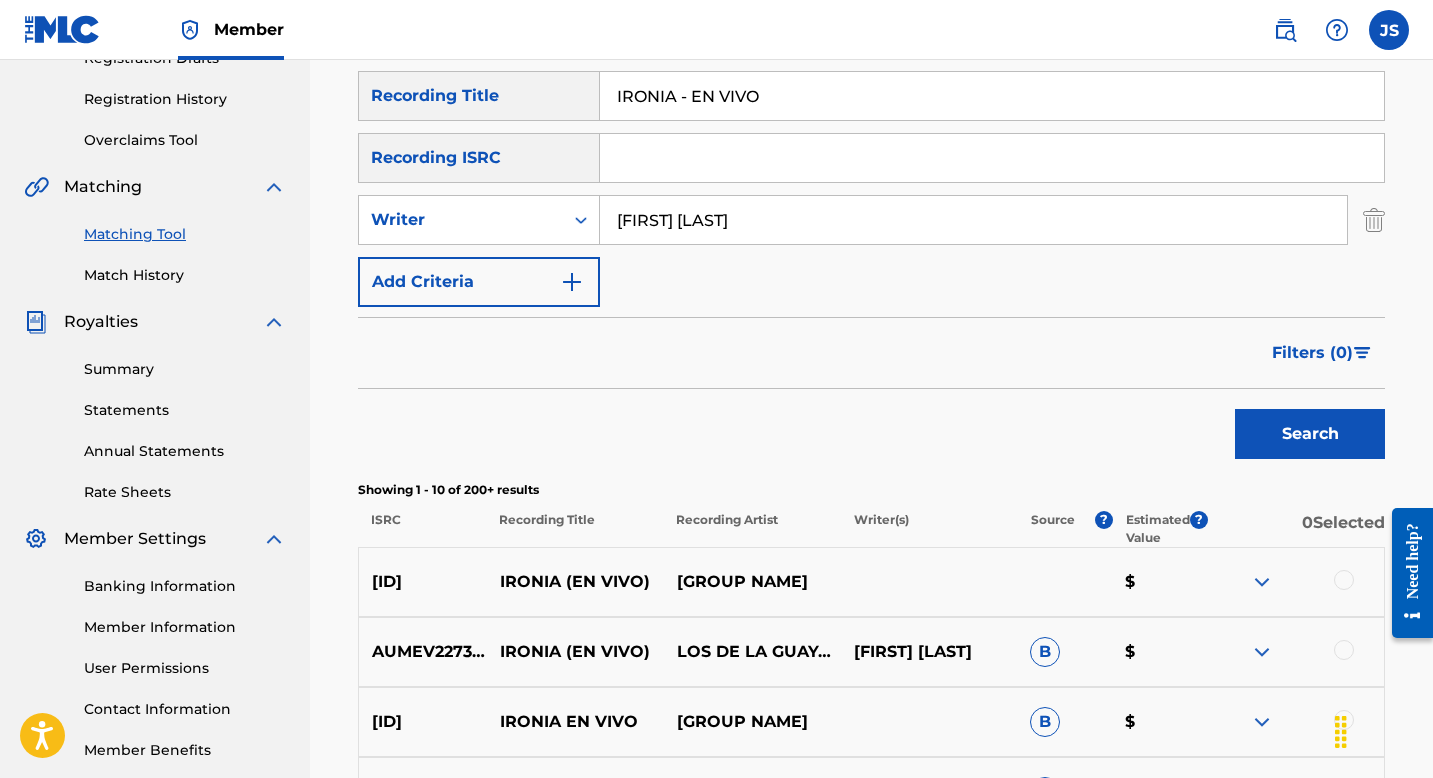 click on "Search" at bounding box center [1310, 434] 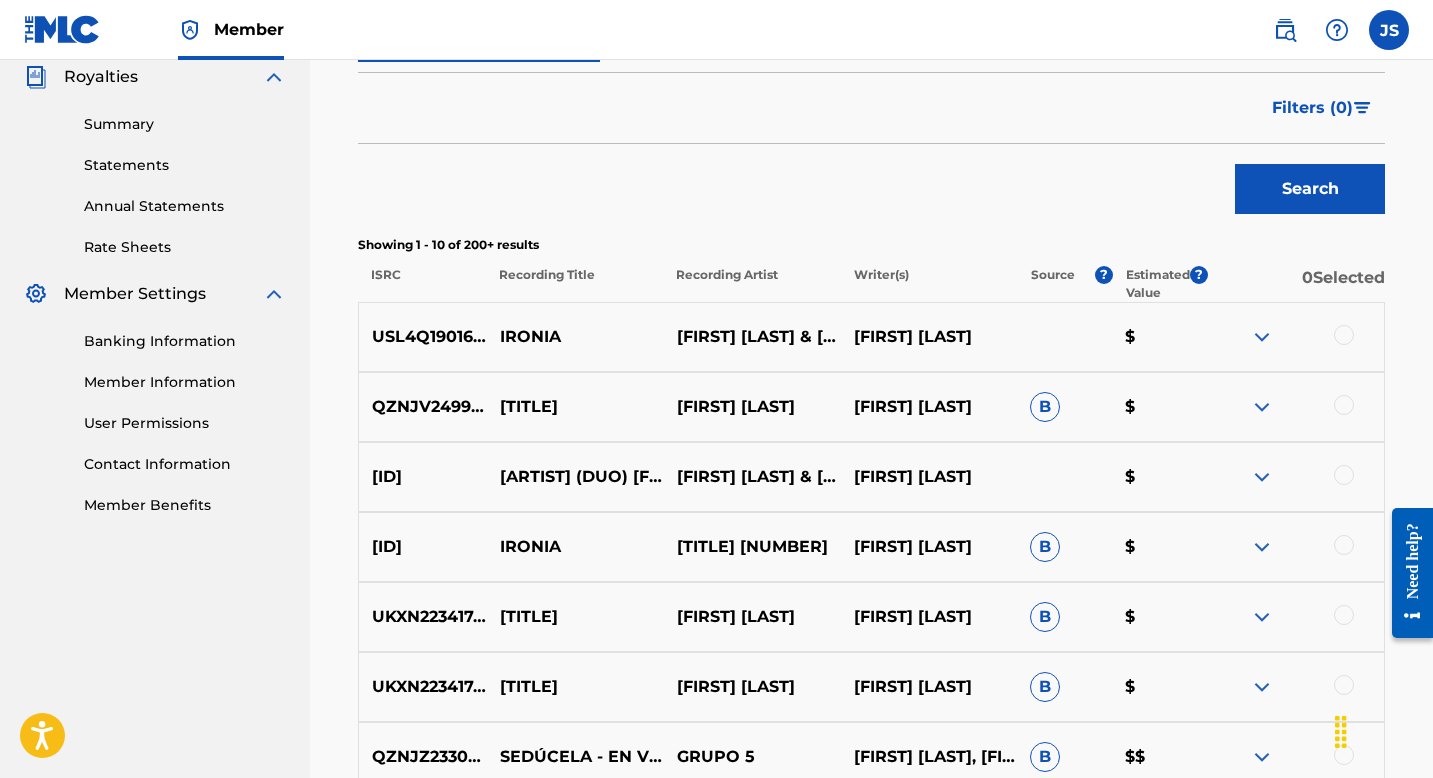 scroll, scrollTop: 0, scrollLeft: 0, axis: both 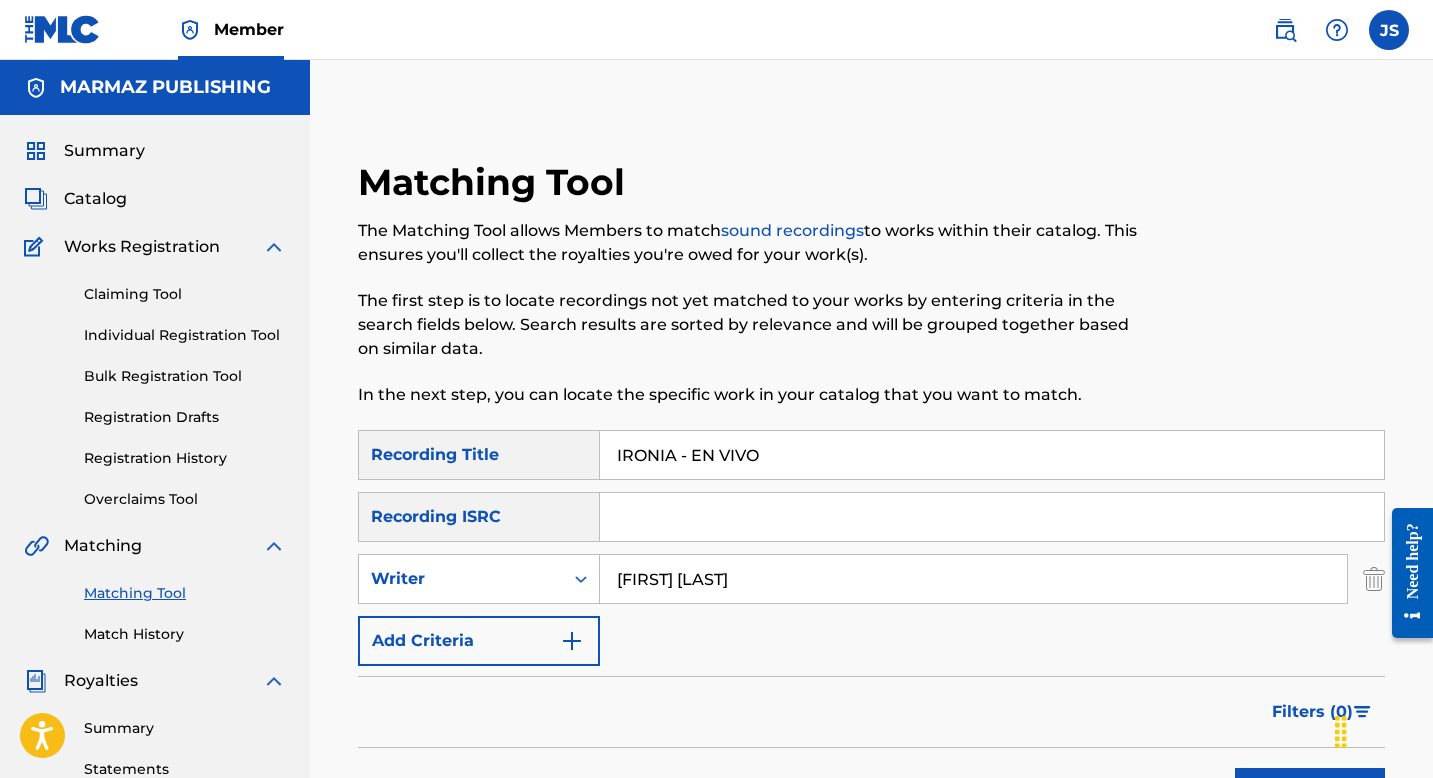 click on "IRONIA - EN VIVO" at bounding box center [992, 455] 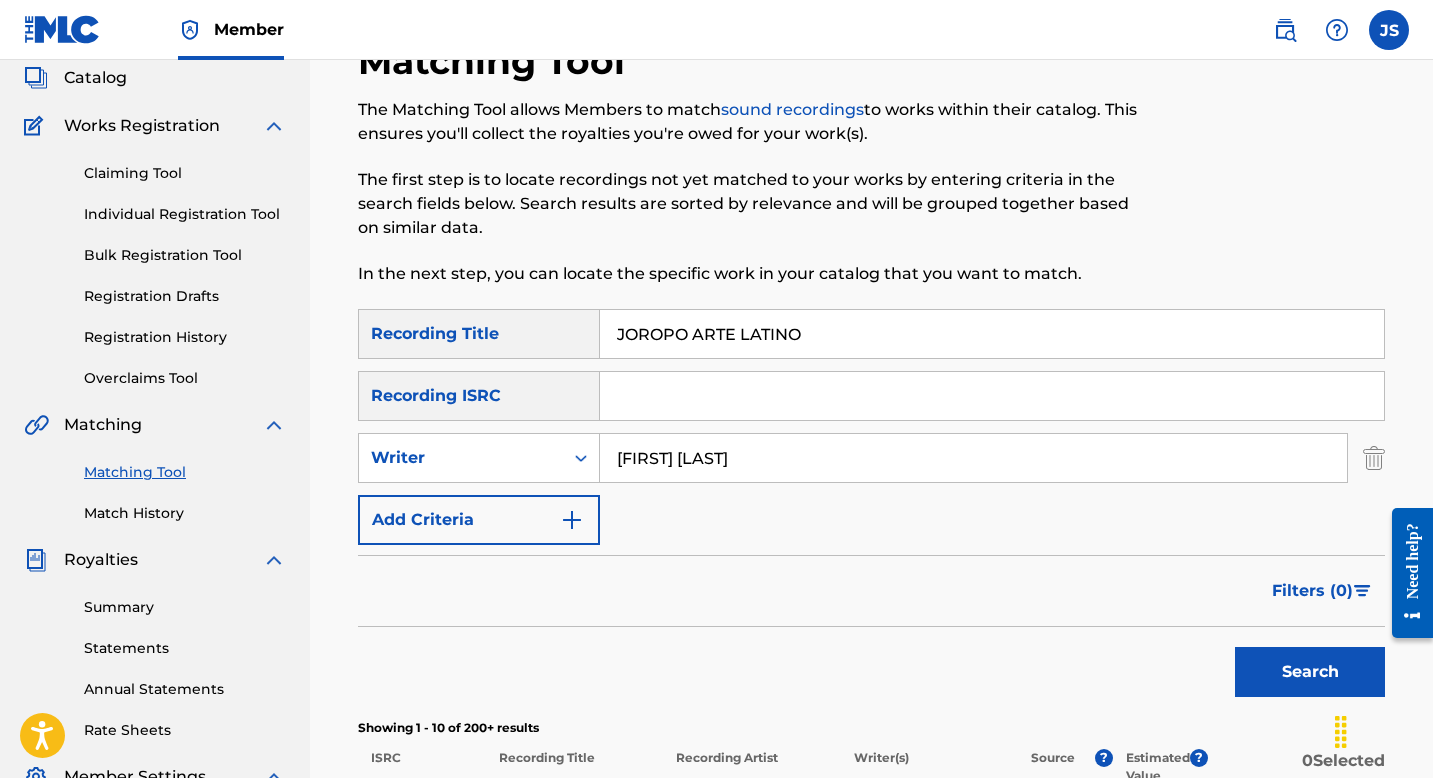 scroll, scrollTop: 125, scrollLeft: 0, axis: vertical 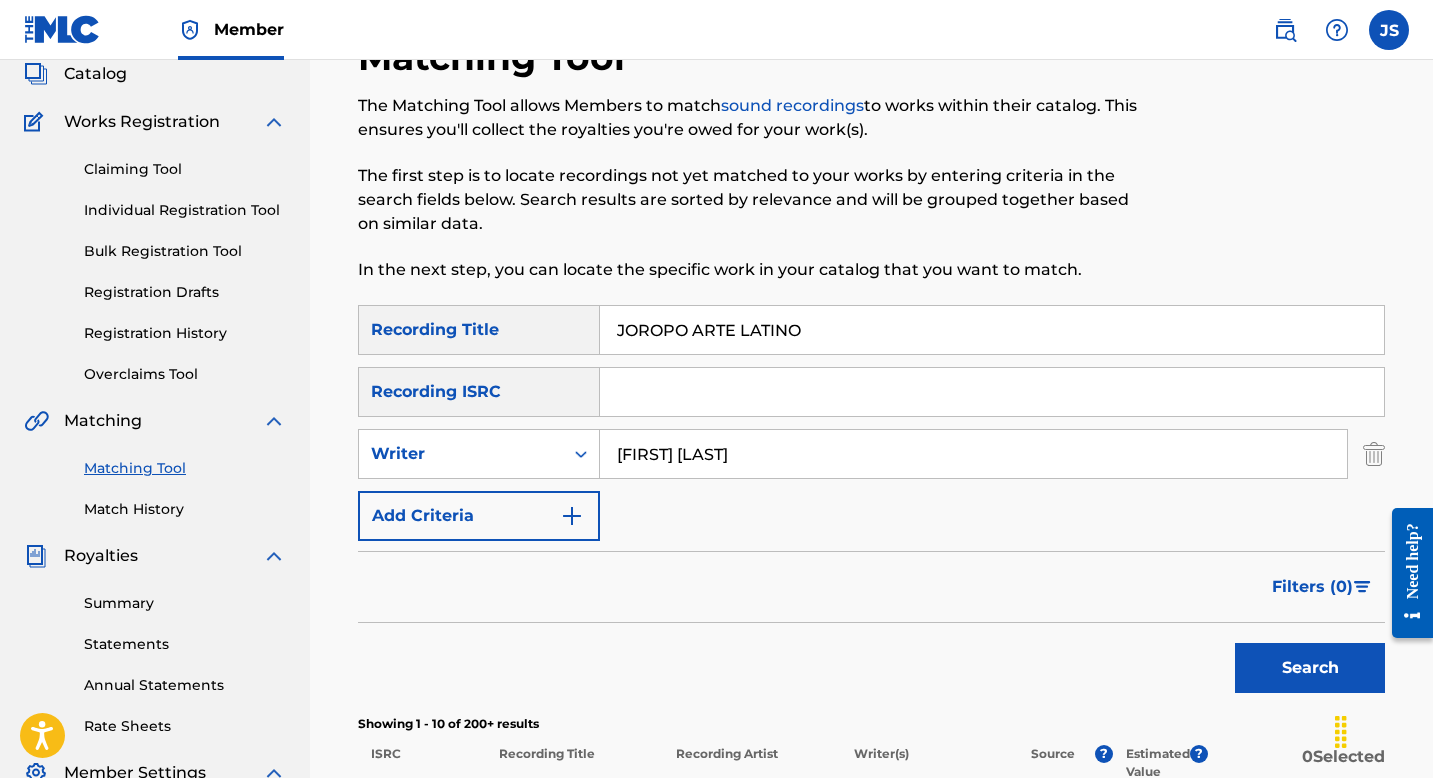 click on "Search" at bounding box center [1310, 668] 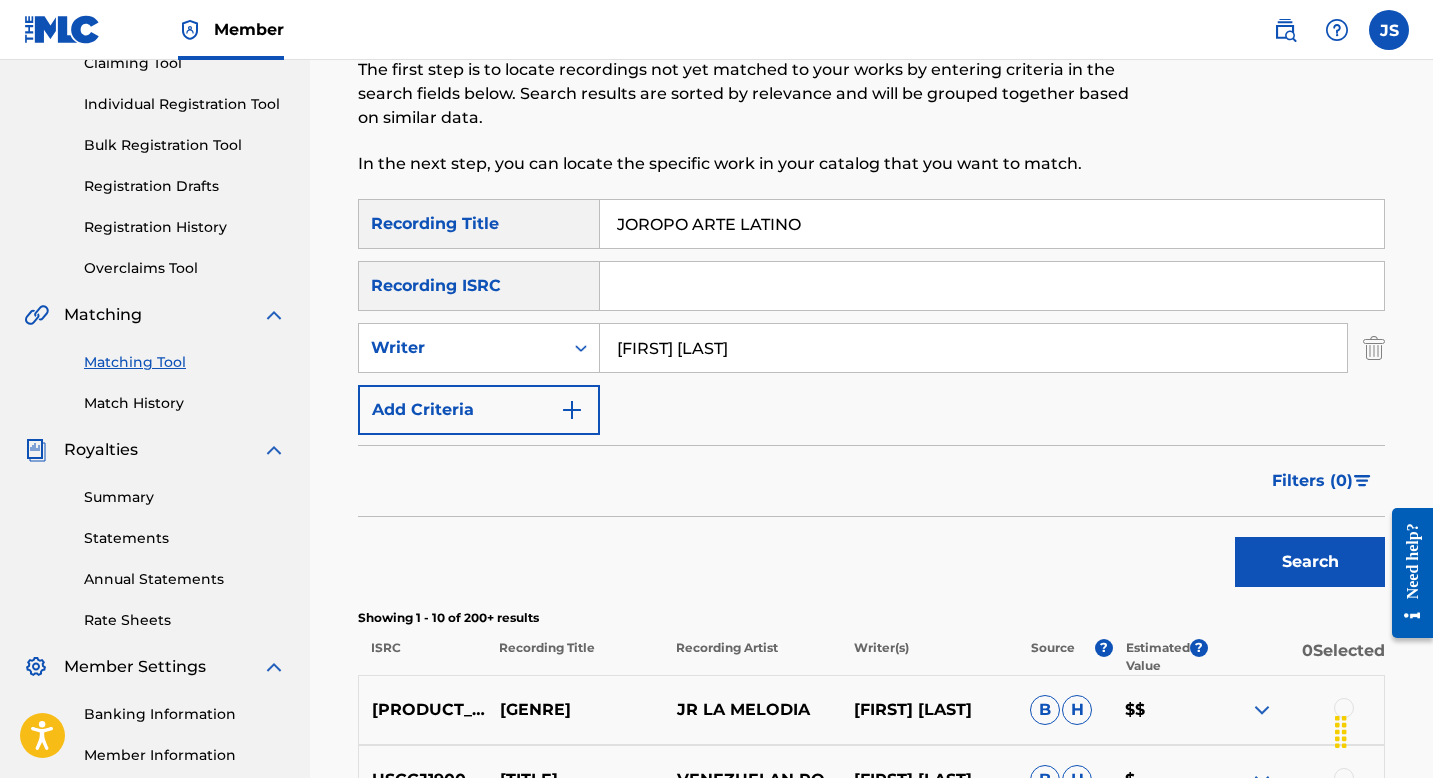 scroll, scrollTop: 0, scrollLeft: 0, axis: both 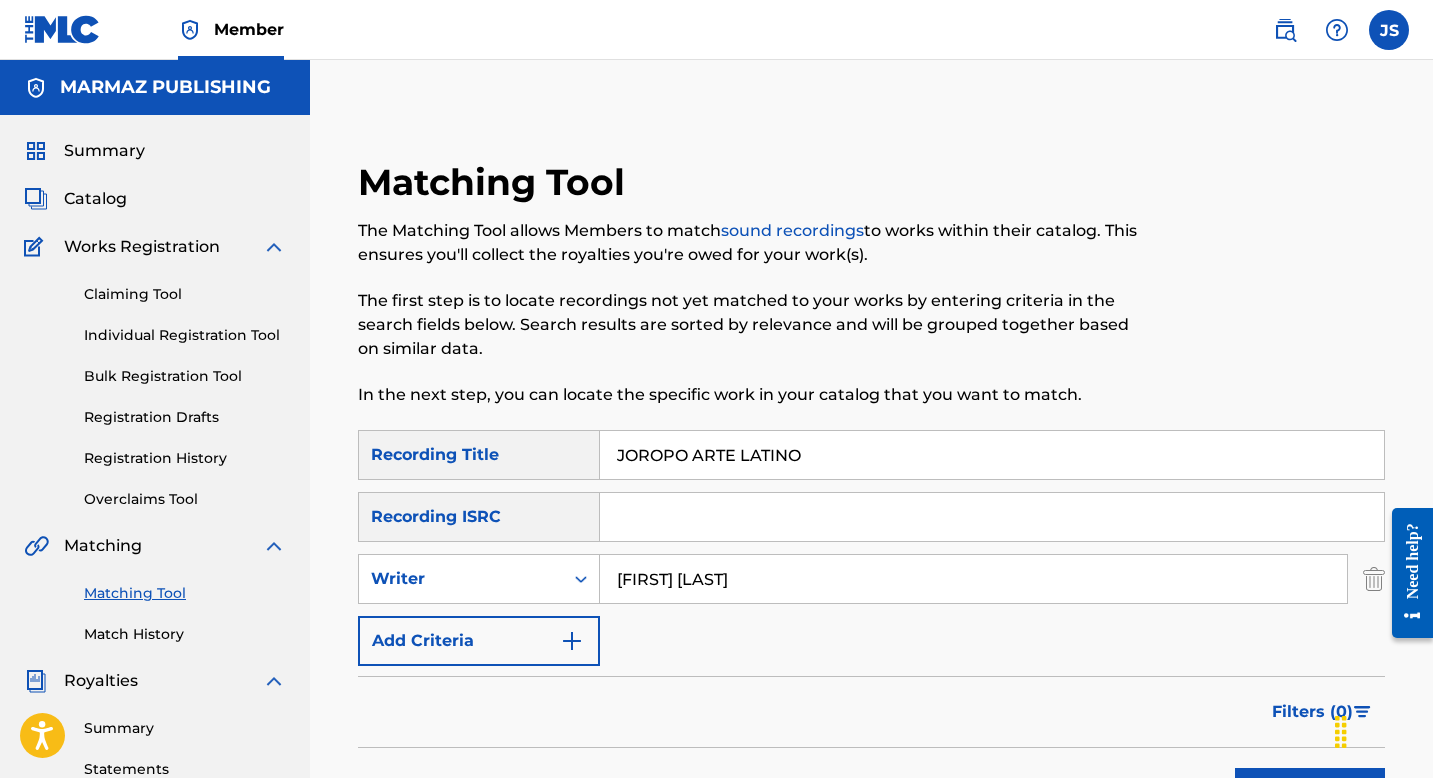 click on "JOROPO ARTE LATINO" at bounding box center [992, 455] 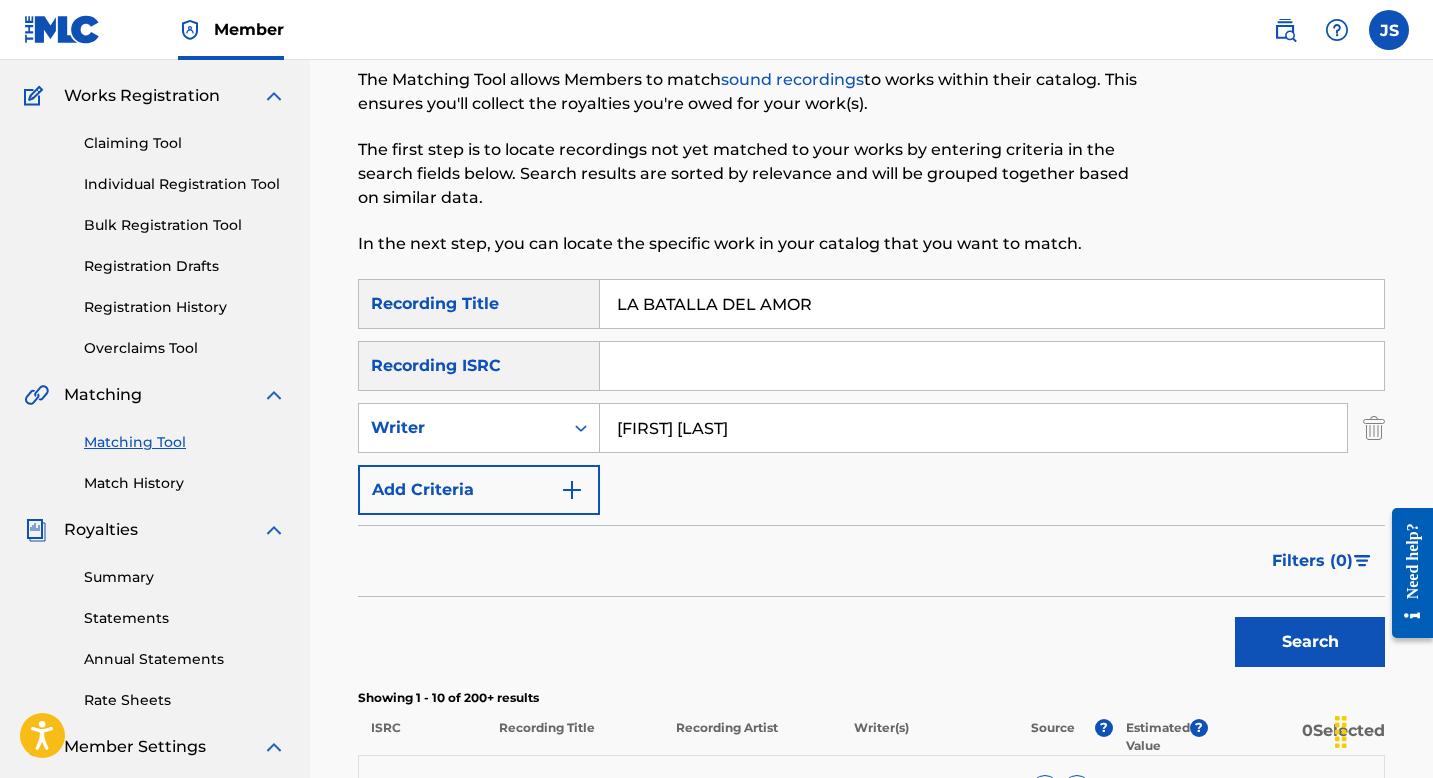 scroll, scrollTop: 226, scrollLeft: 0, axis: vertical 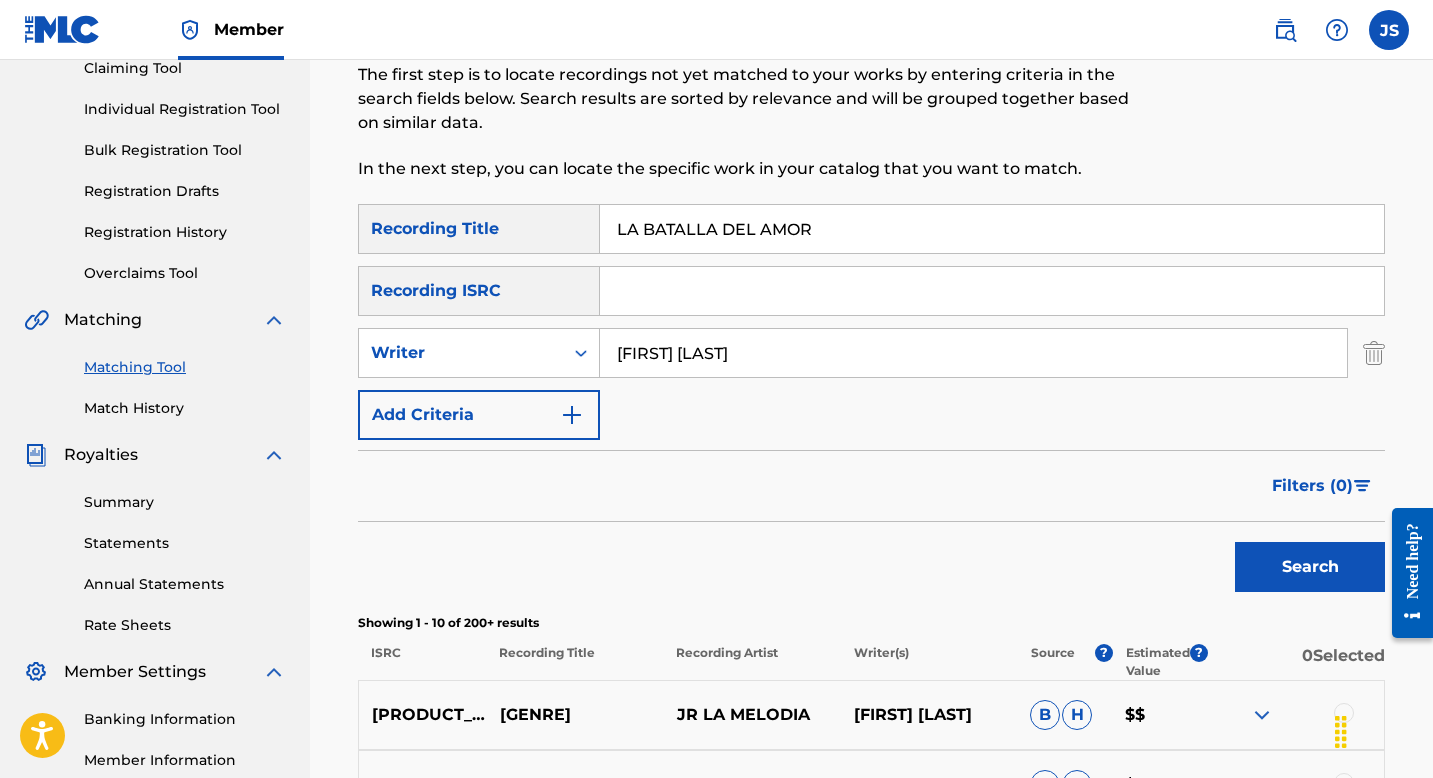 type on "LA BATALLA DEL AMOR" 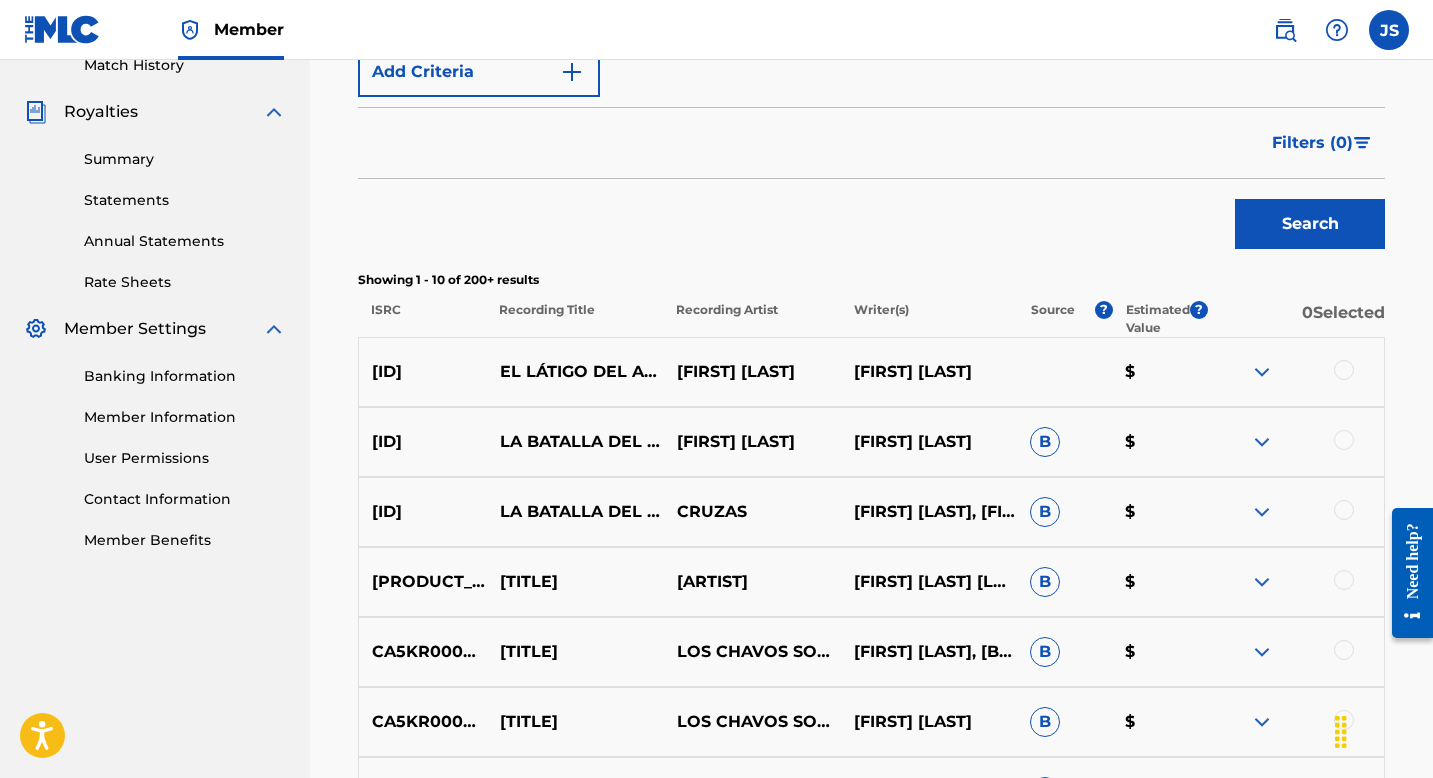 scroll, scrollTop: 550, scrollLeft: 0, axis: vertical 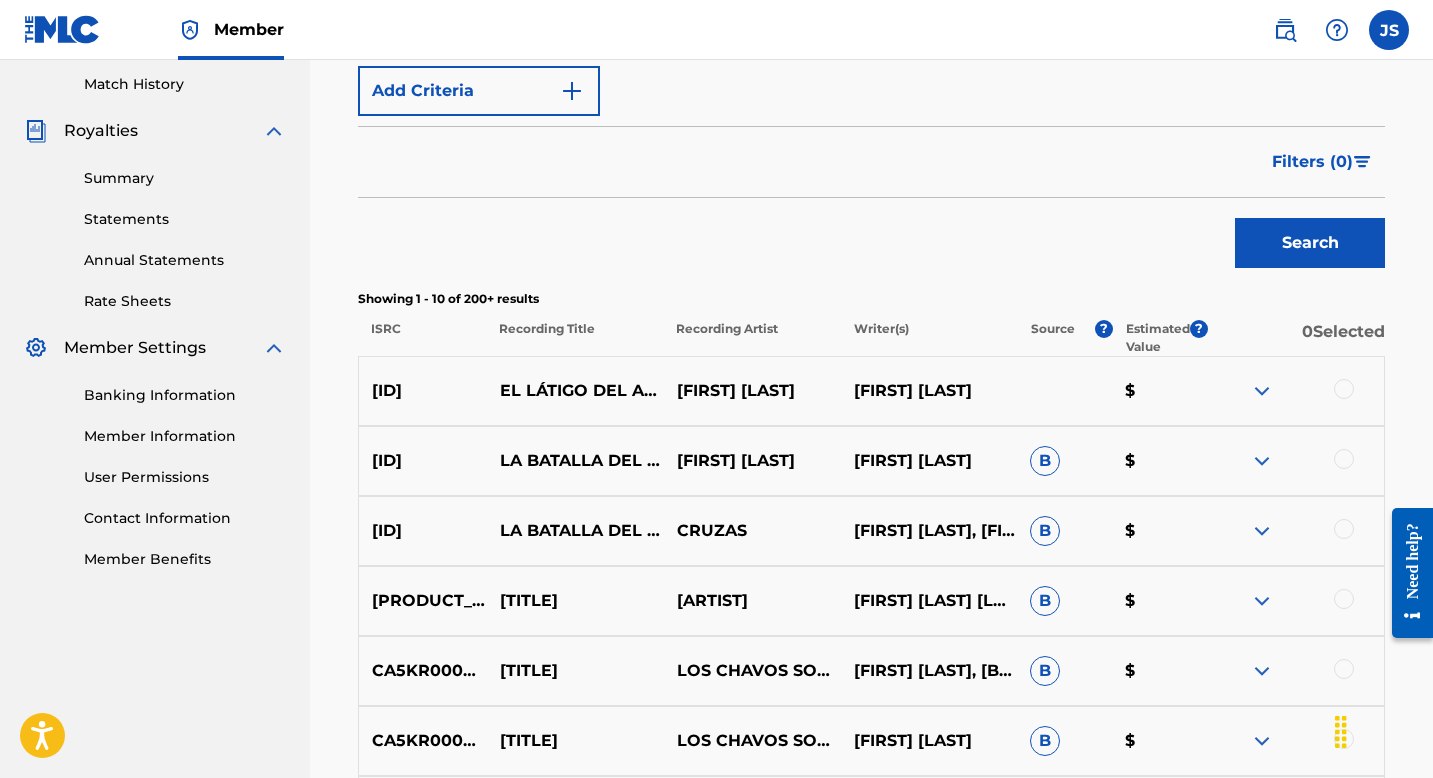 click at bounding box center (1344, 459) 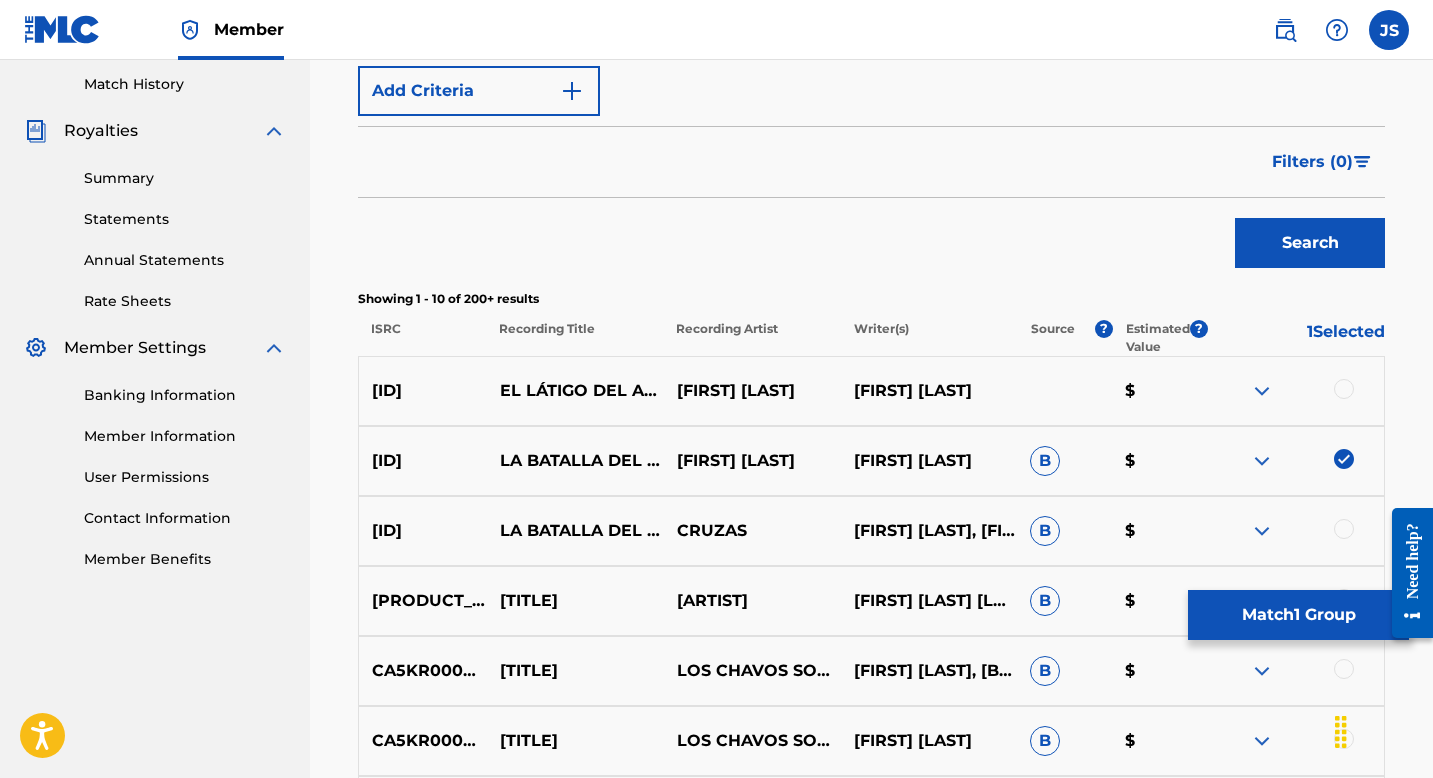 click on "Match  1 Group" at bounding box center [1298, 615] 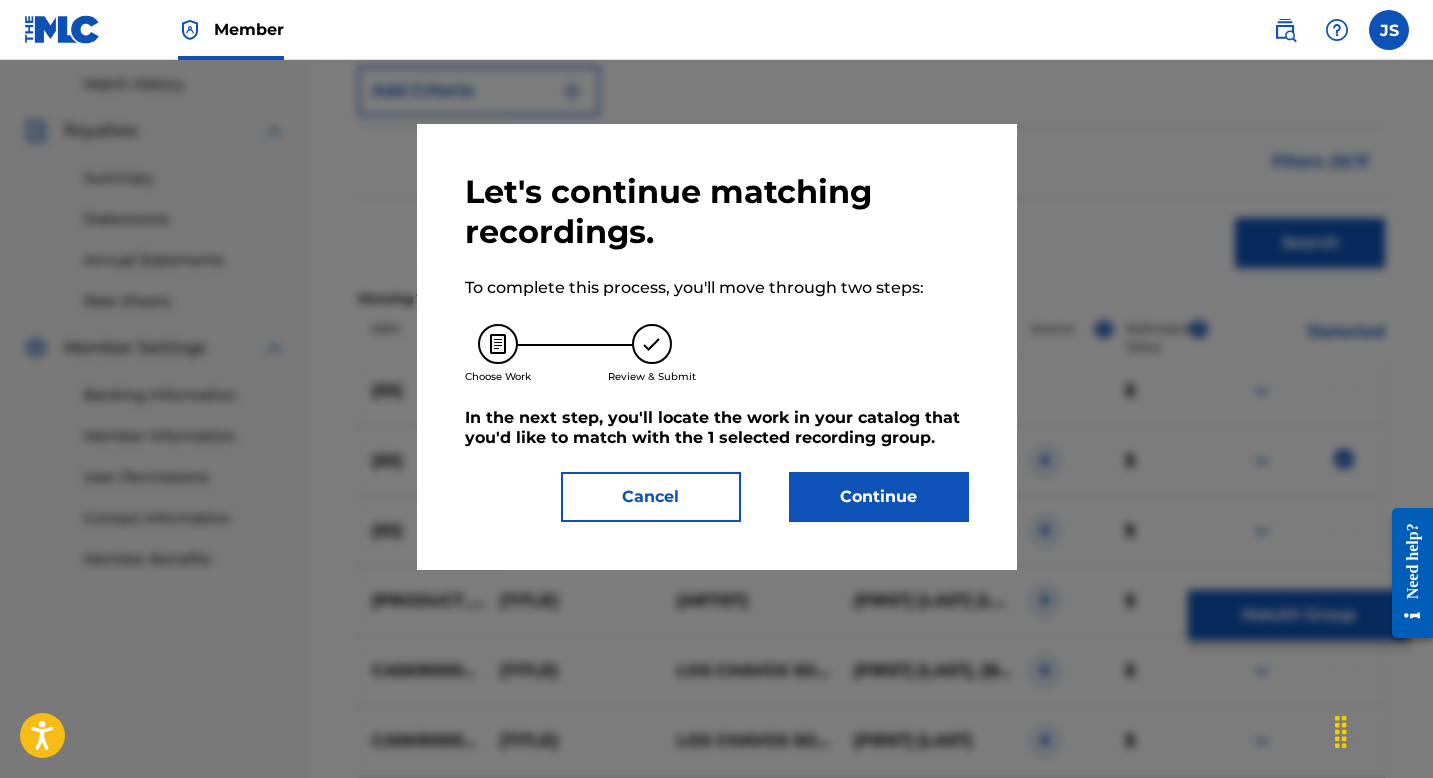 click on "Continue" at bounding box center (879, 497) 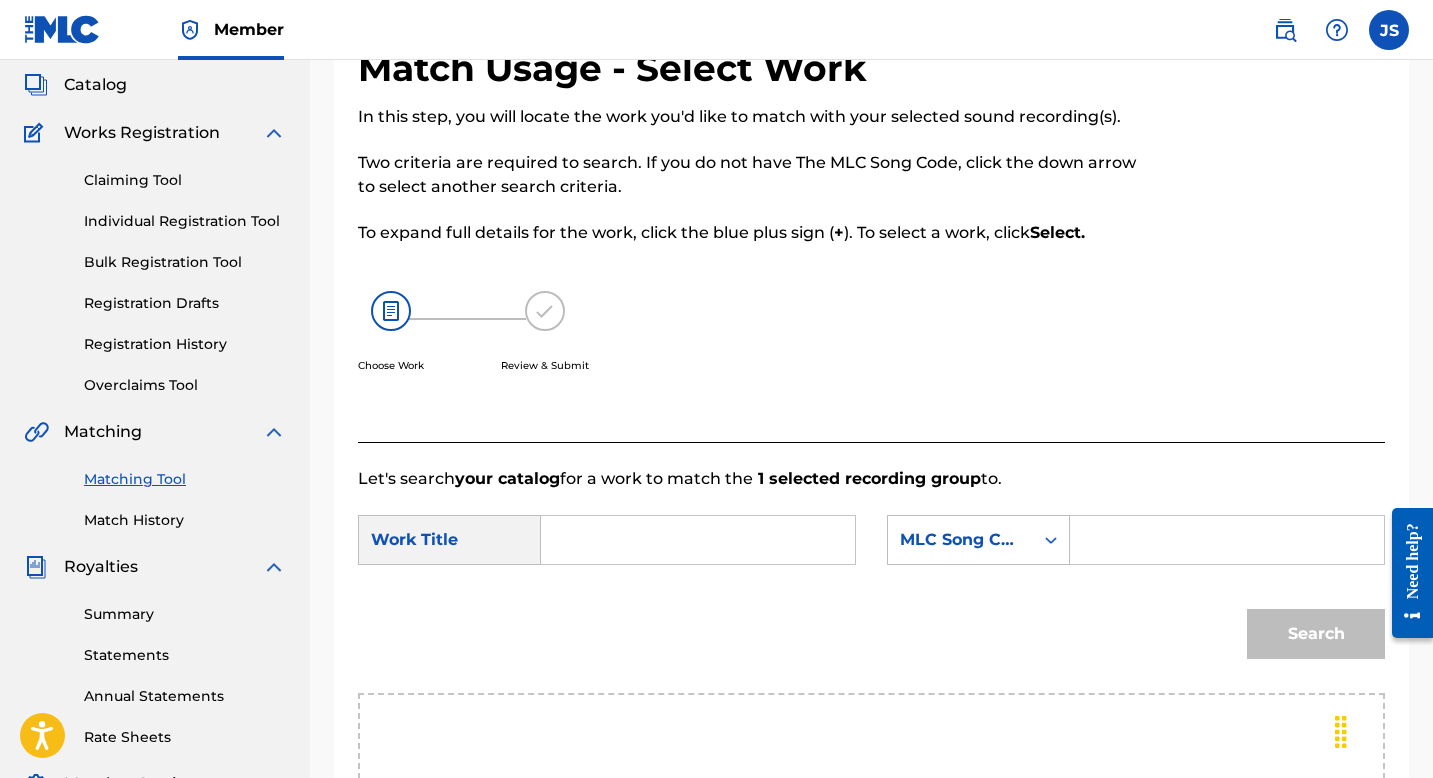 scroll, scrollTop: 161, scrollLeft: 0, axis: vertical 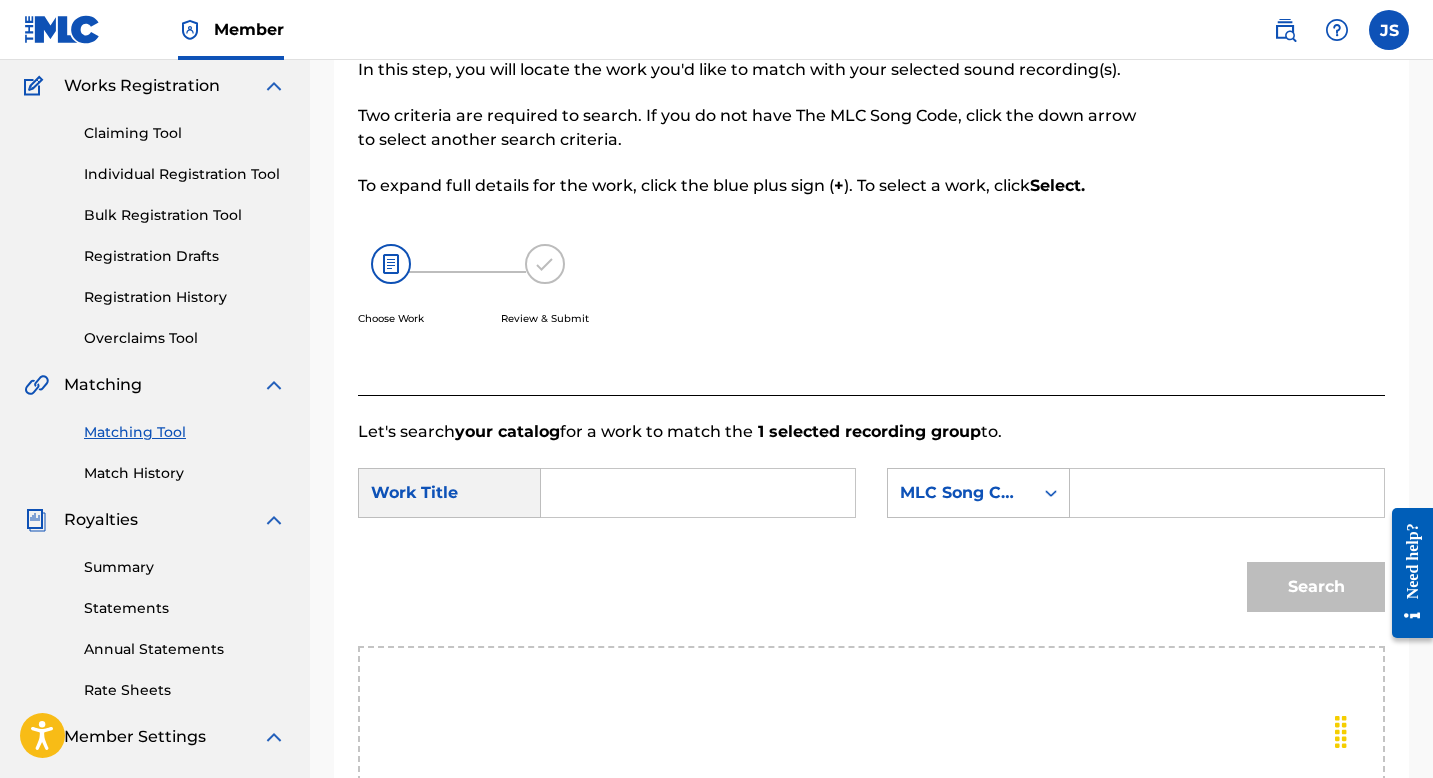 click at bounding box center (698, 493) 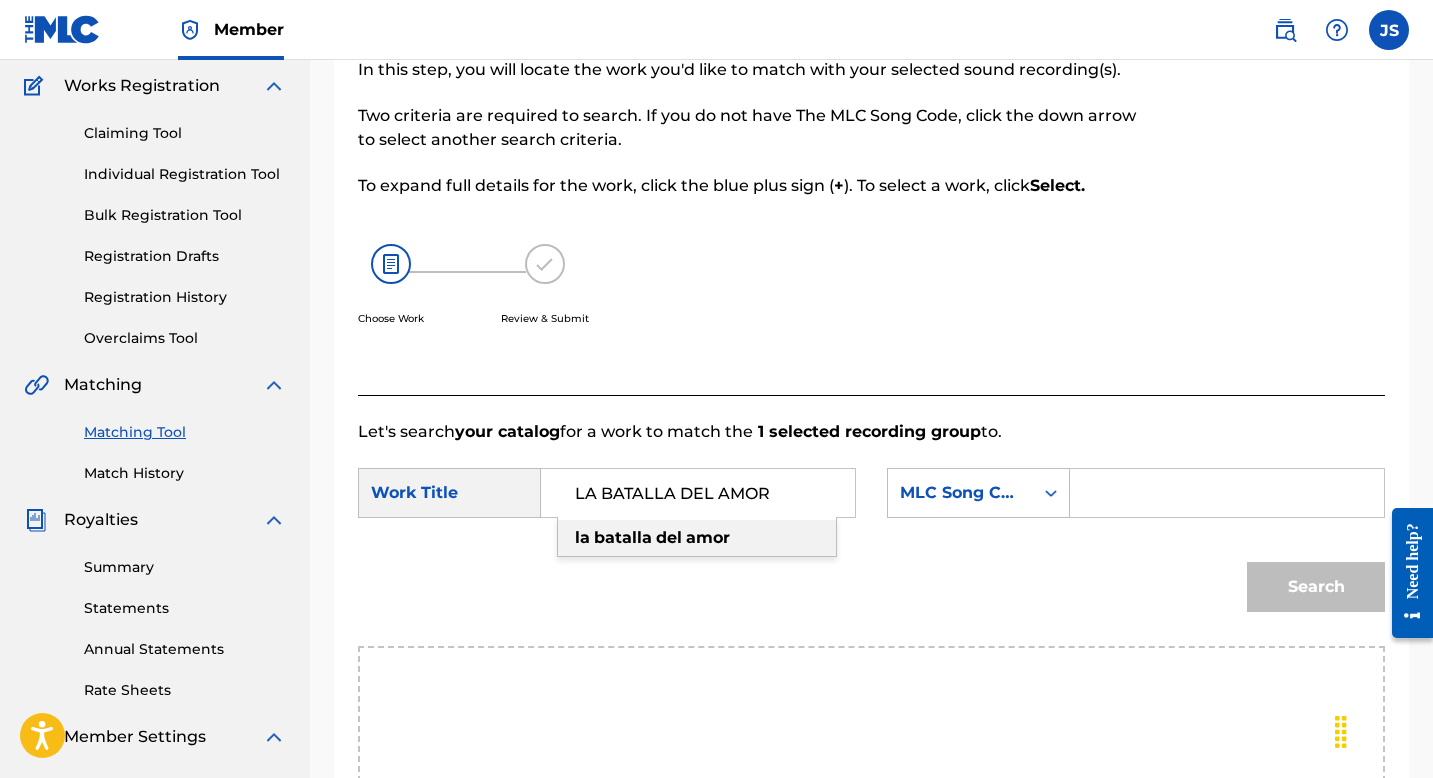 type on "LA BATALLA DEL AMOR" 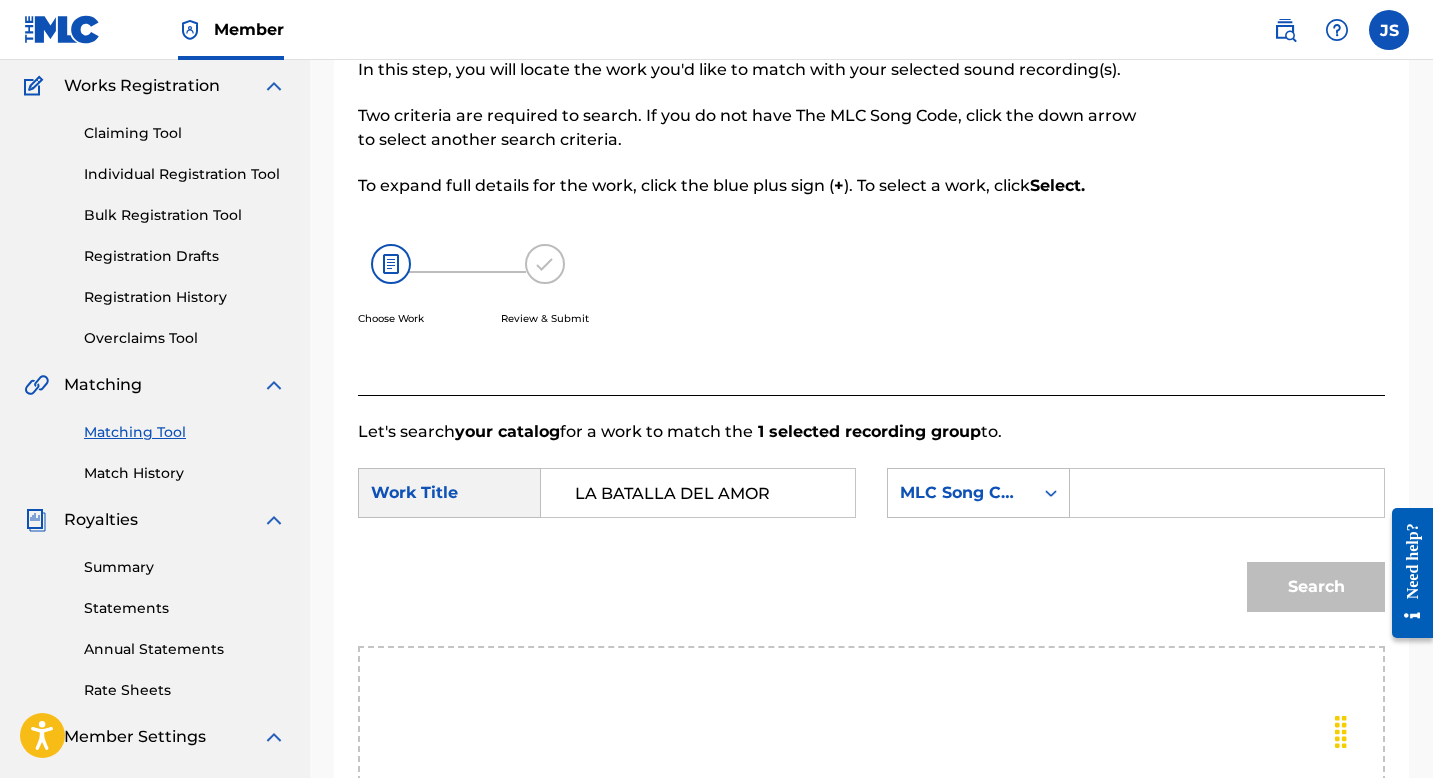 click at bounding box center (1227, 493) 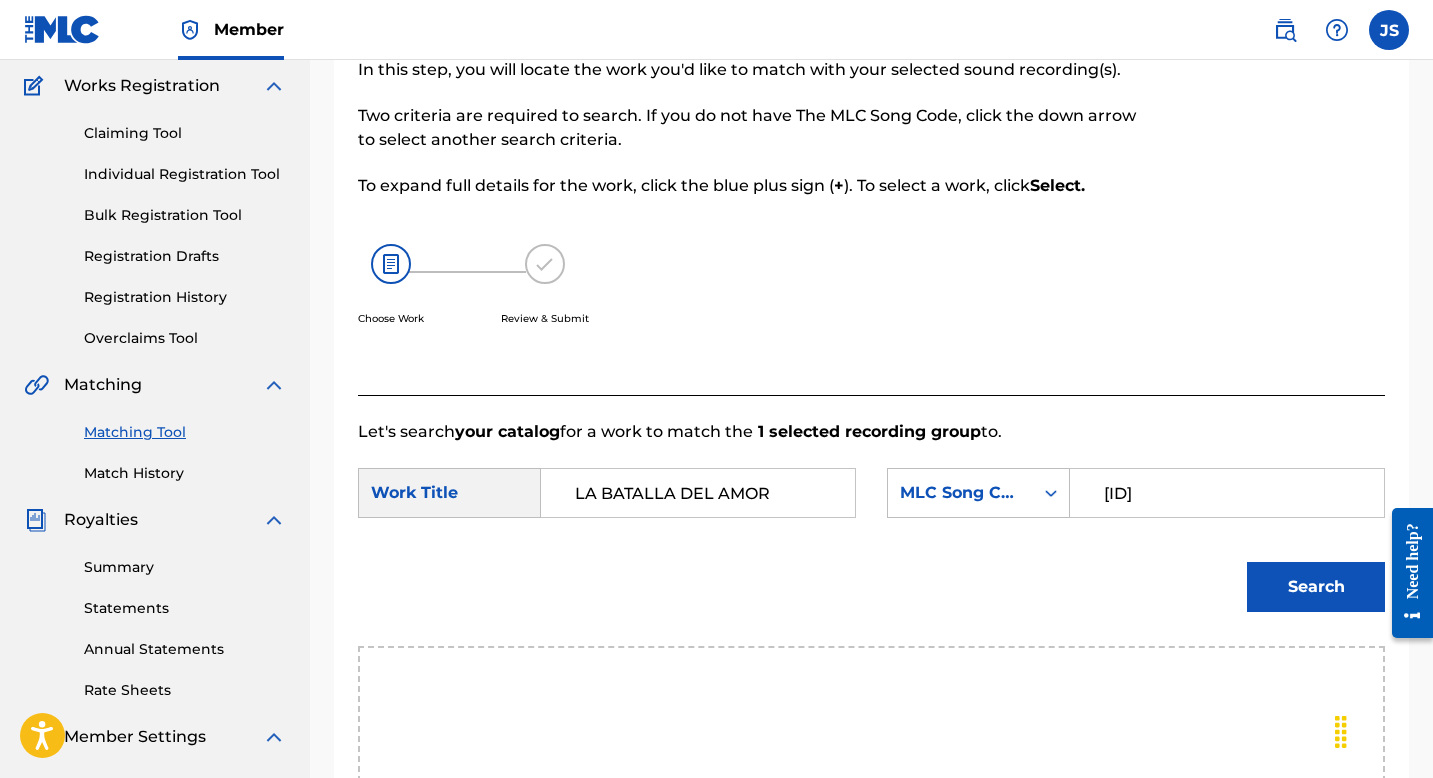 type on "[ID]" 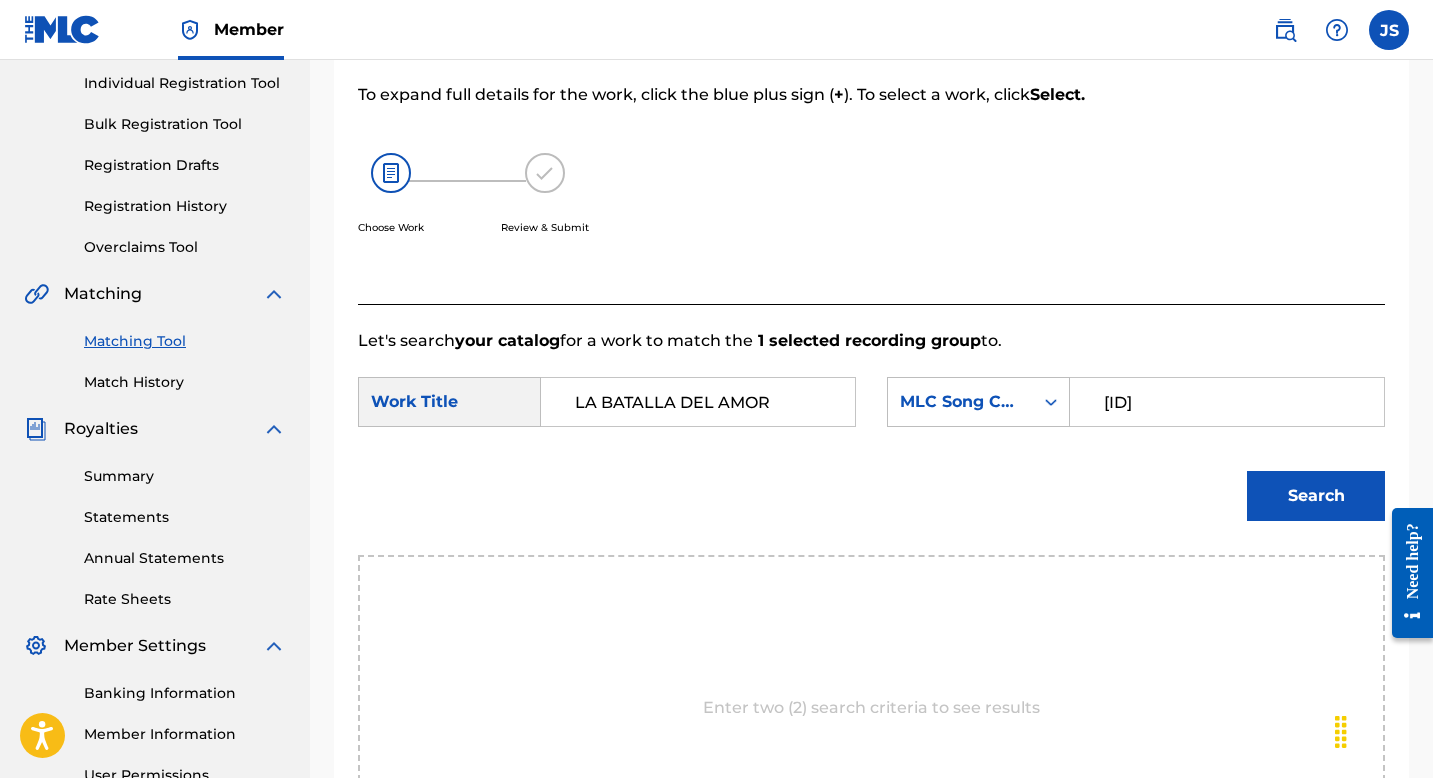 scroll, scrollTop: 276, scrollLeft: 0, axis: vertical 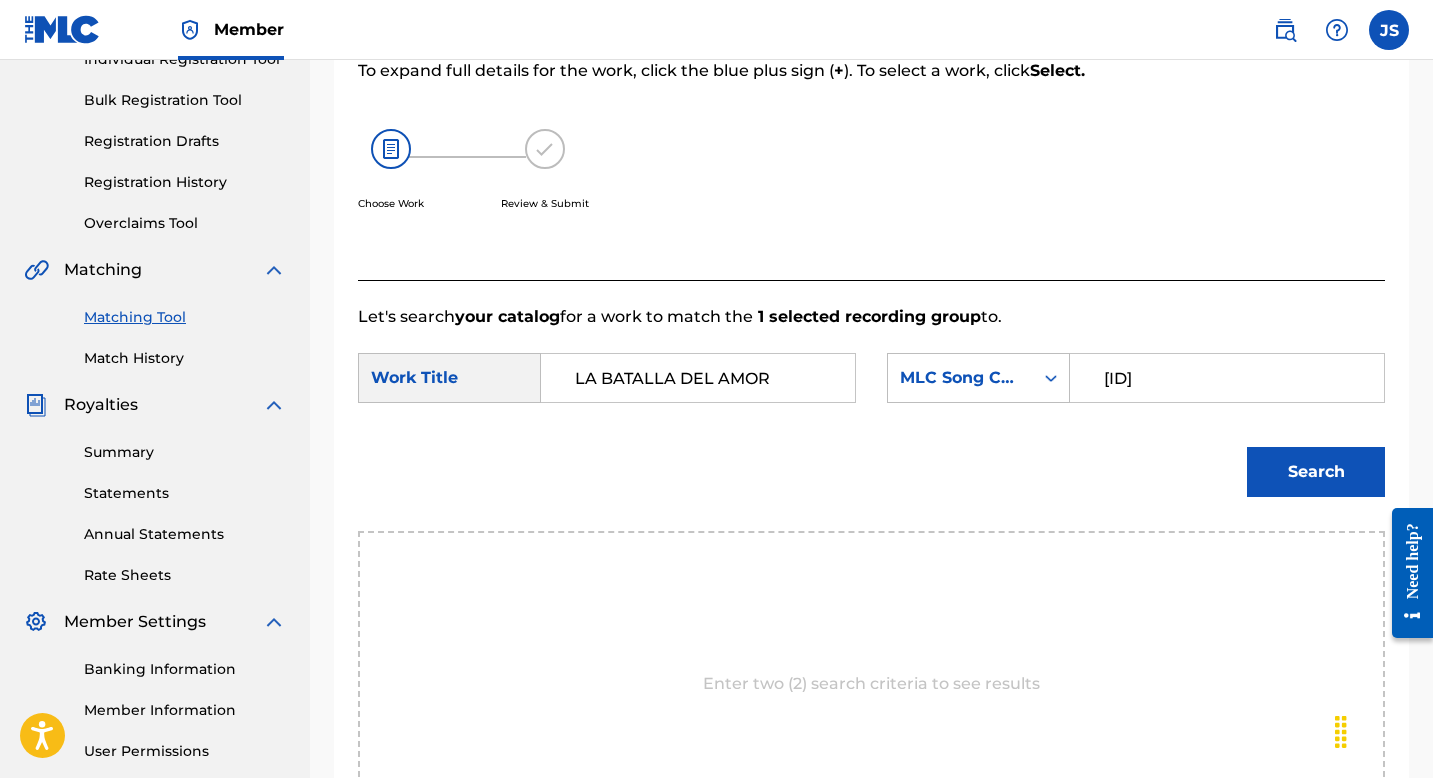 click on "Search" at bounding box center [1316, 472] 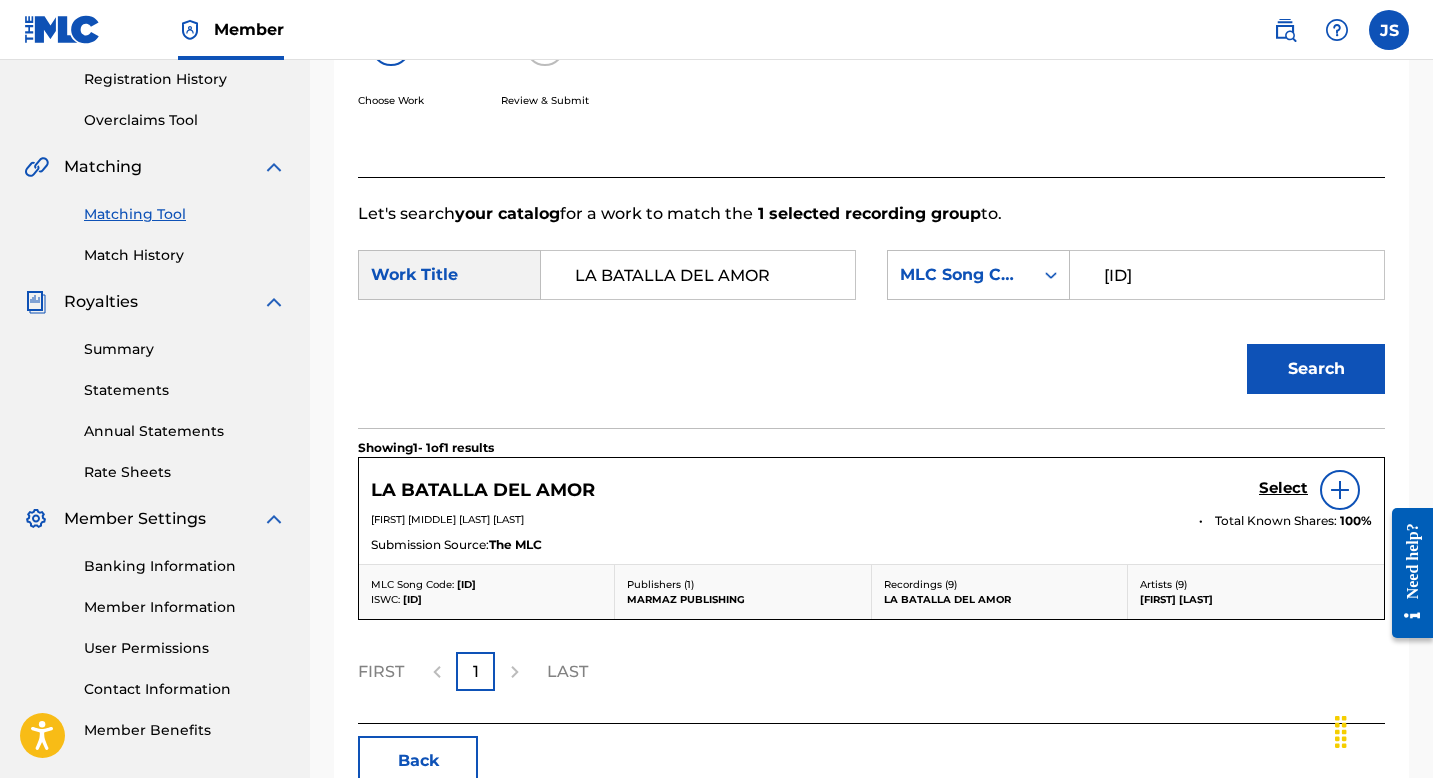 scroll, scrollTop: 383, scrollLeft: 0, axis: vertical 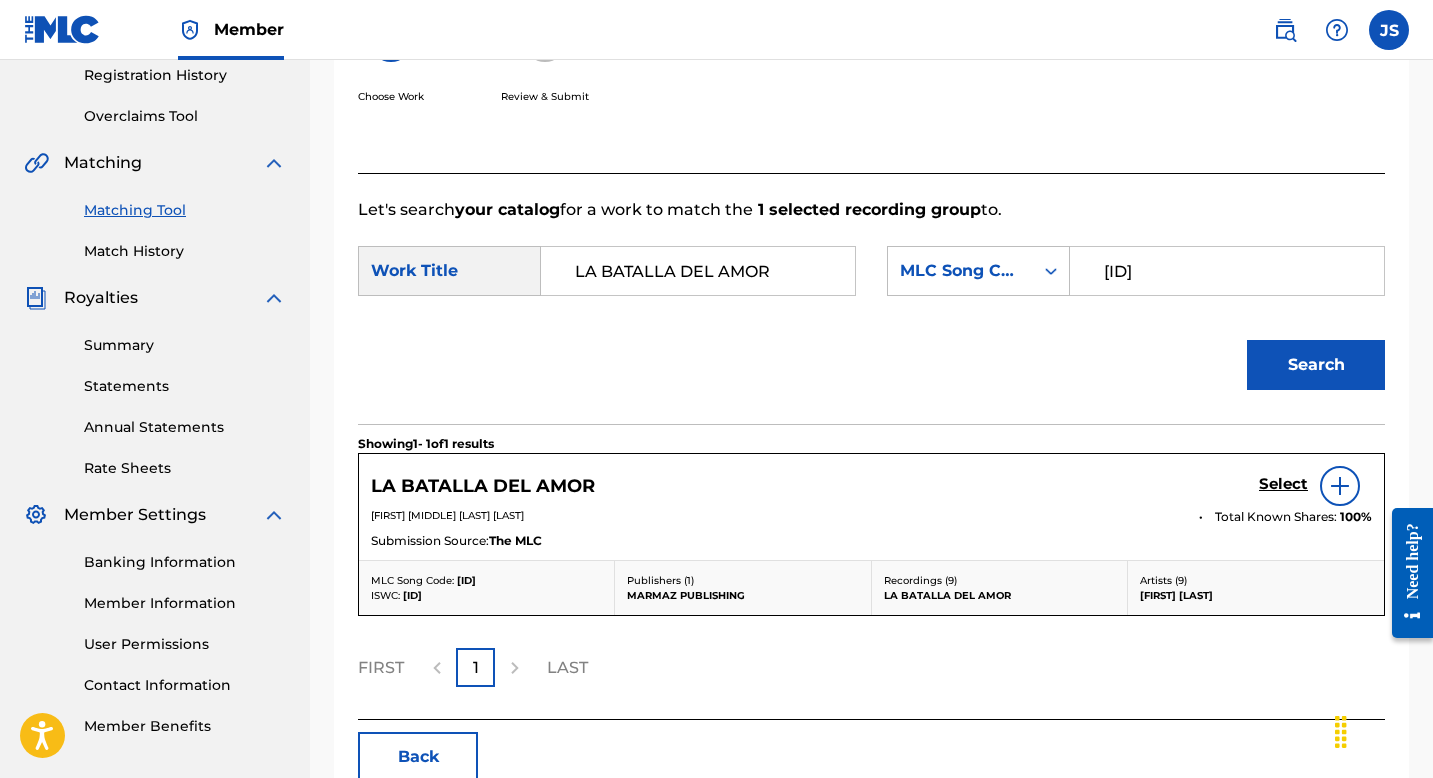 click on "LA BATALLA DEL AMOR Select" at bounding box center [871, 486] 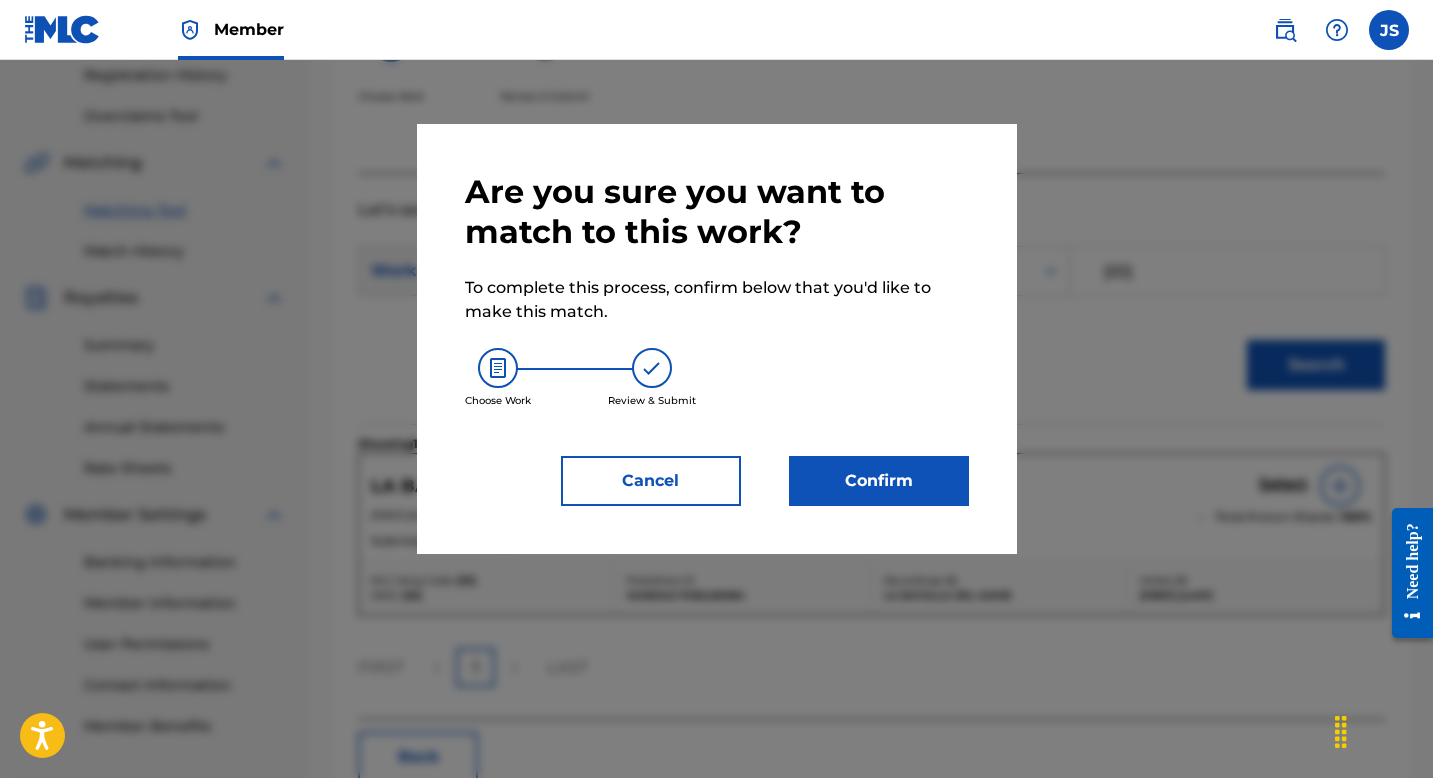 click on "Confirm" at bounding box center [879, 481] 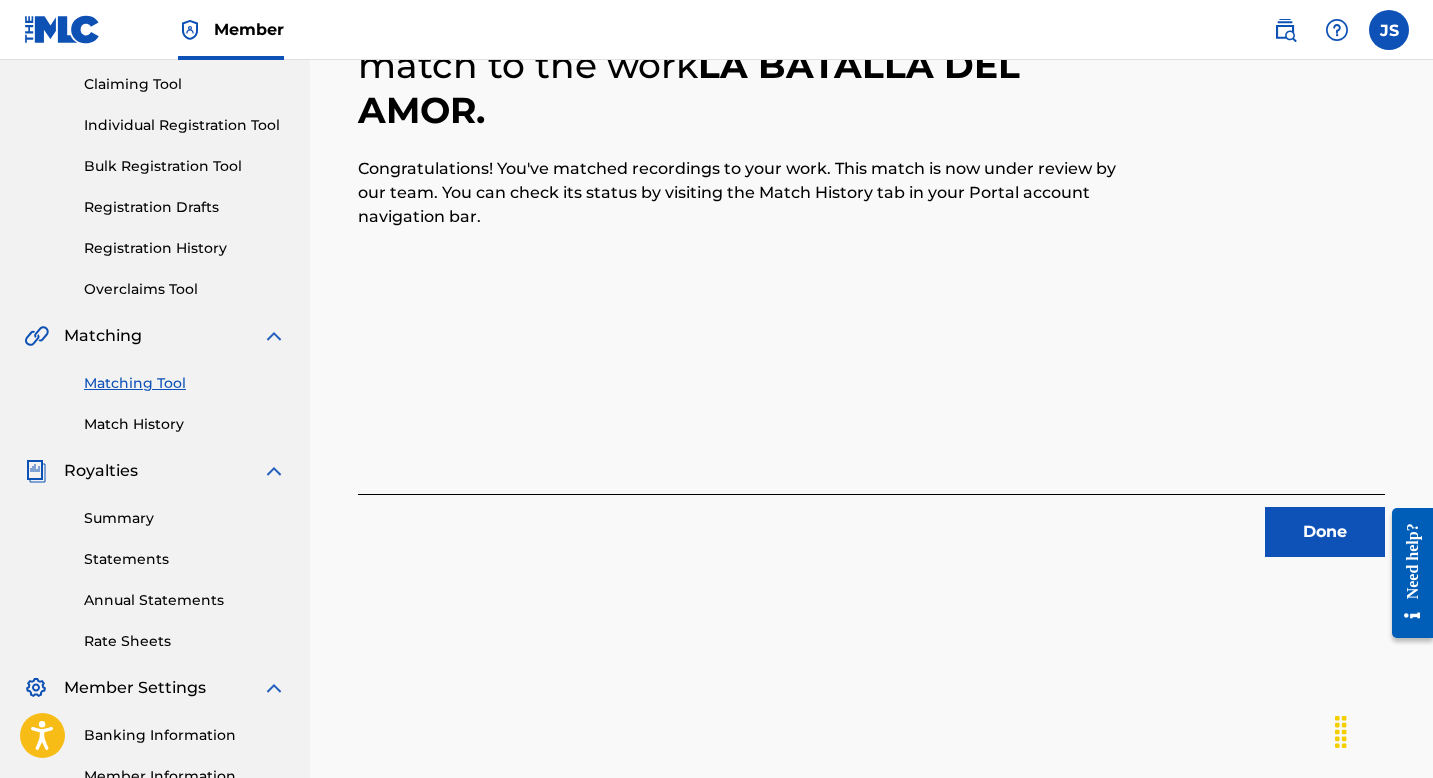 scroll, scrollTop: 115, scrollLeft: 0, axis: vertical 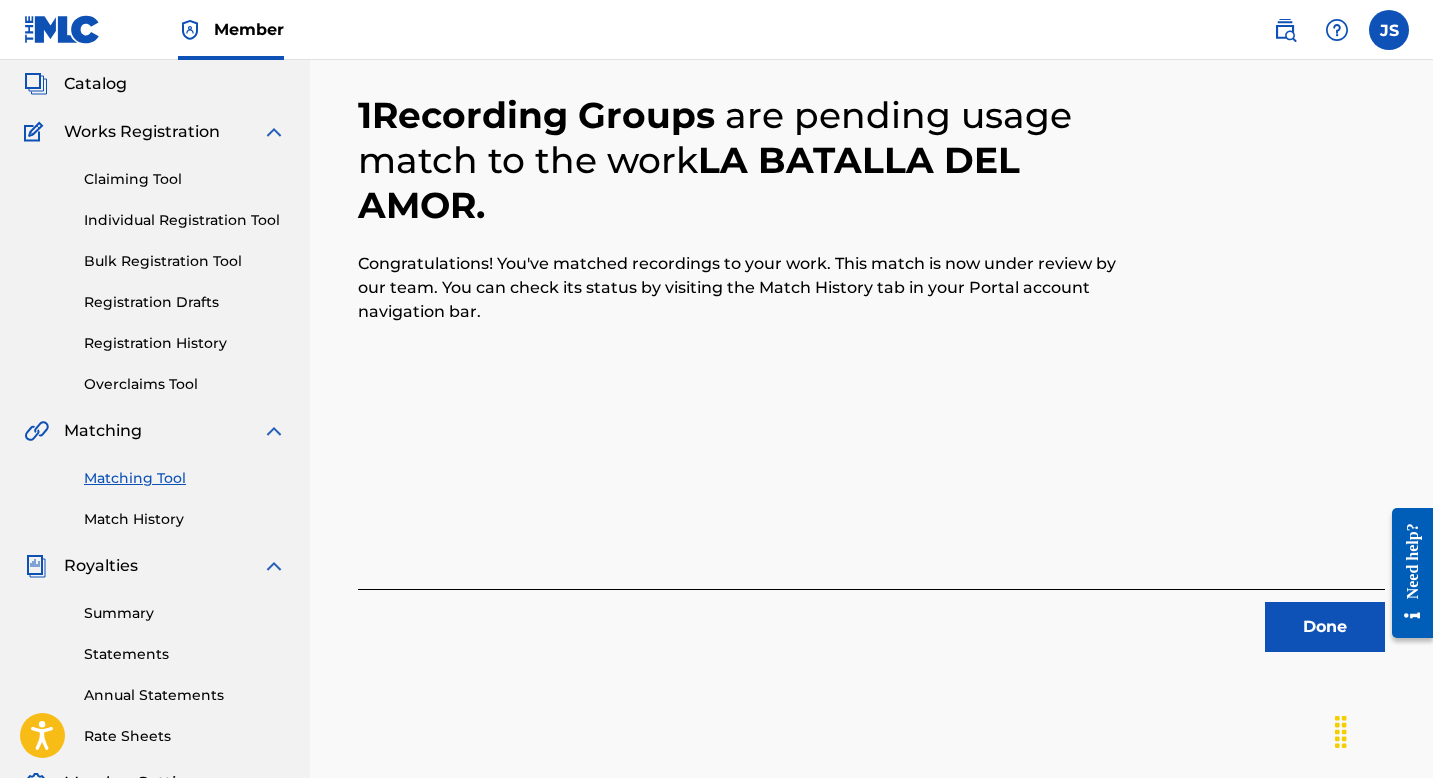 click on "Done" at bounding box center (1325, 627) 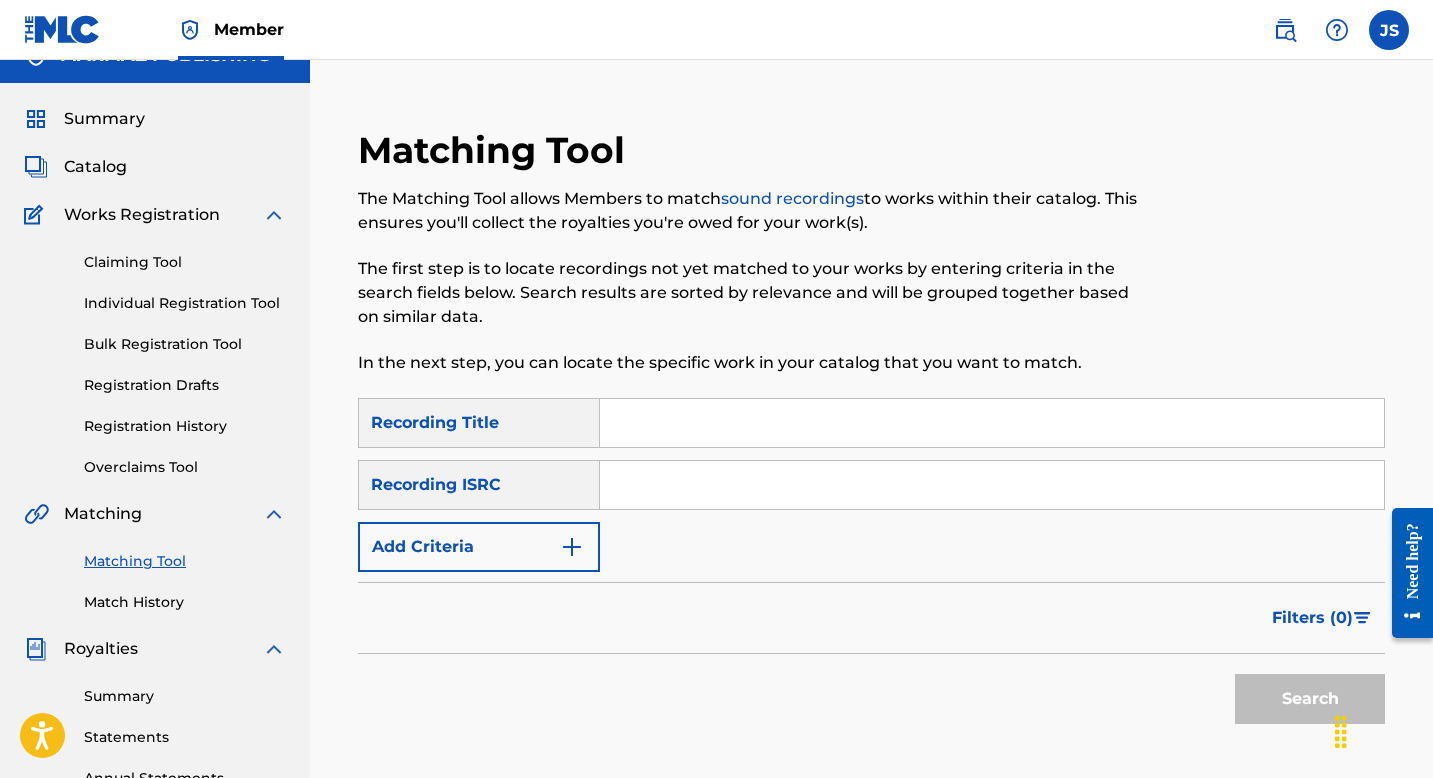 scroll, scrollTop: 10, scrollLeft: 0, axis: vertical 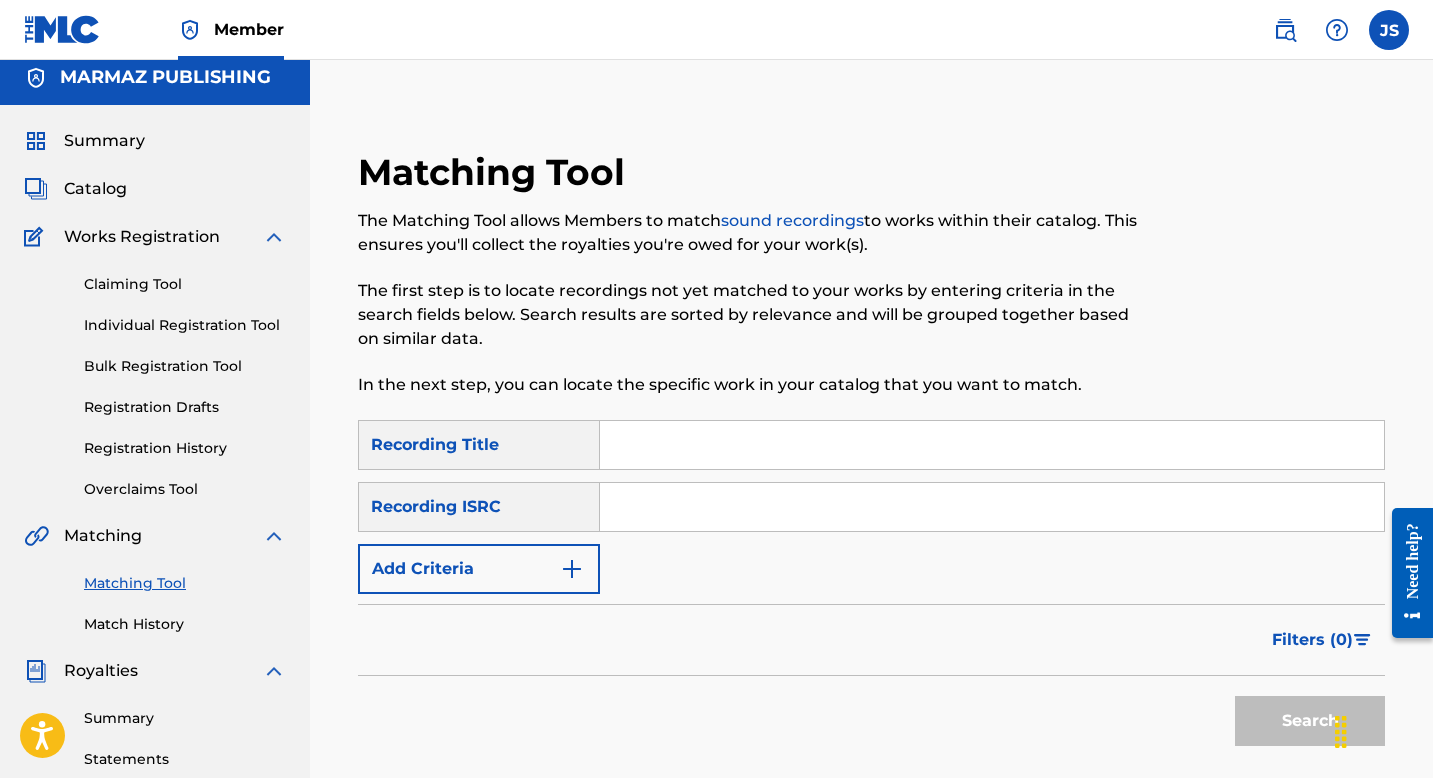 click at bounding box center (992, 445) 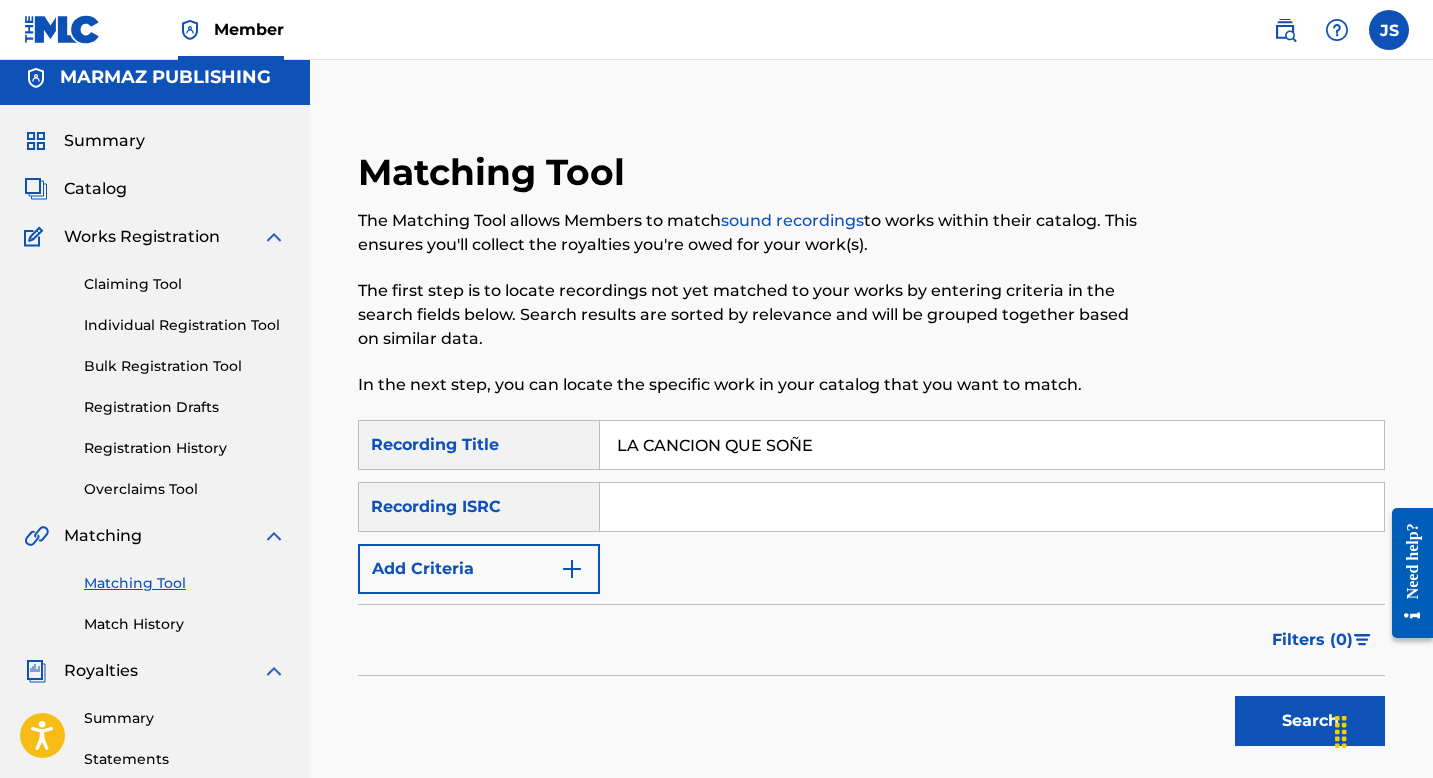 type on "LA CANCION QUE SOÑE" 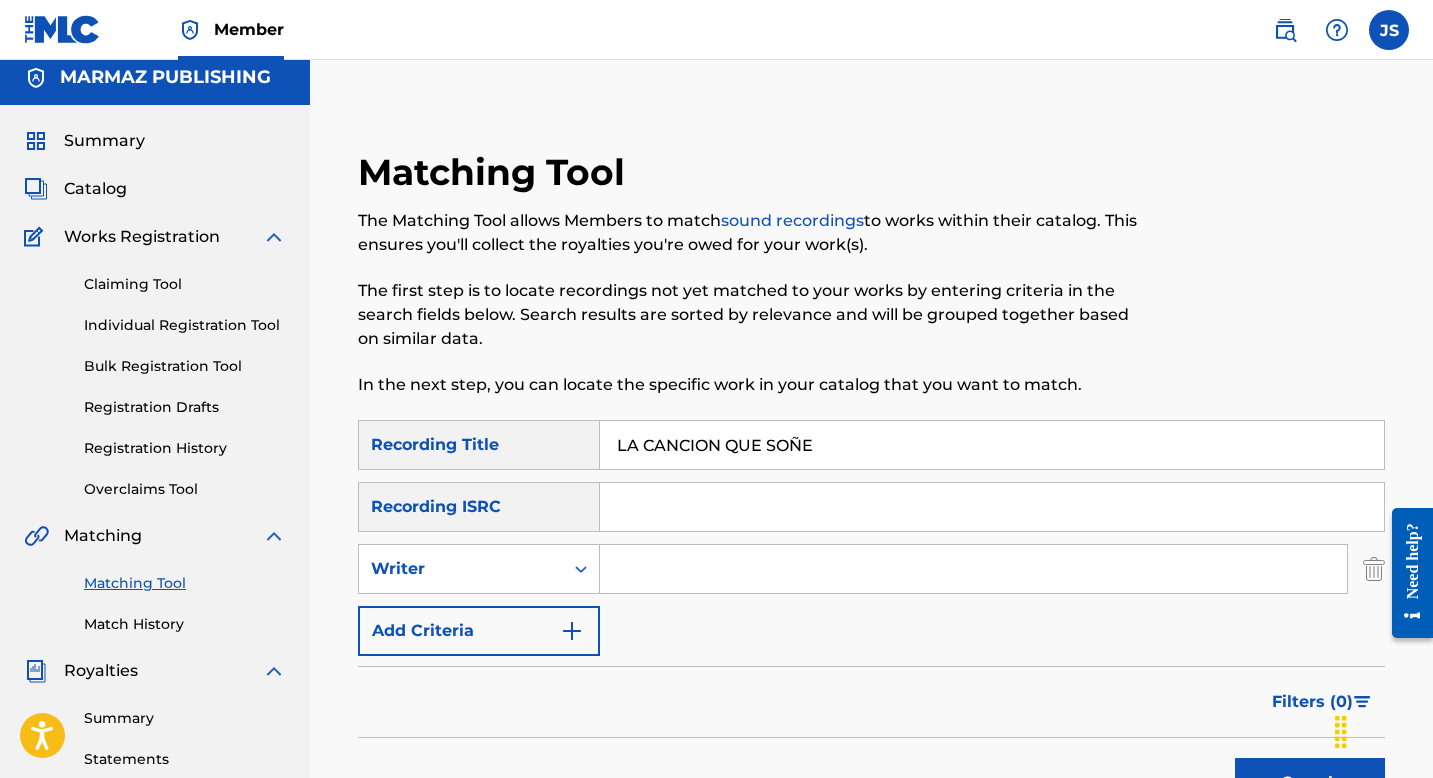 click at bounding box center (973, 569) 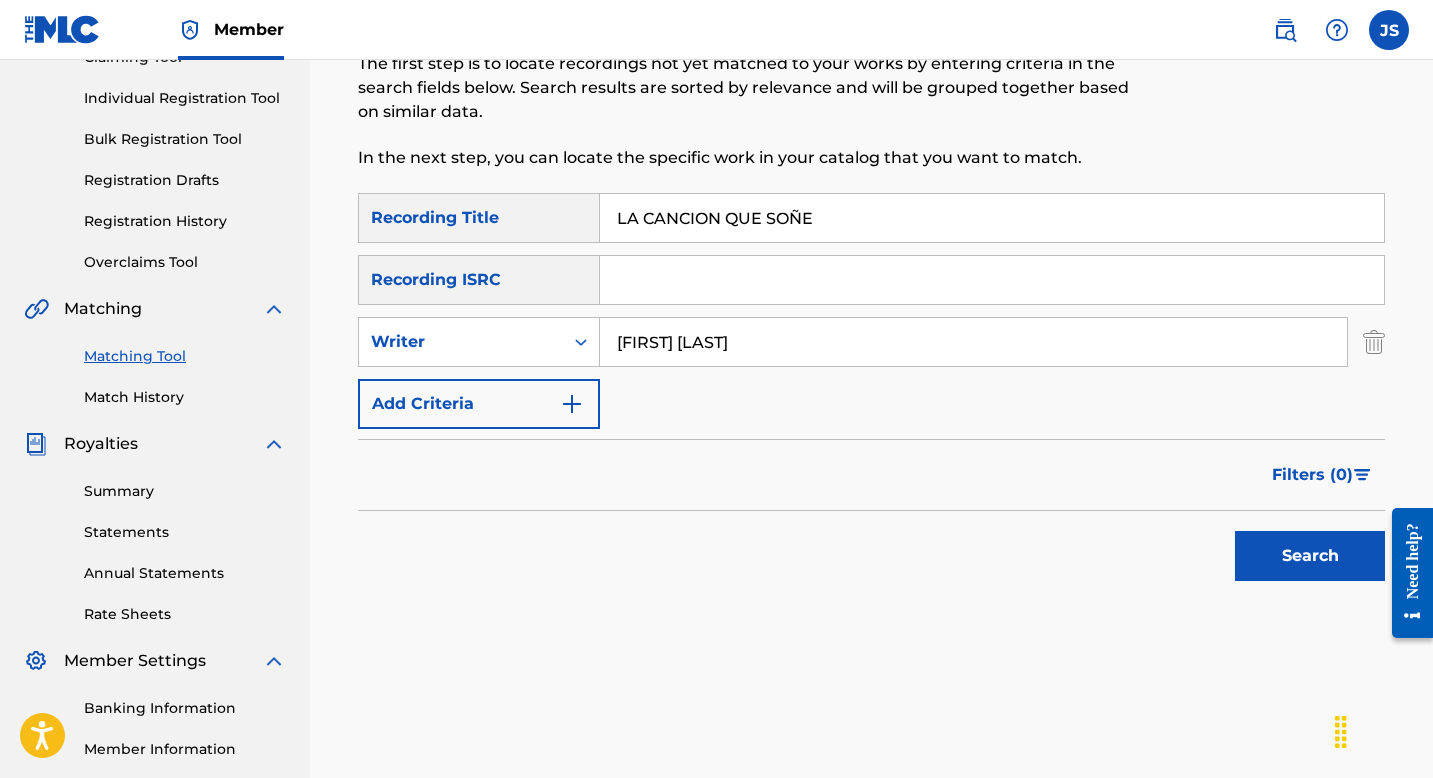 scroll, scrollTop: 283, scrollLeft: 0, axis: vertical 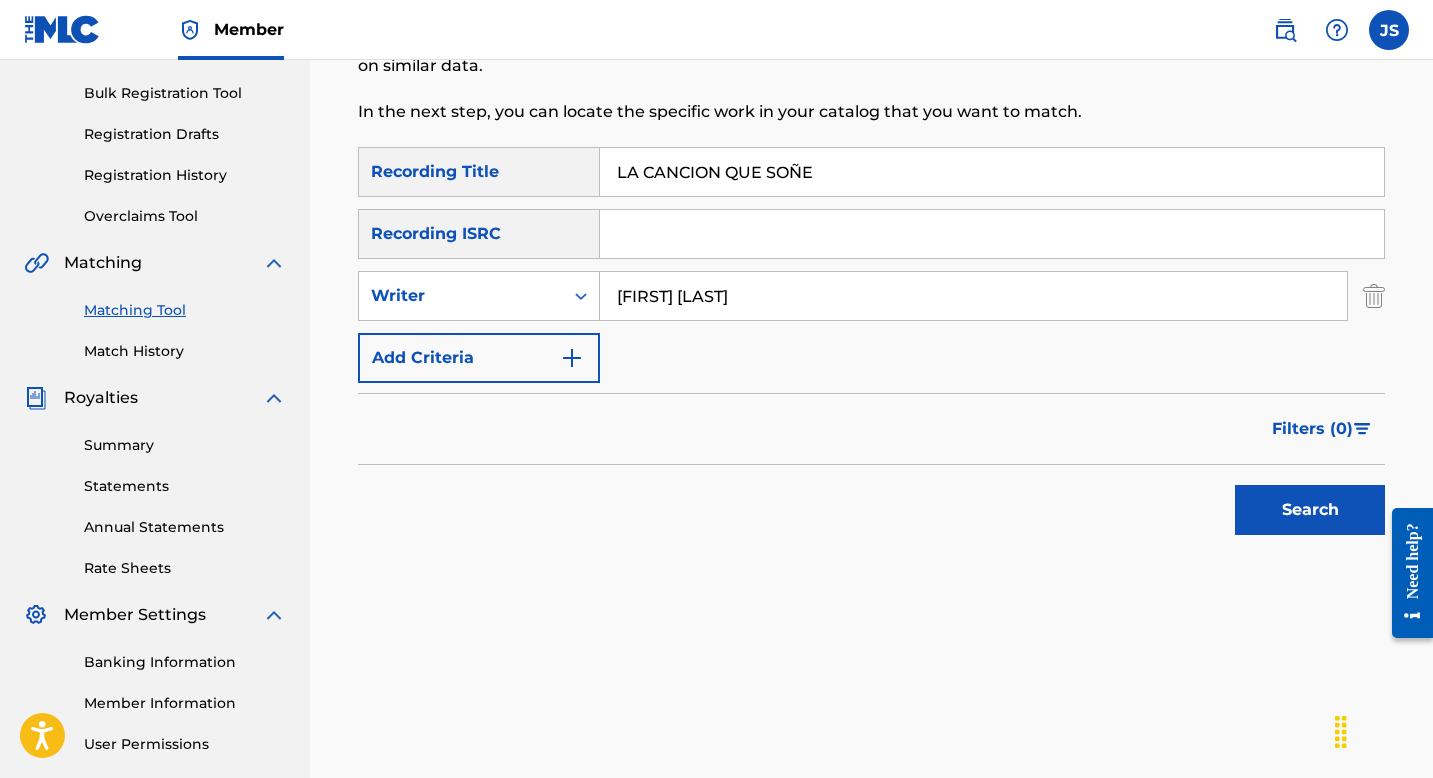 click on "Search" at bounding box center [1310, 510] 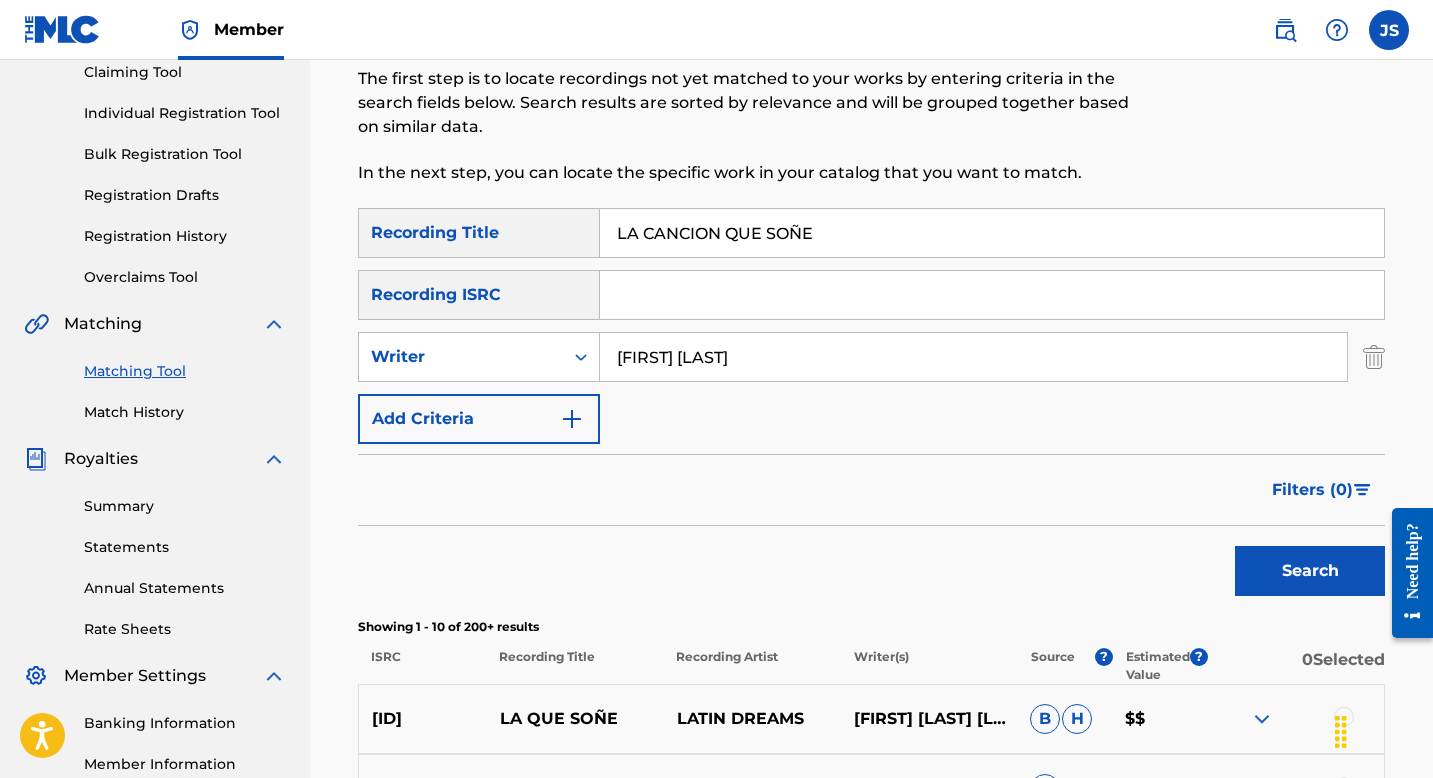 scroll, scrollTop: 214, scrollLeft: 0, axis: vertical 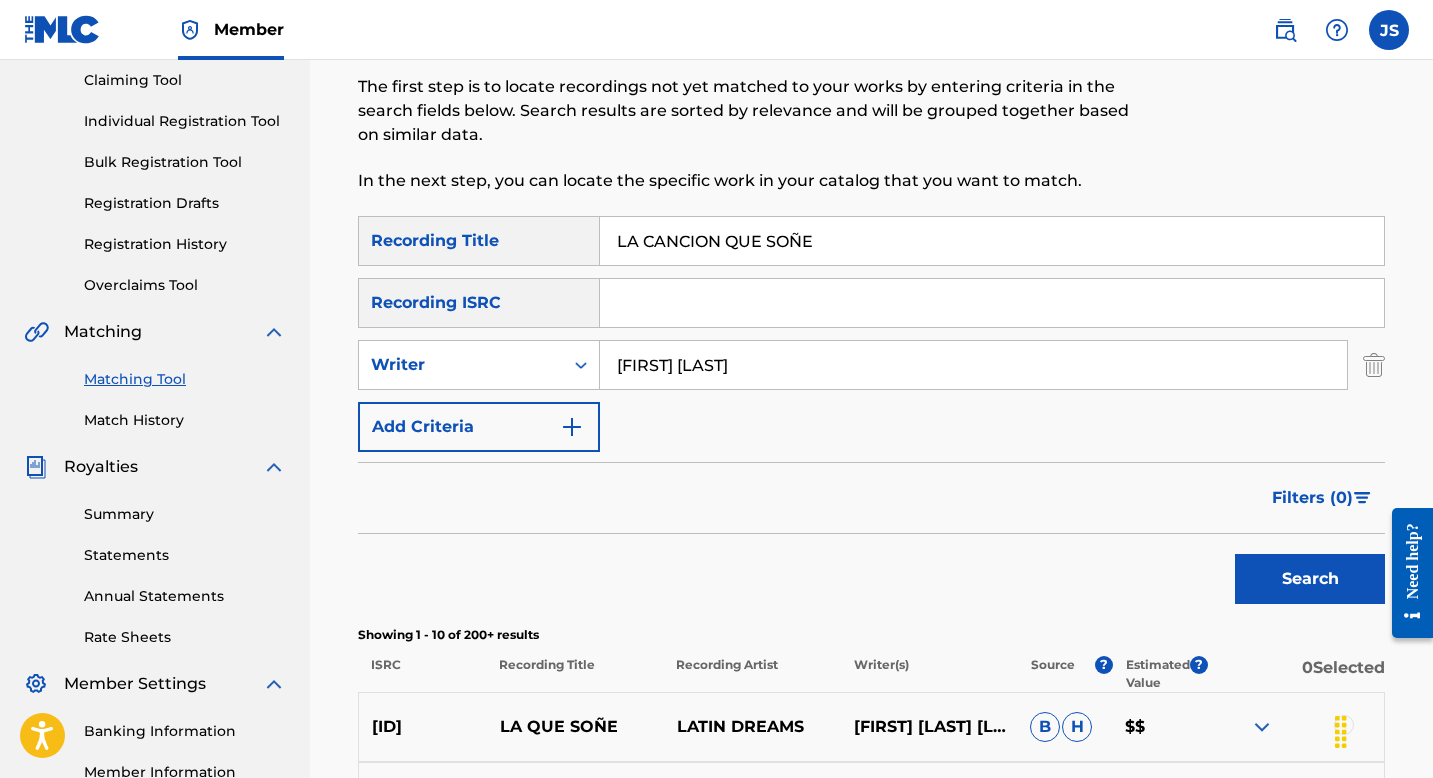 click on "LA CANCION QUE SOÑE" at bounding box center (992, 241) 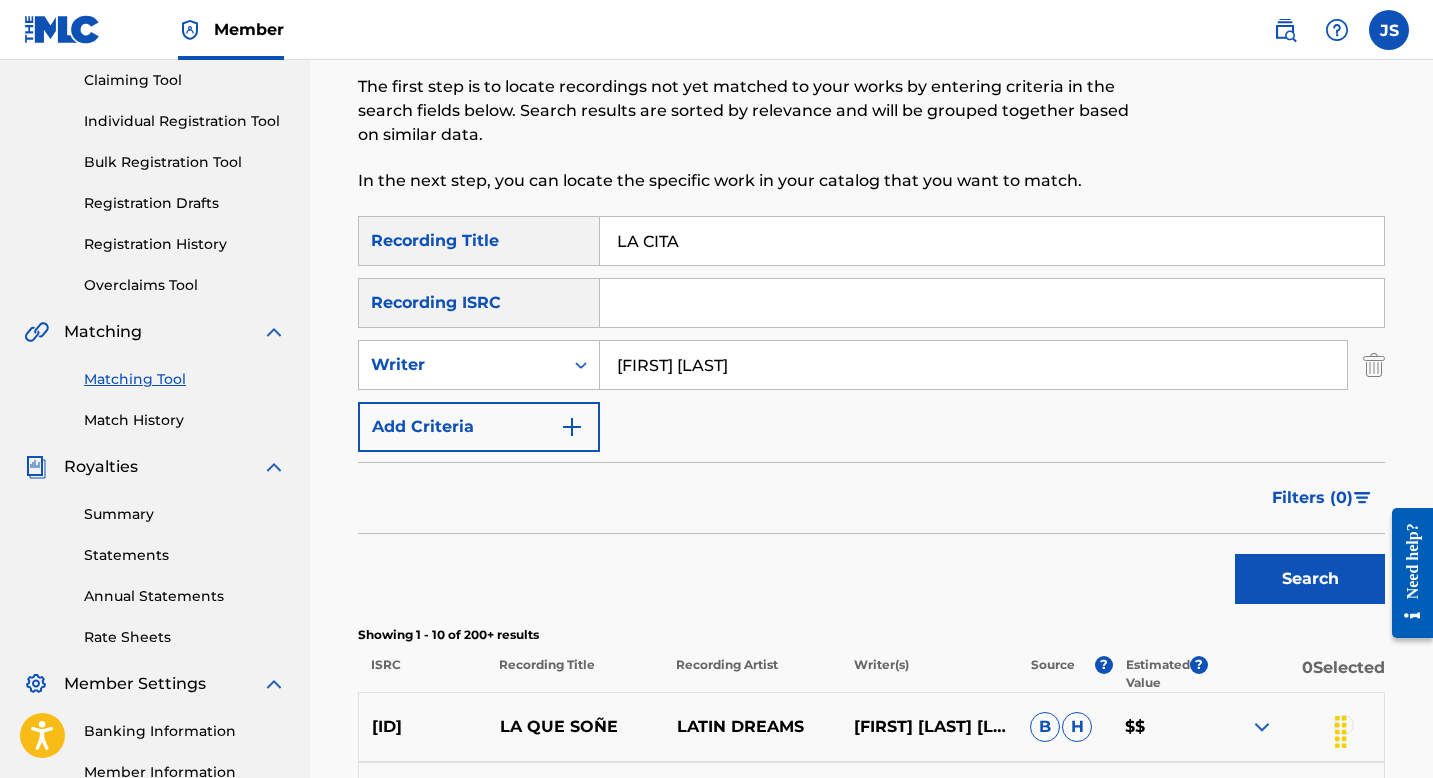 click on "Search" at bounding box center (1310, 579) 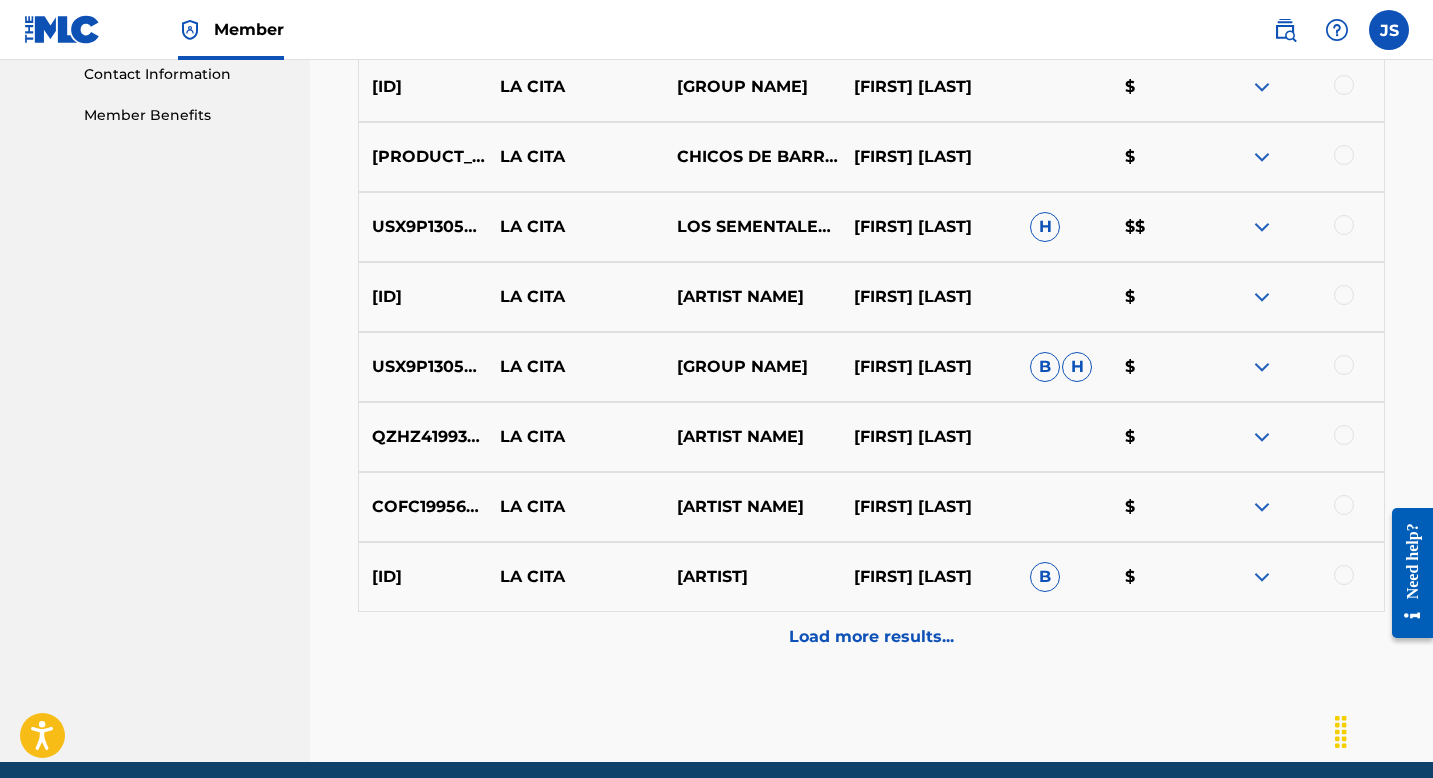 scroll, scrollTop: 1074, scrollLeft: 0, axis: vertical 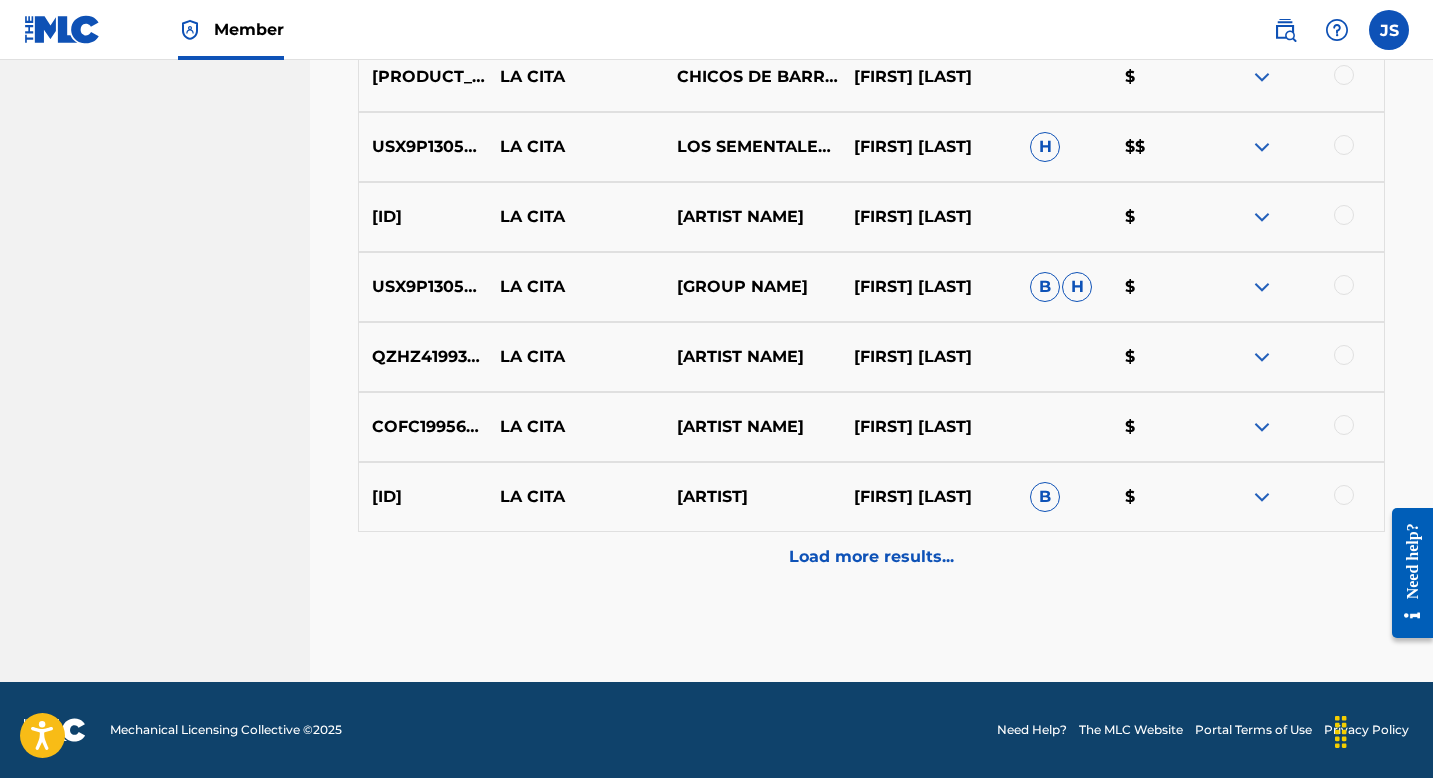 click on "Load more results..." at bounding box center (871, 557) 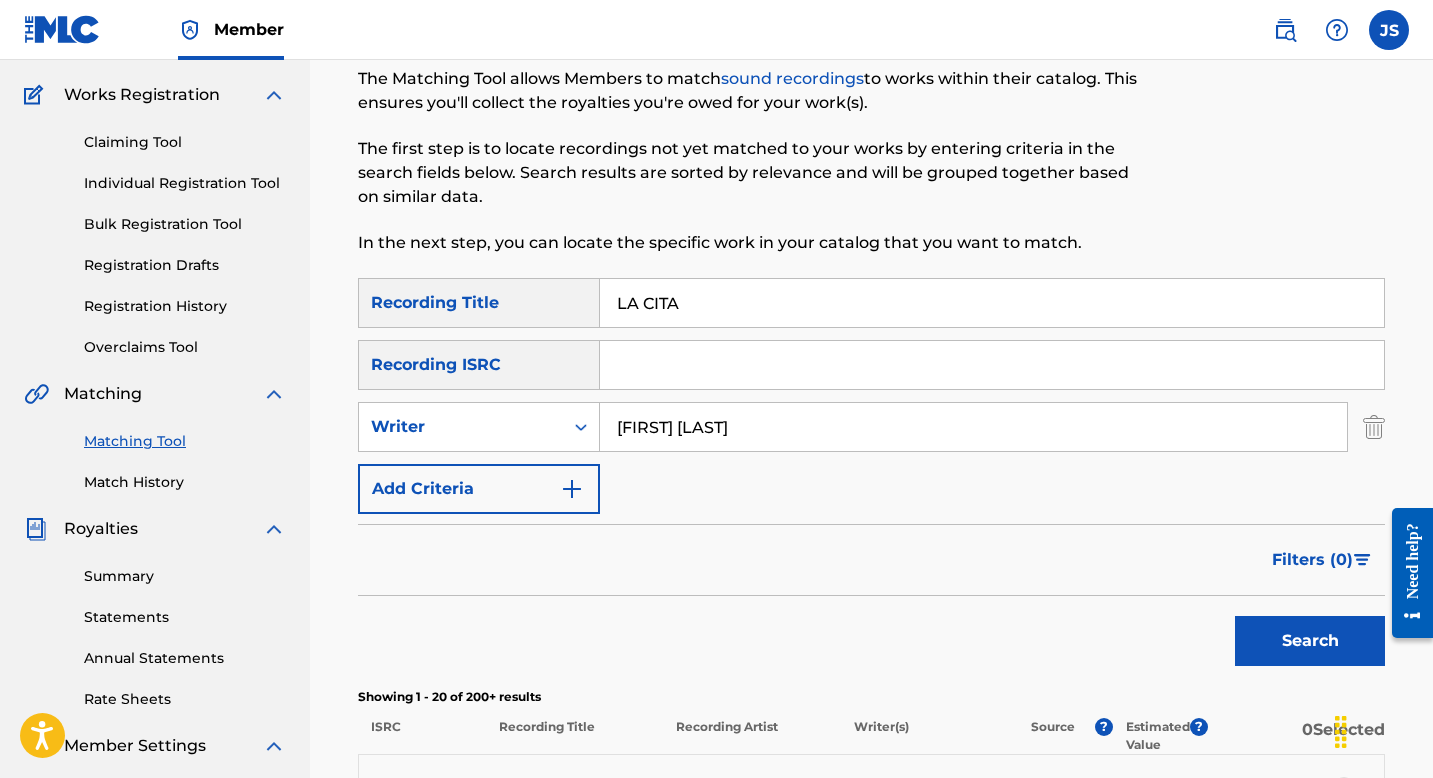 scroll, scrollTop: 83, scrollLeft: 0, axis: vertical 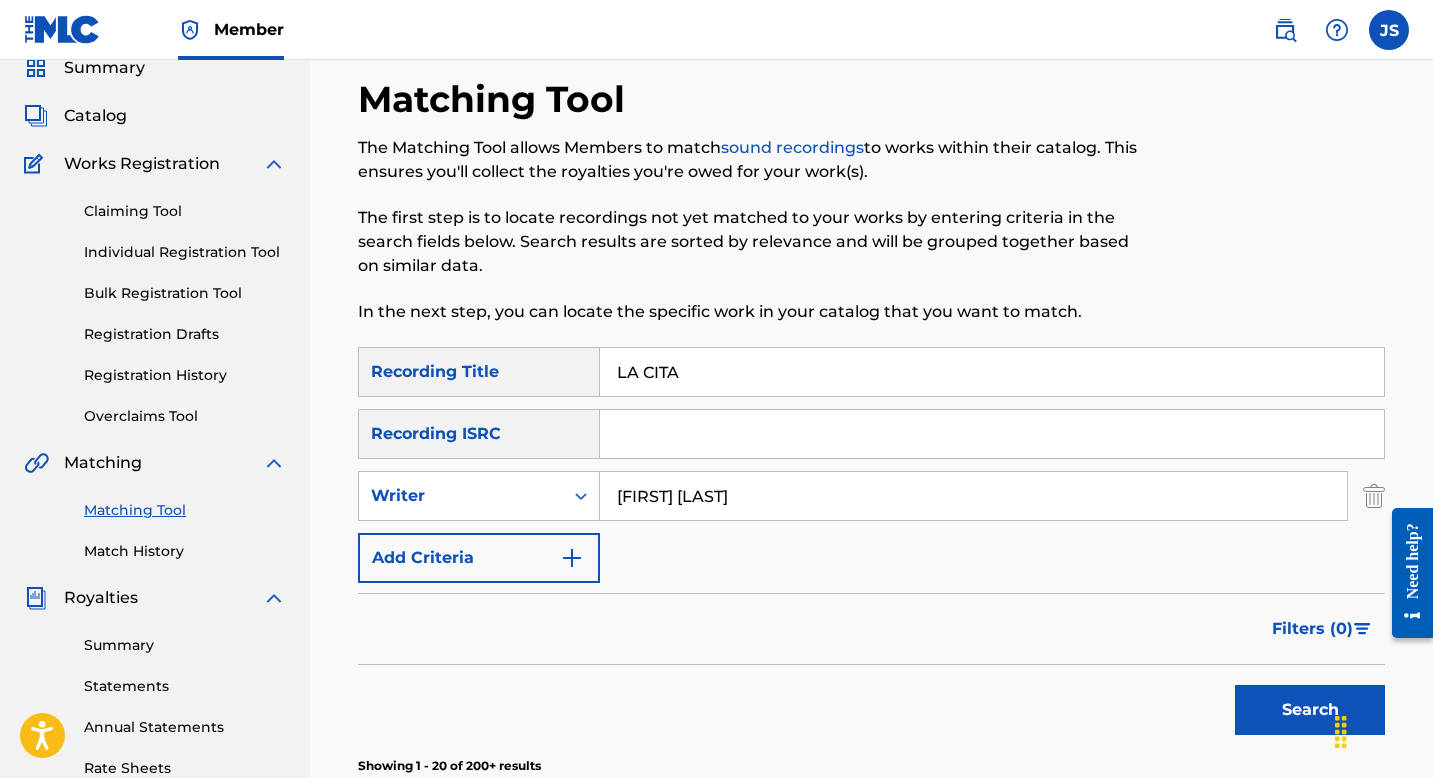 click on "LA CITA" at bounding box center [992, 372] 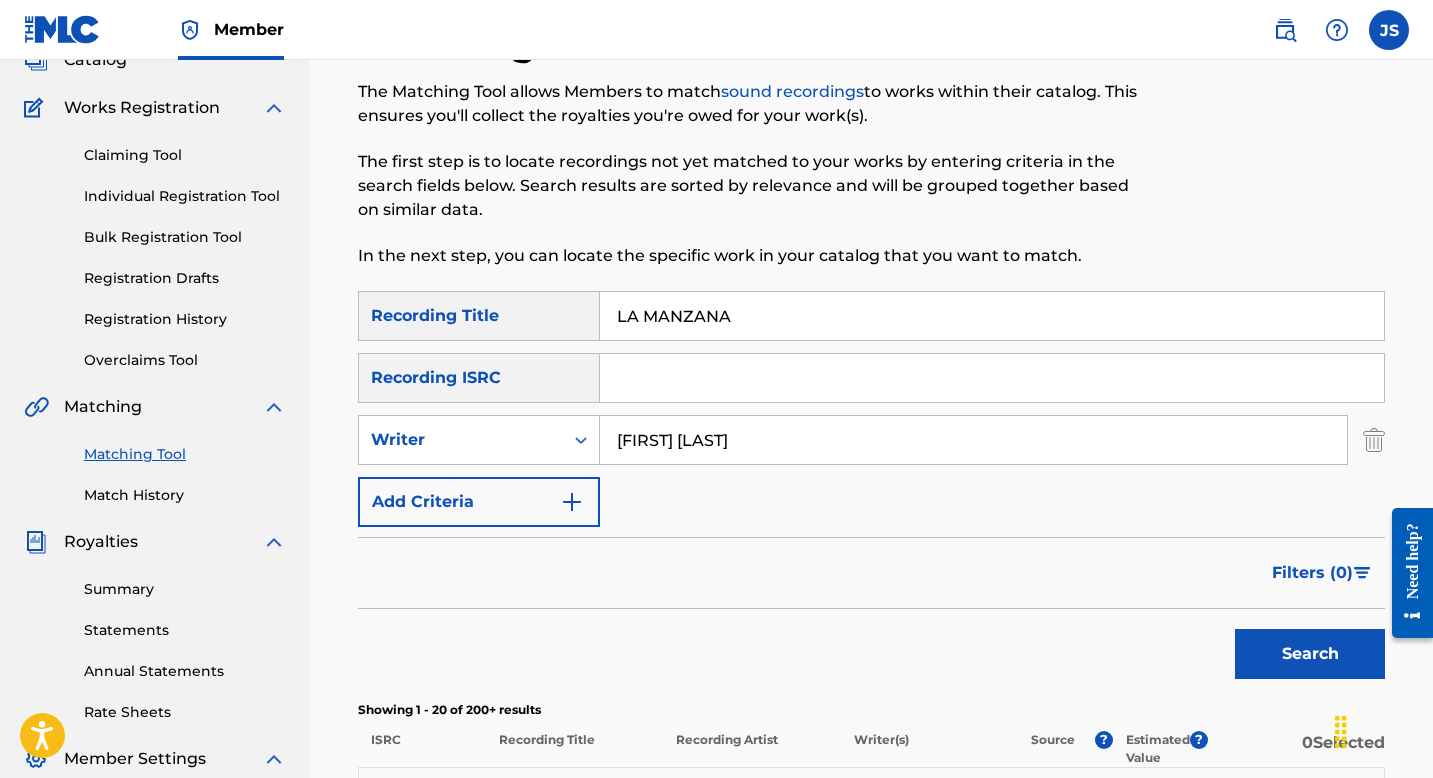 scroll, scrollTop: 149, scrollLeft: 0, axis: vertical 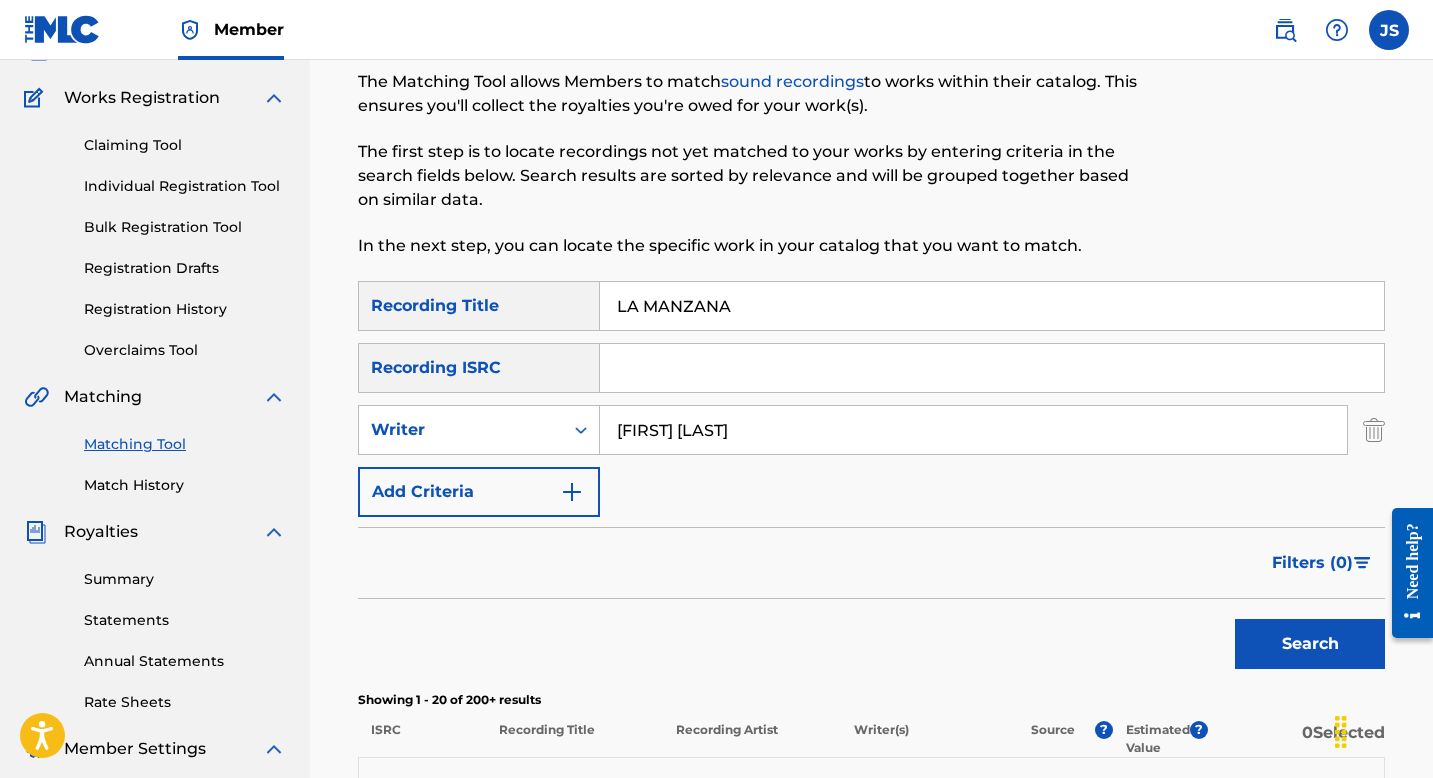 type on "LA MANZANA" 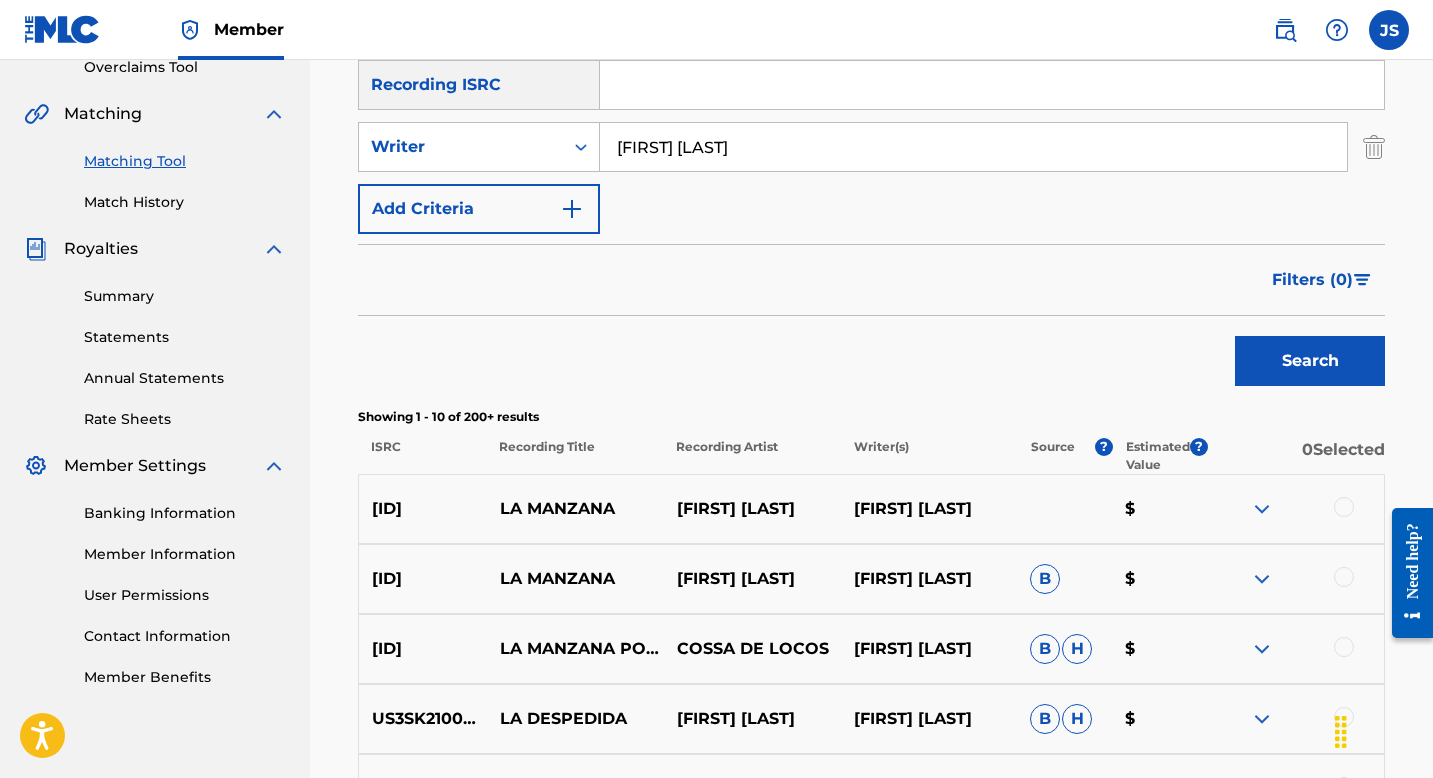 scroll, scrollTop: 415, scrollLeft: 0, axis: vertical 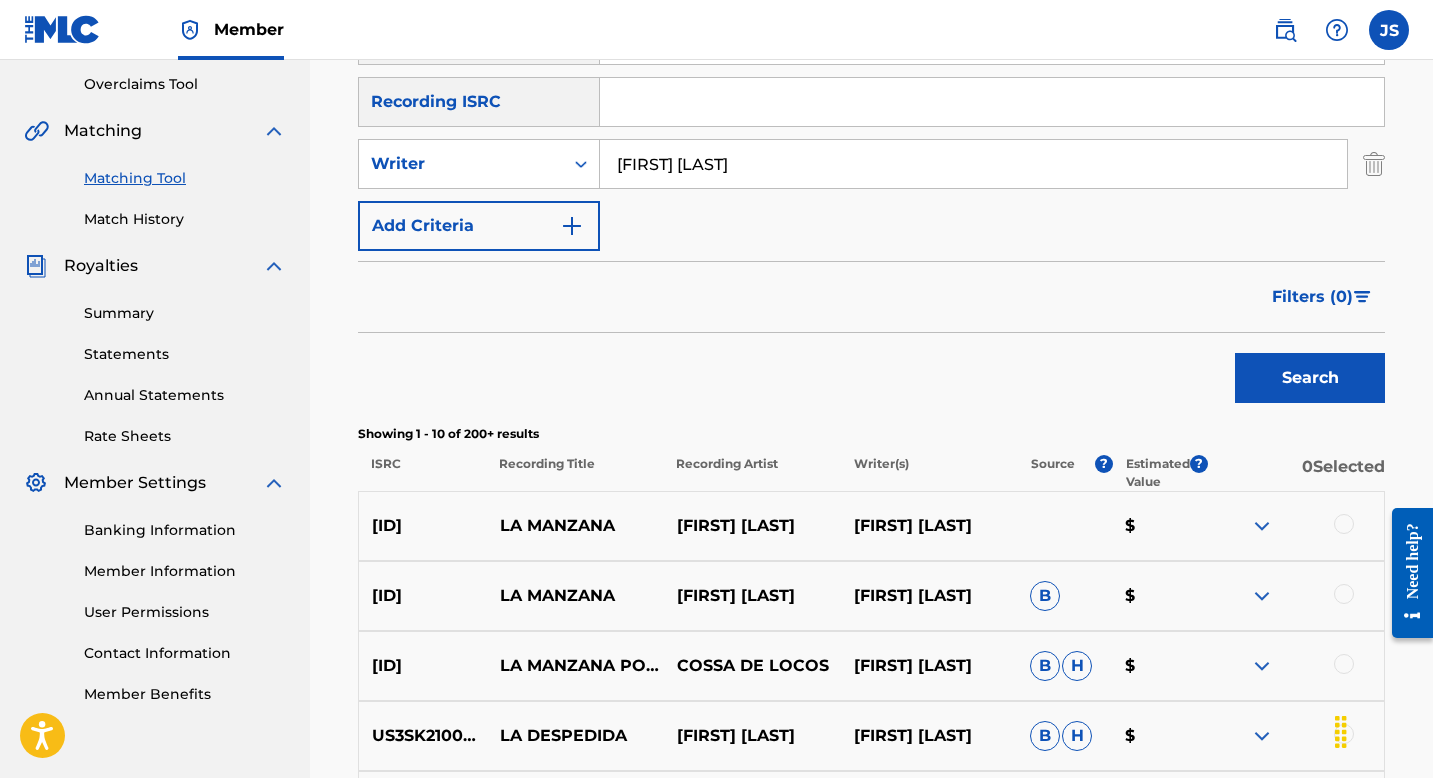 click at bounding box center [1344, 524] 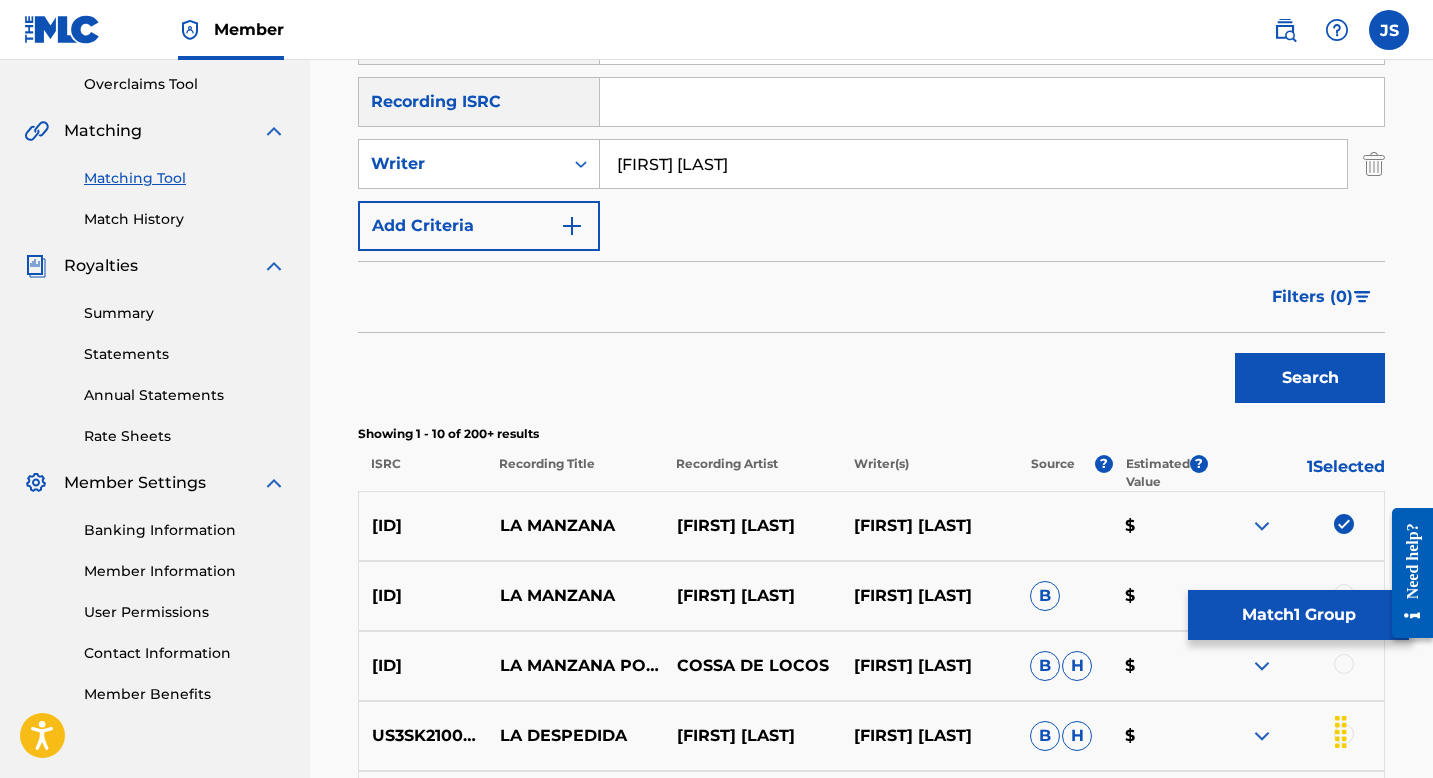 click on "Match  1 Group" at bounding box center [1298, 615] 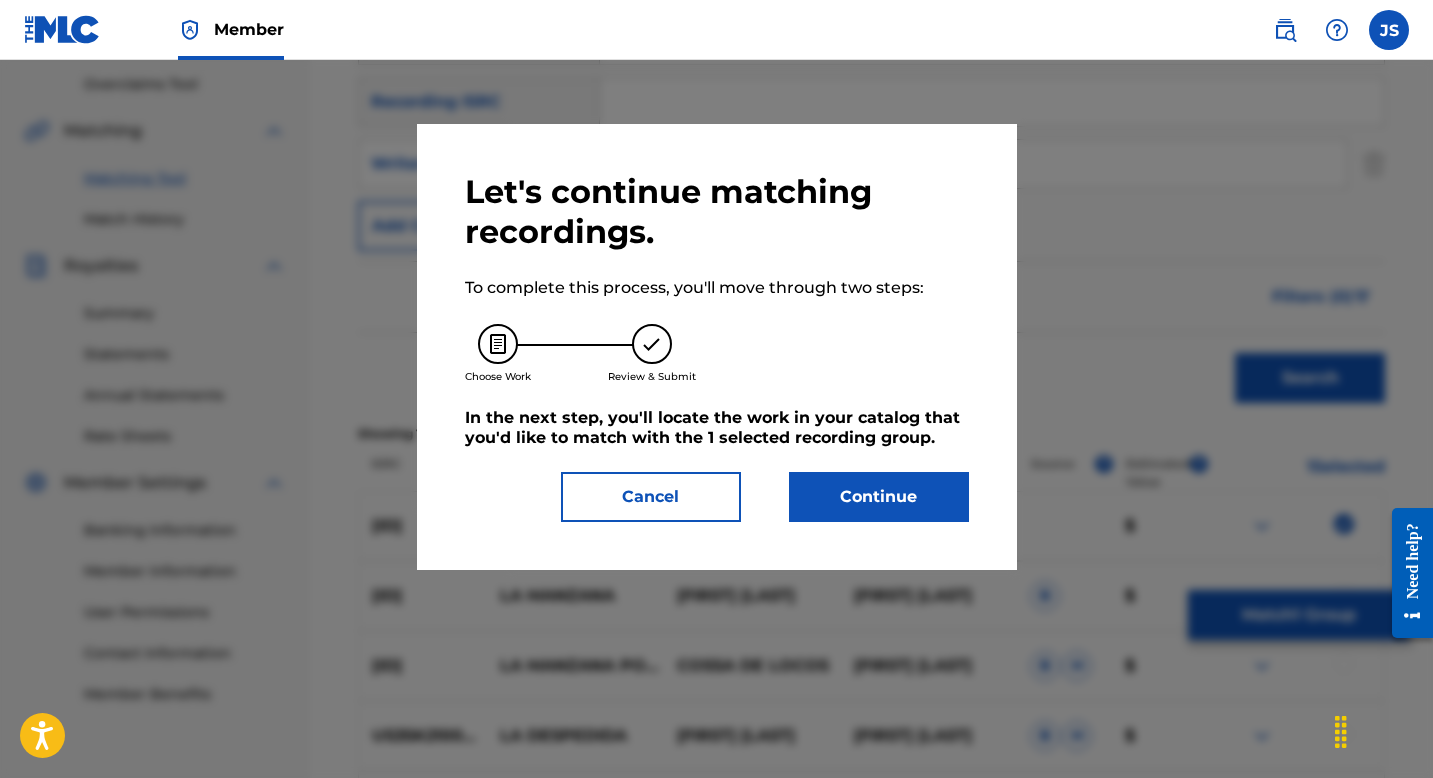 click on "Continue" at bounding box center (879, 497) 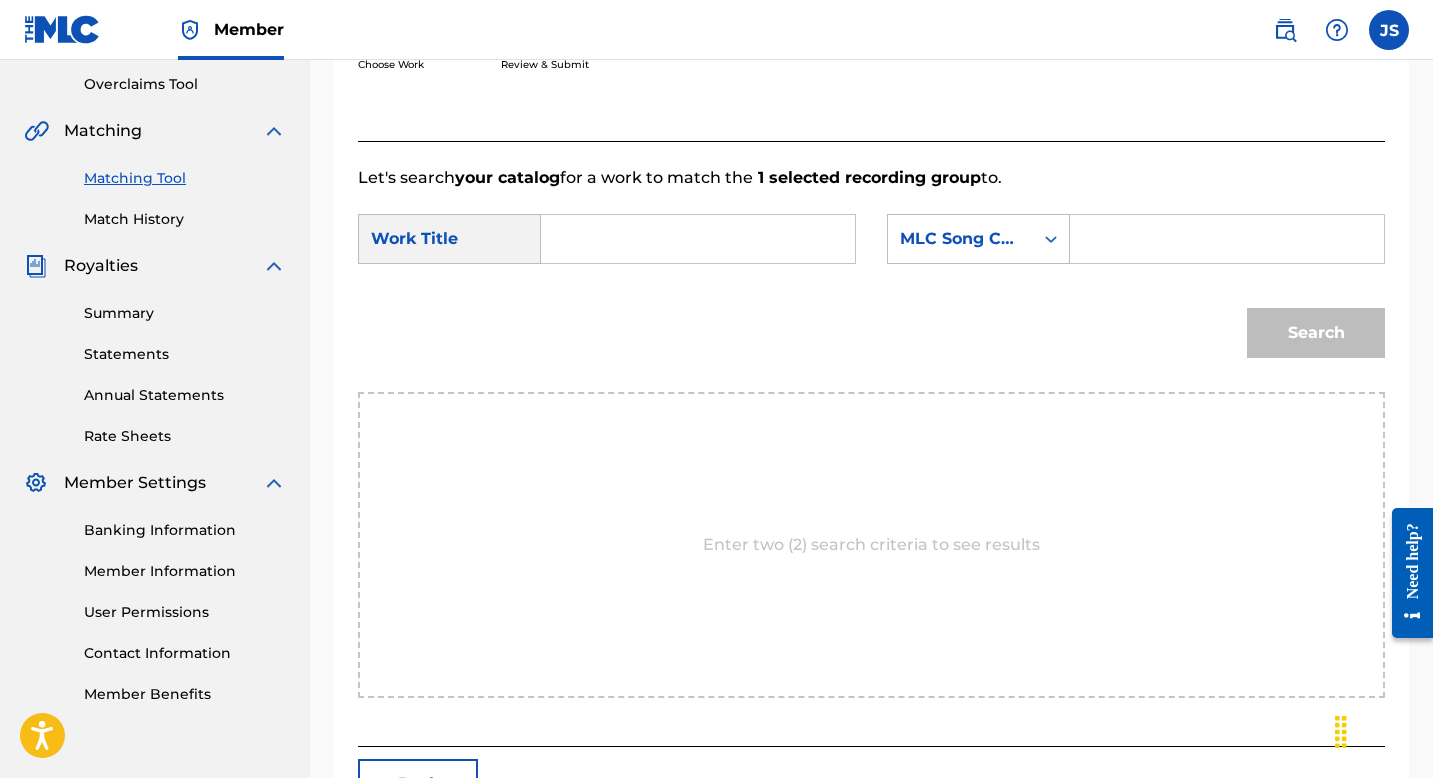 click on "SearchWithCriteria[UUID] Work Title SearchWithCriteria[UUID] MLC Song Code Search" at bounding box center (871, 291) 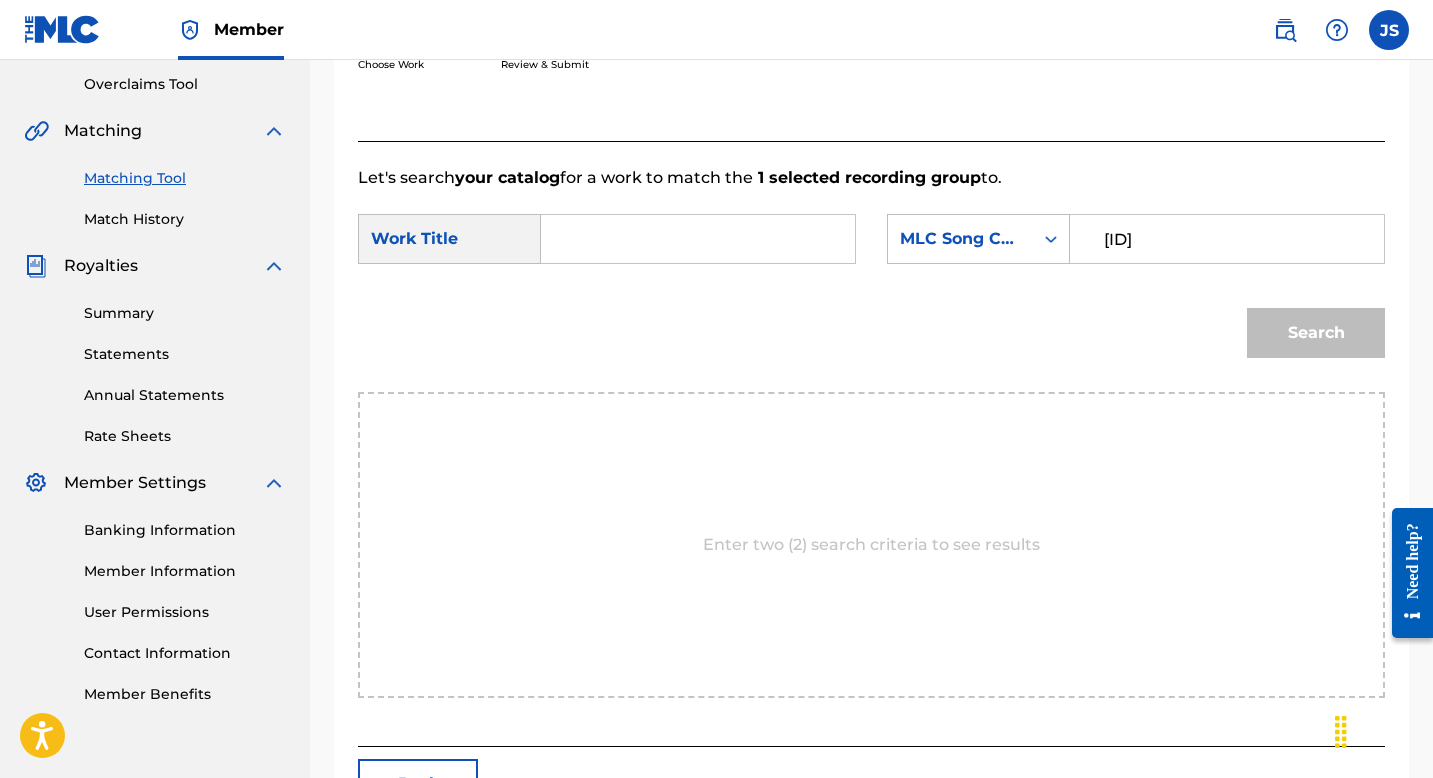 type on "[ID]" 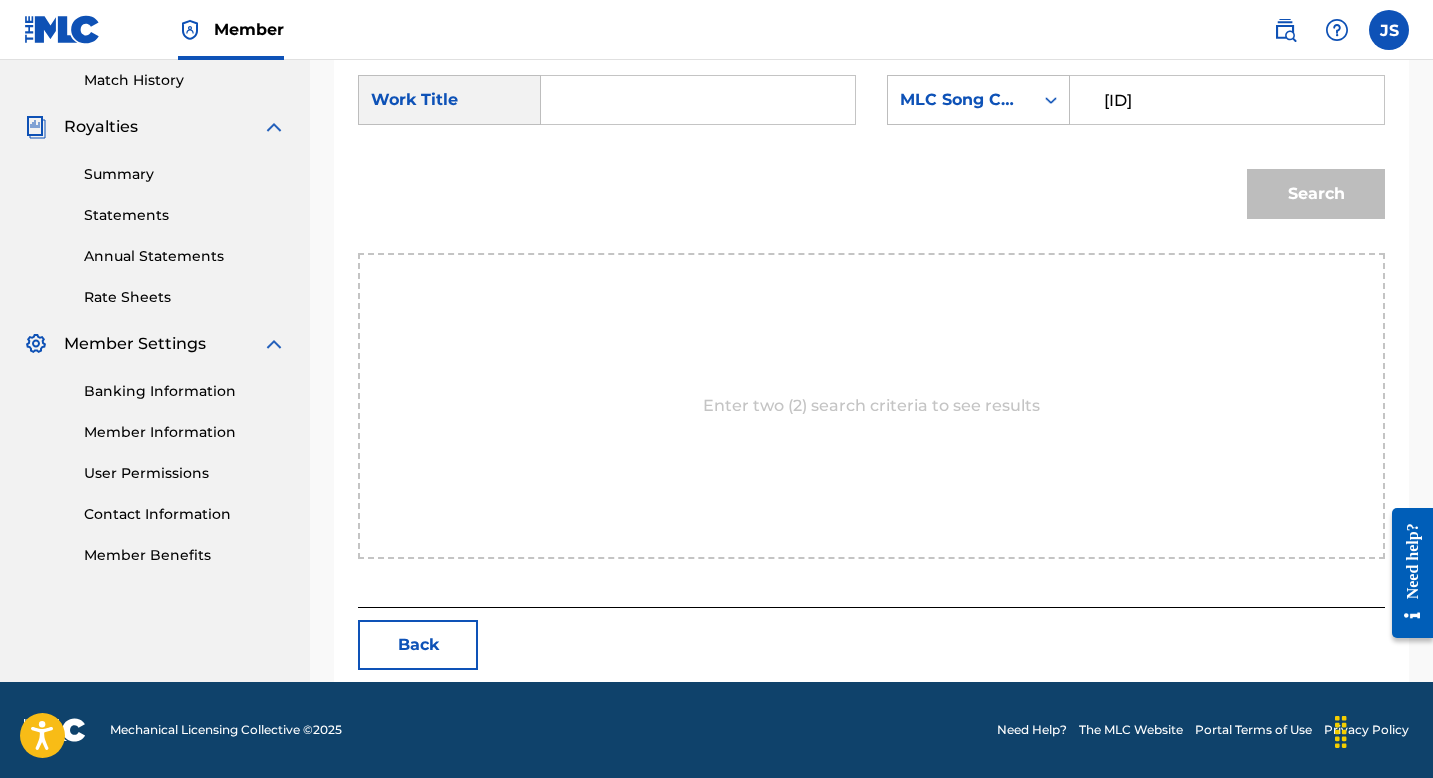 click at bounding box center [698, 100] 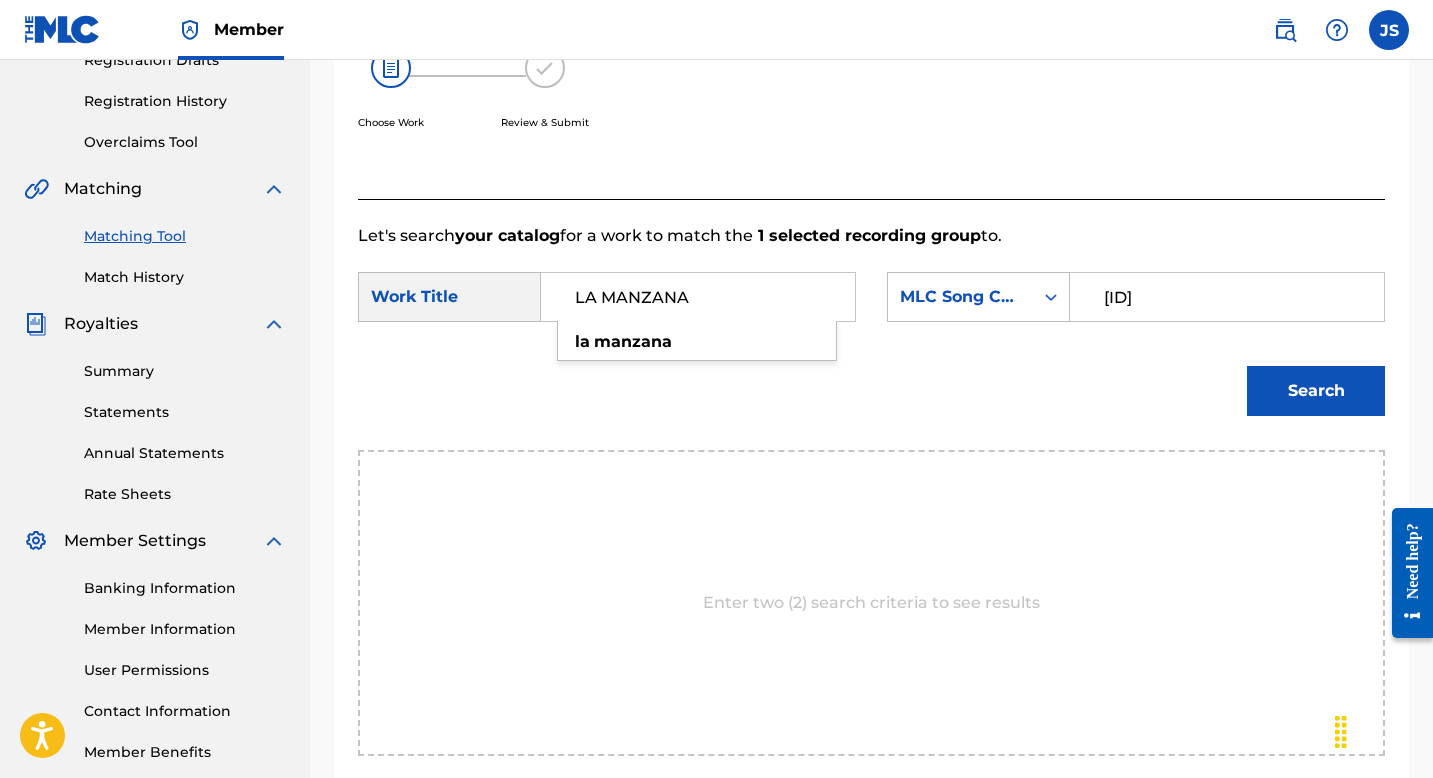 scroll, scrollTop: 348, scrollLeft: 0, axis: vertical 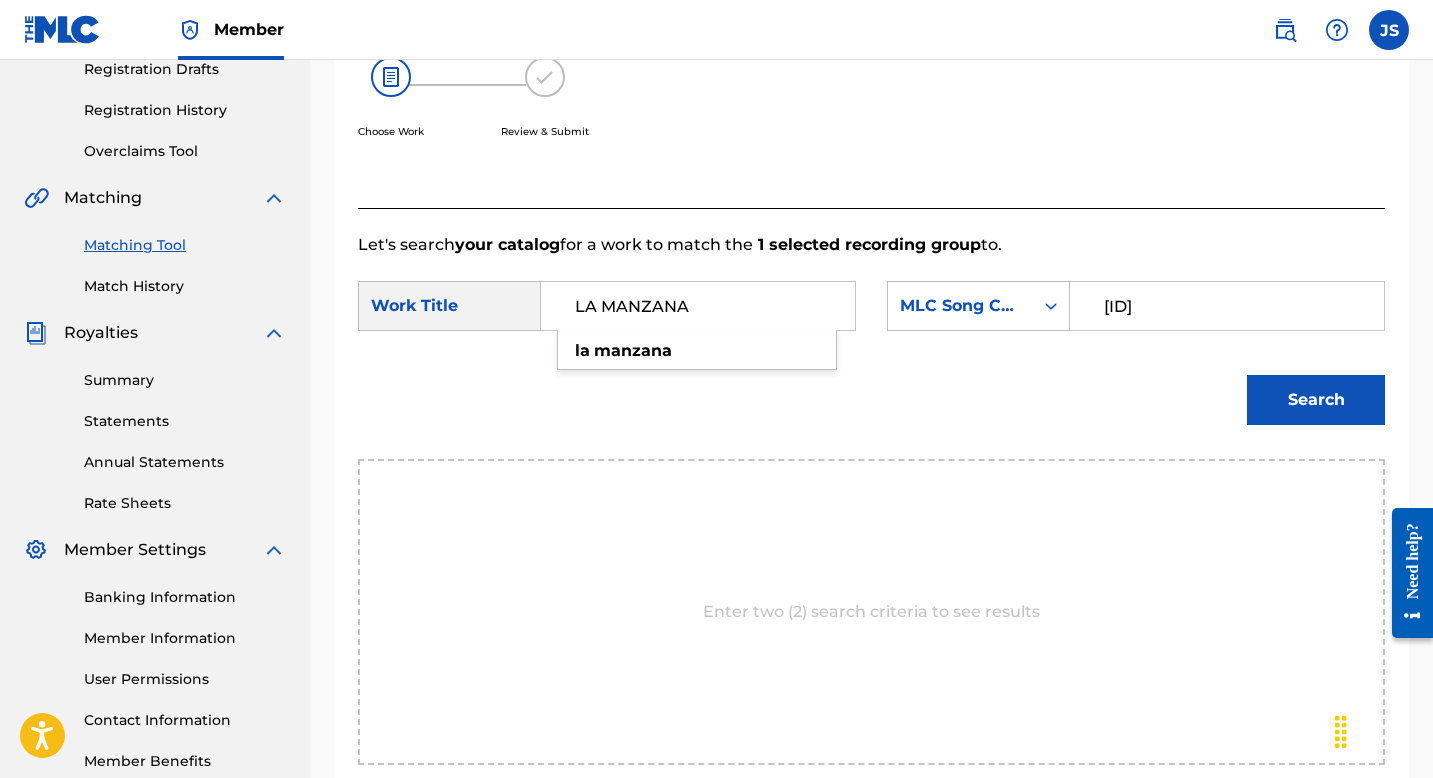 type on "LA MANZANA" 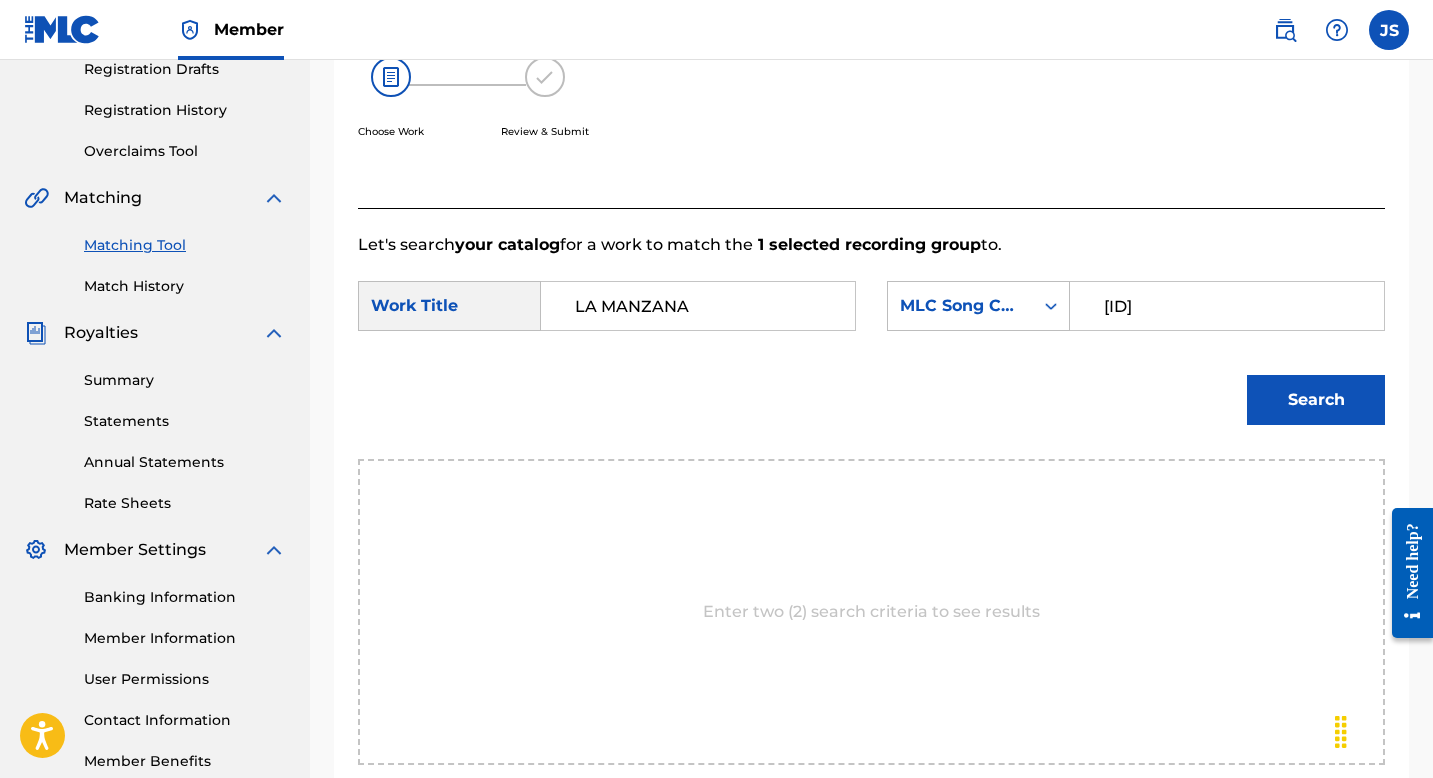 click on "[WORK TITLE] [MLC SONG CODE] [SEARCH]" at bounding box center [871, 358] 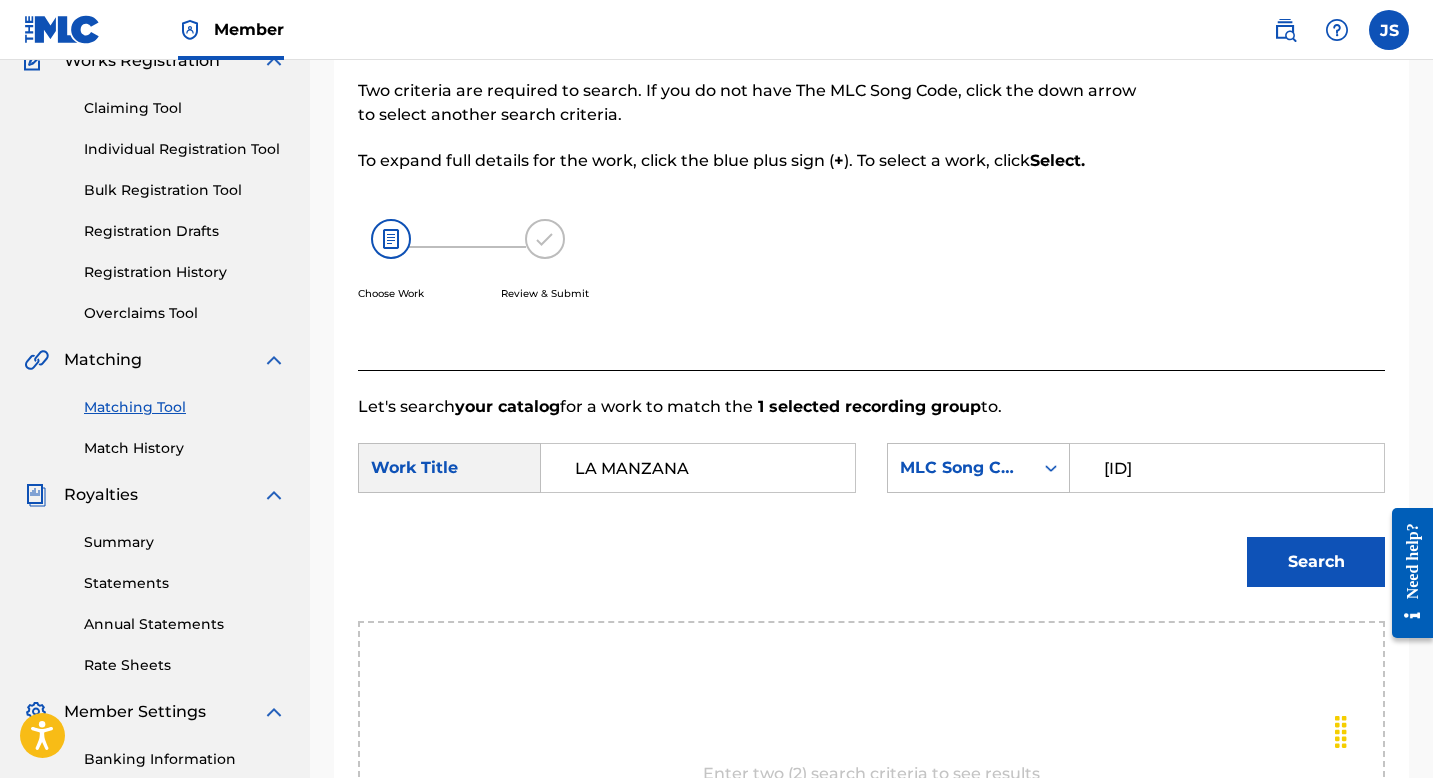 scroll, scrollTop: 194, scrollLeft: 0, axis: vertical 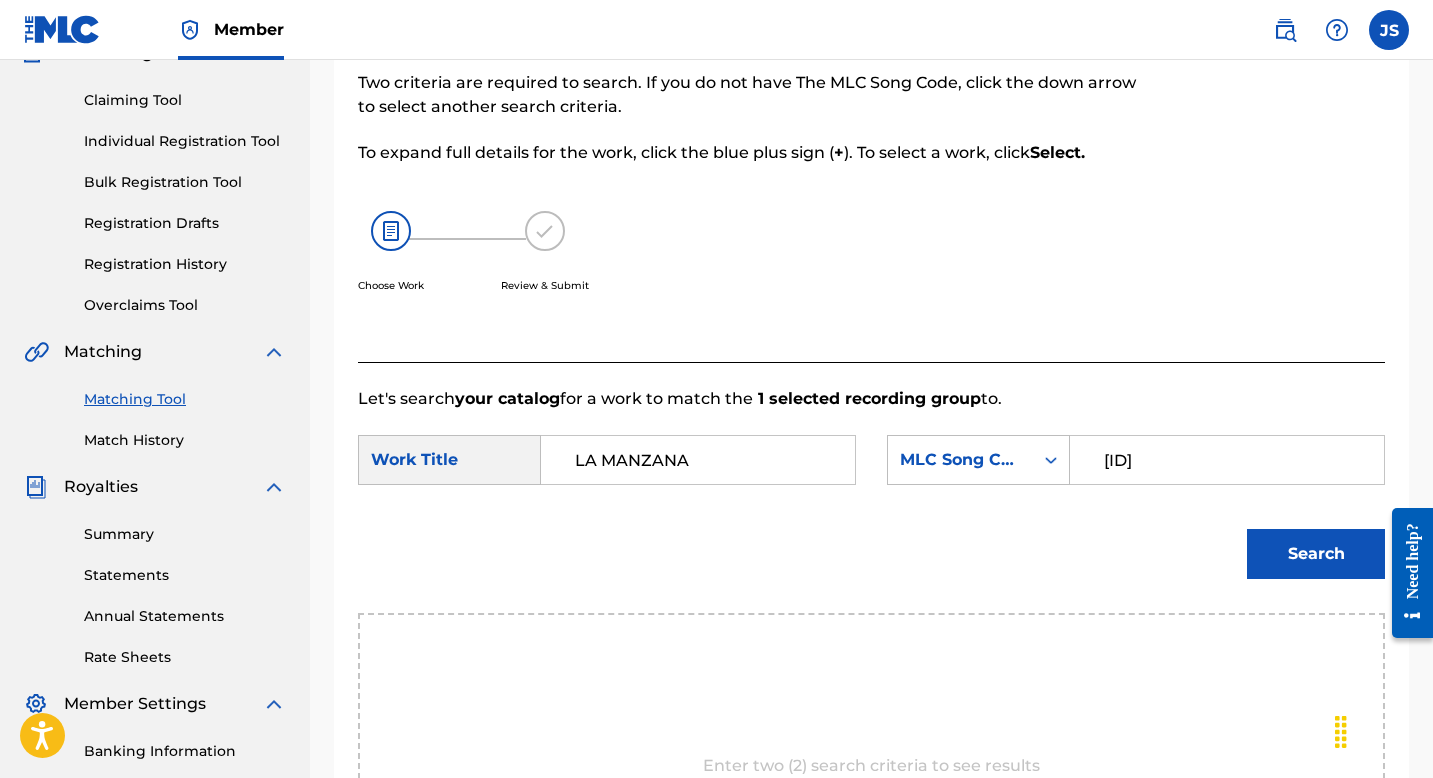 click on "Search" at bounding box center [1316, 554] 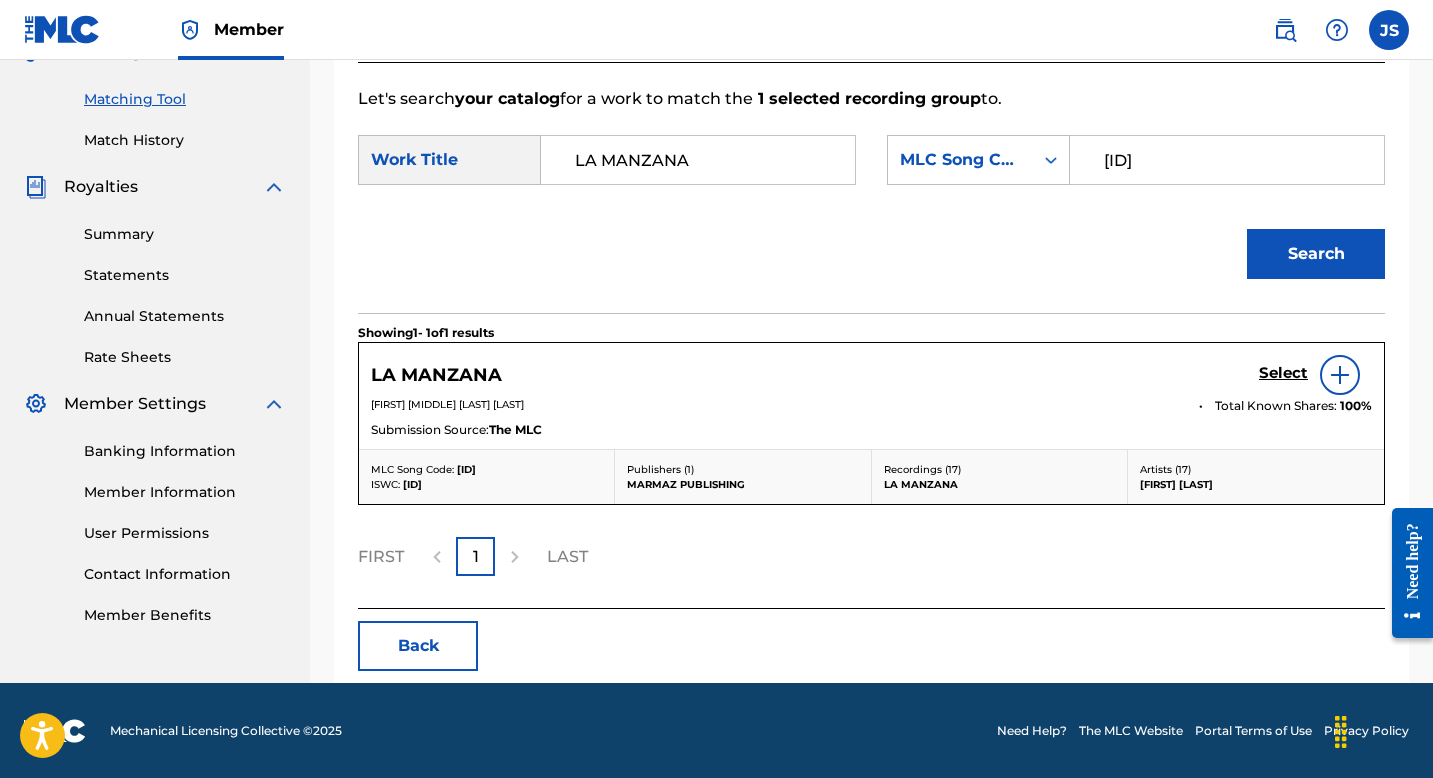 scroll, scrollTop: 495, scrollLeft: 0, axis: vertical 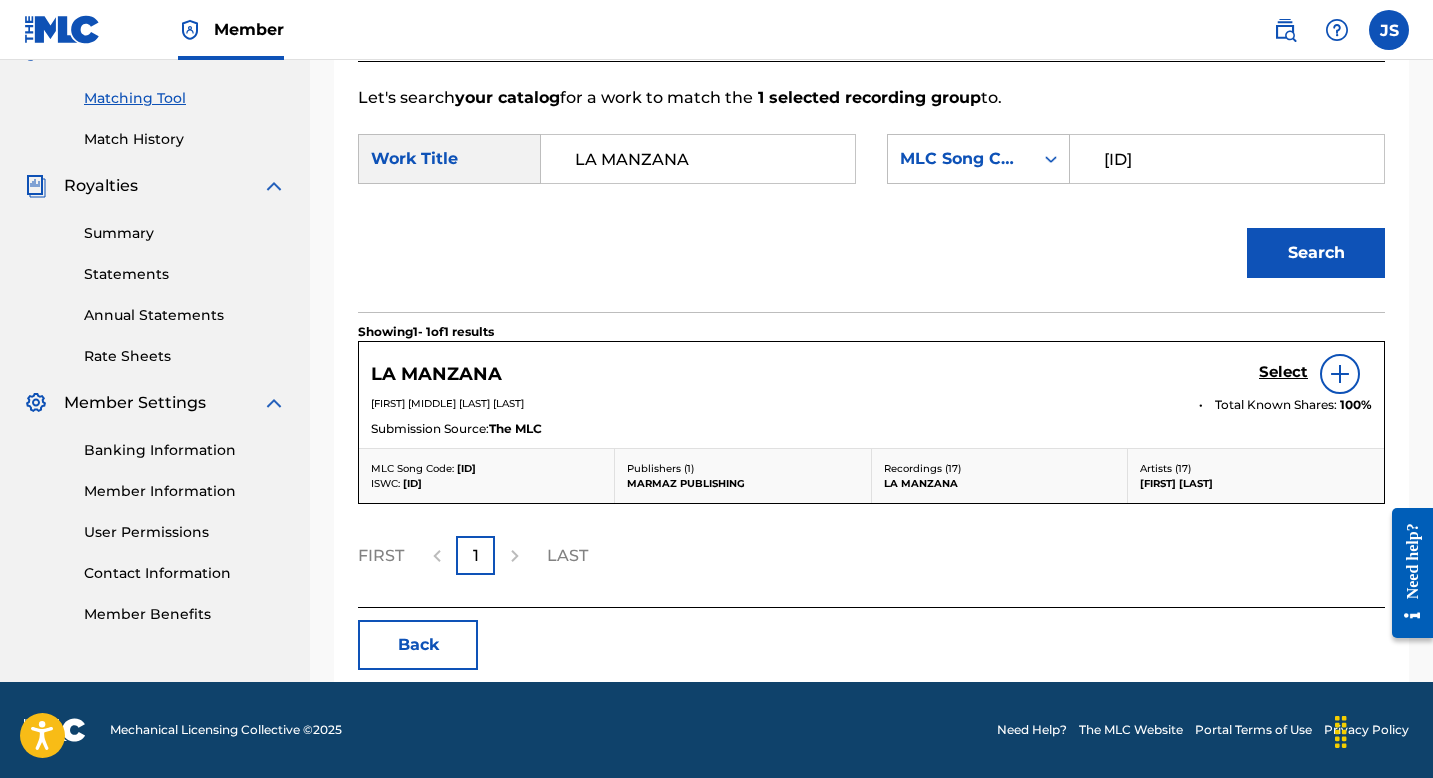 click on "Select" at bounding box center [1283, 372] 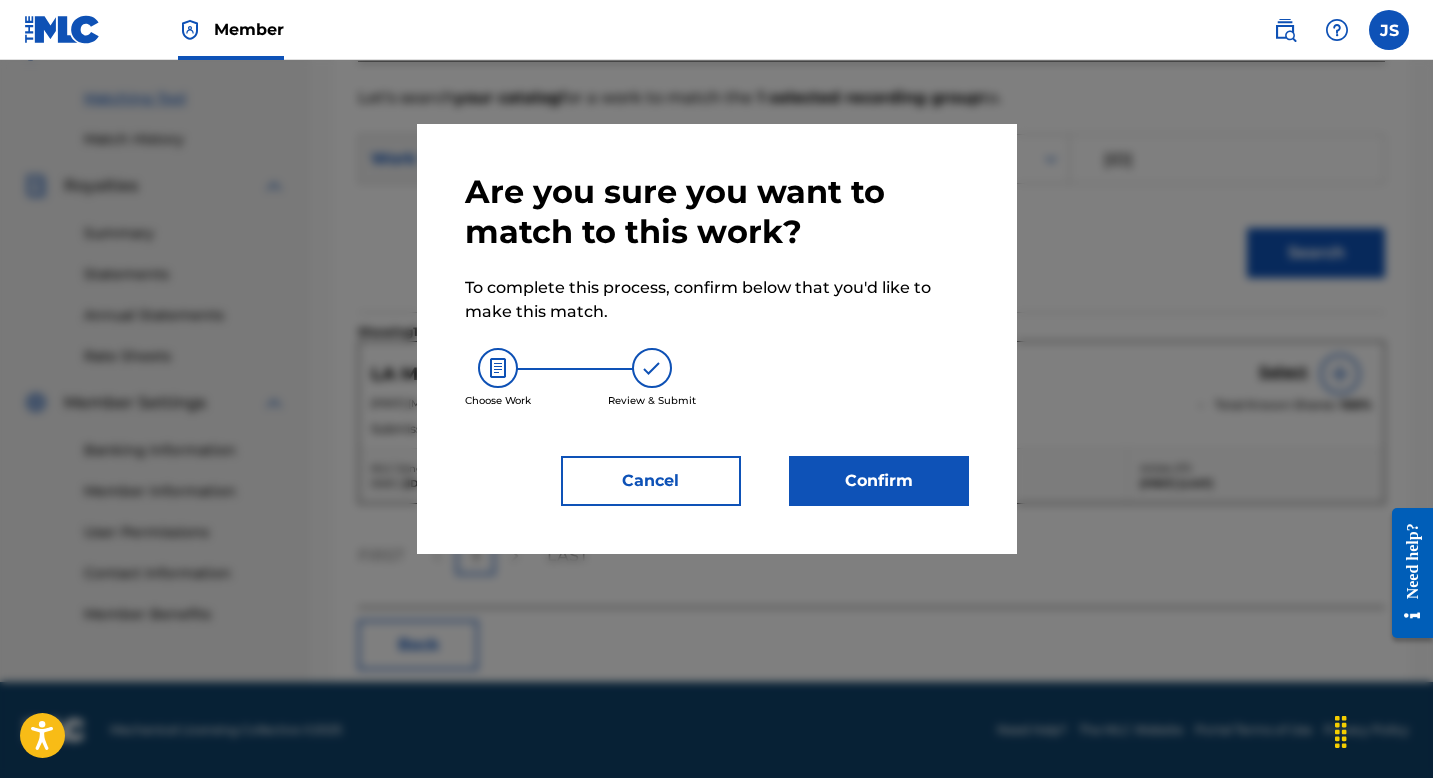 click on "Confirm" at bounding box center [879, 481] 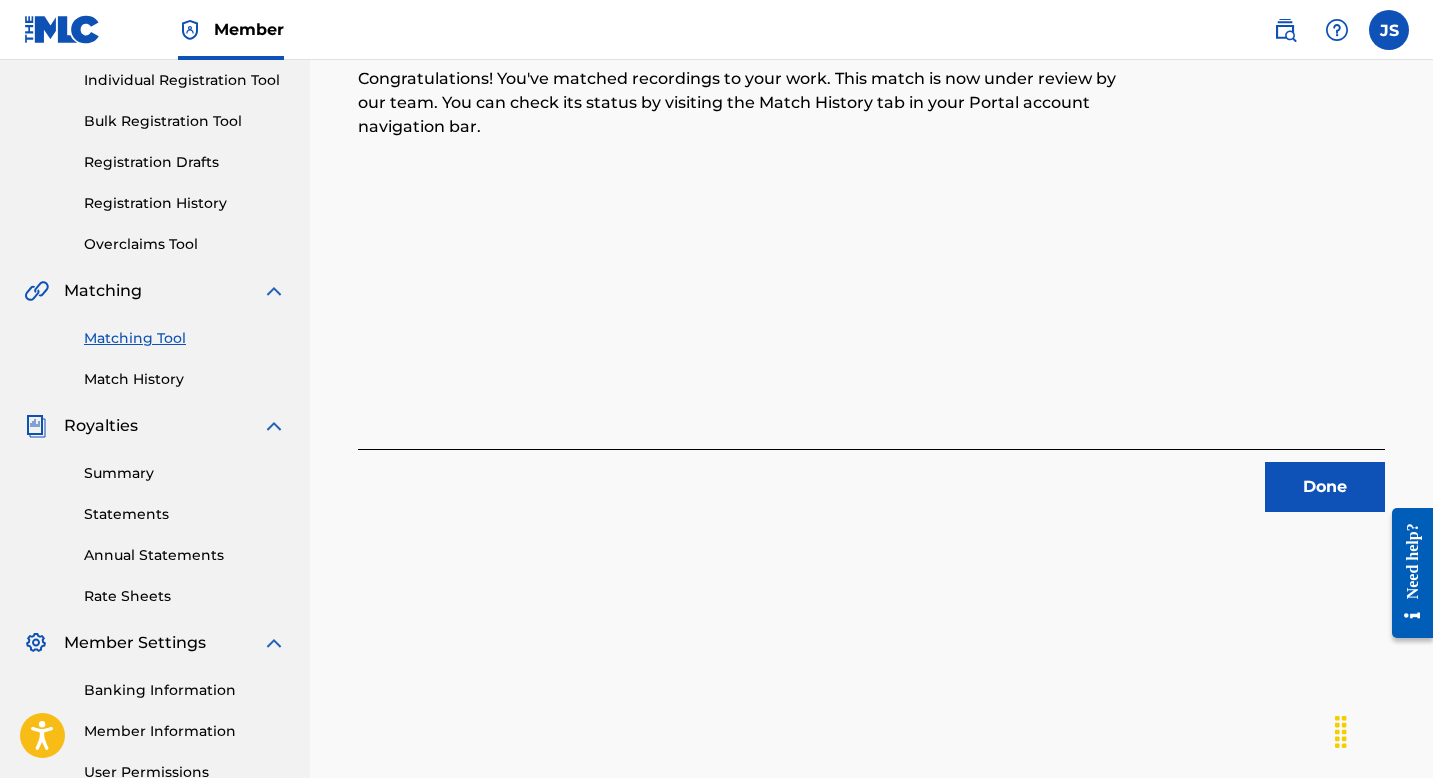 scroll, scrollTop: 260, scrollLeft: 0, axis: vertical 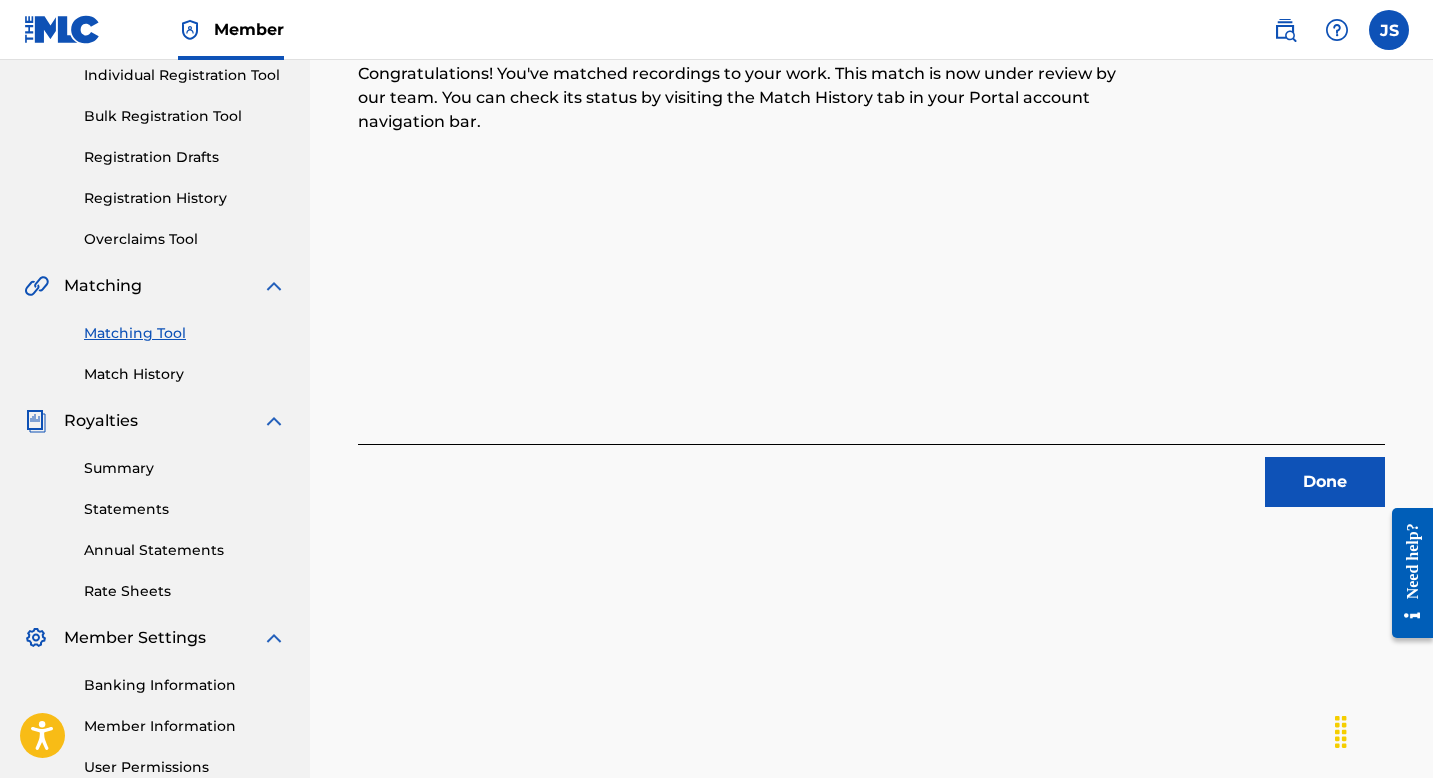 click on "Done" at bounding box center [1325, 482] 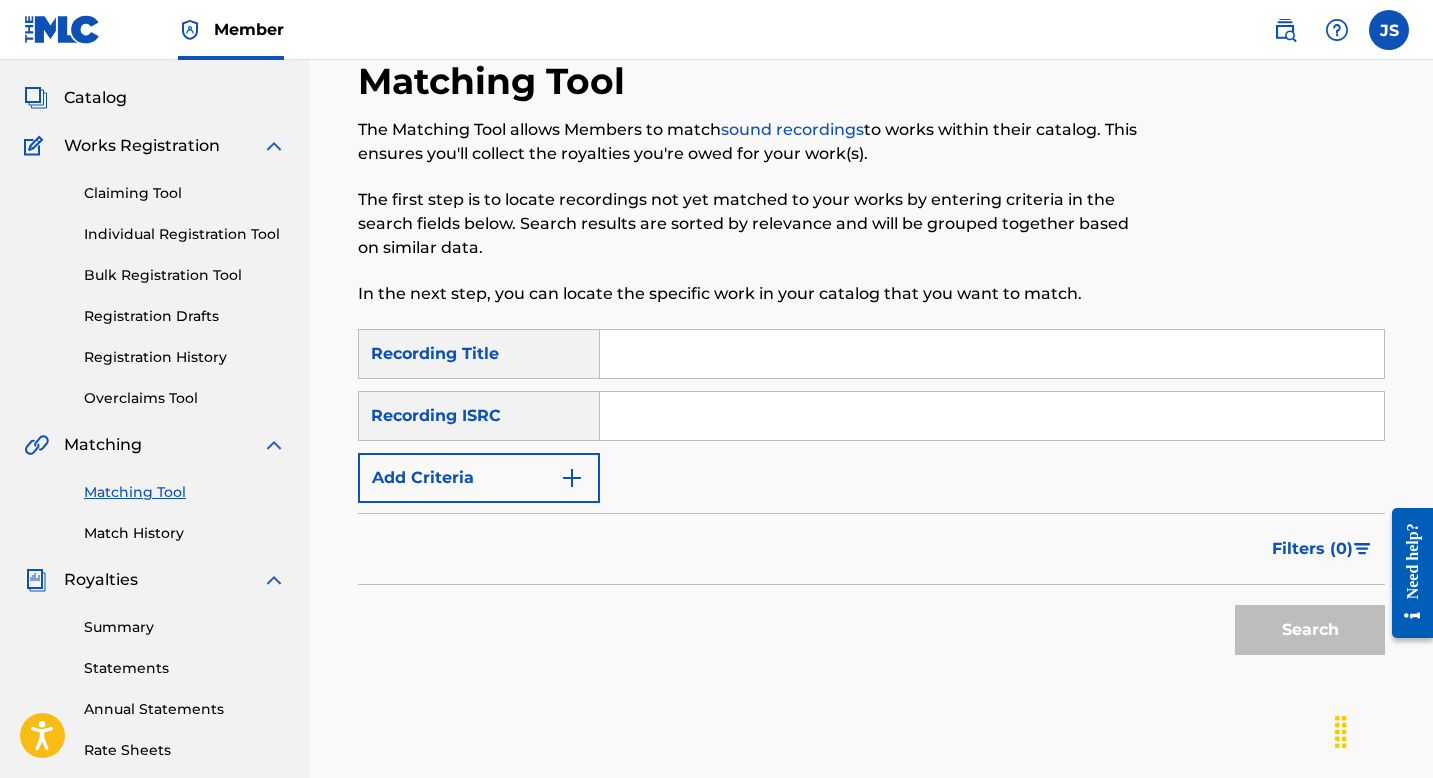 scroll, scrollTop: 99, scrollLeft: 0, axis: vertical 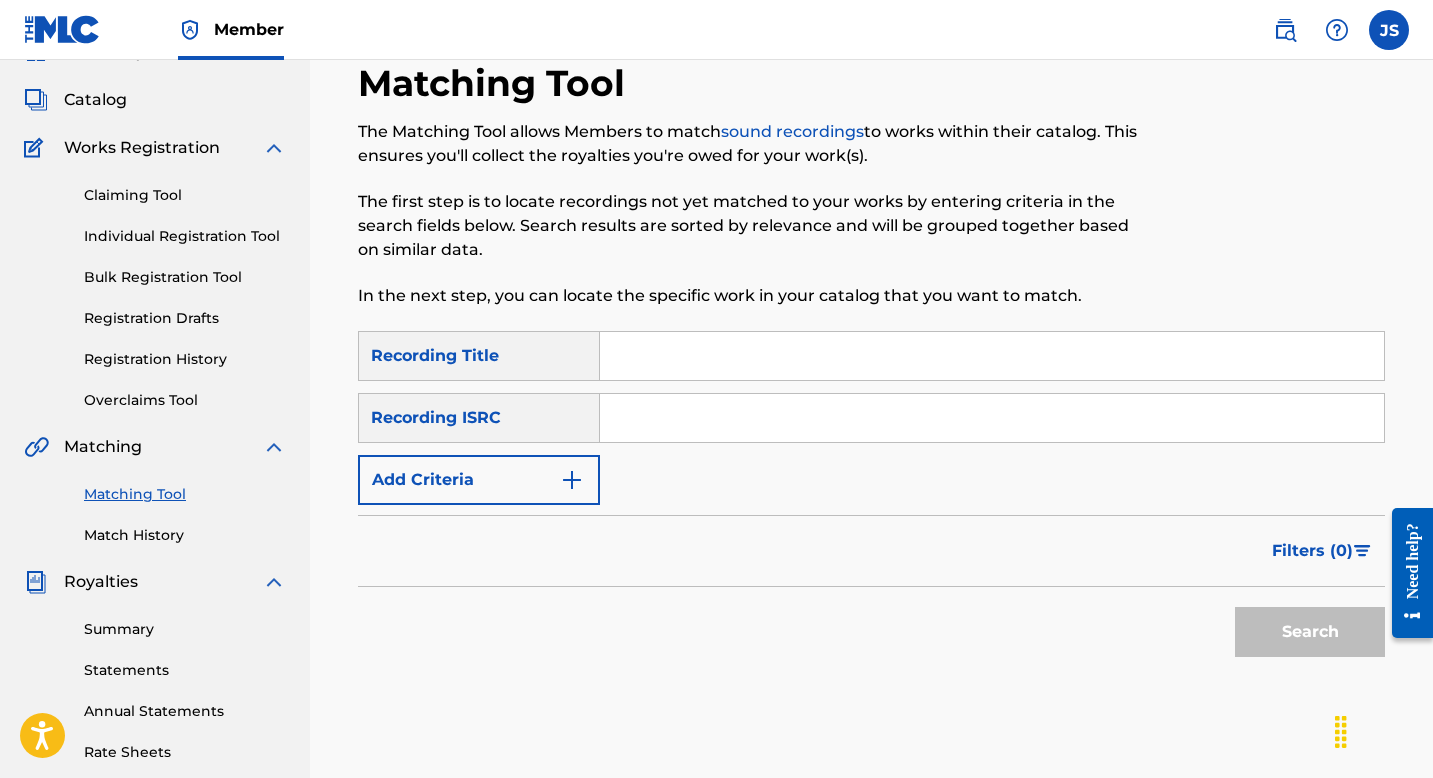 click at bounding box center [992, 356] 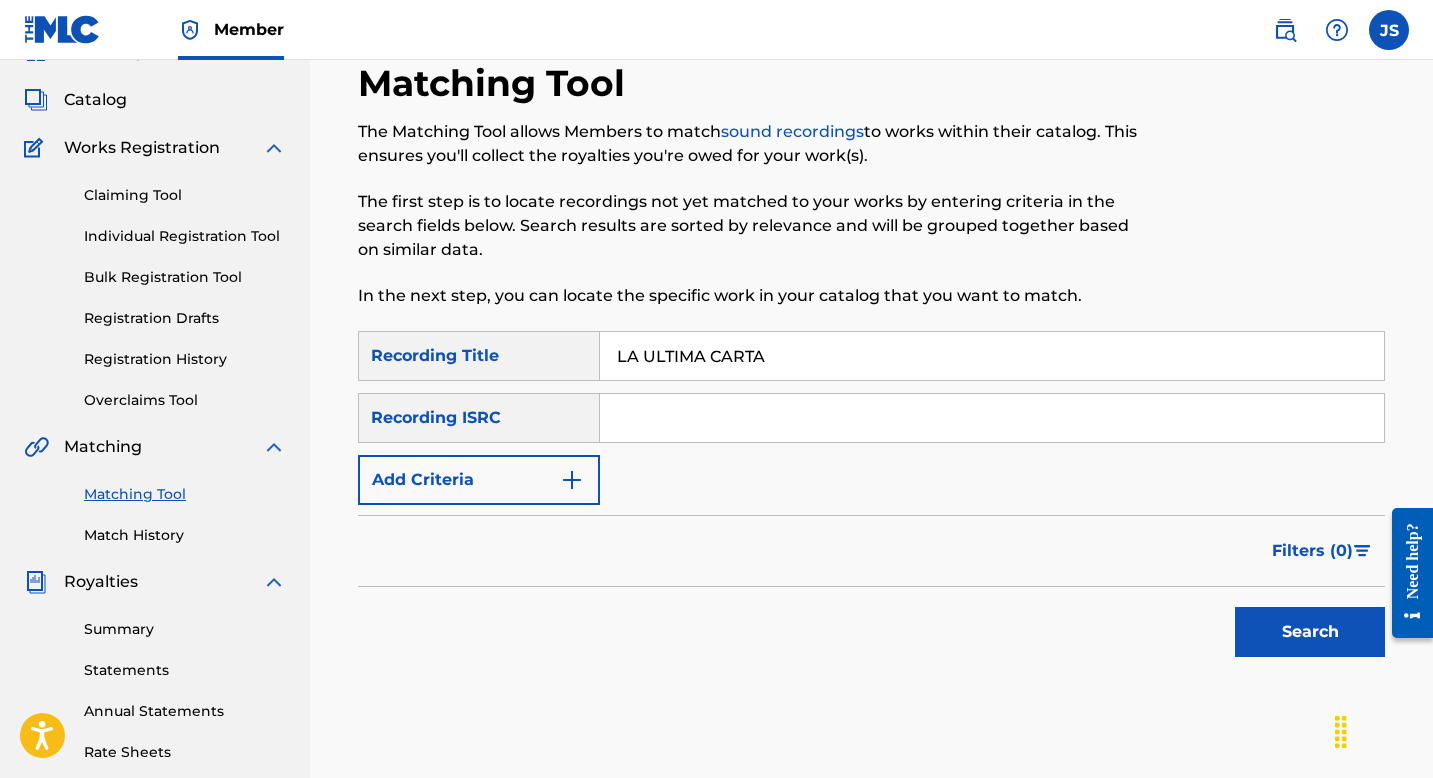 type on "LA ULTIMA CARTA" 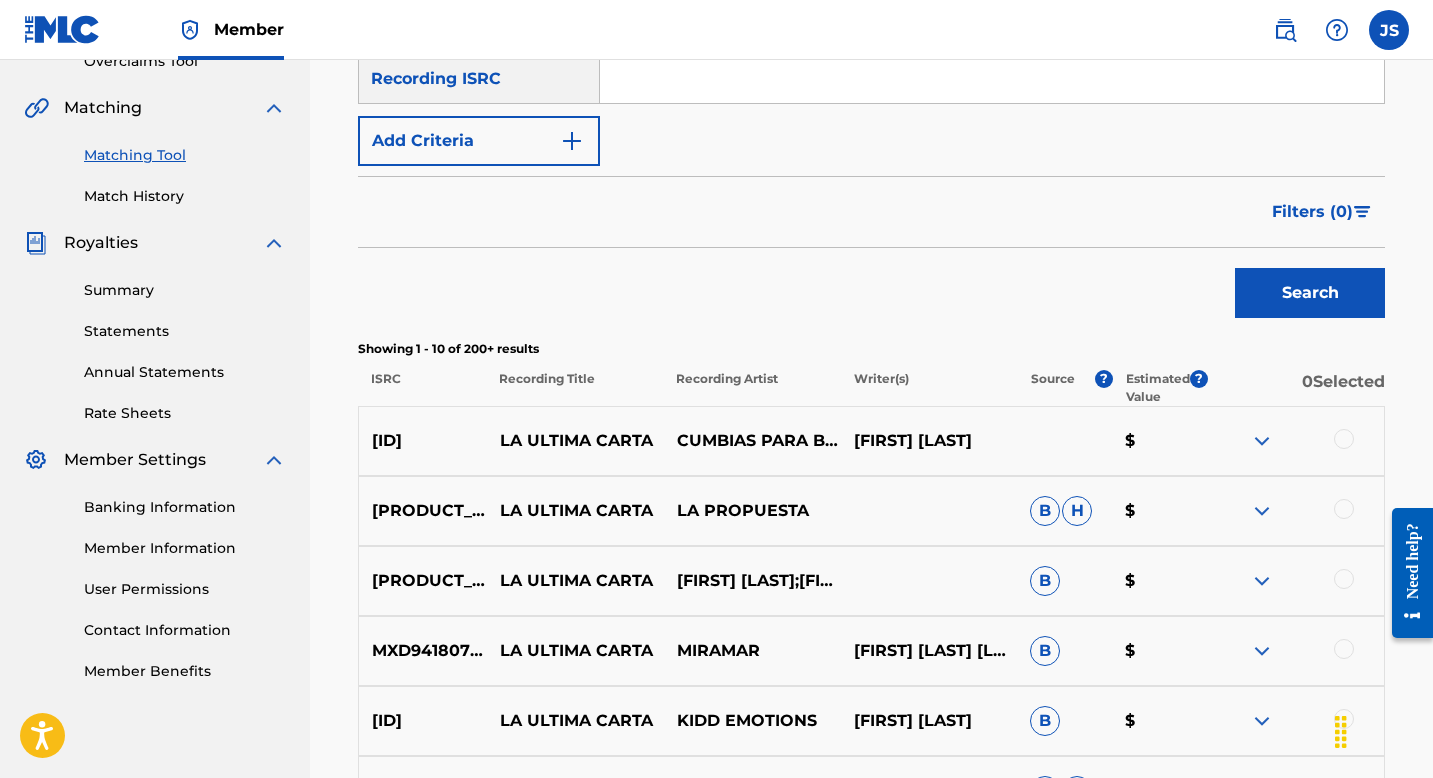 scroll, scrollTop: 406, scrollLeft: 0, axis: vertical 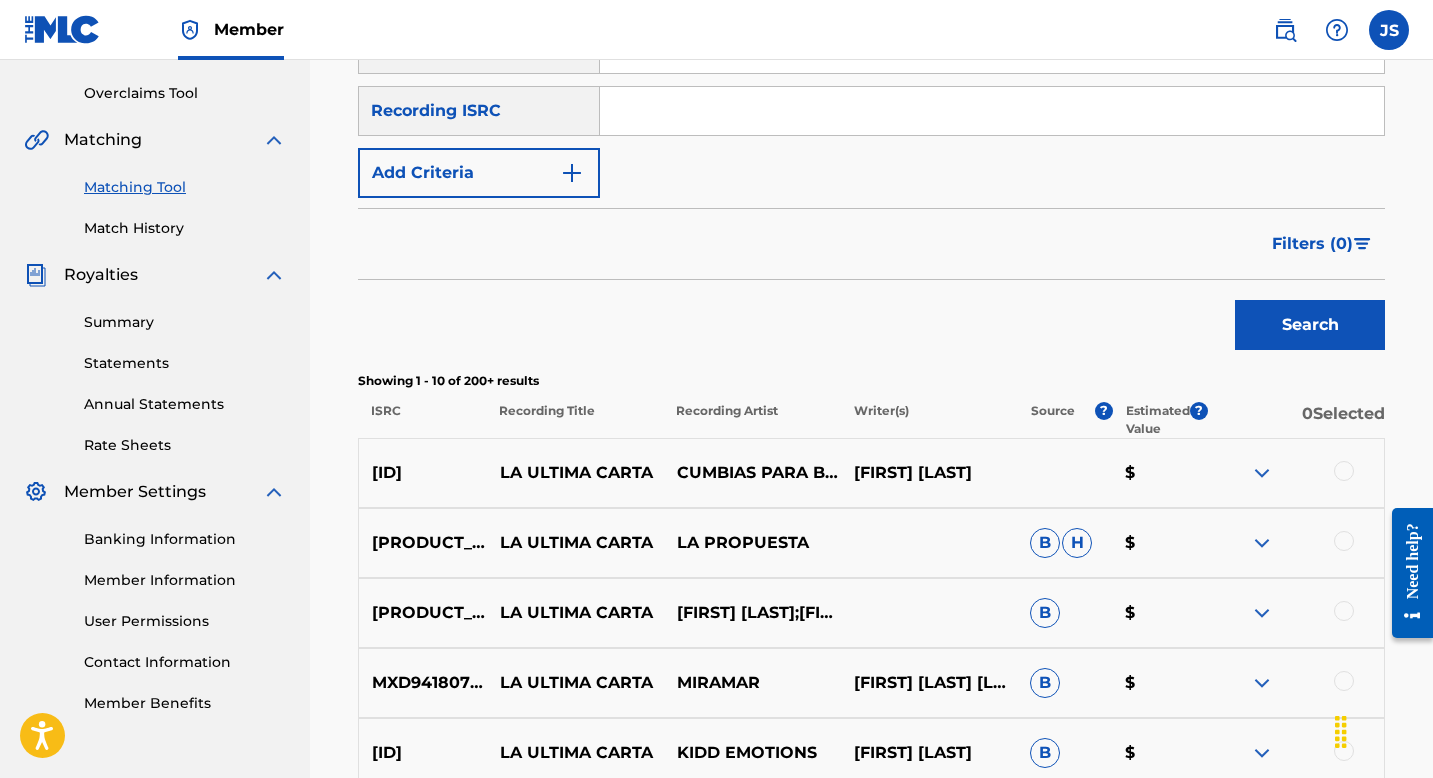click on "Add Criteria" at bounding box center (479, 173) 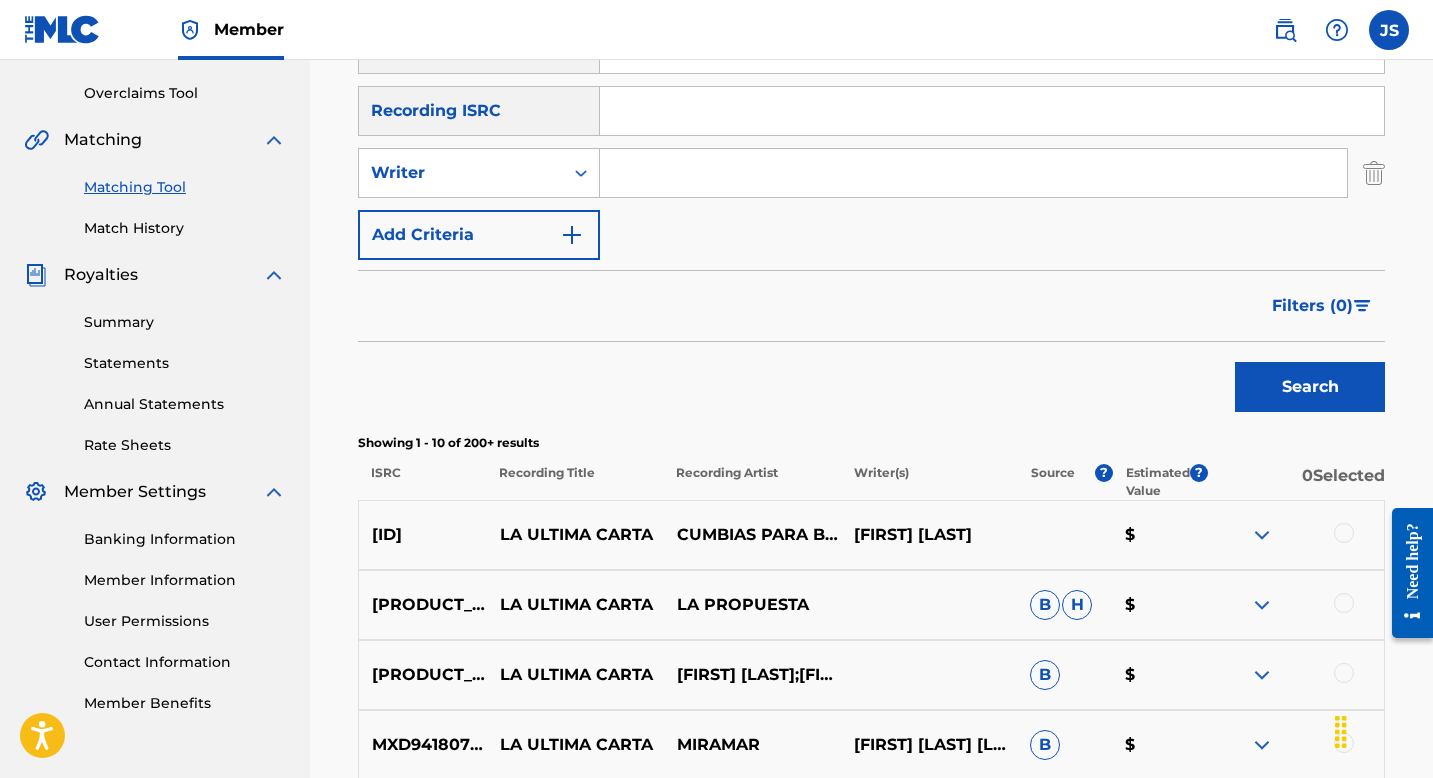 click at bounding box center [973, 173] 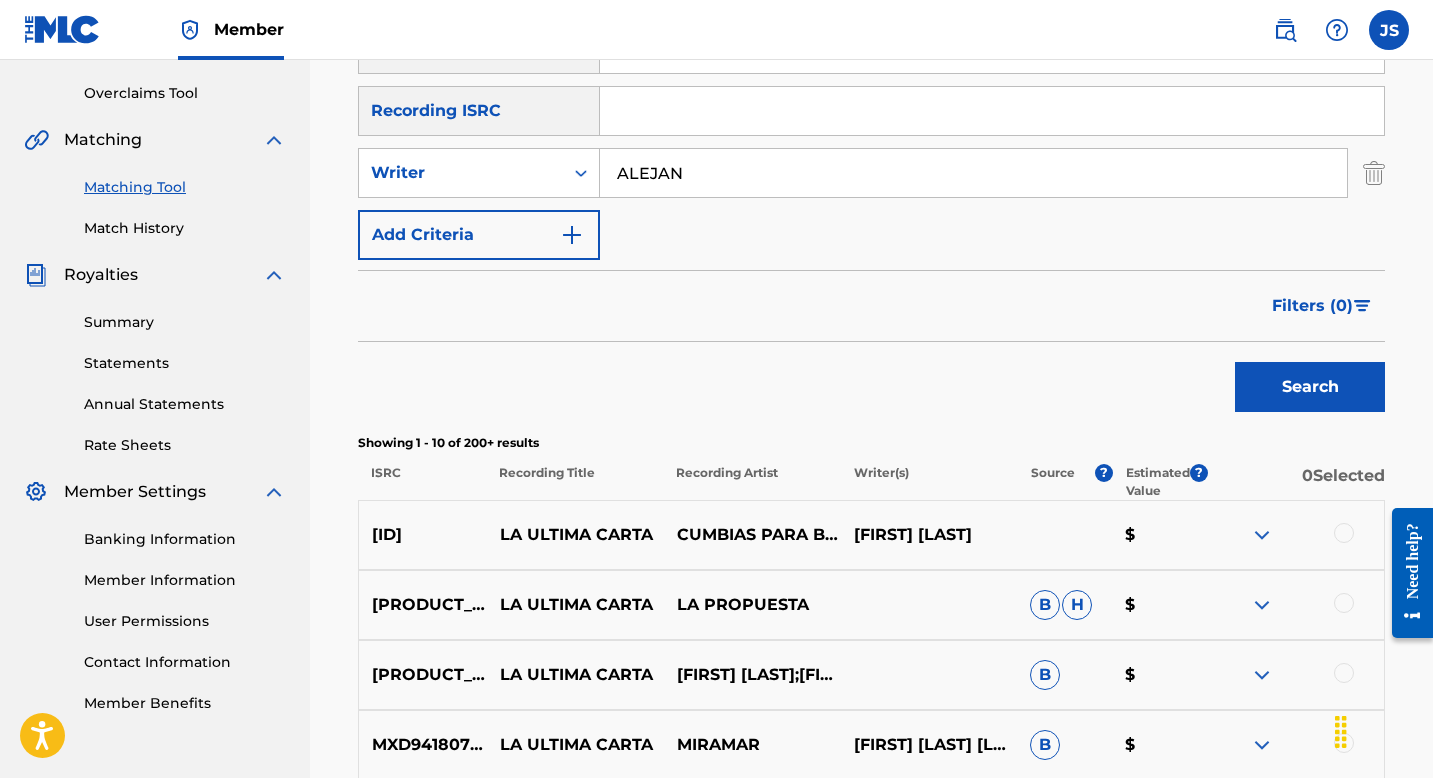 type on "[FIRST] [LAST]" 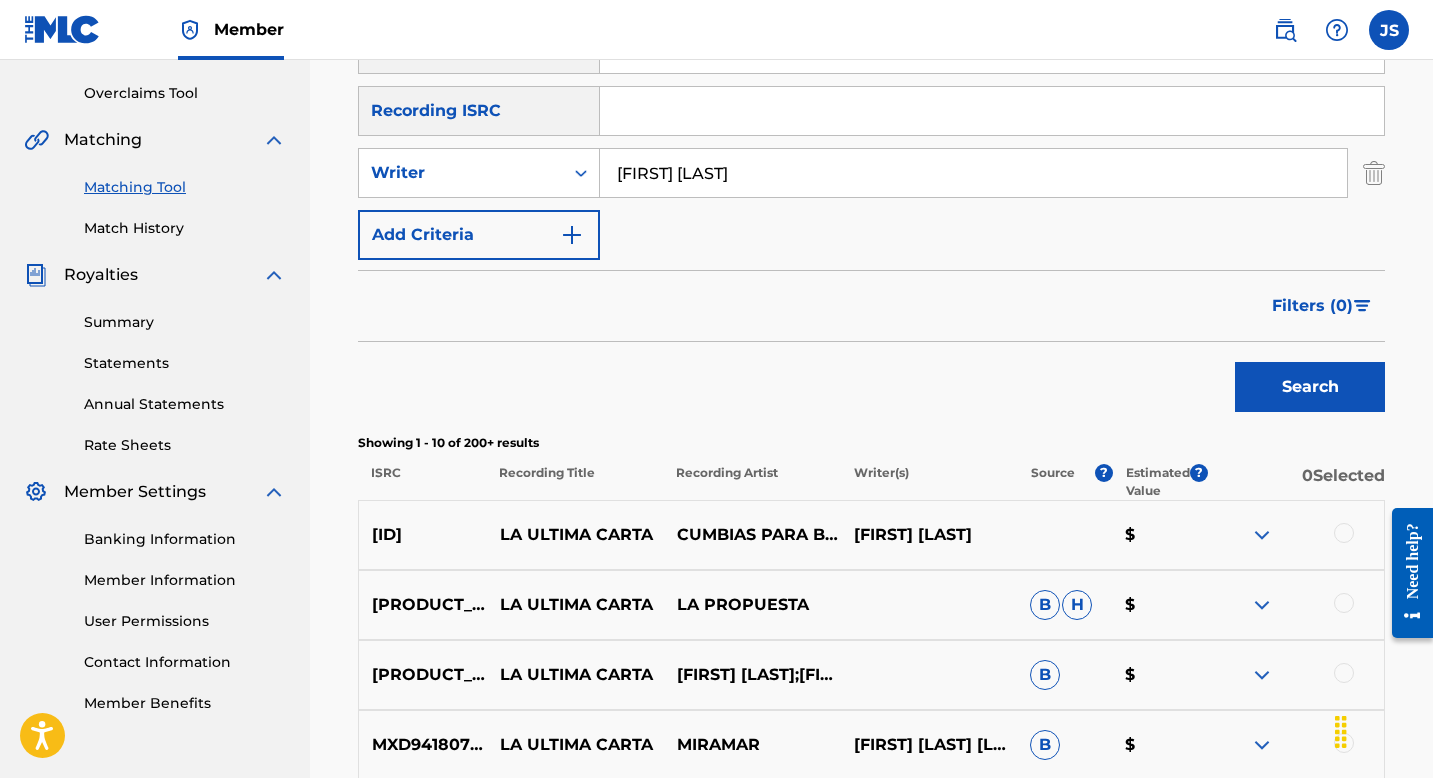 click on "Search" at bounding box center (1310, 387) 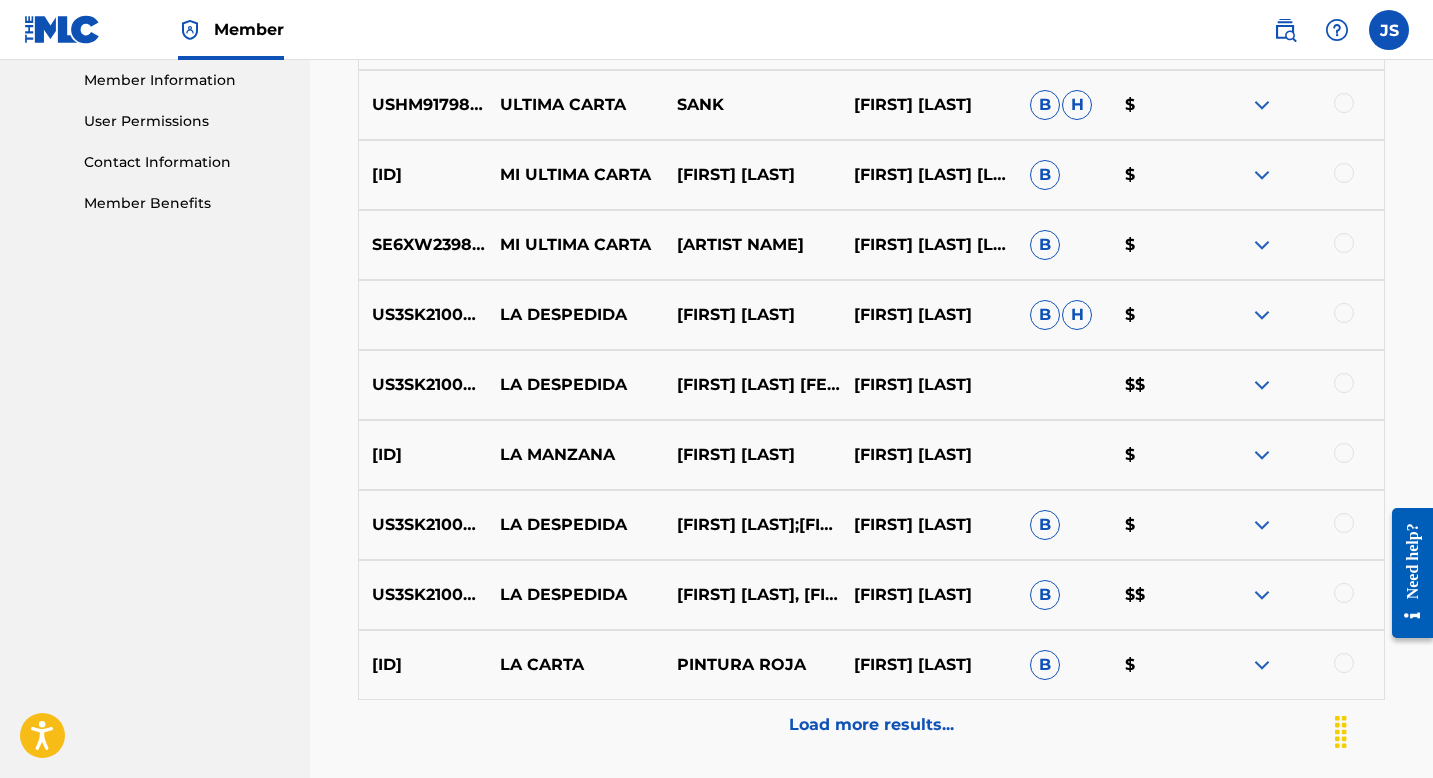 scroll, scrollTop: 928, scrollLeft: 0, axis: vertical 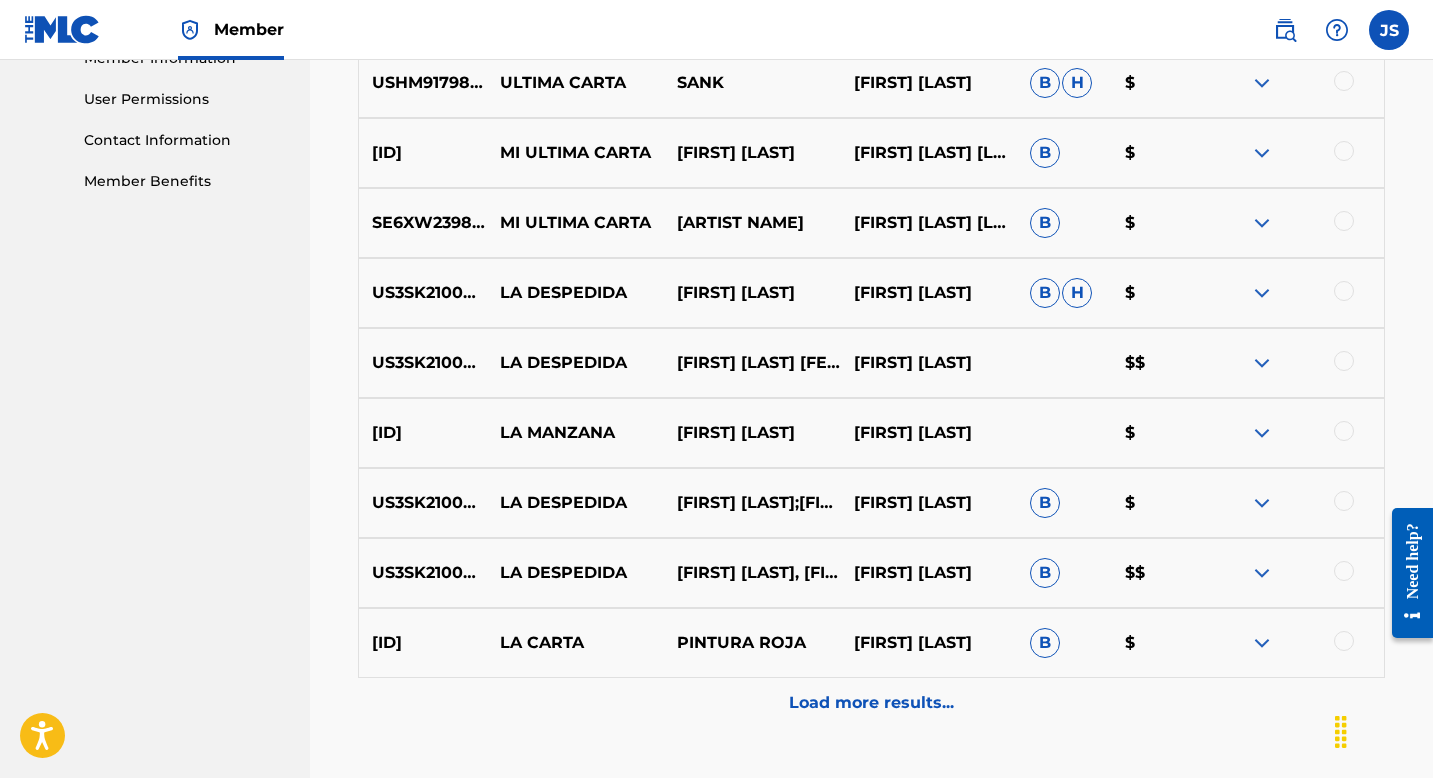 click on "Load more results..." at bounding box center (871, 703) 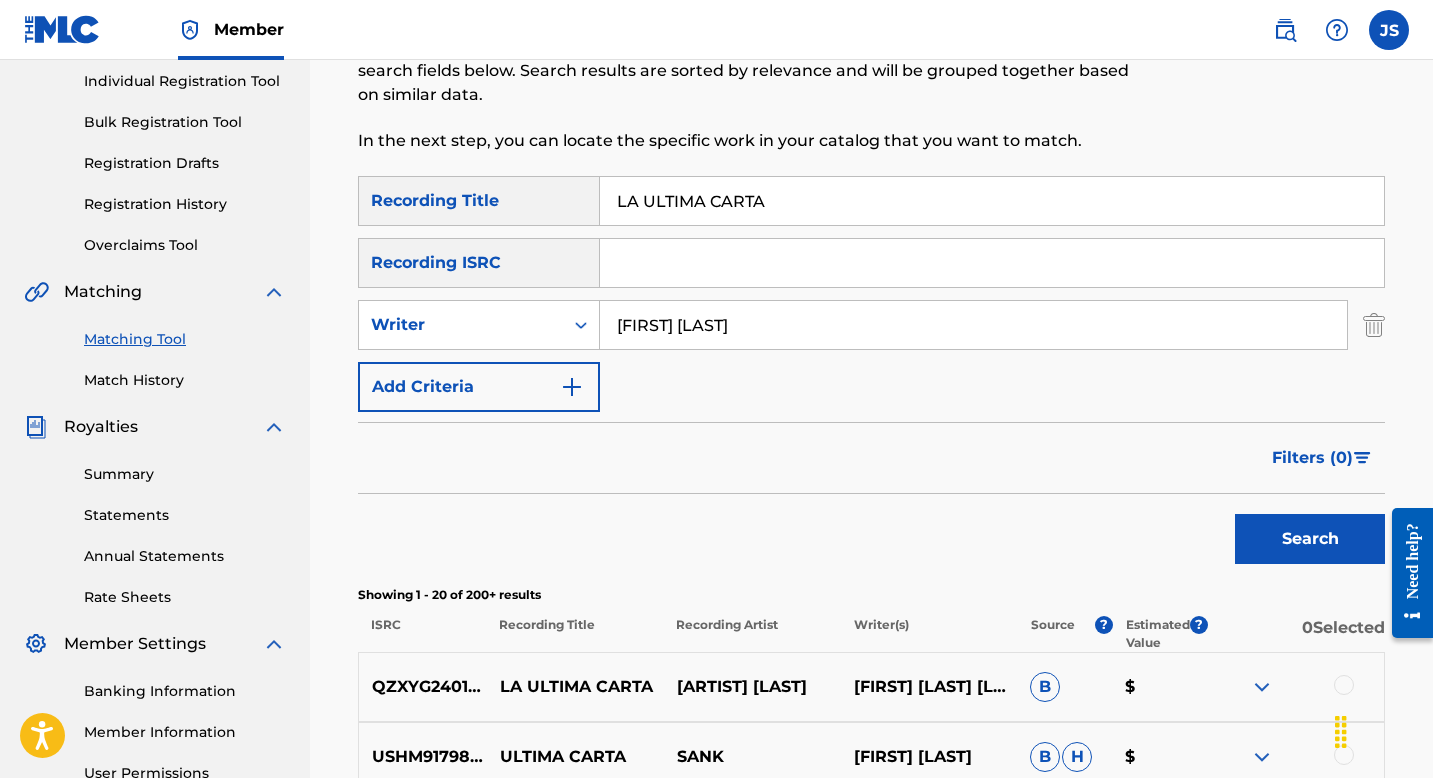 scroll, scrollTop: 241, scrollLeft: 0, axis: vertical 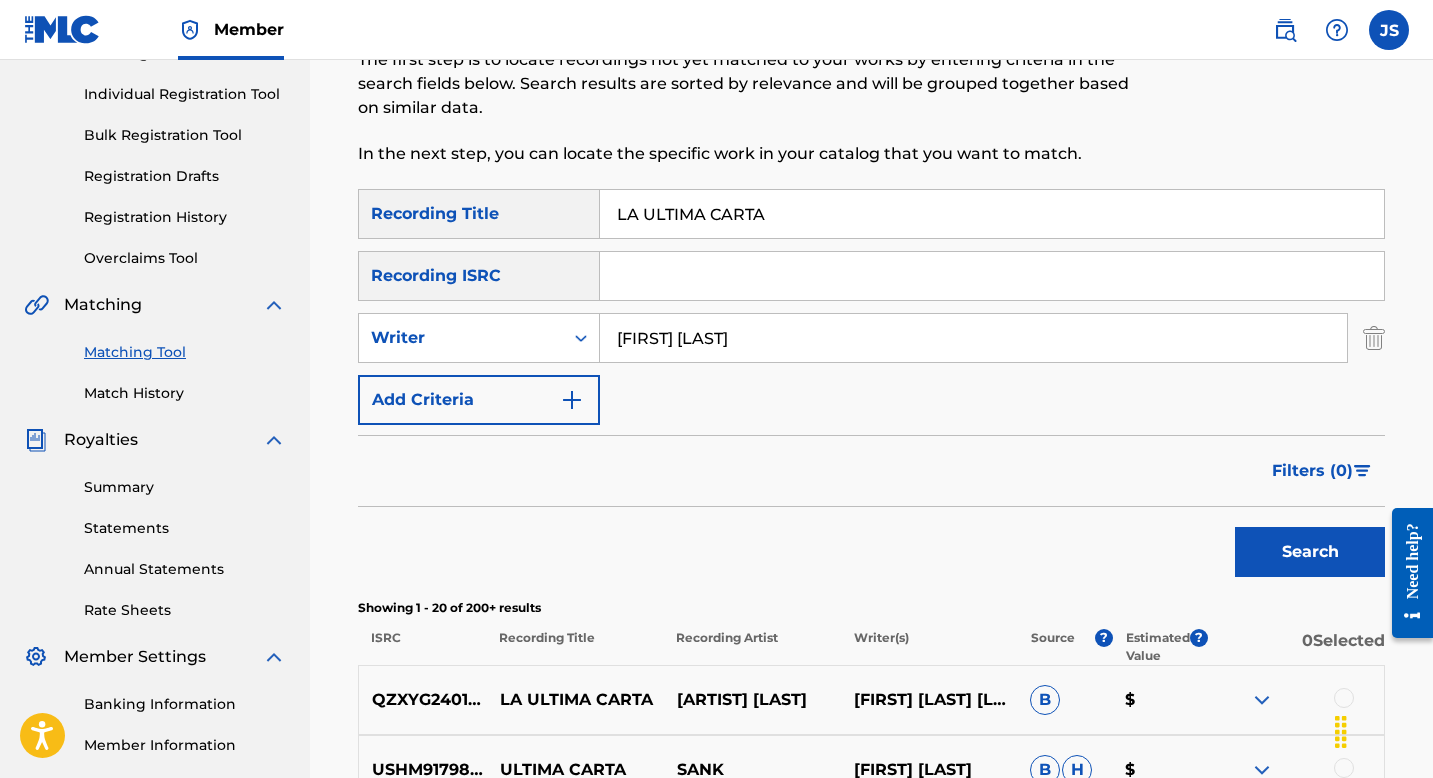click on "LA ULTIMA CARTA" at bounding box center [992, 214] 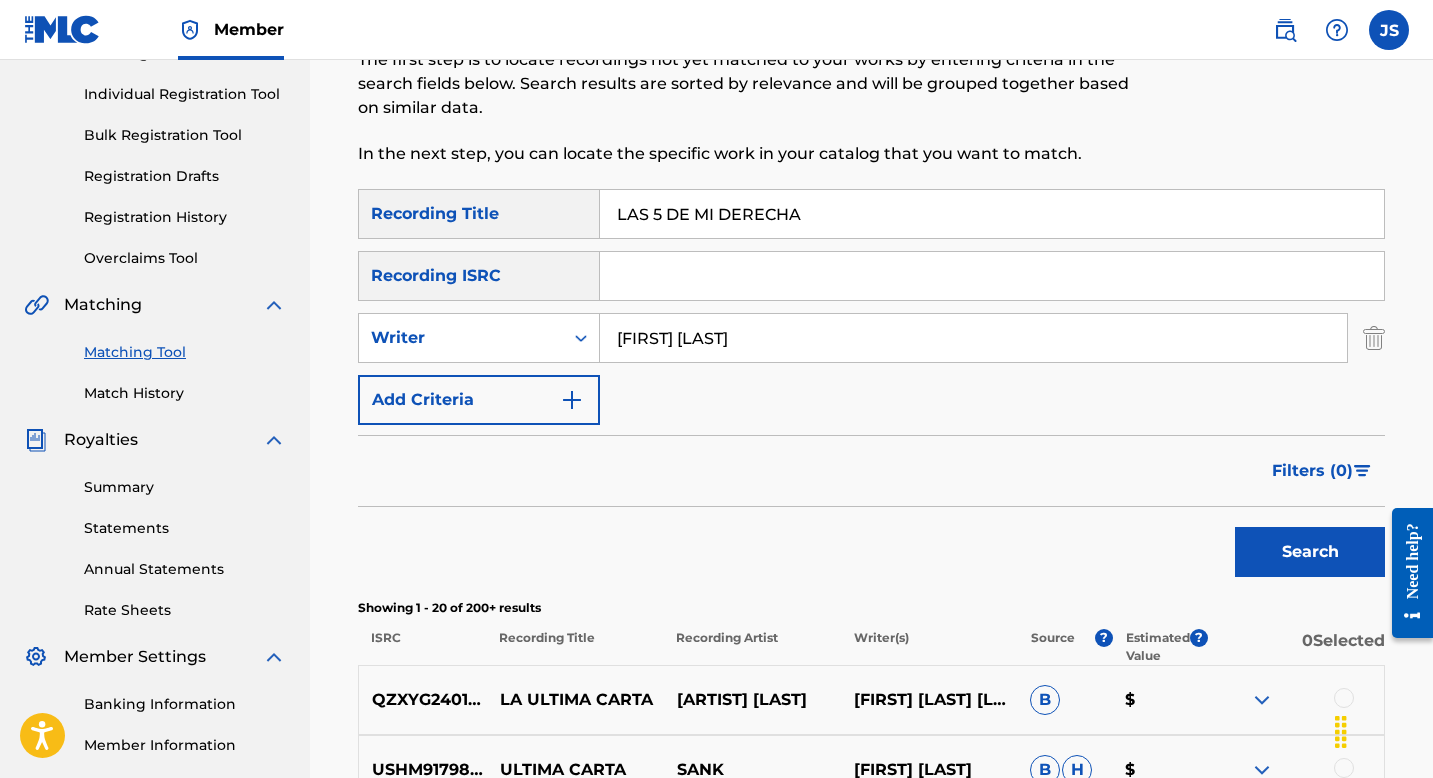 click on "Search" at bounding box center (1310, 552) 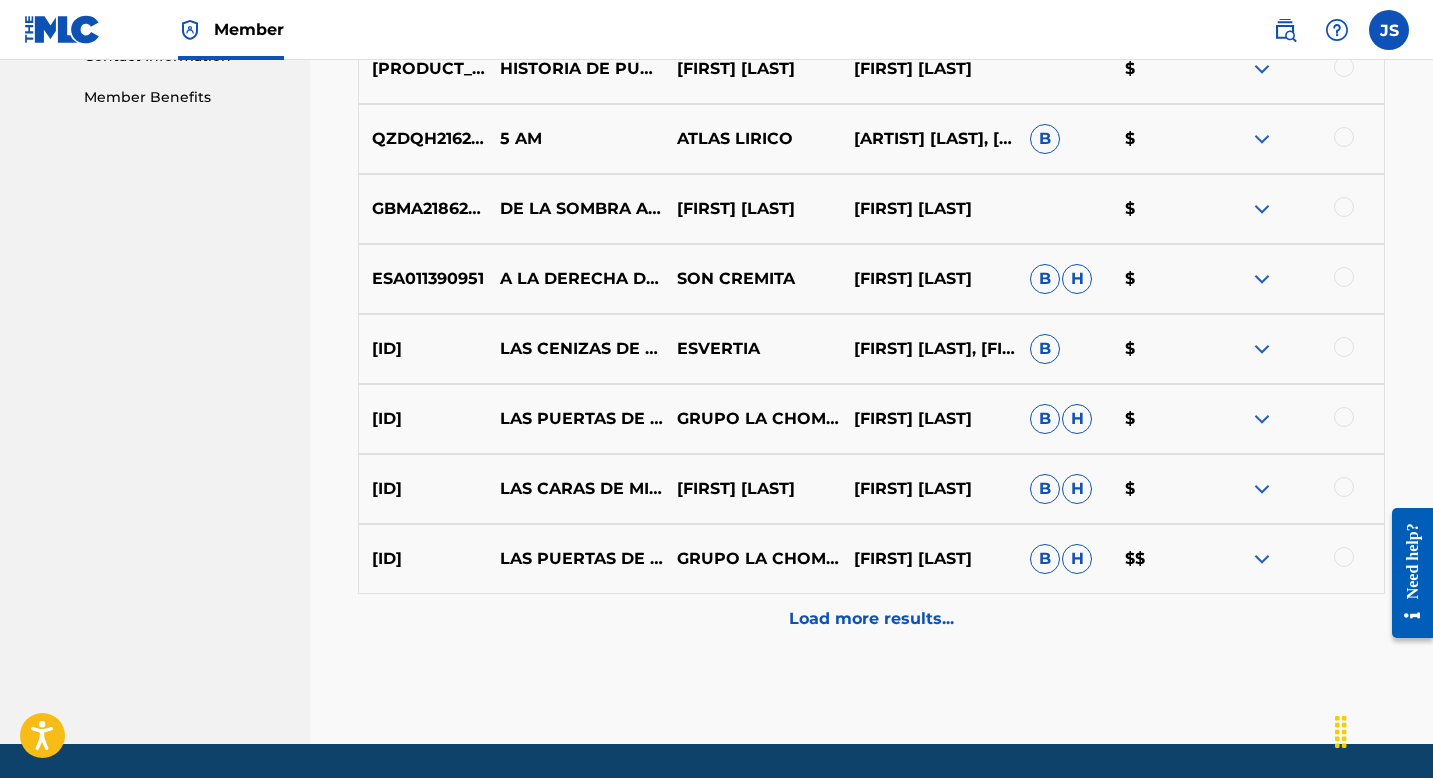 scroll, scrollTop: 1015, scrollLeft: 0, axis: vertical 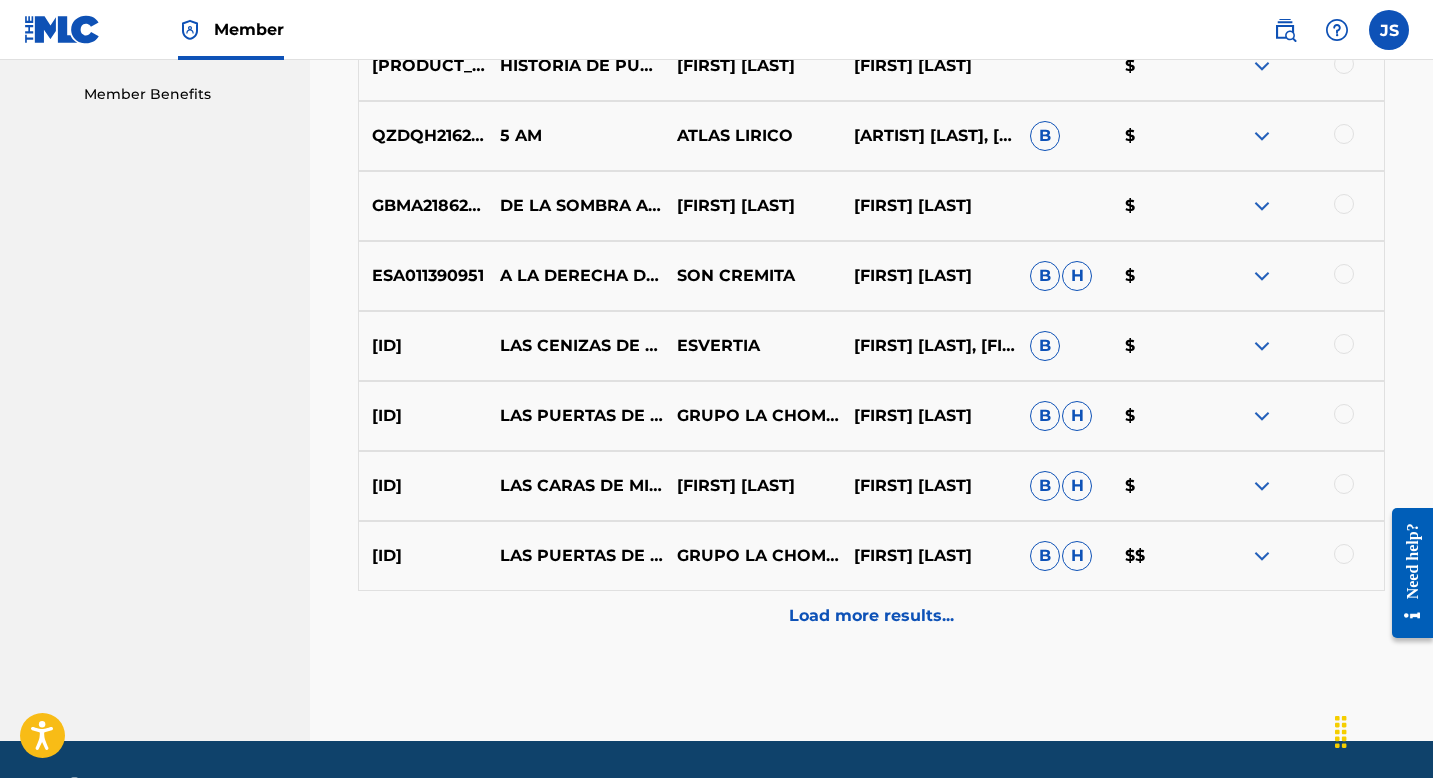 click on "Load more results..." at bounding box center (871, 616) 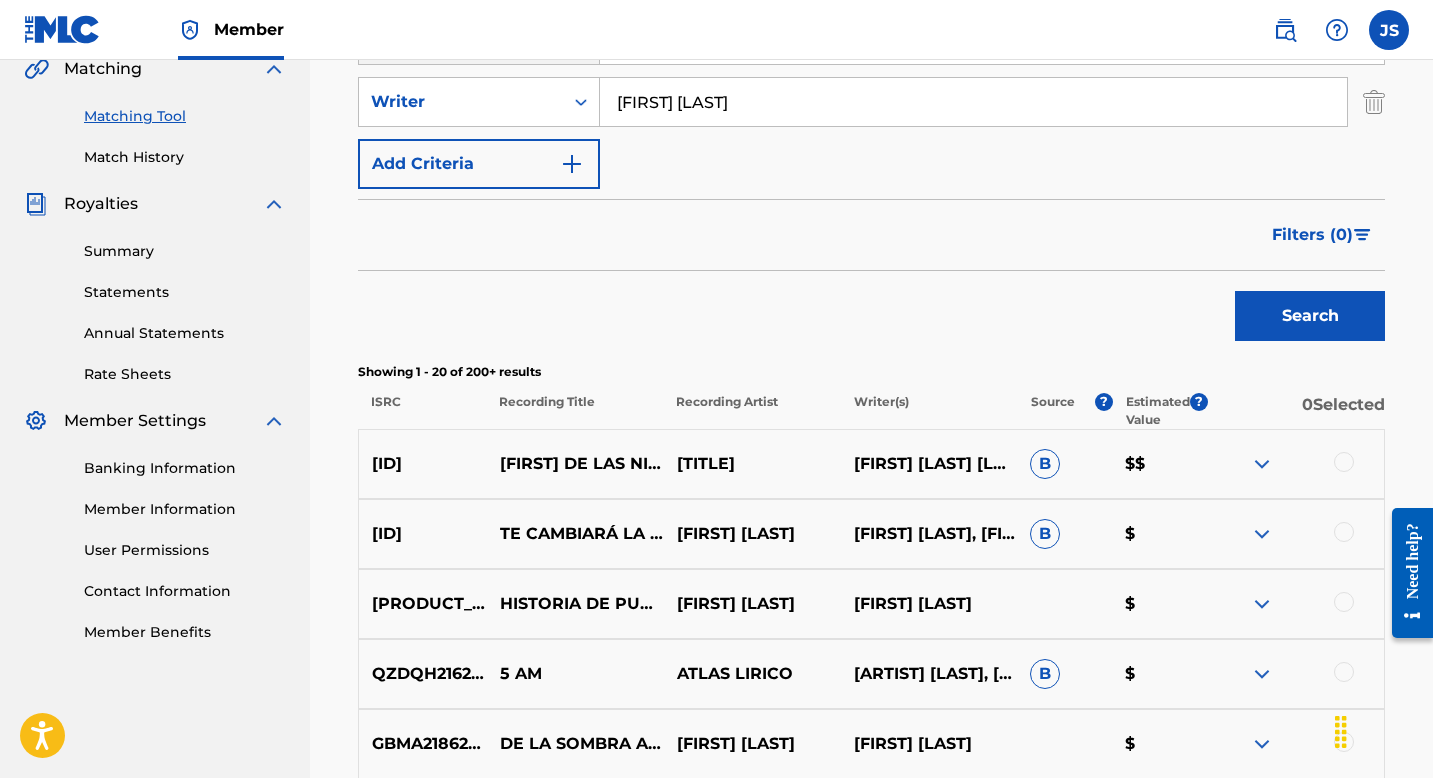 scroll, scrollTop: 0, scrollLeft: 0, axis: both 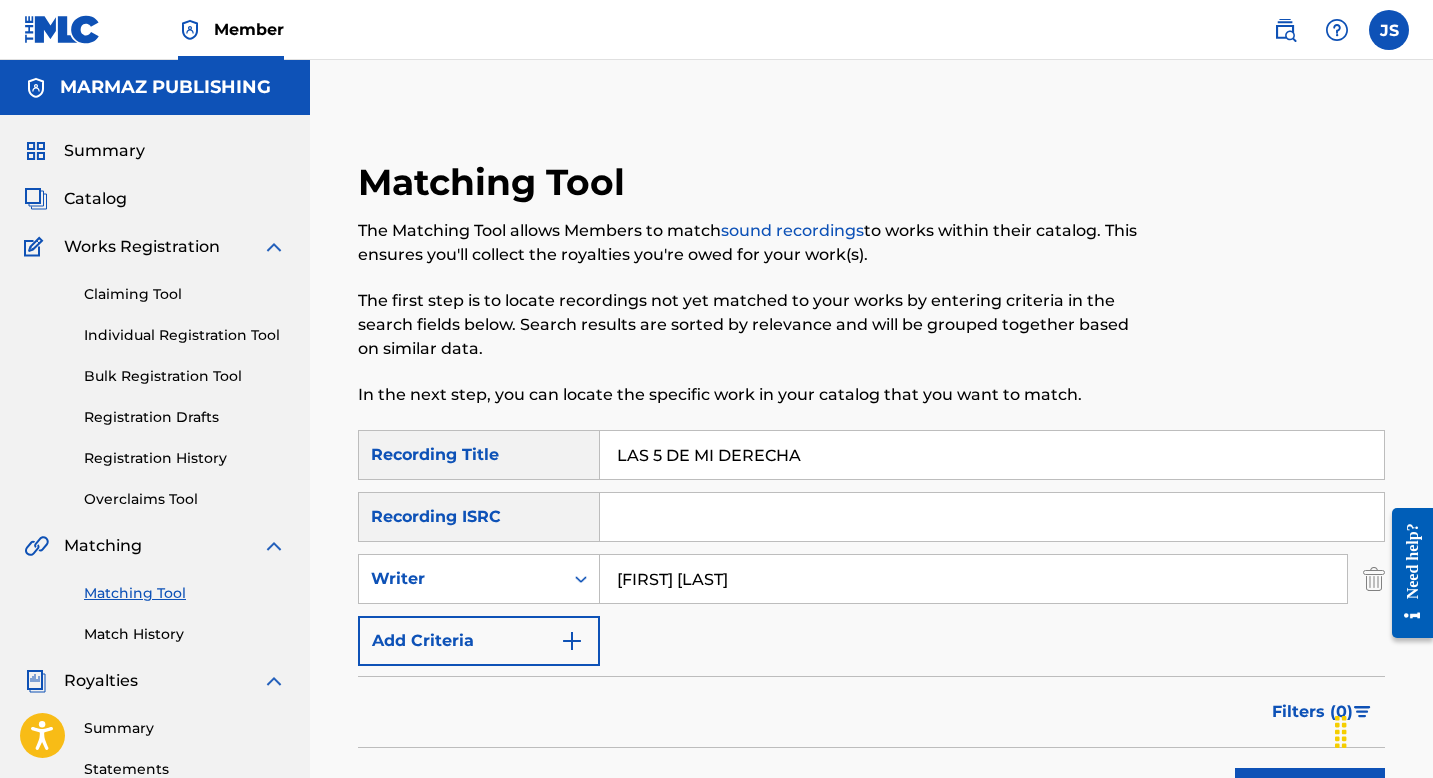 click on "LAS 5 DE MI DERECHA" at bounding box center [992, 455] 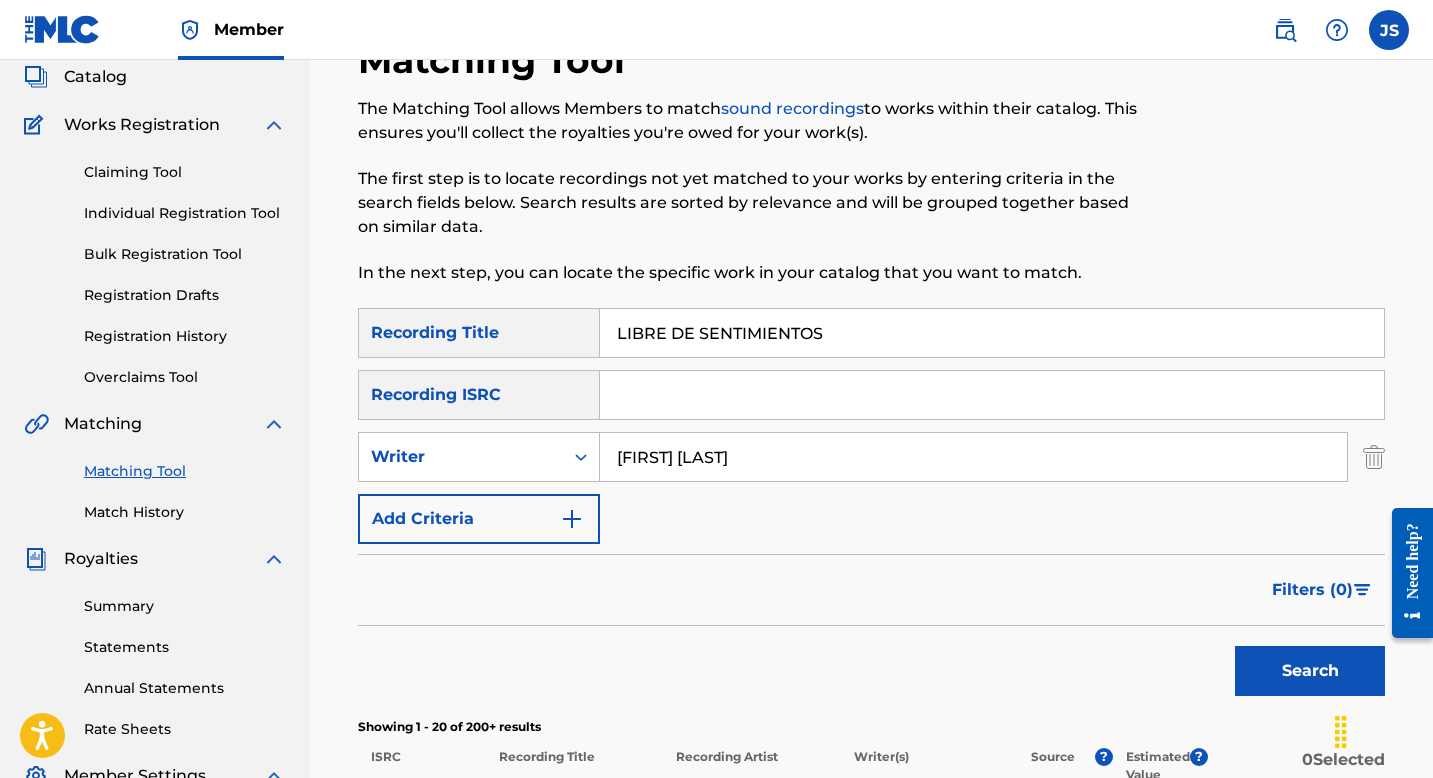 scroll, scrollTop: 239, scrollLeft: 0, axis: vertical 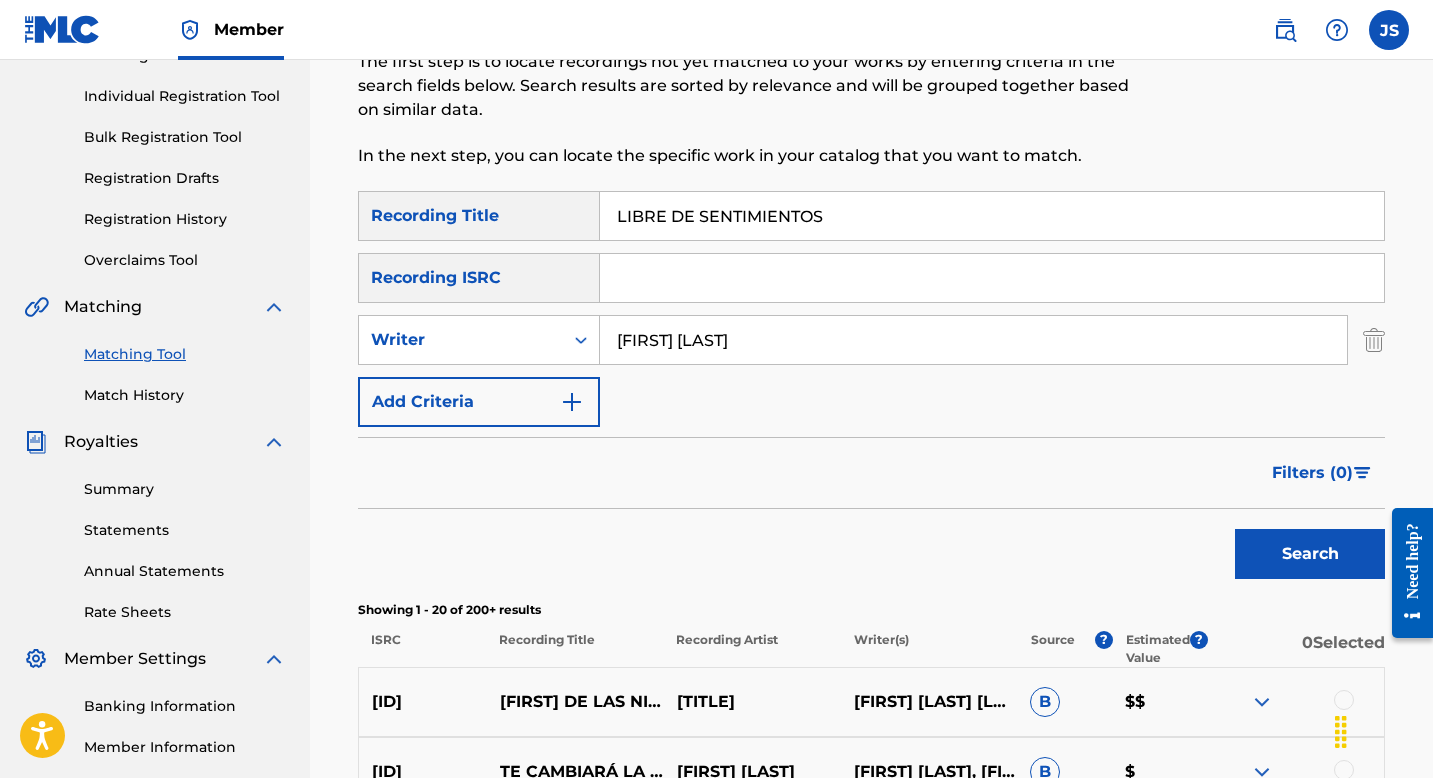click on "Search" at bounding box center [1310, 554] 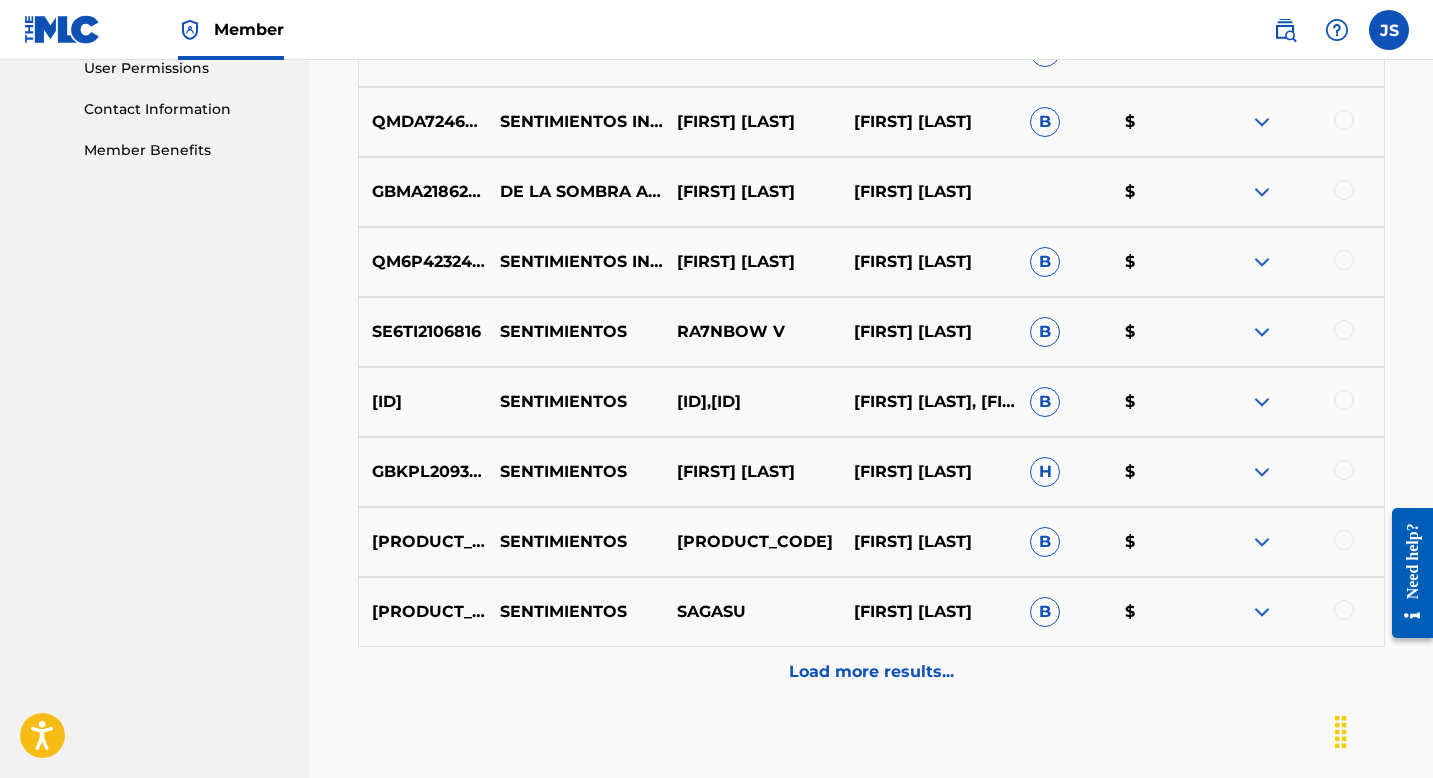 scroll, scrollTop: 1074, scrollLeft: 0, axis: vertical 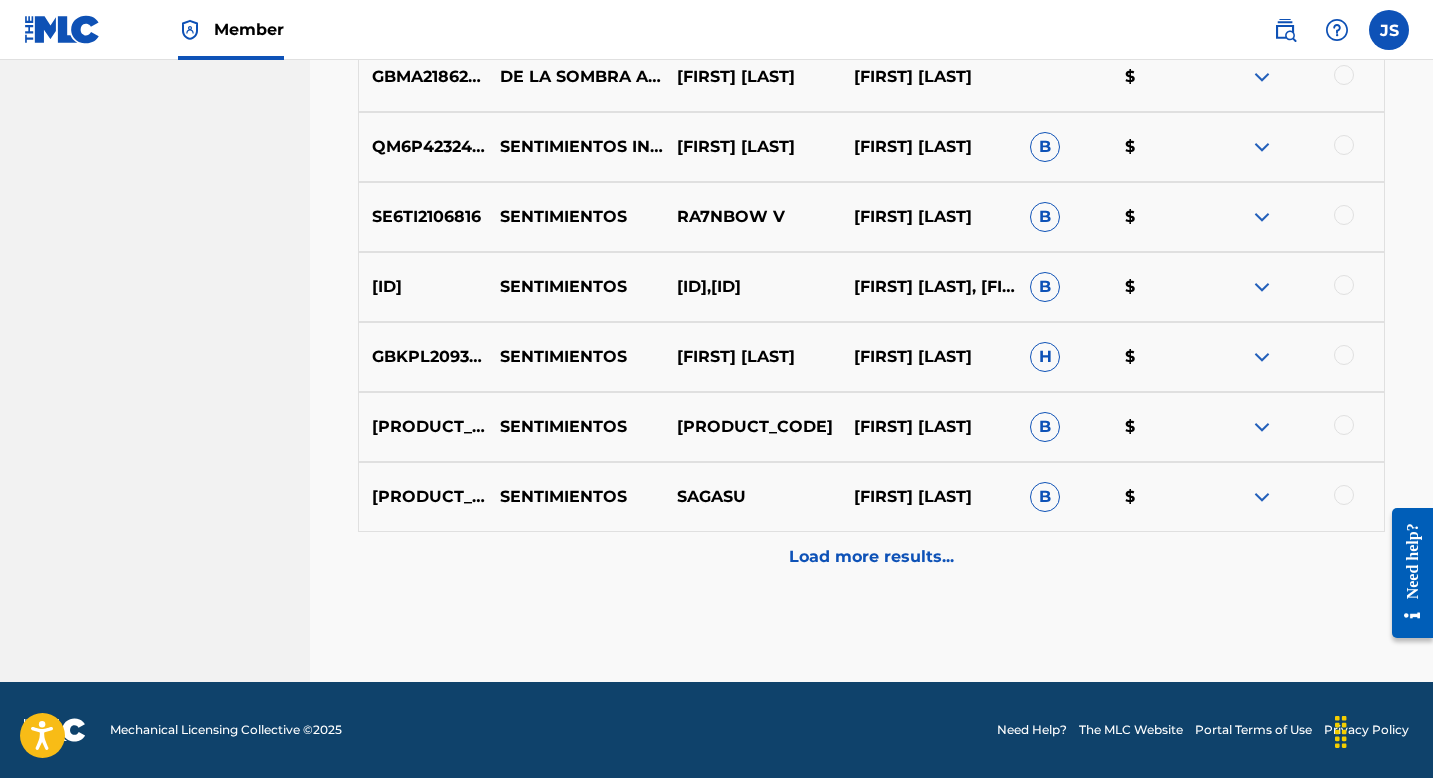 click on "Load more results..." at bounding box center [871, 557] 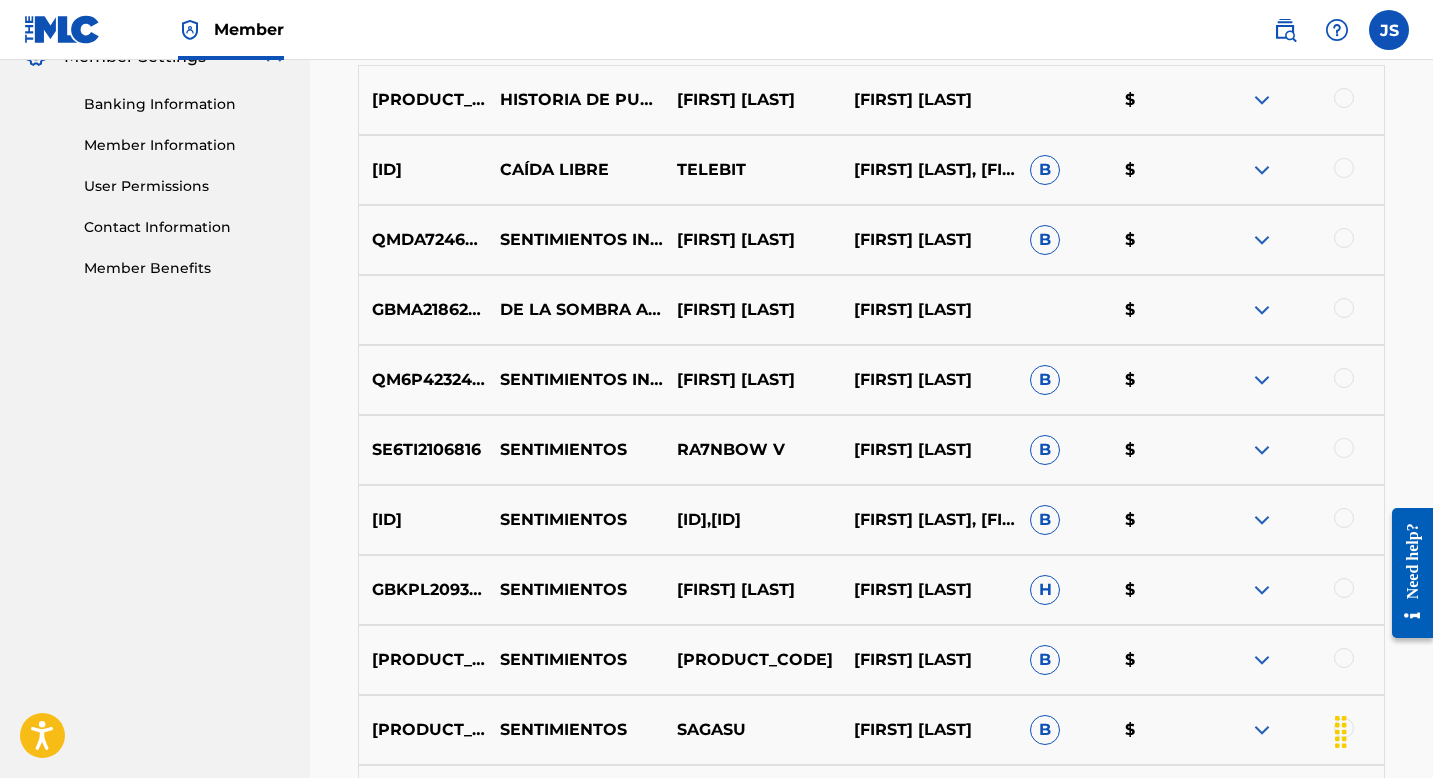 scroll, scrollTop: 857, scrollLeft: 0, axis: vertical 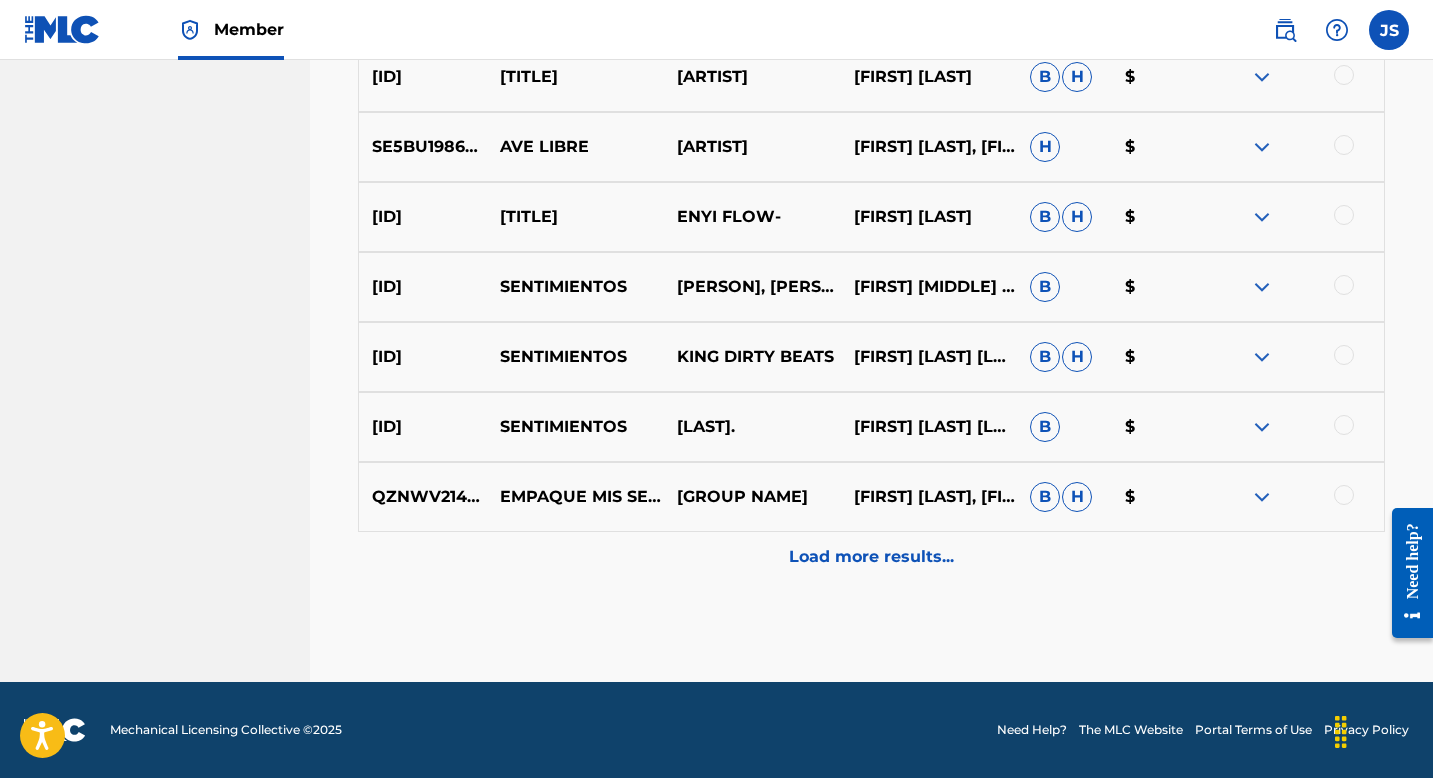 click on "Load more results..." at bounding box center [871, 557] 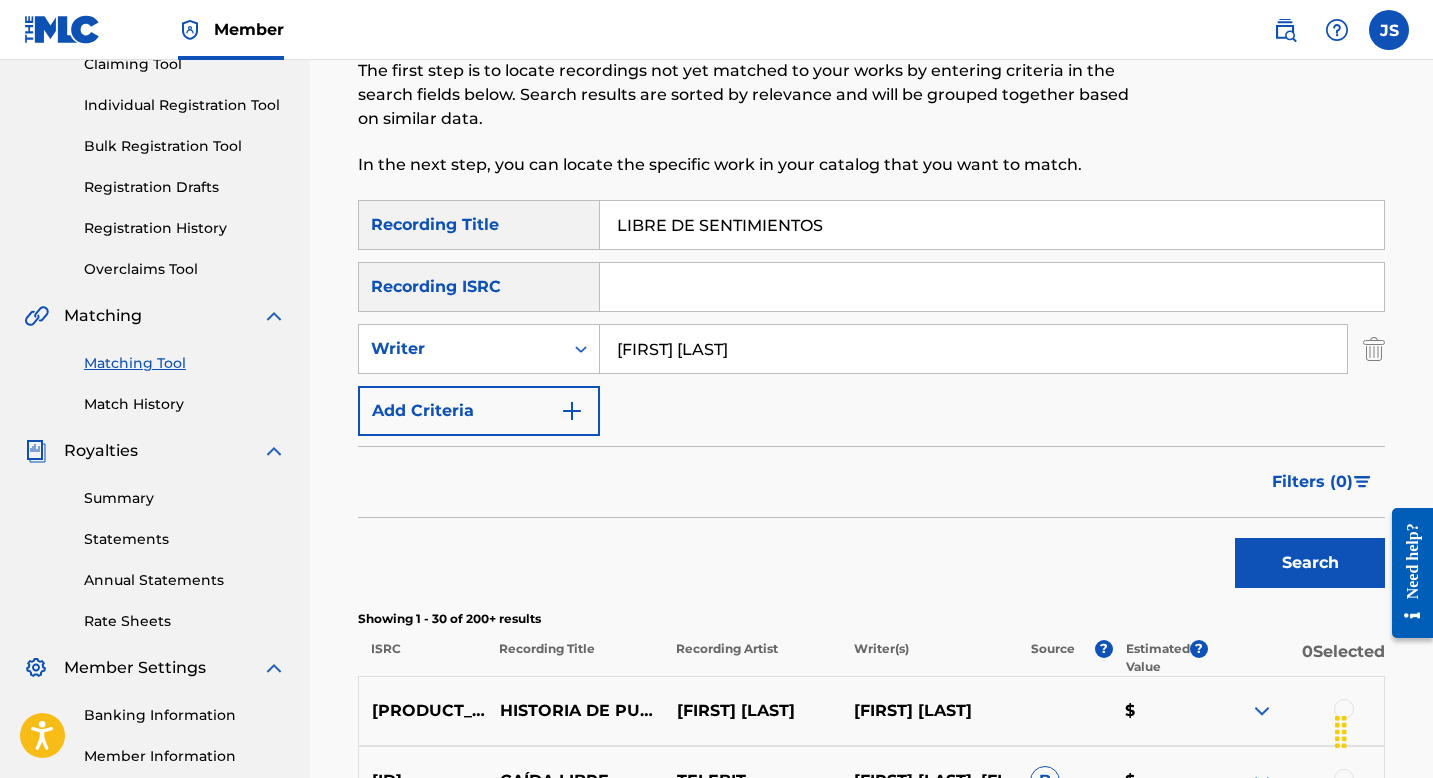 scroll, scrollTop: 0, scrollLeft: 0, axis: both 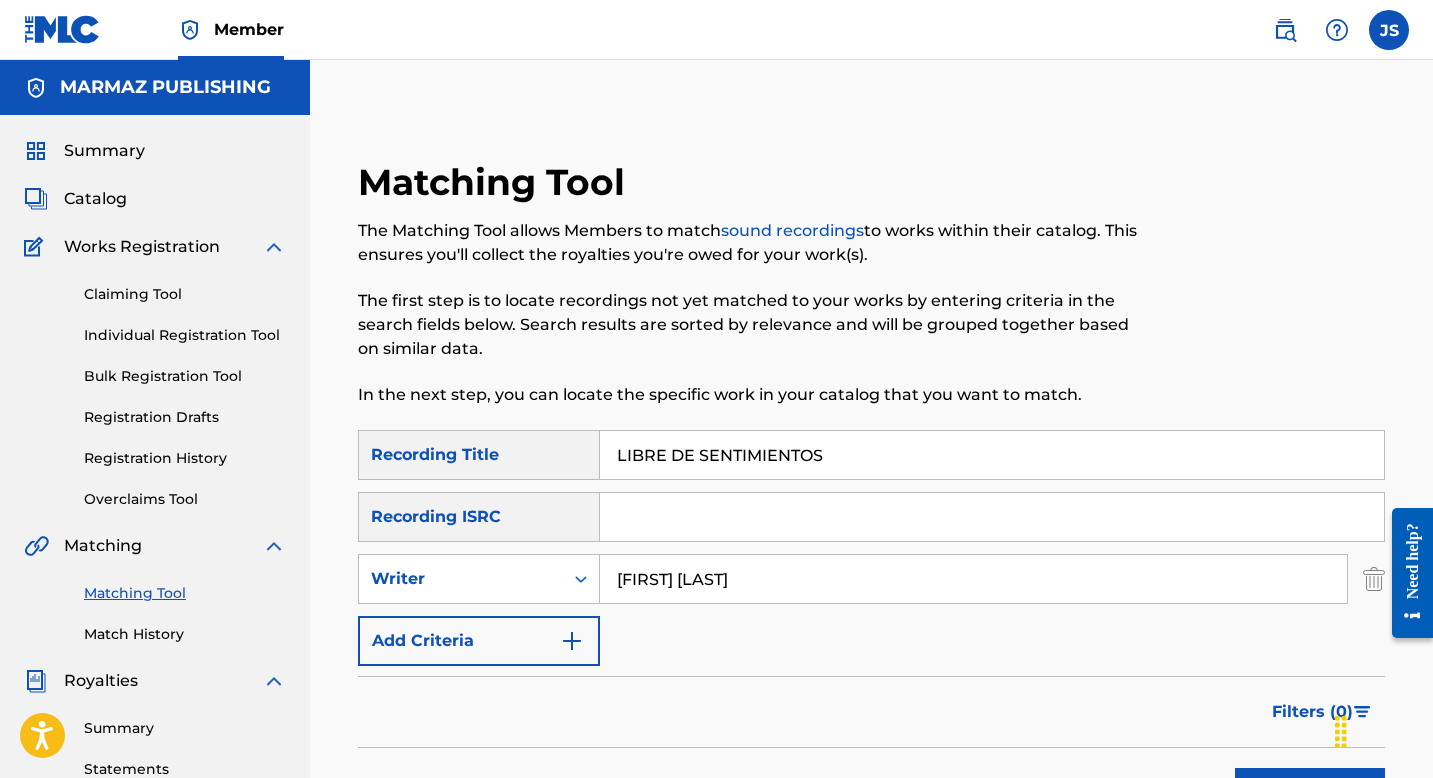 click on "LIBRE DE SENTIMIENTOS" at bounding box center [992, 455] 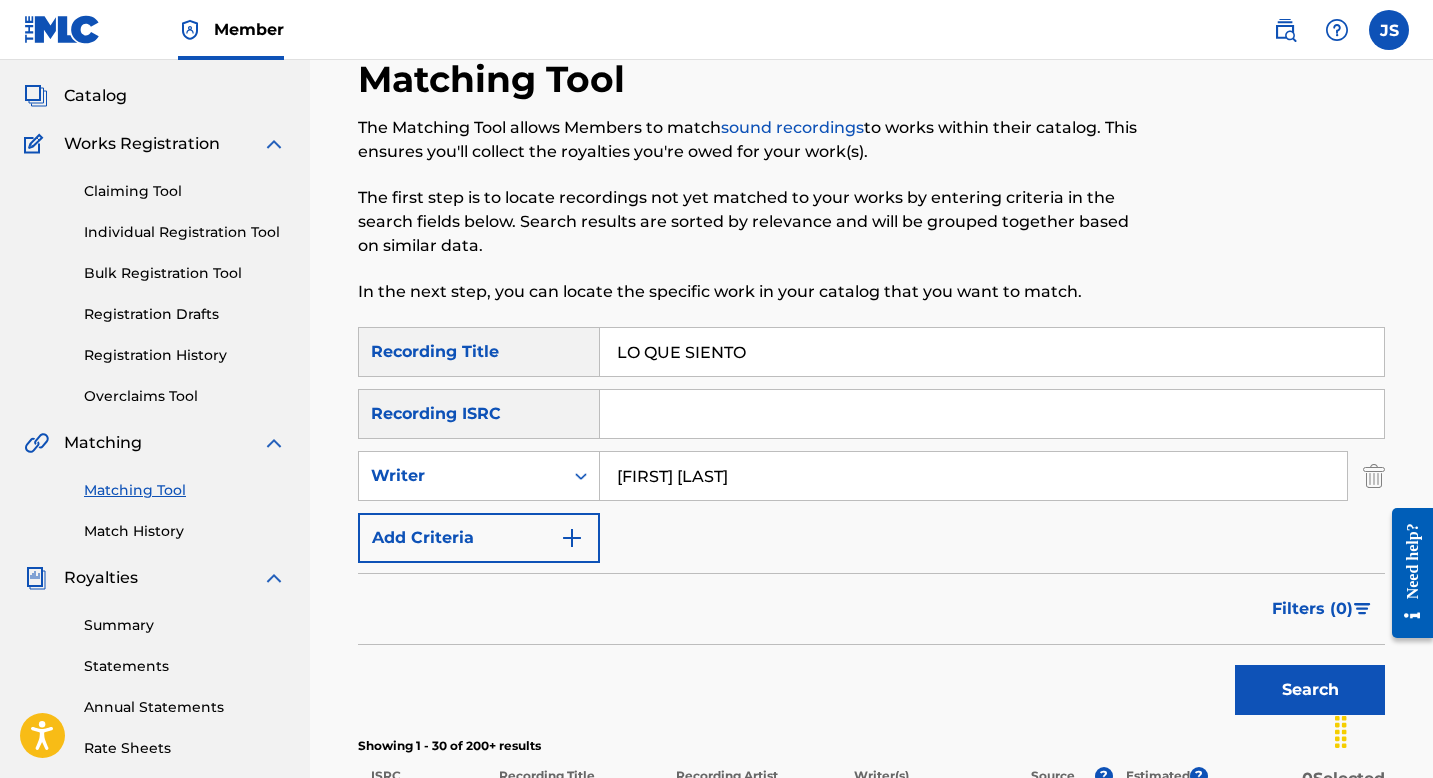 scroll, scrollTop: 142, scrollLeft: 0, axis: vertical 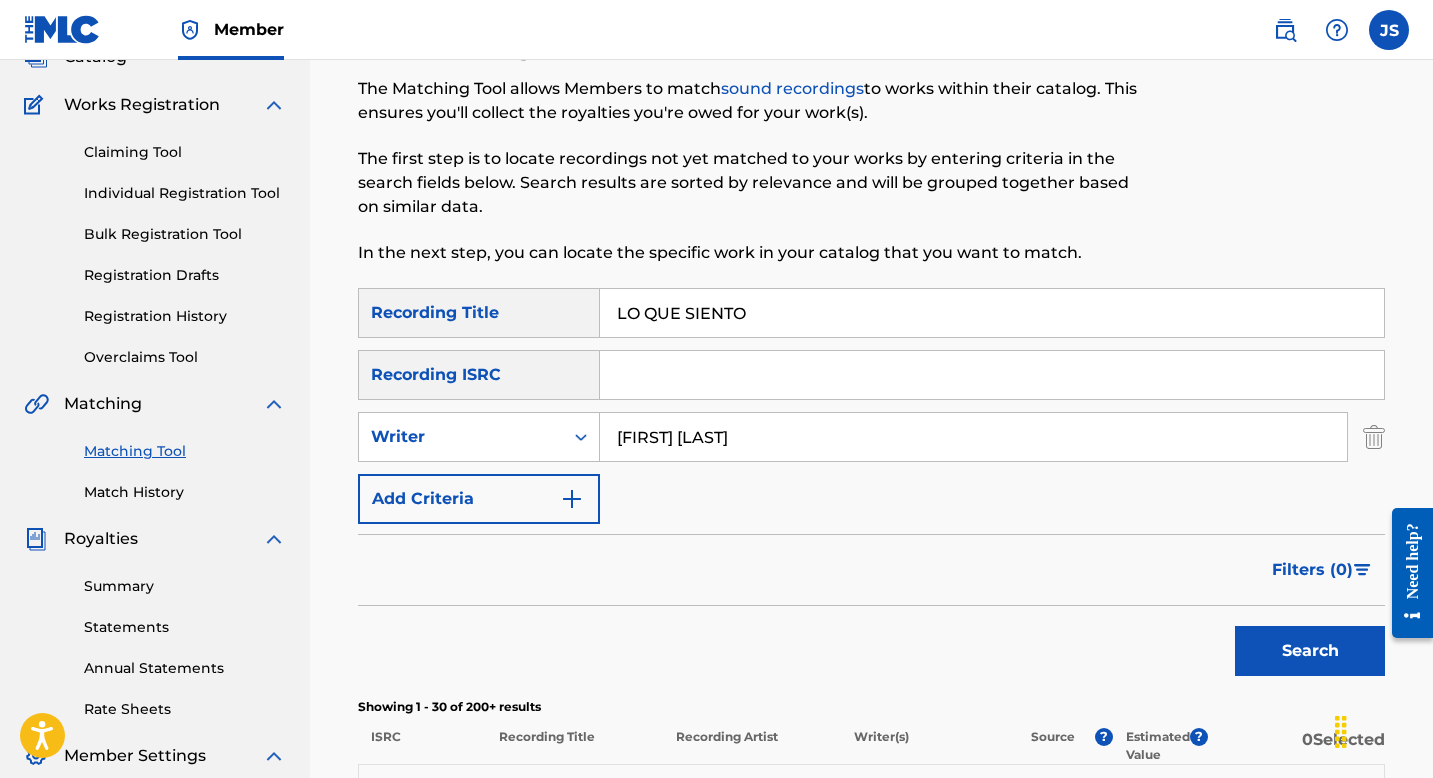click on "Search" at bounding box center (1310, 651) 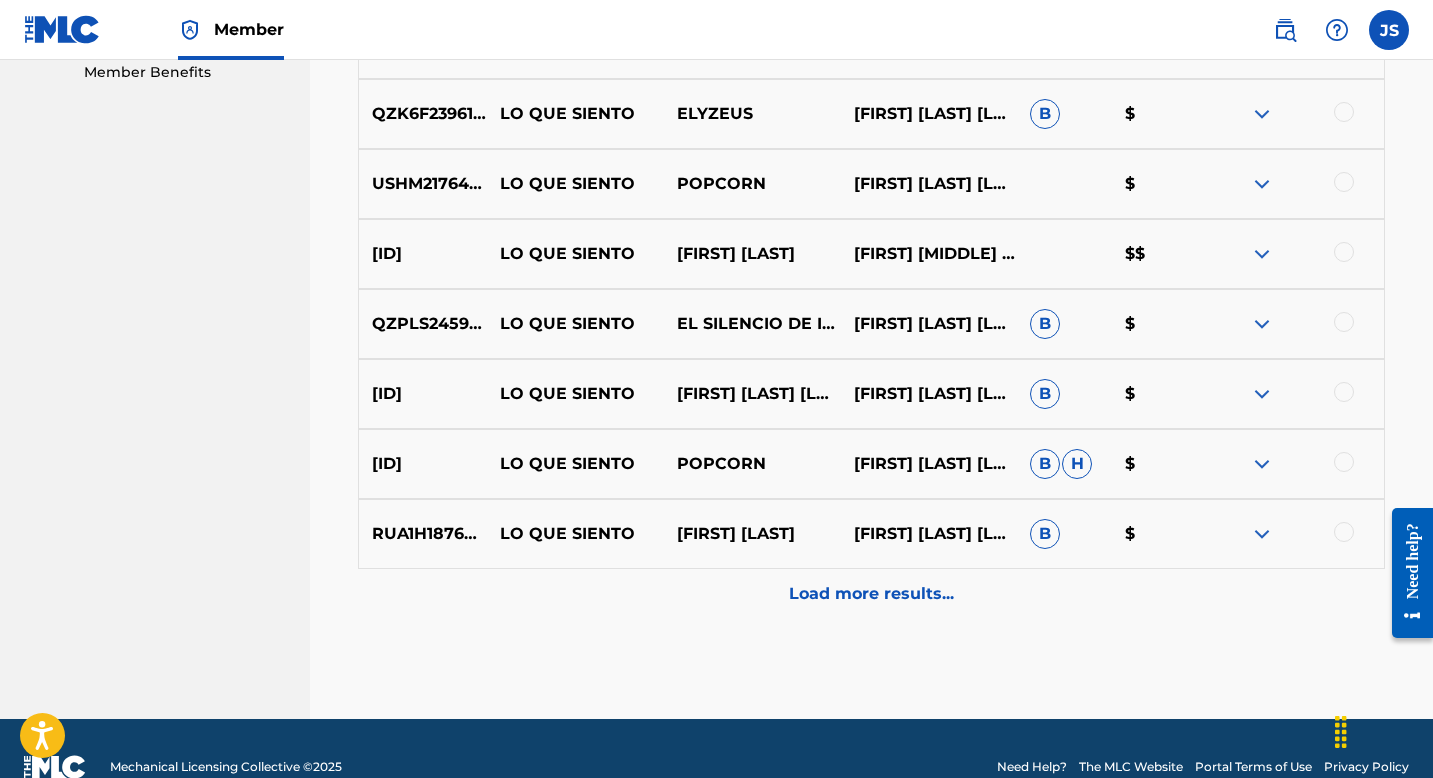 scroll, scrollTop: 1074, scrollLeft: 0, axis: vertical 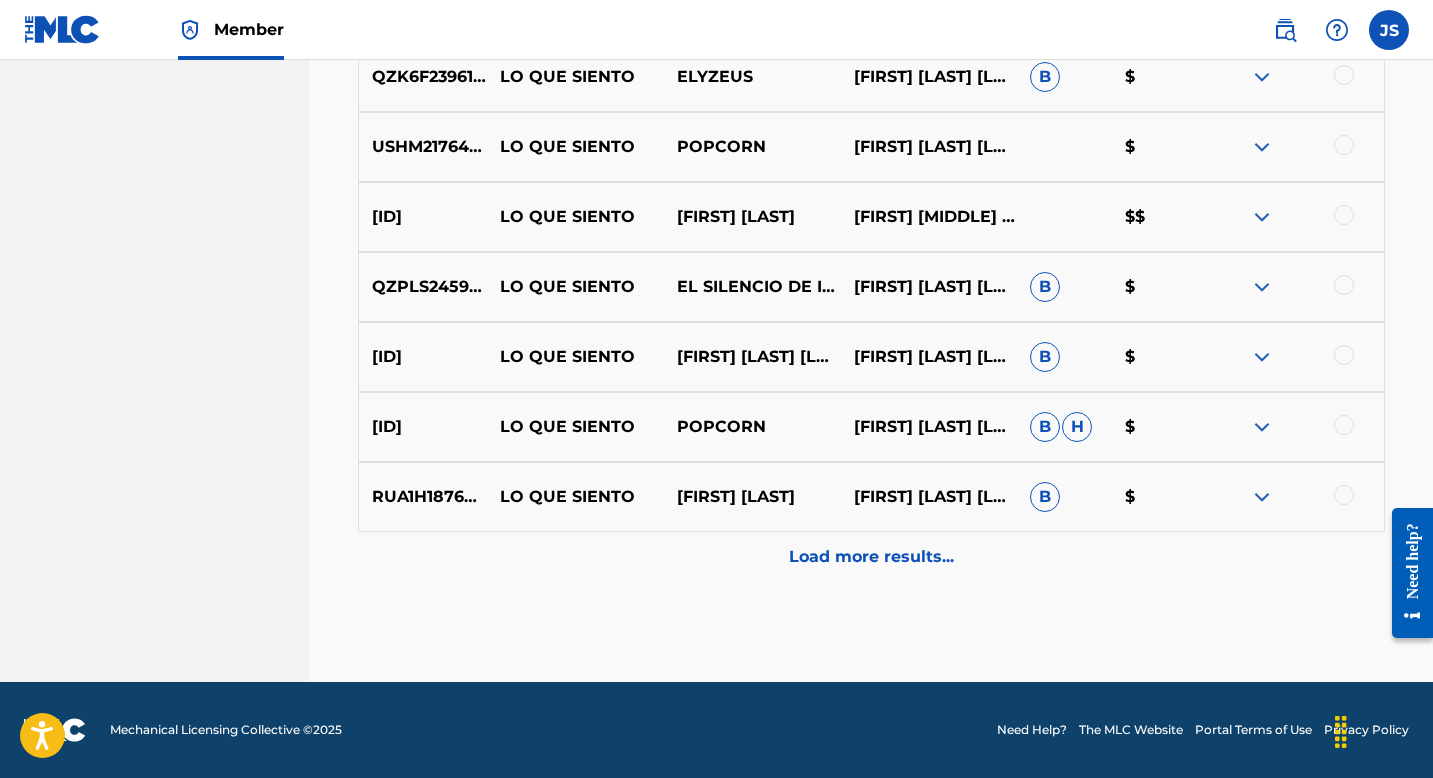 click on "Load more results..." at bounding box center [871, 557] 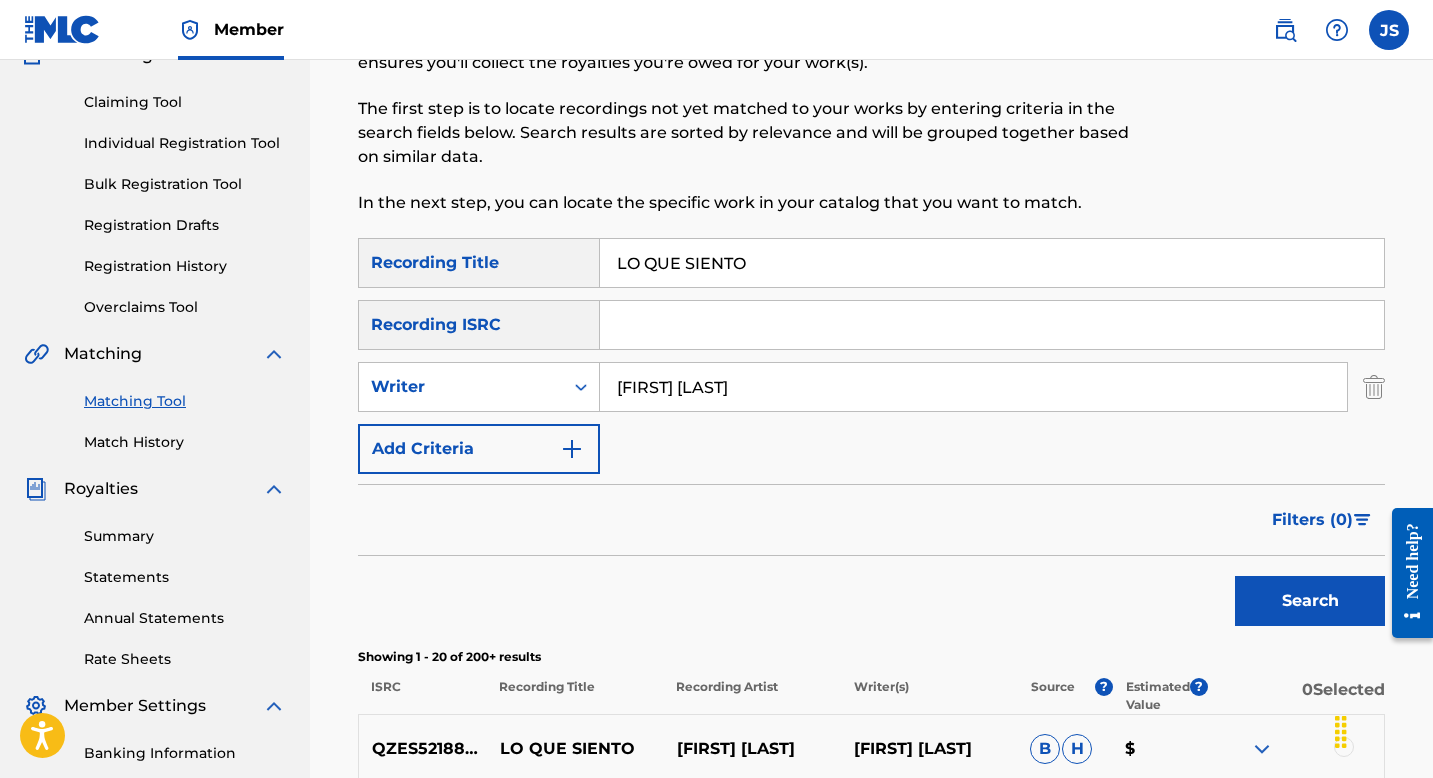 scroll, scrollTop: 0, scrollLeft: 0, axis: both 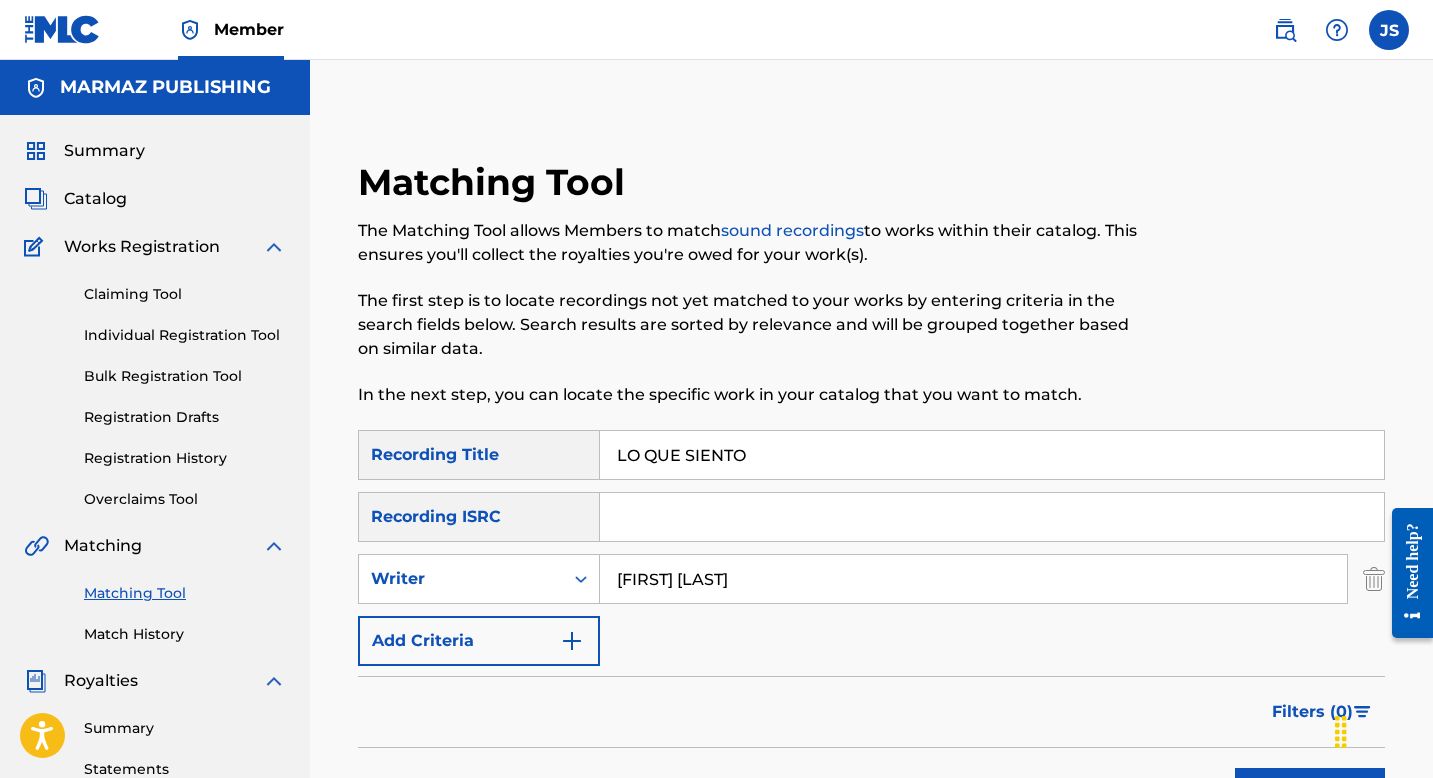 click on "LO QUE SIENTO" at bounding box center [992, 455] 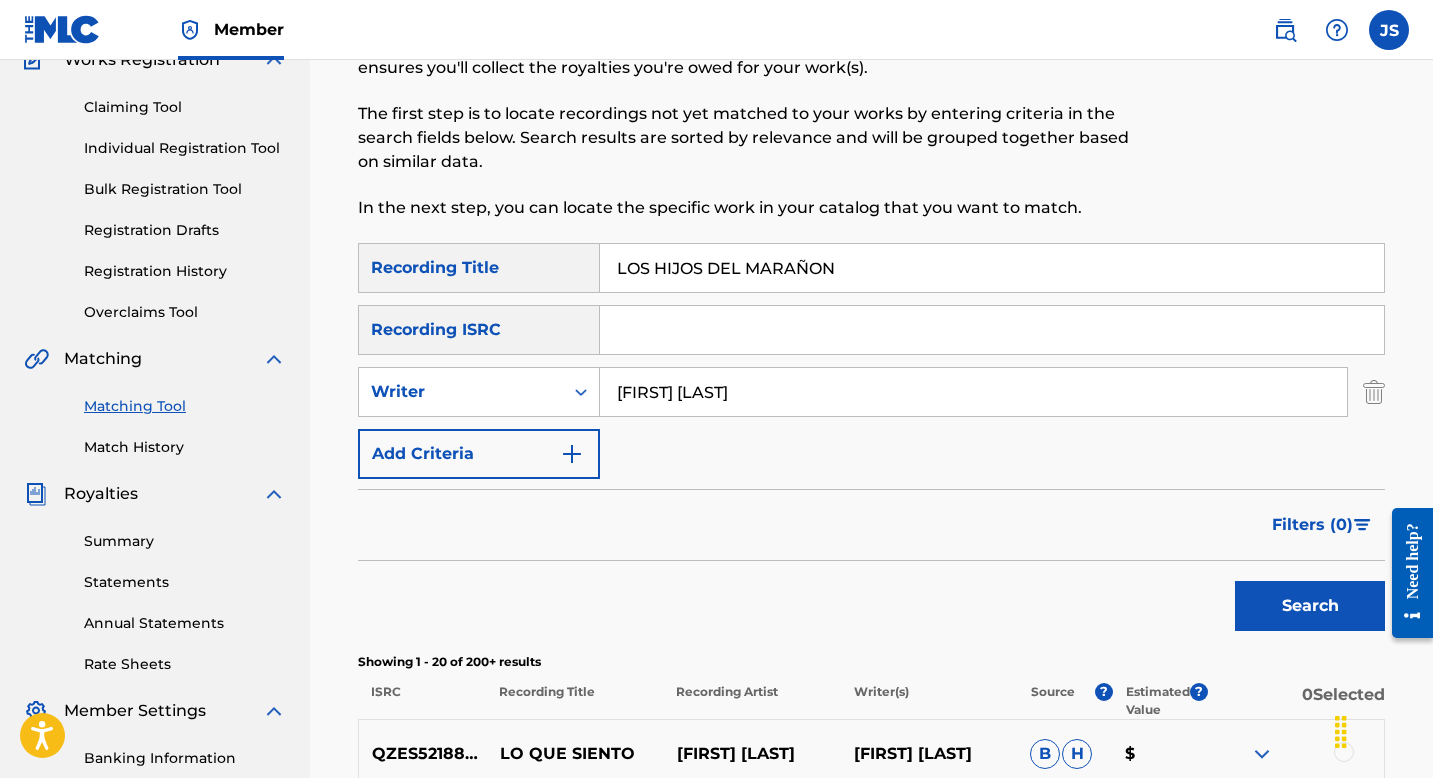 scroll, scrollTop: 202, scrollLeft: 0, axis: vertical 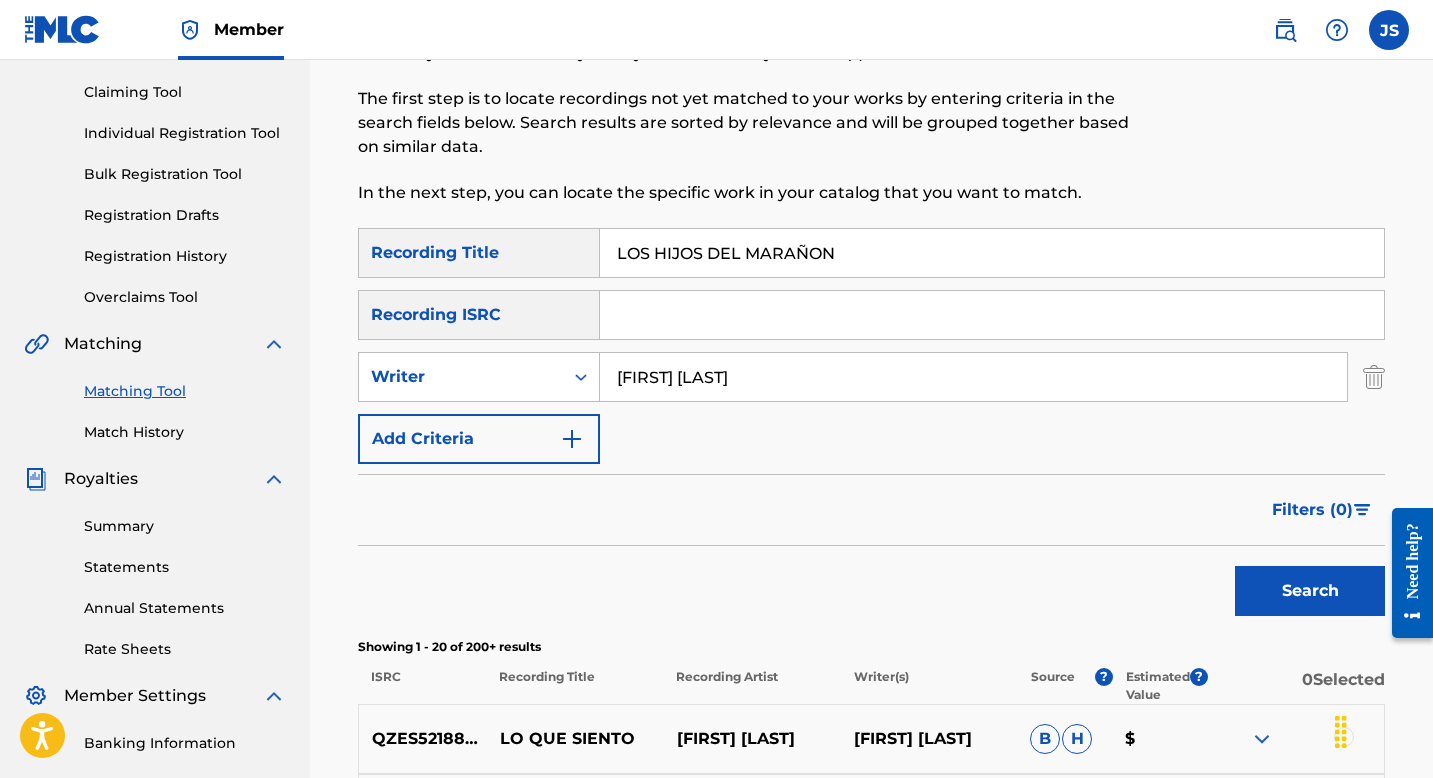 click on "Search" at bounding box center [1310, 591] 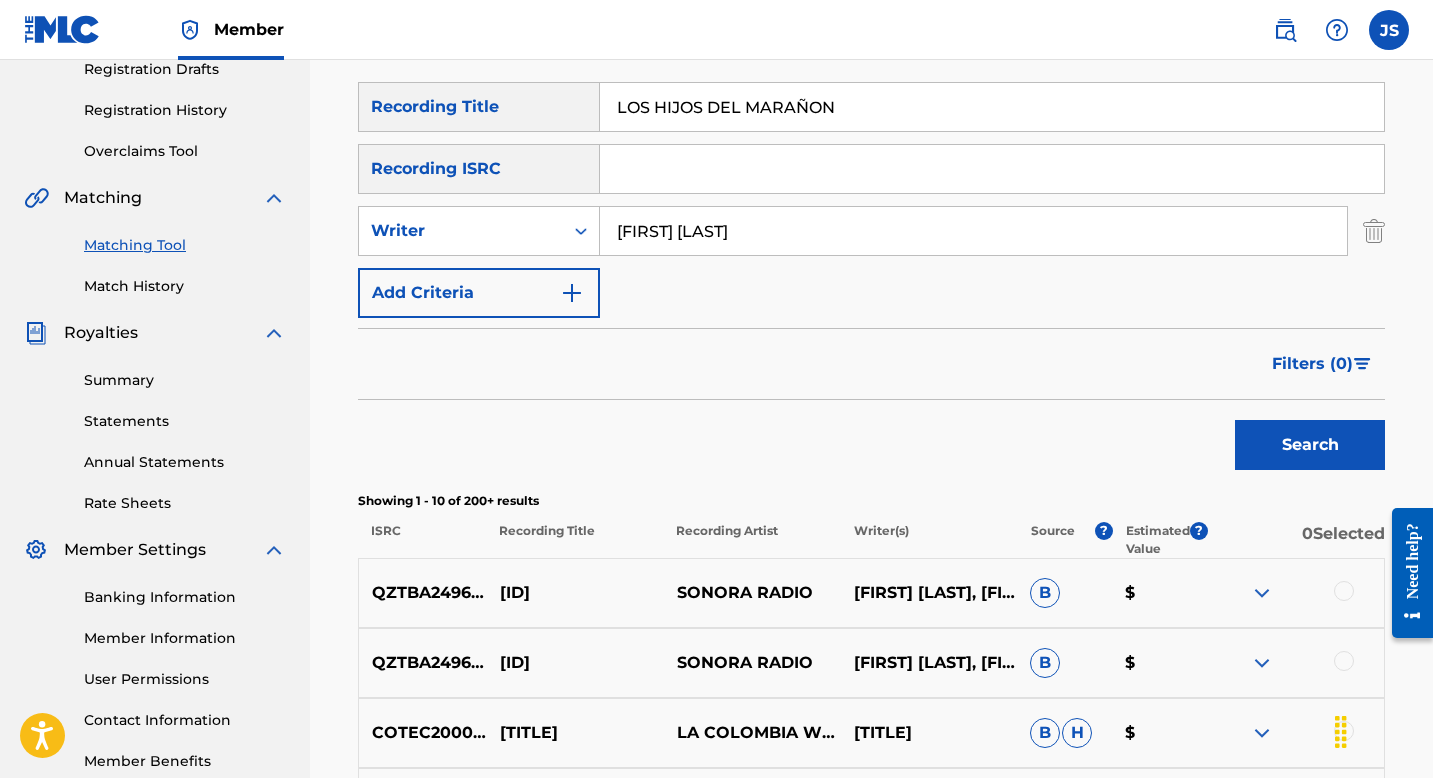 scroll, scrollTop: 347, scrollLeft: 0, axis: vertical 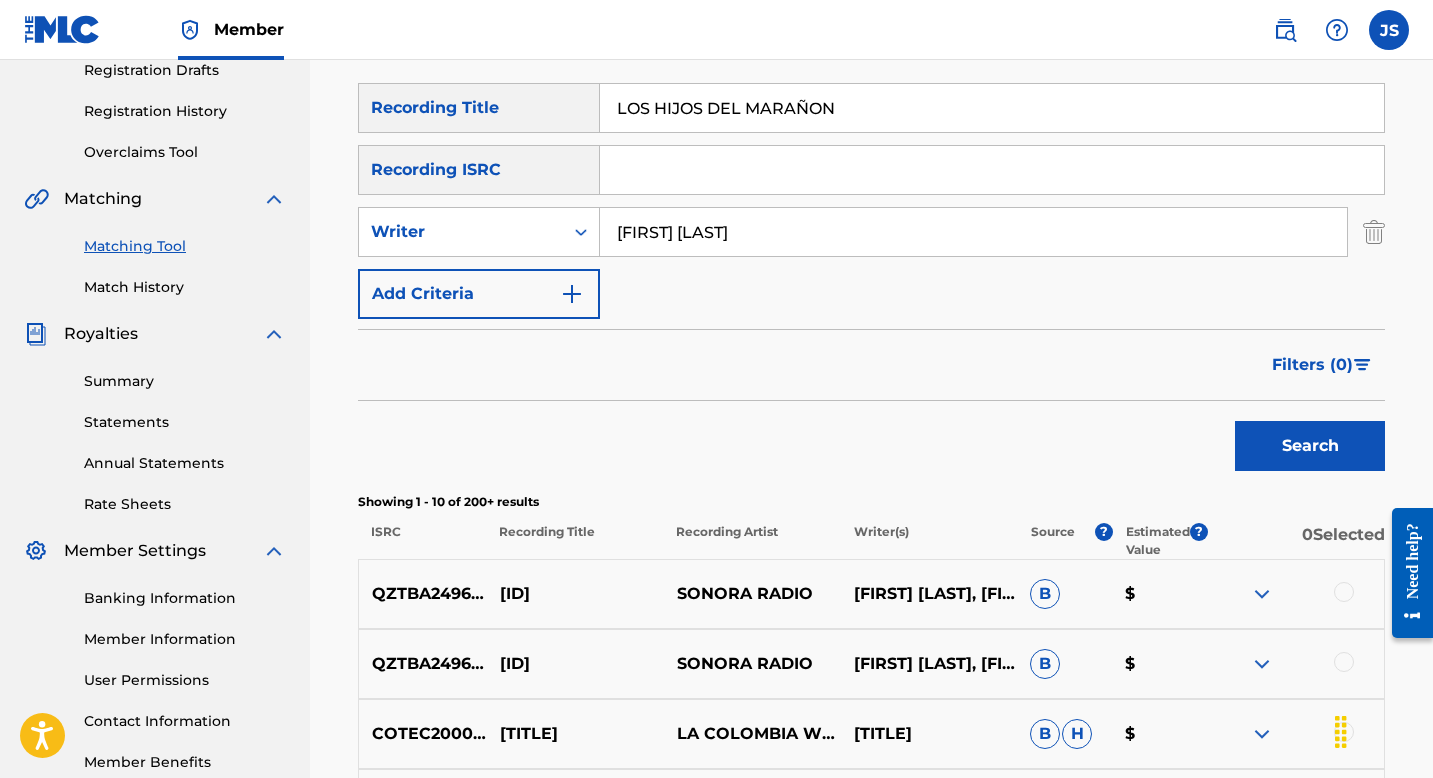 click on "LOS HIJOS DEL MARAÑON" at bounding box center [992, 108] 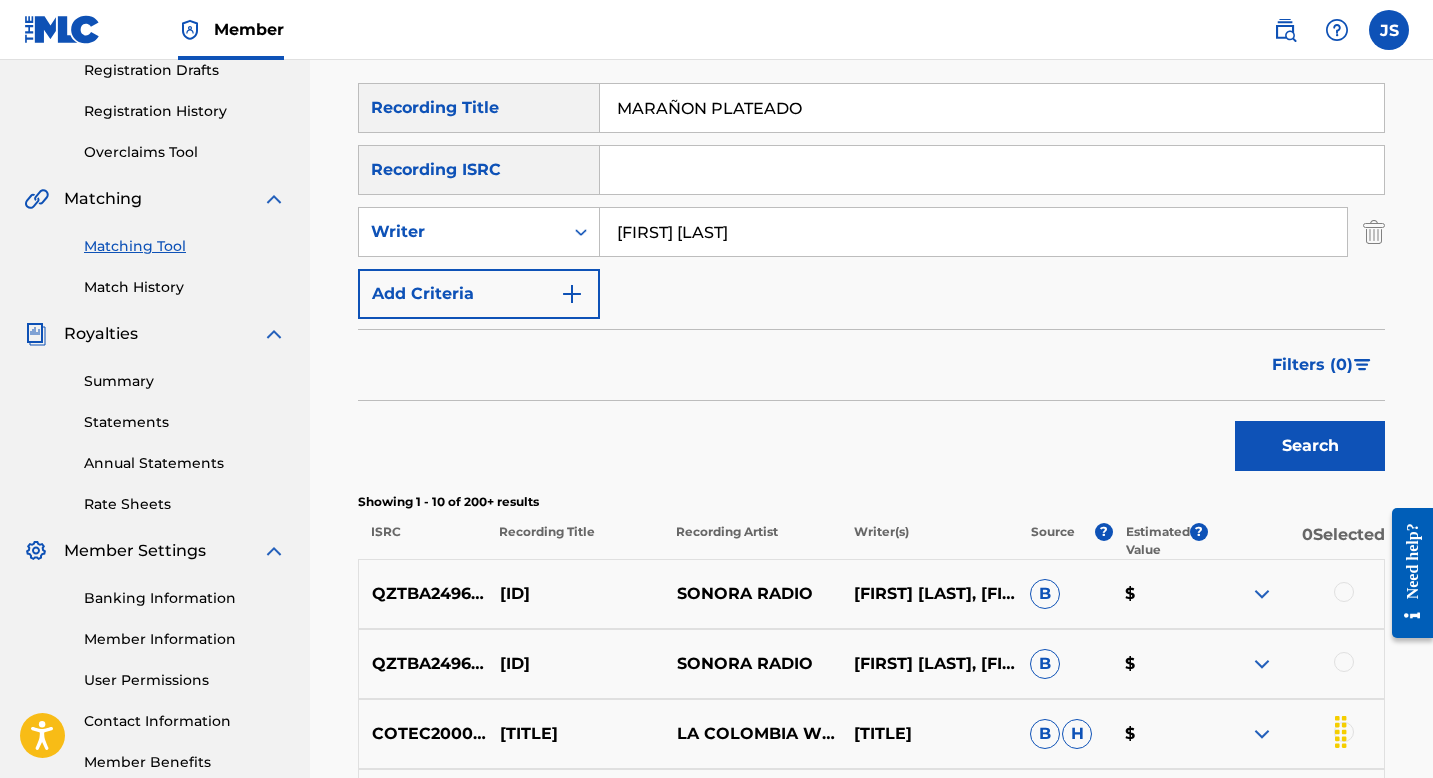 click on "Search" at bounding box center (1310, 446) 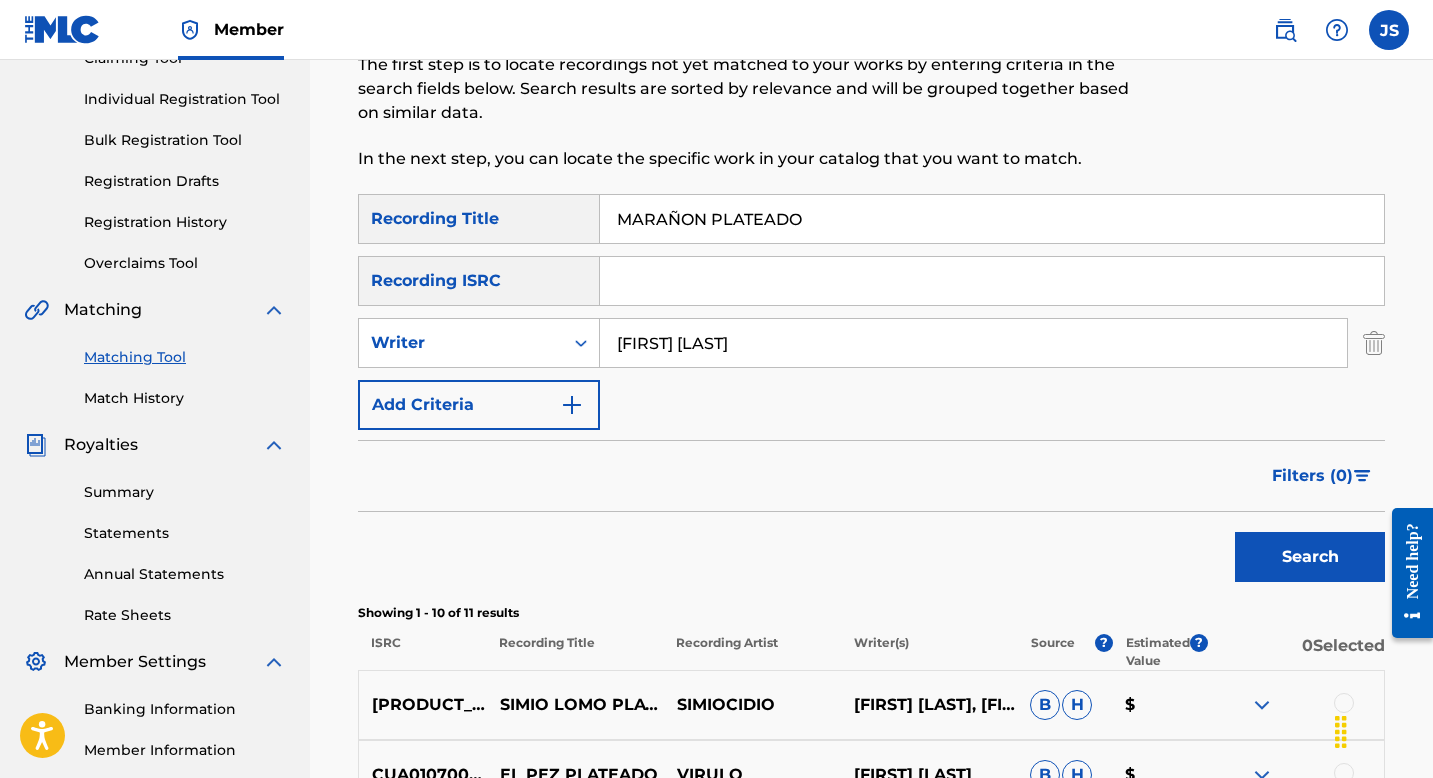 scroll, scrollTop: 239, scrollLeft: 0, axis: vertical 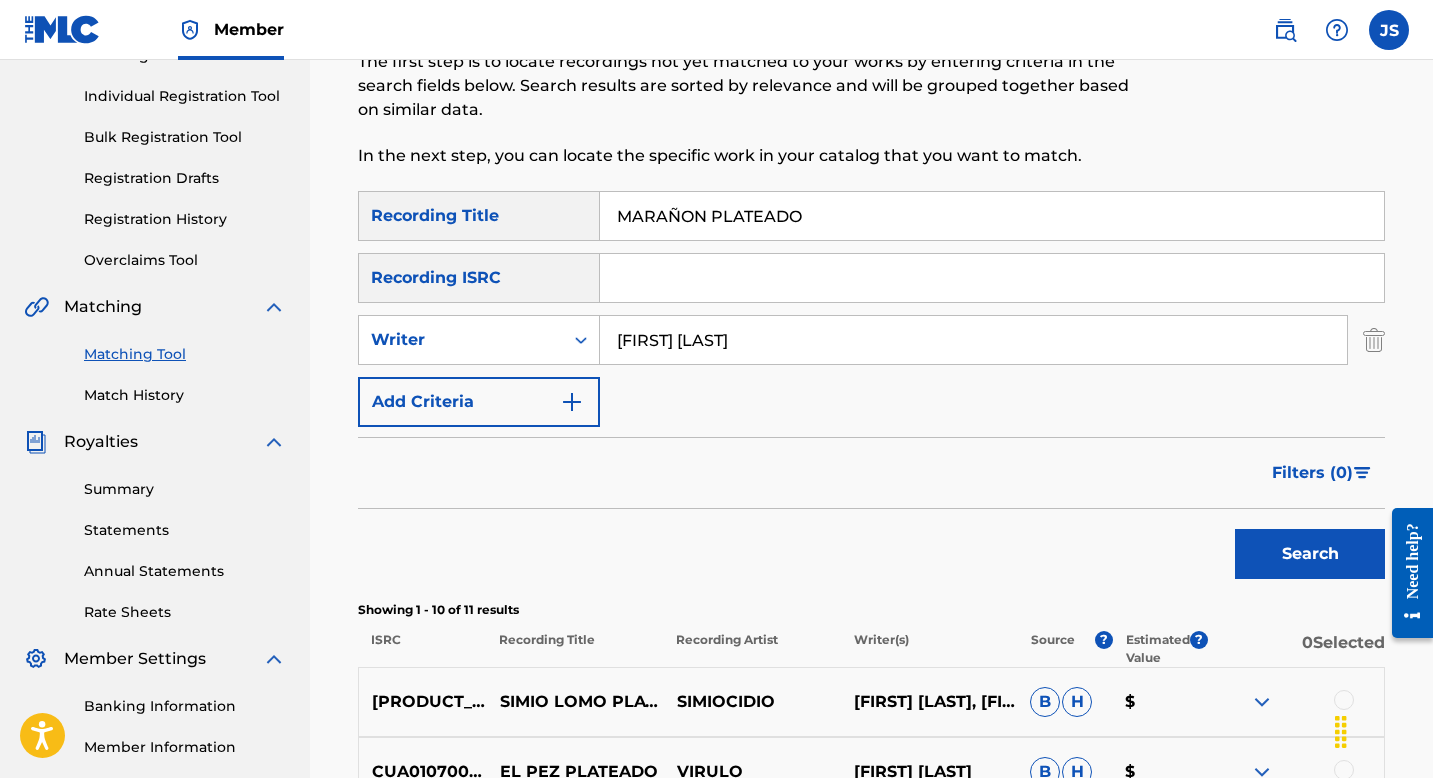 click on "Search" at bounding box center [1310, 554] 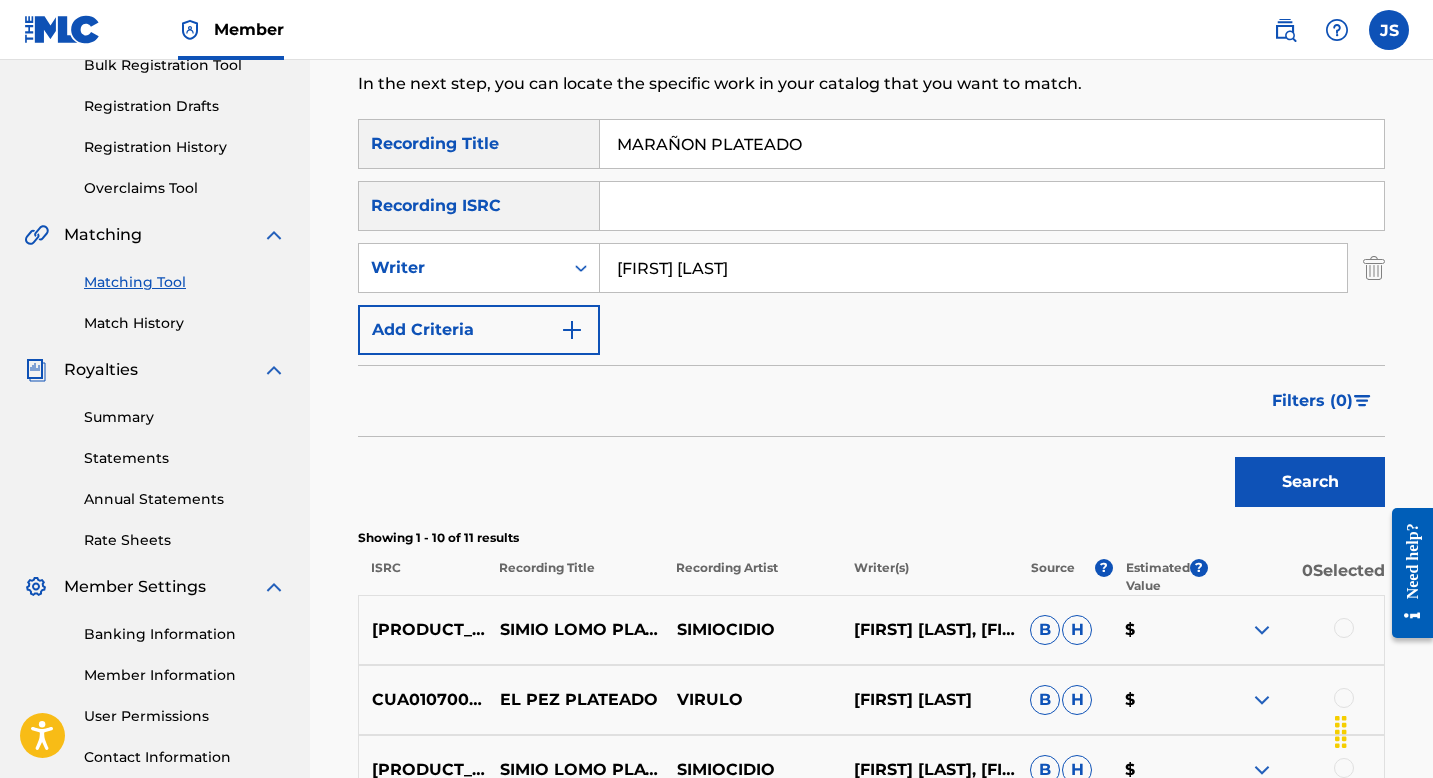 scroll, scrollTop: 0, scrollLeft: 0, axis: both 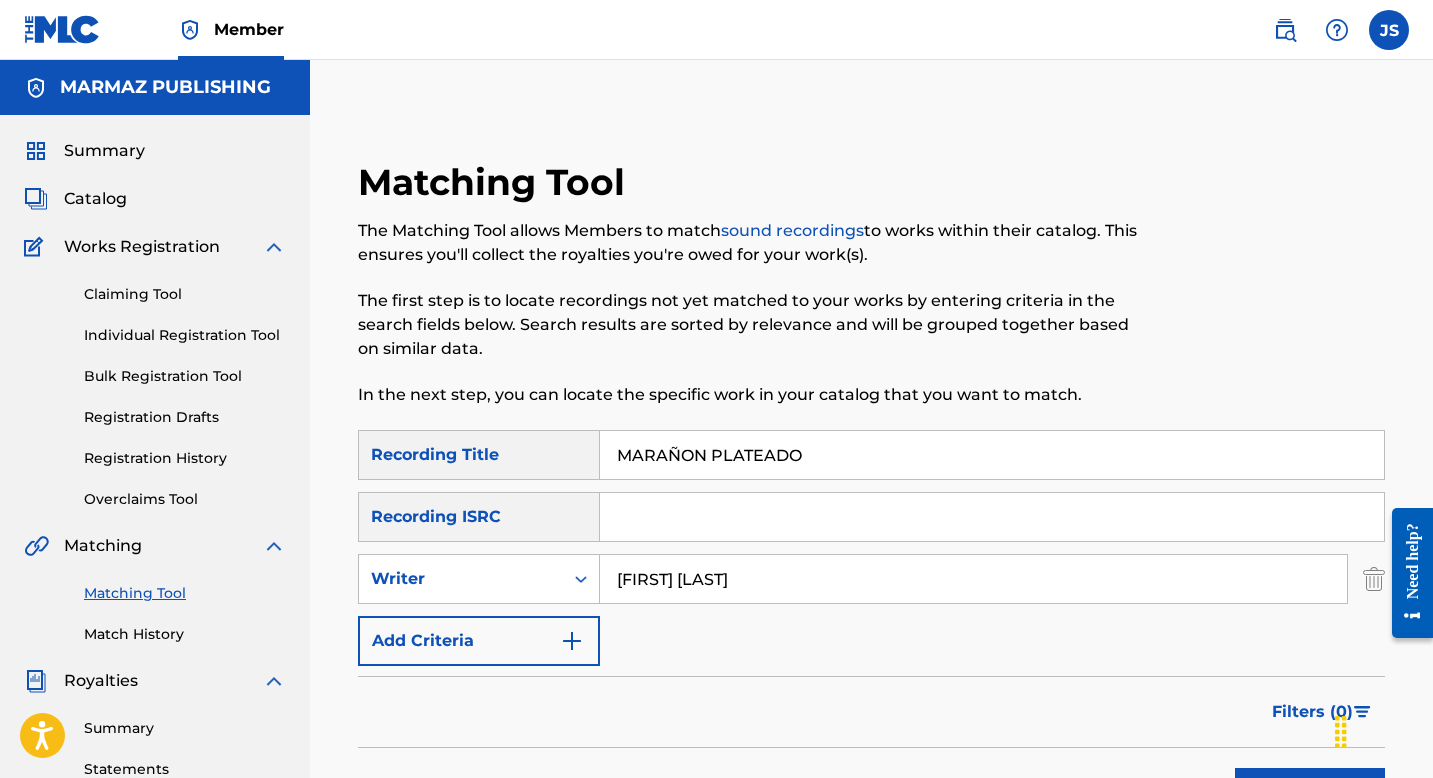 click on "MARAÑON PLATEADO" at bounding box center (992, 455) 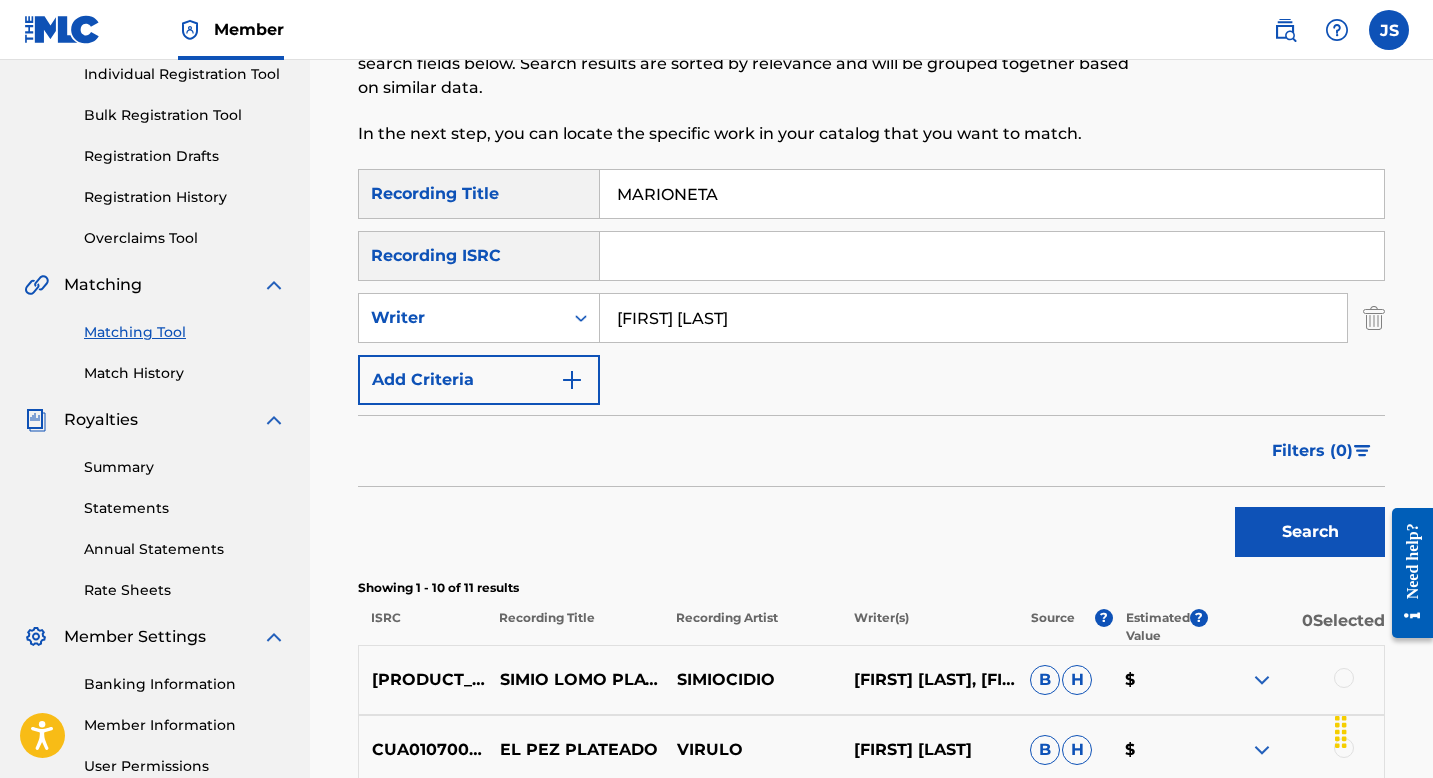 scroll, scrollTop: 288, scrollLeft: 0, axis: vertical 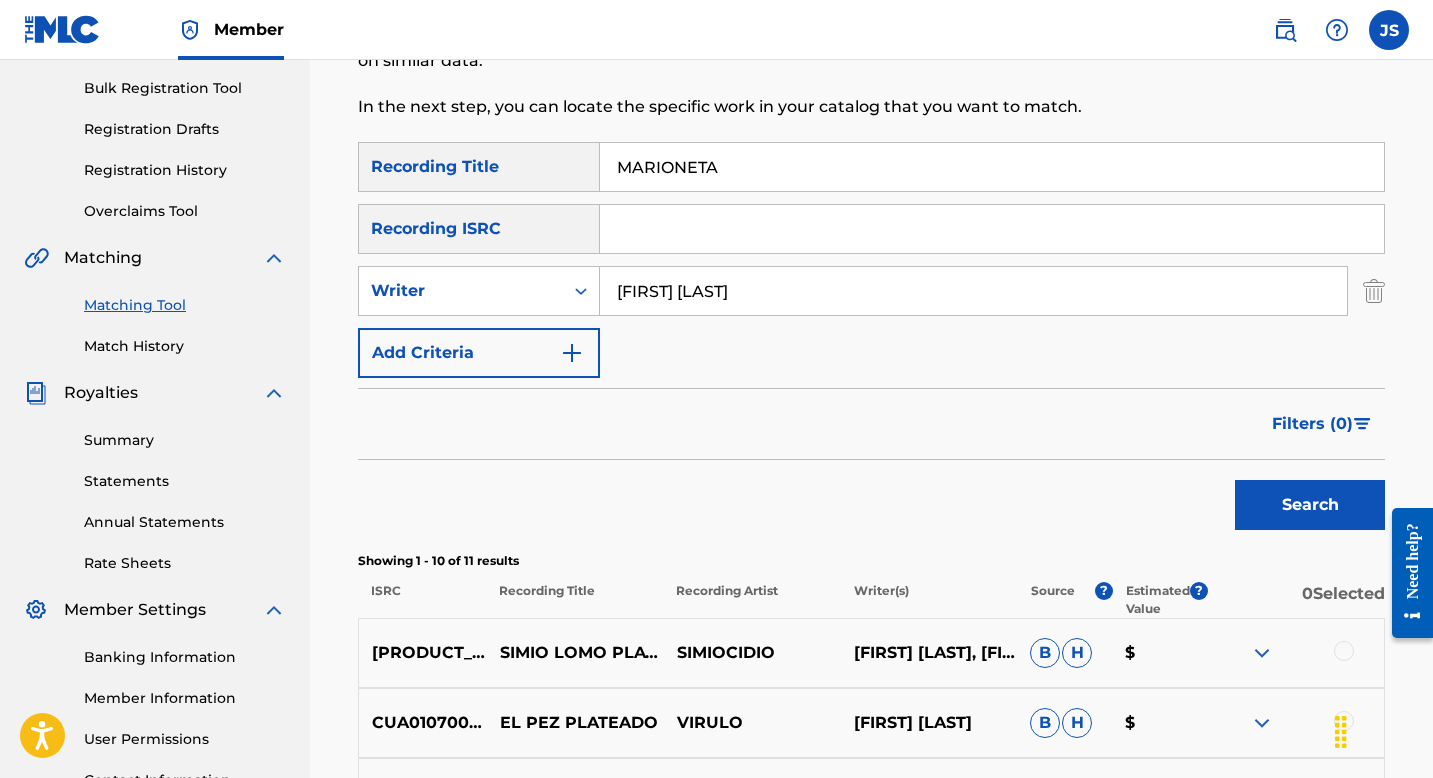 type on "MARIONETA" 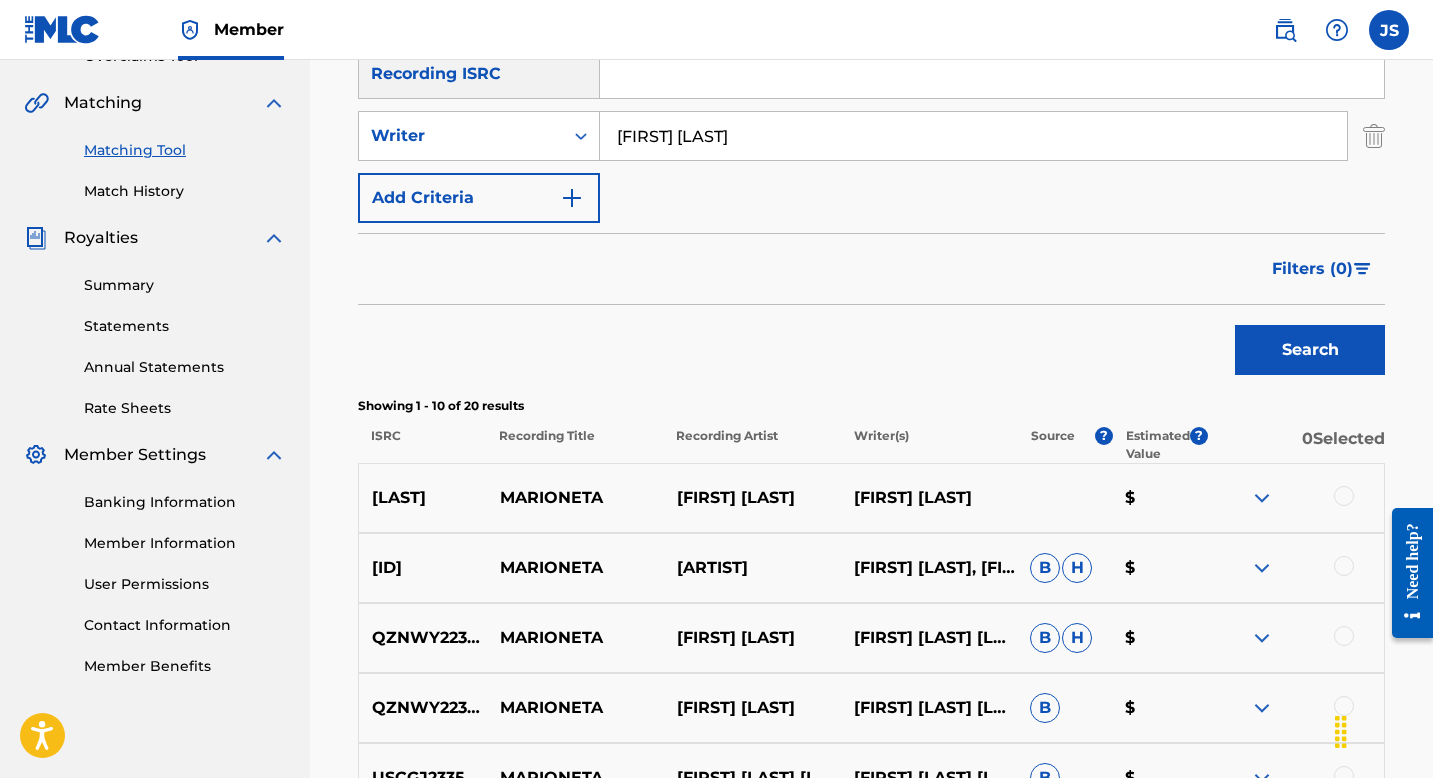 scroll, scrollTop: 453, scrollLeft: 0, axis: vertical 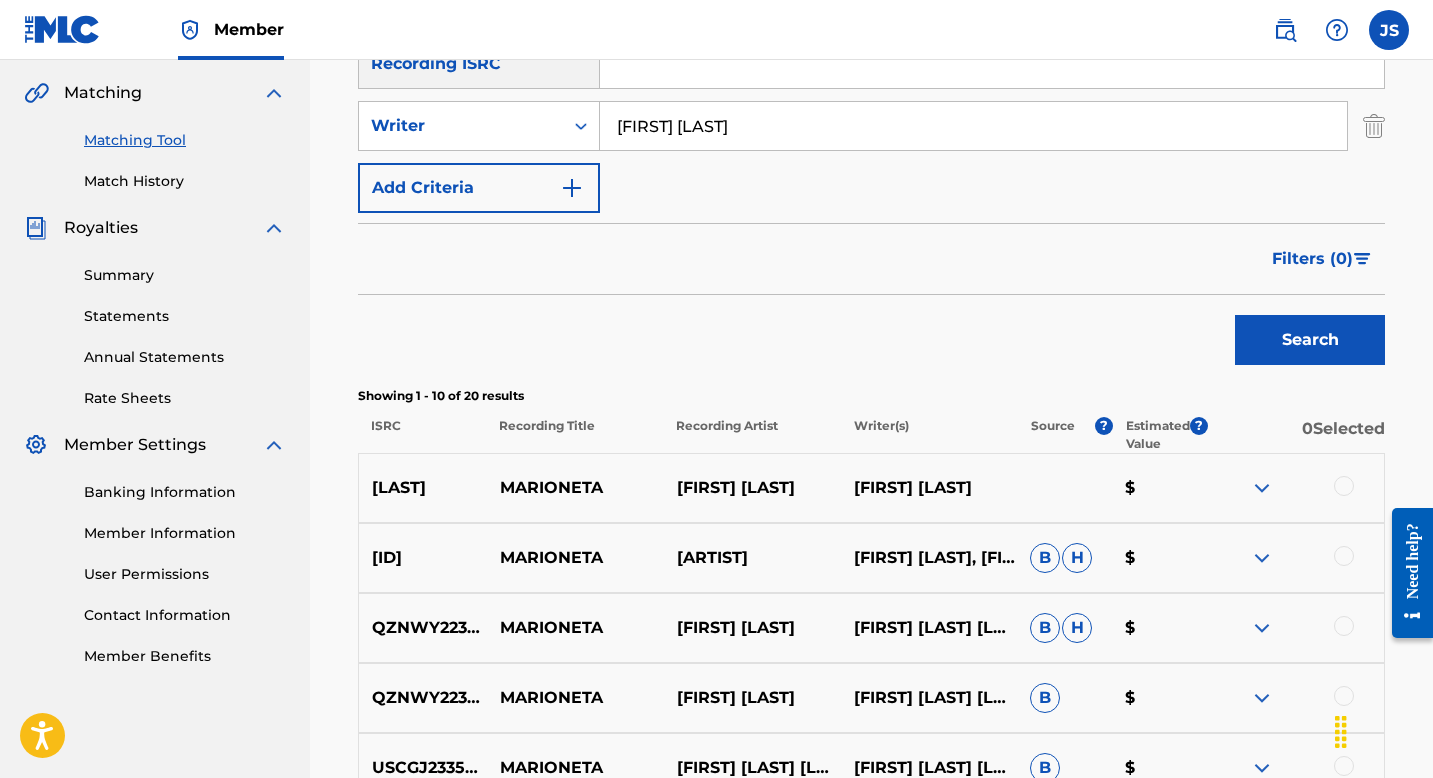 click at bounding box center [1344, 486] 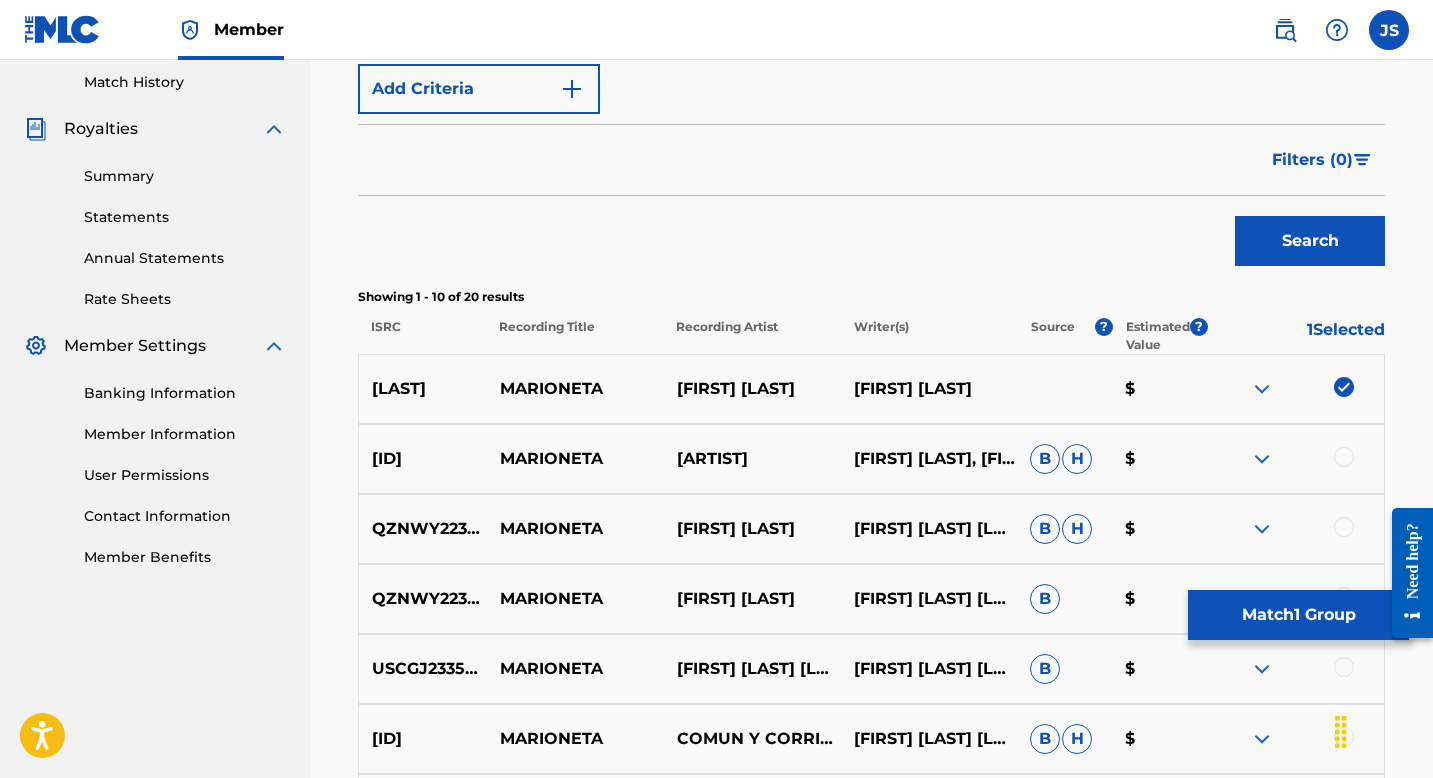 scroll, scrollTop: 563, scrollLeft: 0, axis: vertical 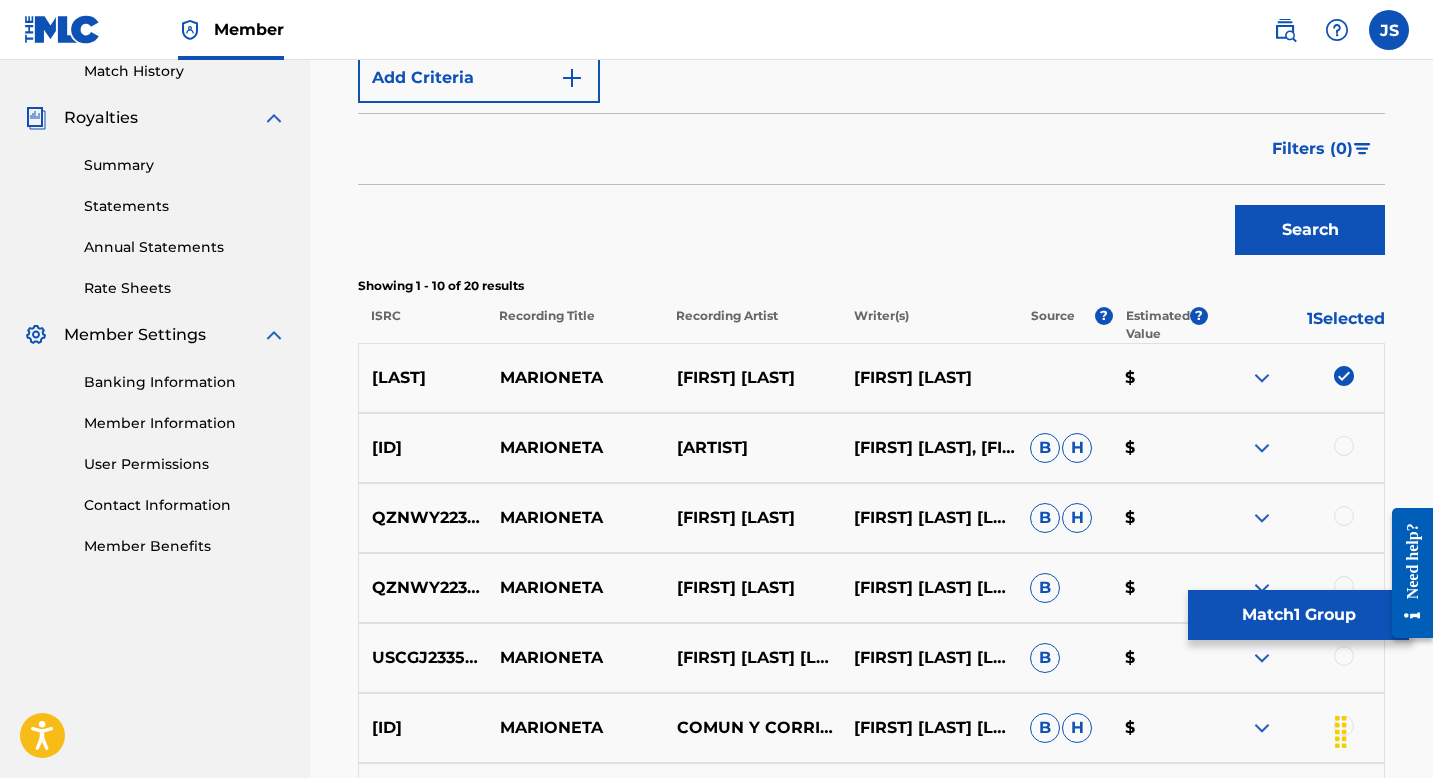 click on "Match  1 Group" at bounding box center (1298, 615) 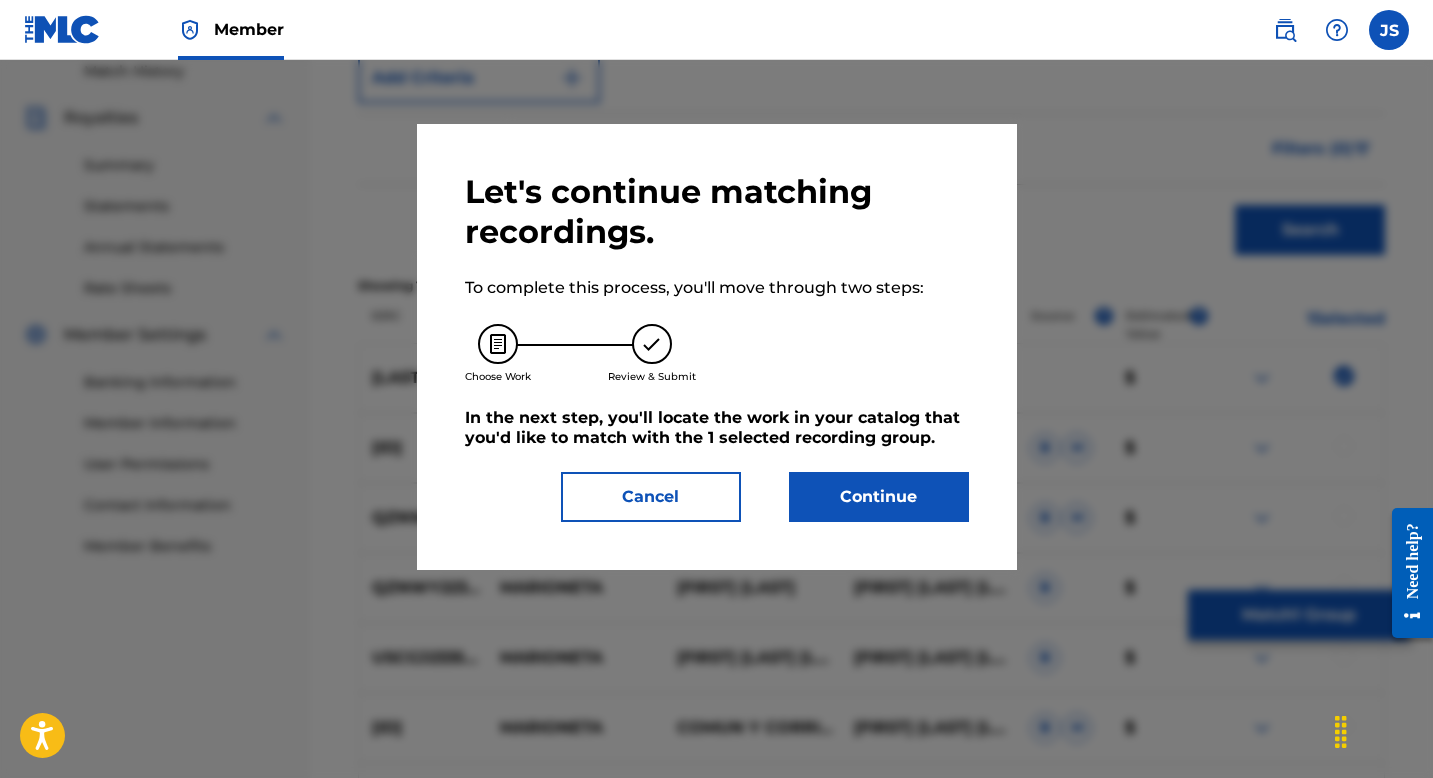 click on "Continue" at bounding box center (879, 497) 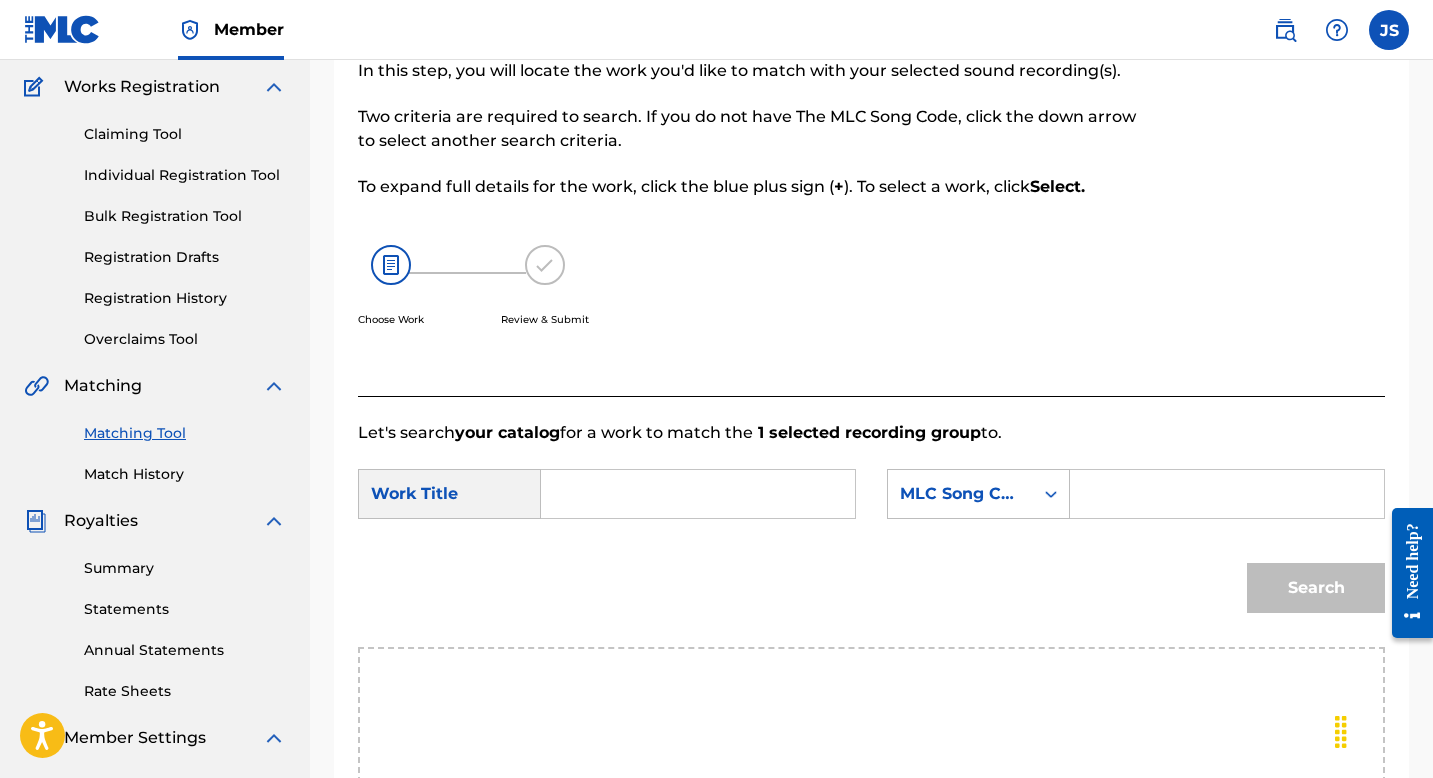 scroll, scrollTop: 0, scrollLeft: 0, axis: both 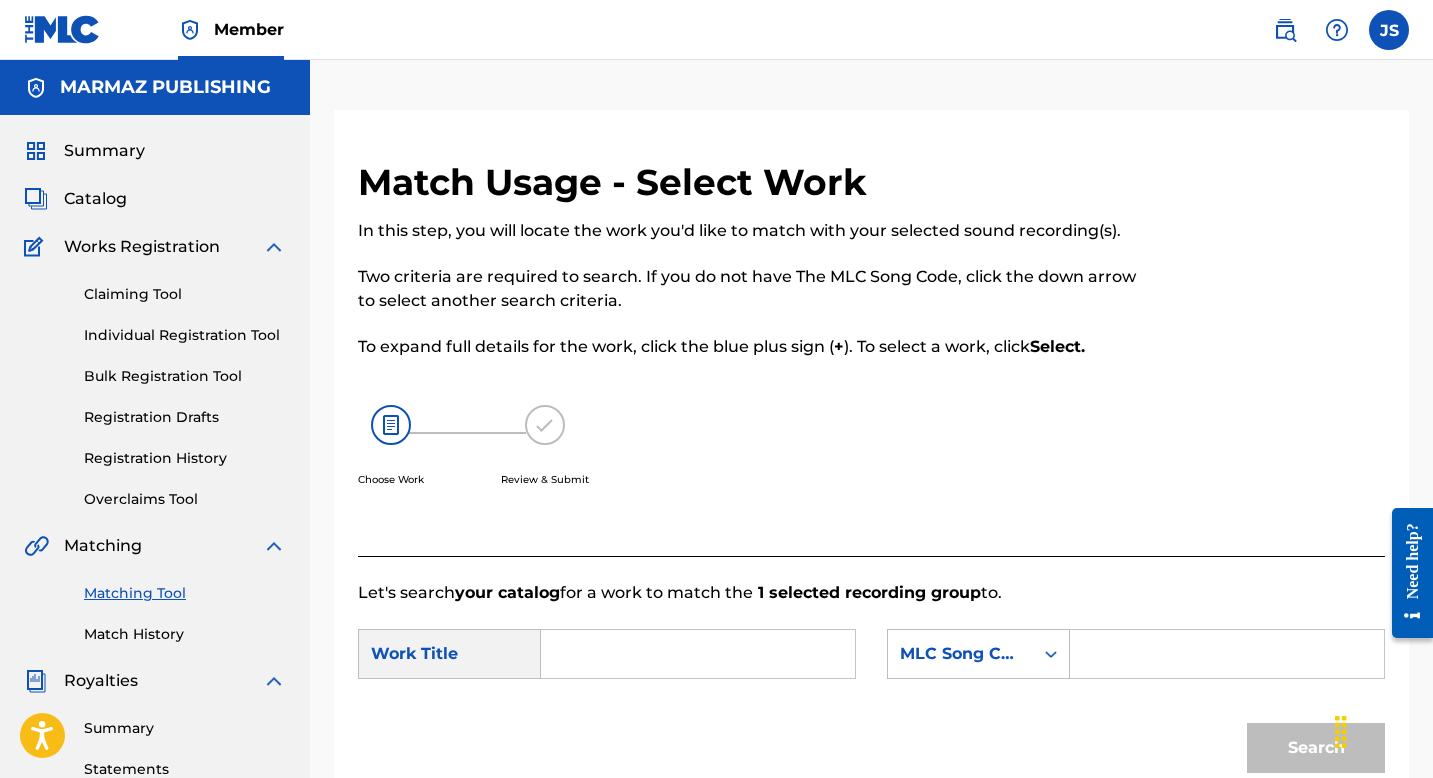 click at bounding box center (1227, 654) 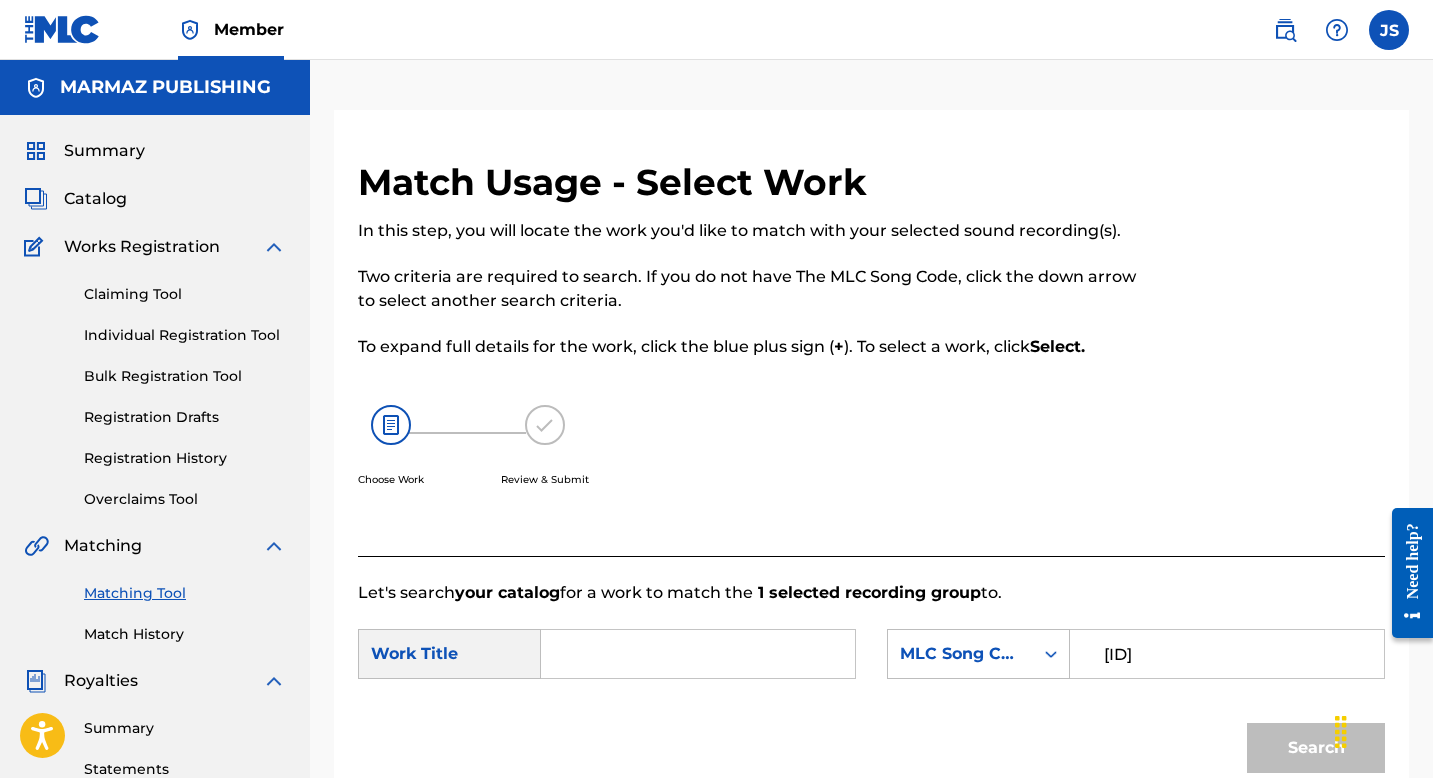 type on "[ID]" 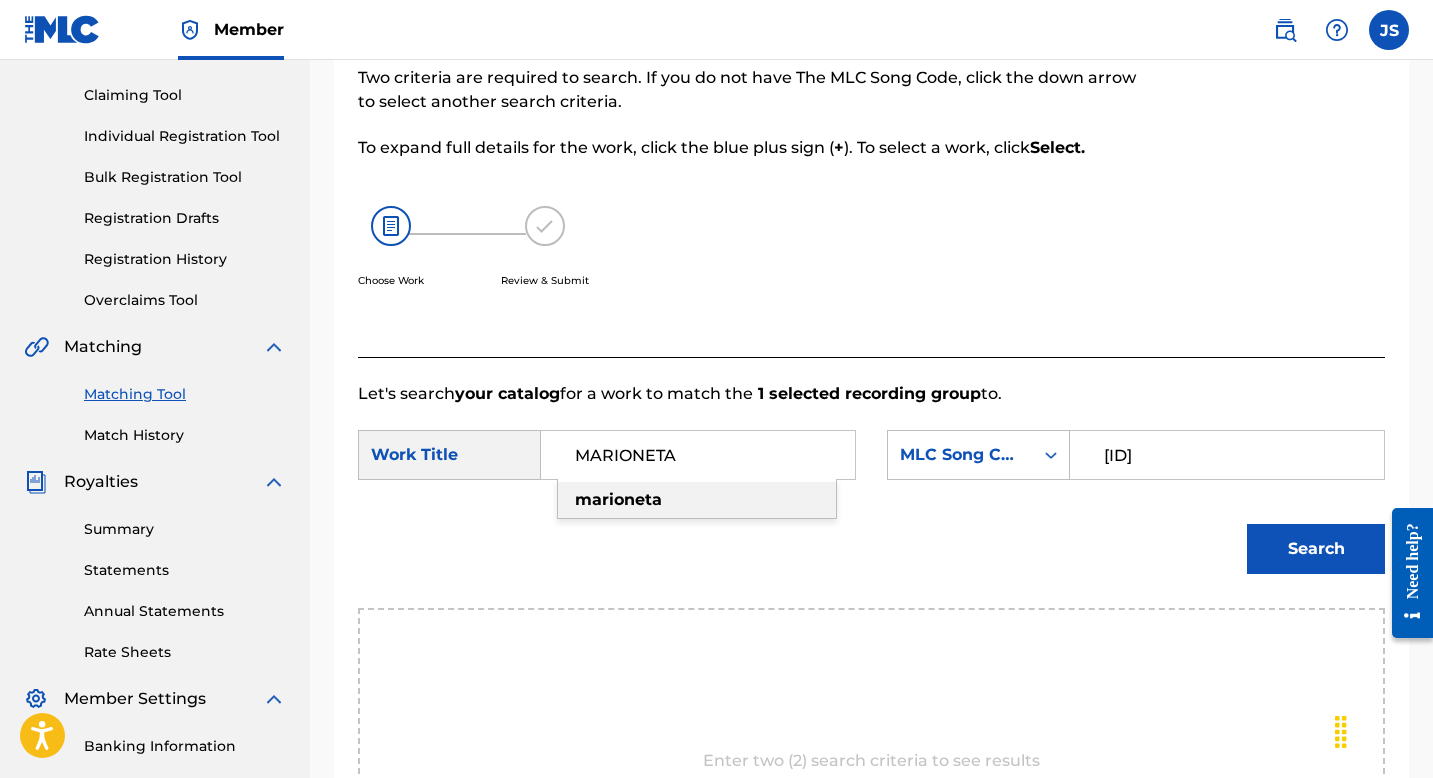 scroll, scrollTop: 216, scrollLeft: 0, axis: vertical 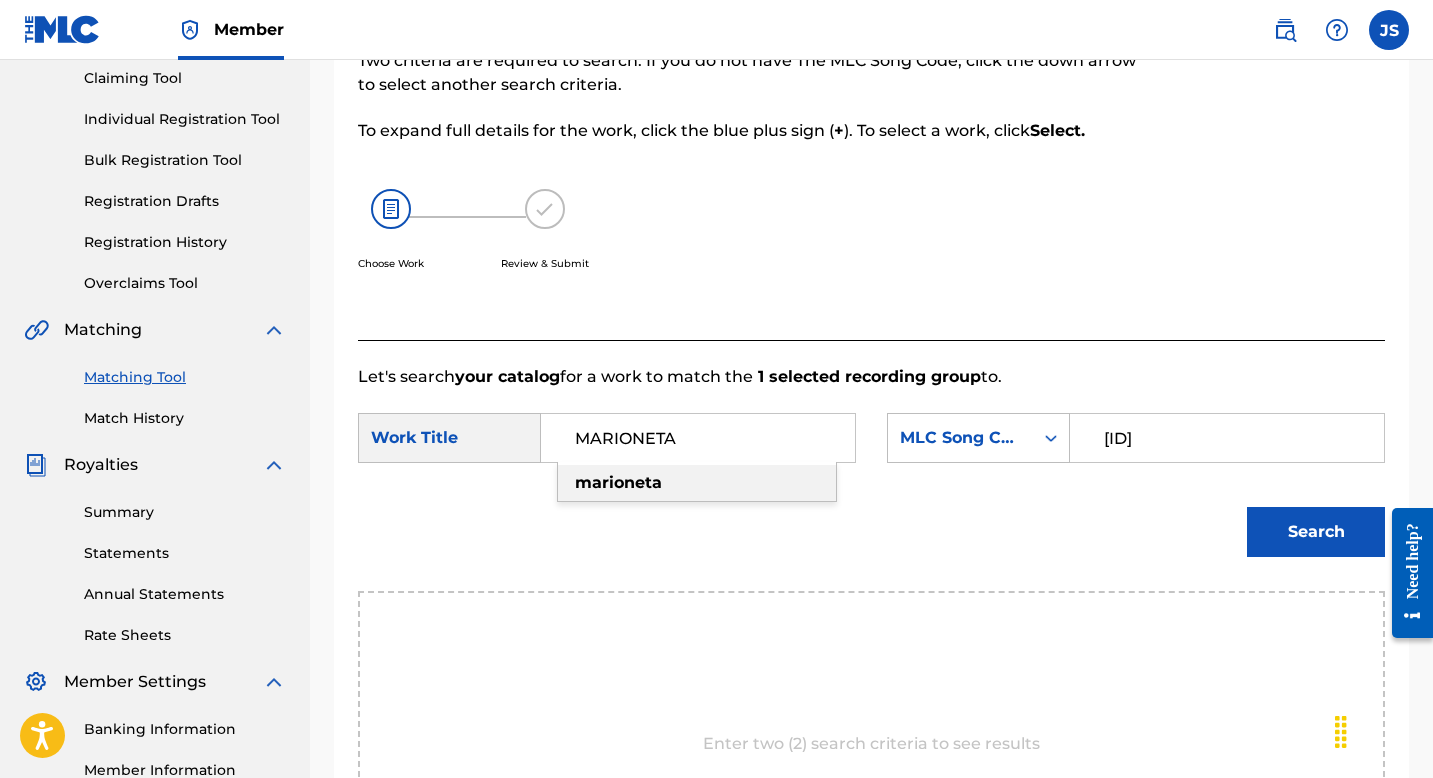 type on "MARIONETA" 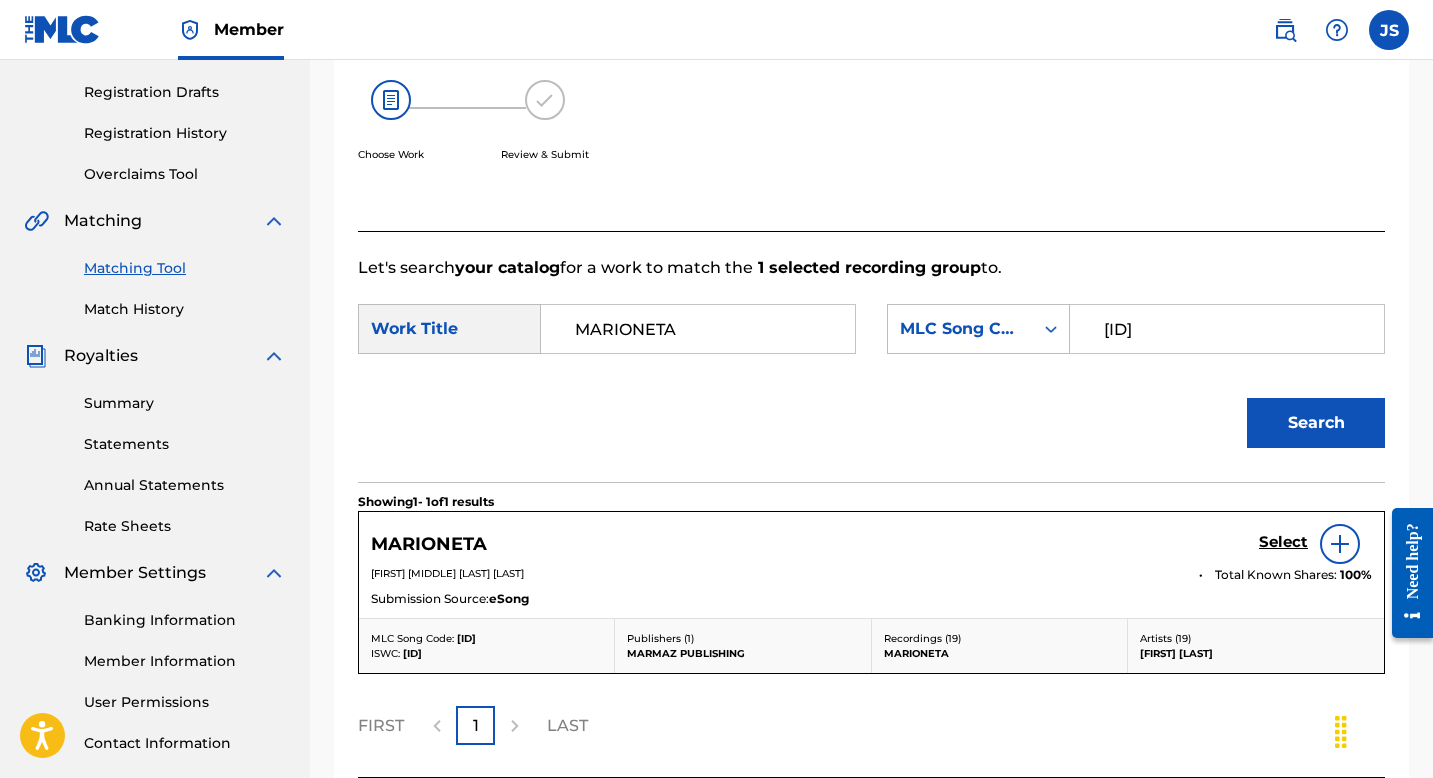 scroll, scrollTop: 443, scrollLeft: 0, axis: vertical 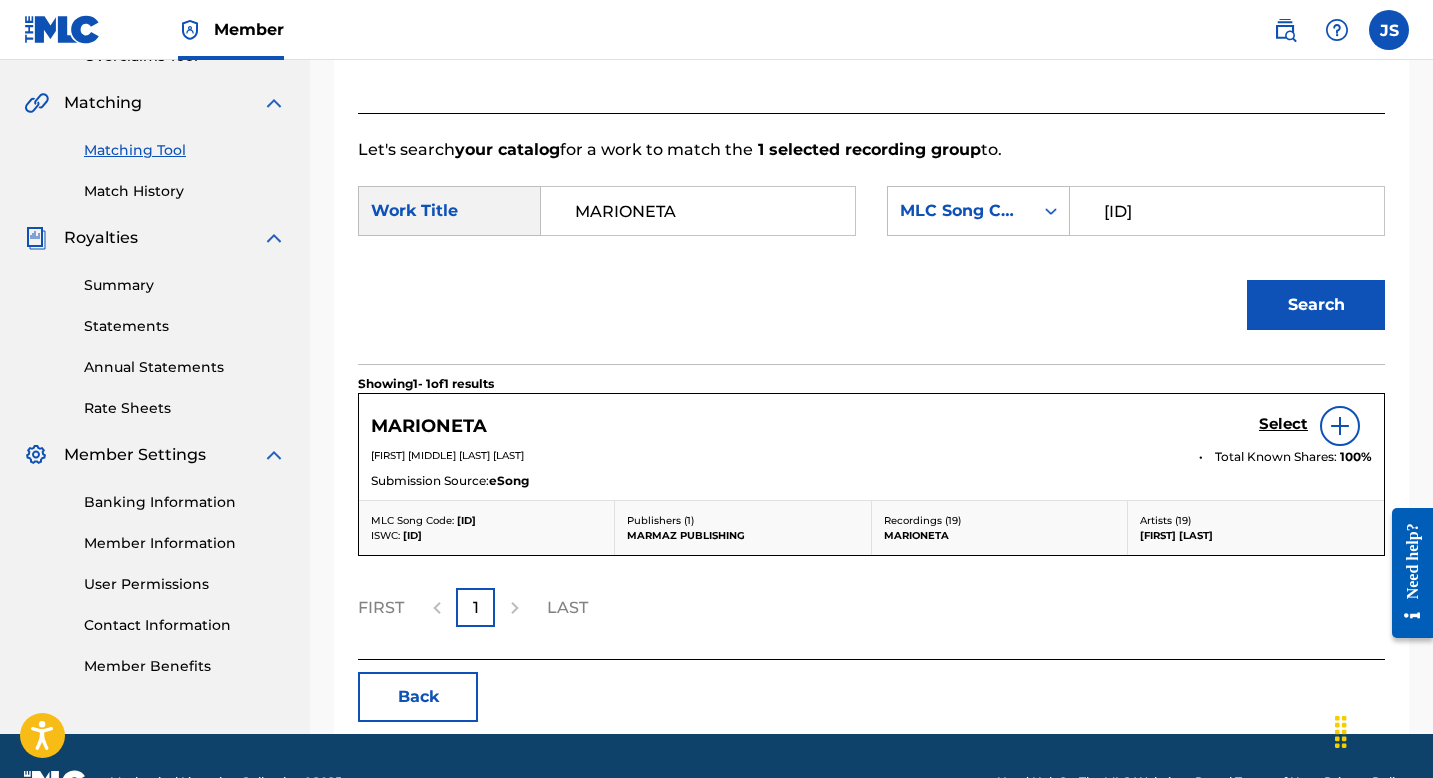 click on "[FIRST] [MIDDLE] [LAST] [LAST]" at bounding box center [778, 457] 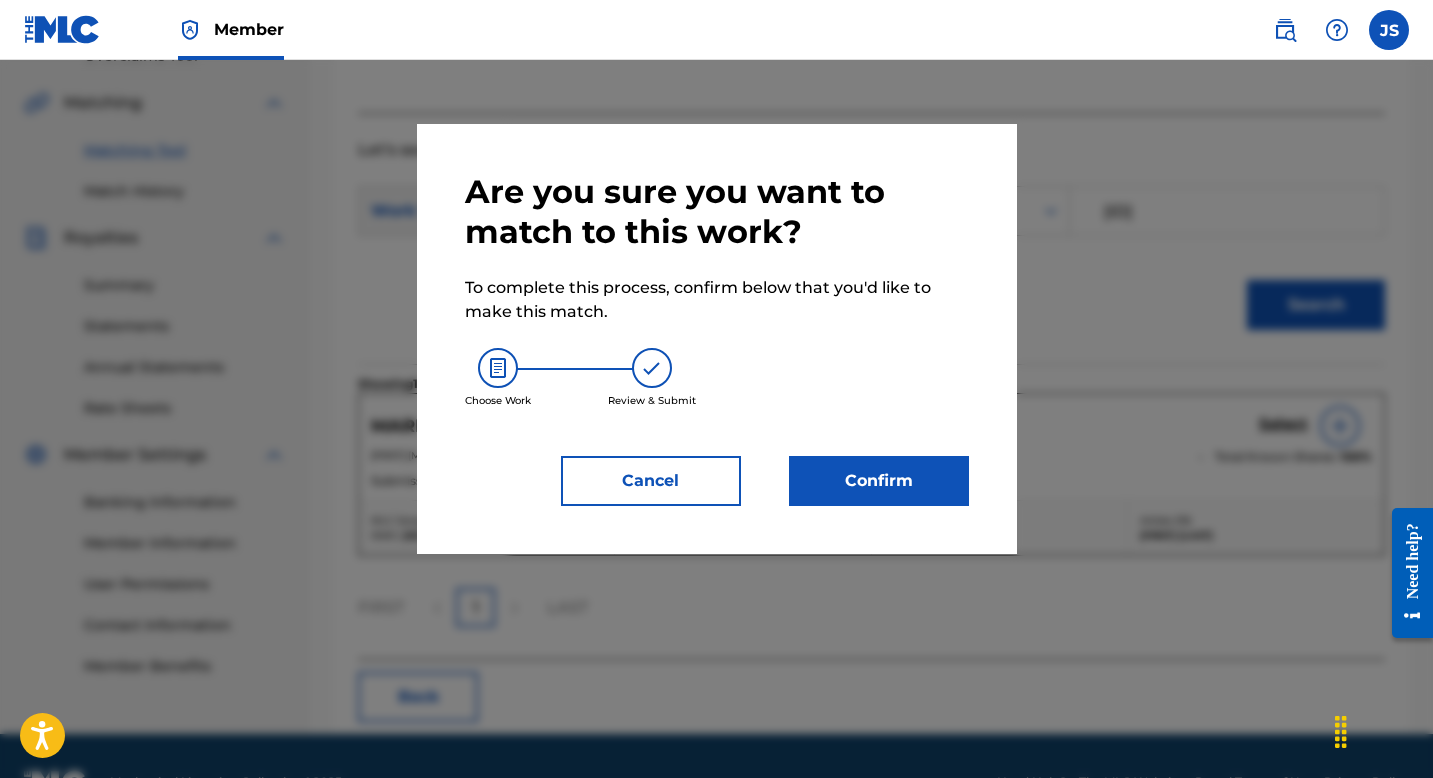 click on "Confirm" at bounding box center (879, 481) 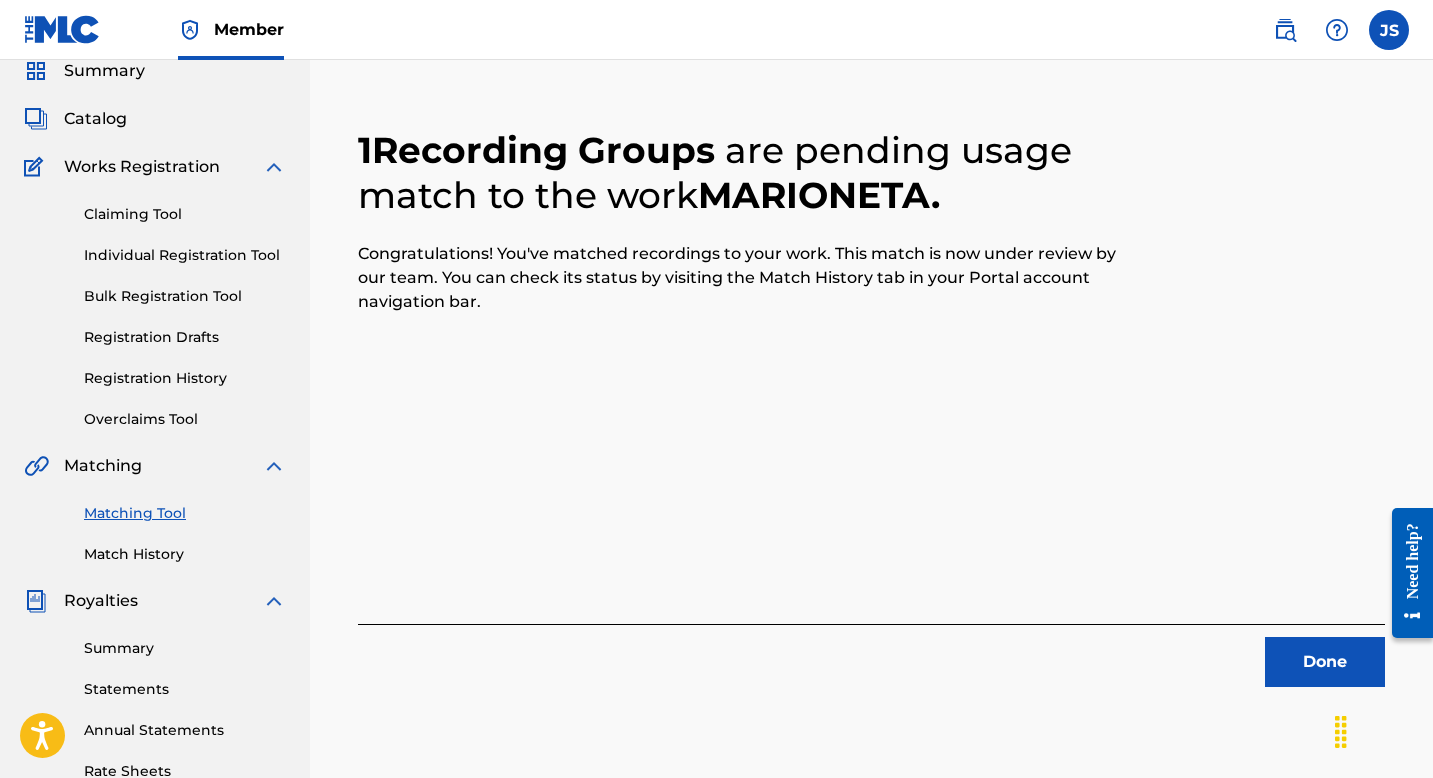 scroll, scrollTop: 98, scrollLeft: 0, axis: vertical 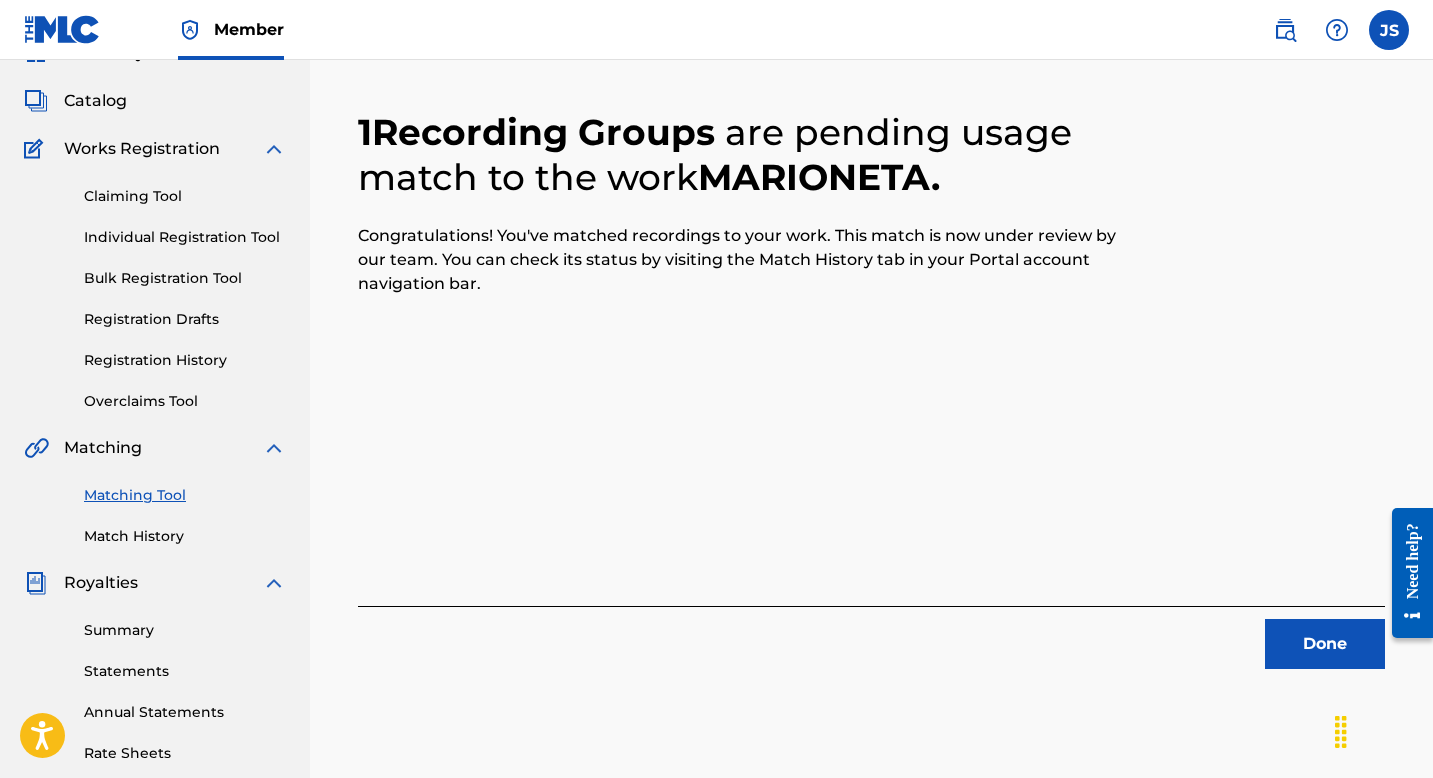 click on "Done" at bounding box center [1325, 644] 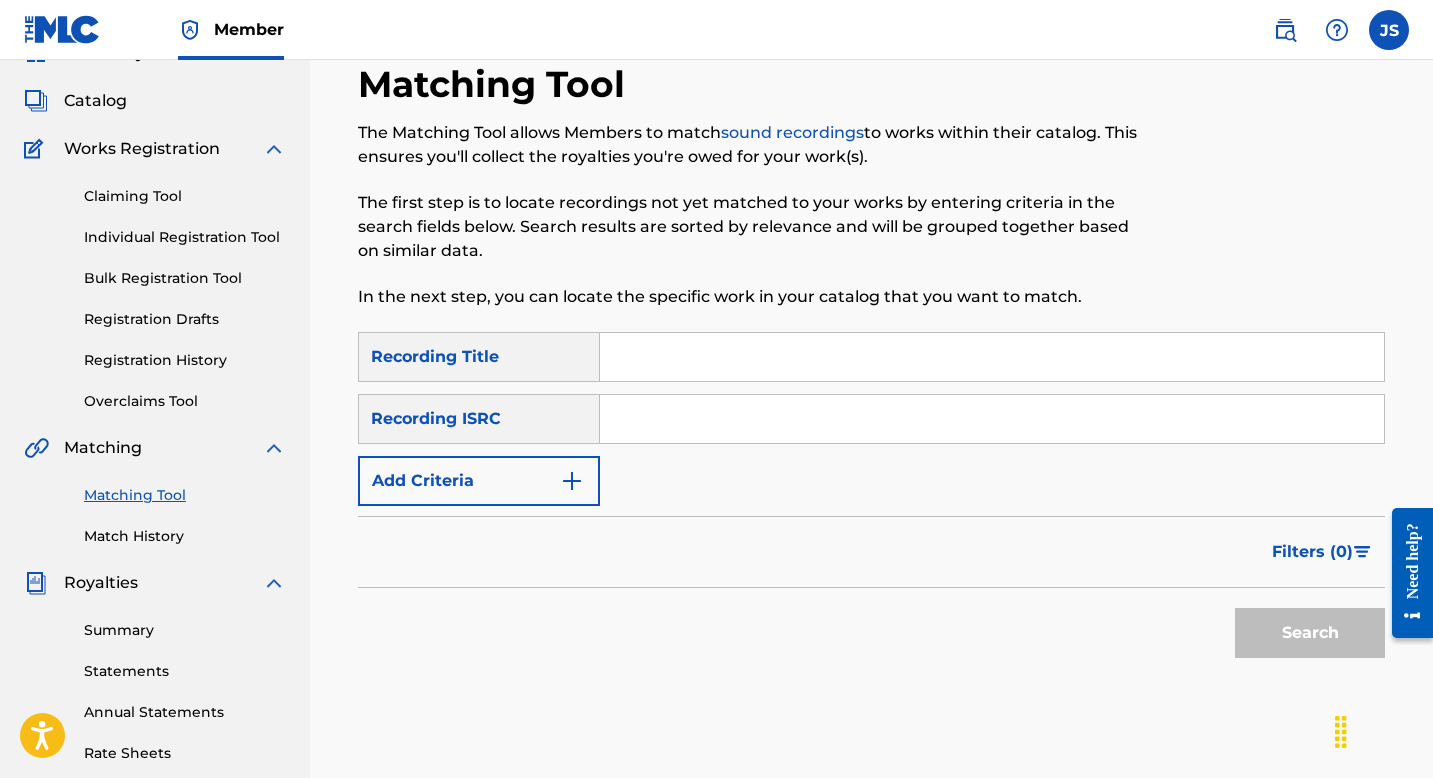 click at bounding box center [992, 357] 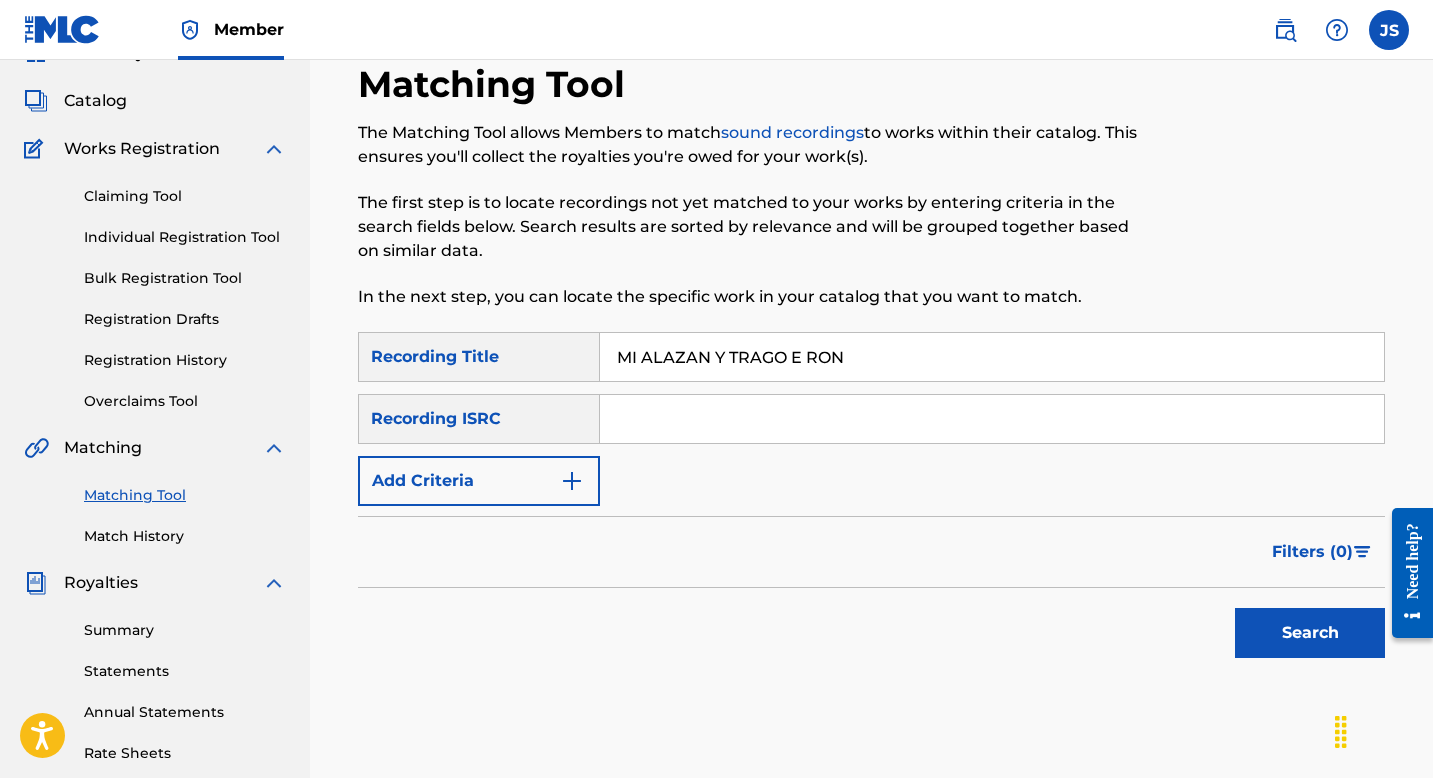 type on "MI ALAZAN Y TRAGO E RON" 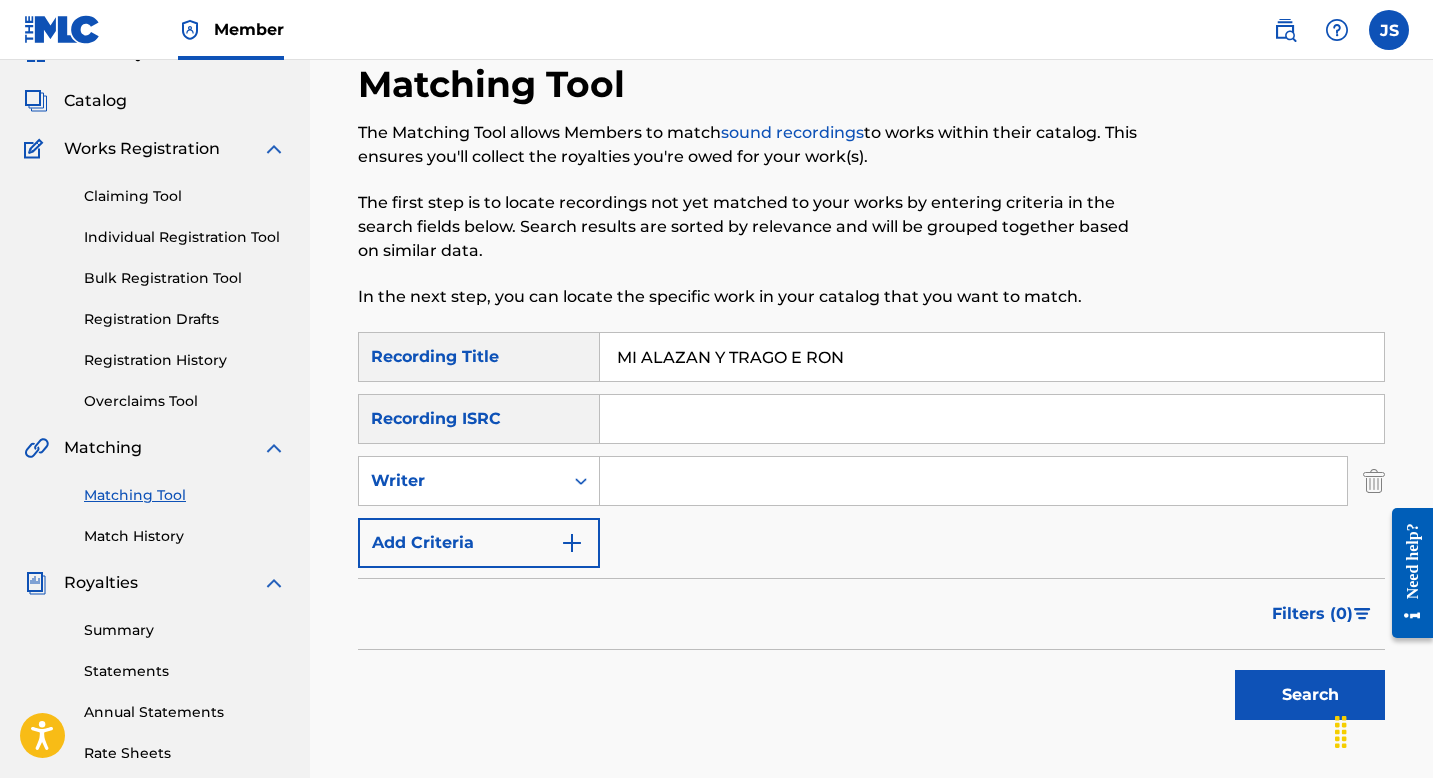 click at bounding box center [973, 481] 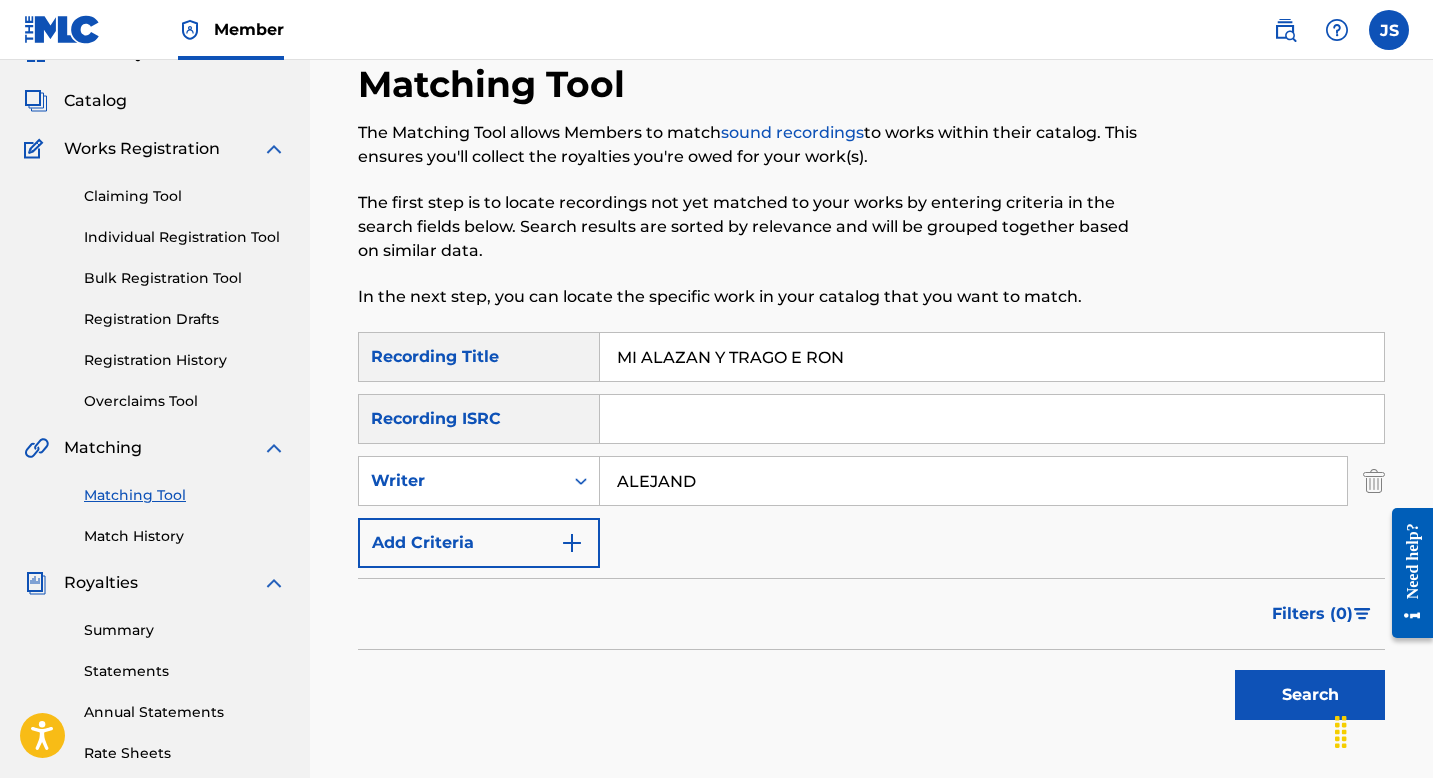 type on "[FIRST] [LAST]" 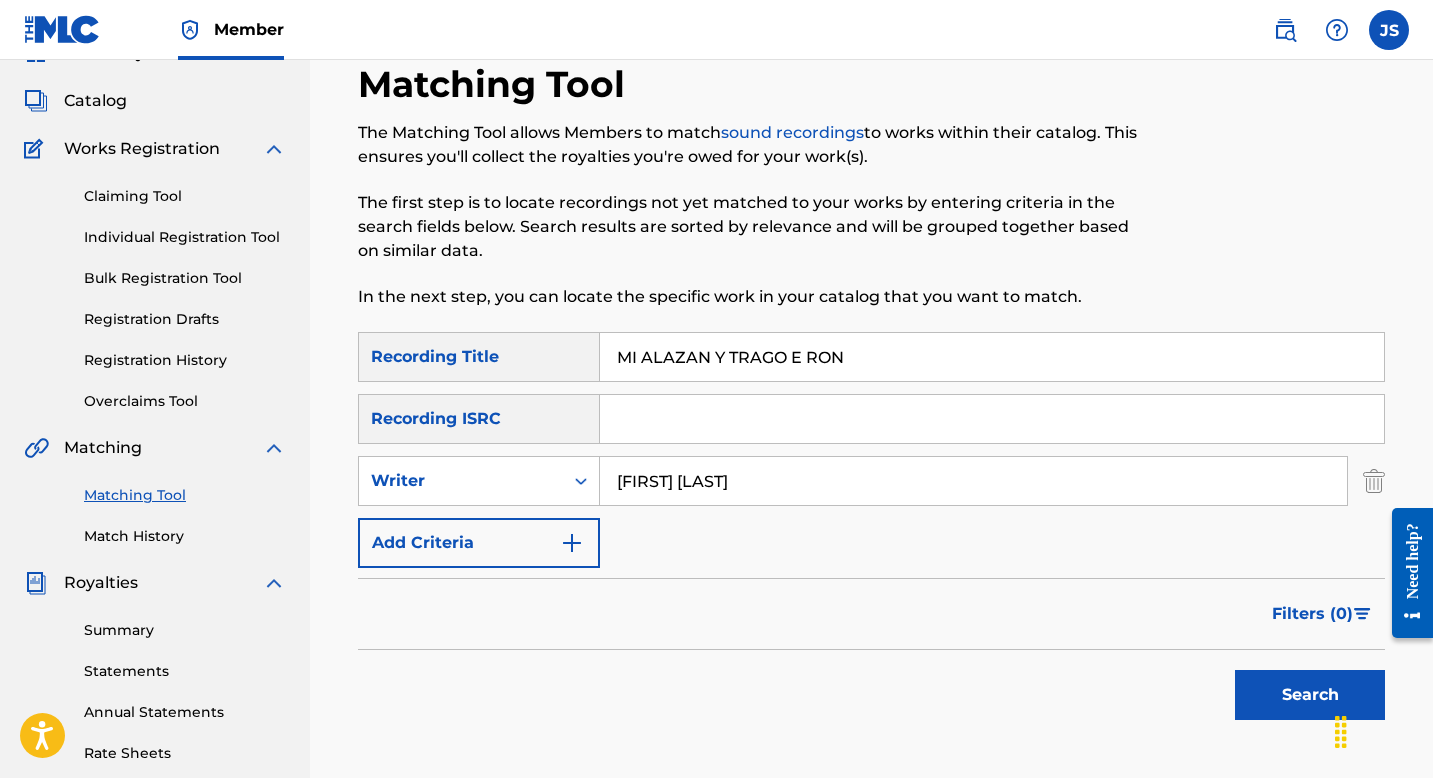 click on "Search" at bounding box center [1310, 695] 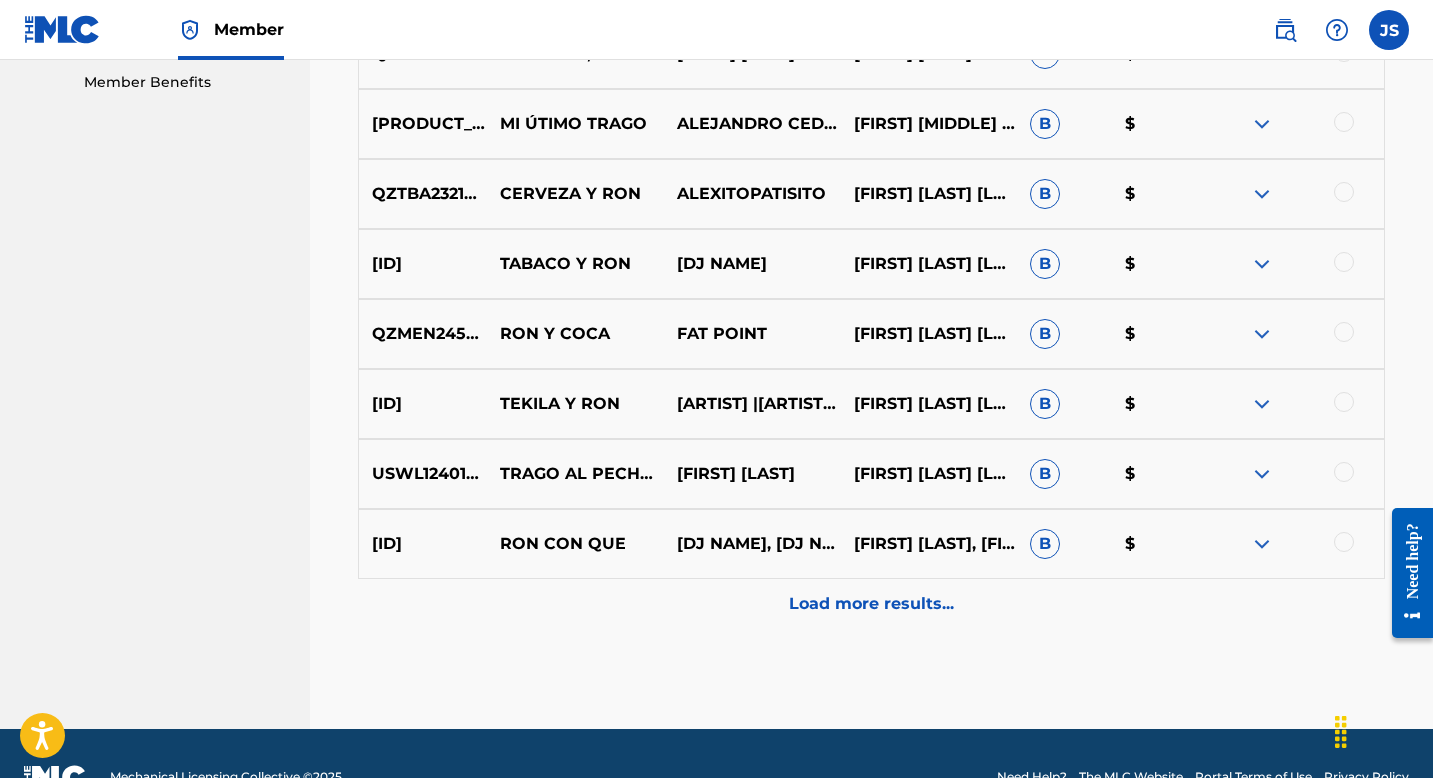 scroll, scrollTop: 1035, scrollLeft: 0, axis: vertical 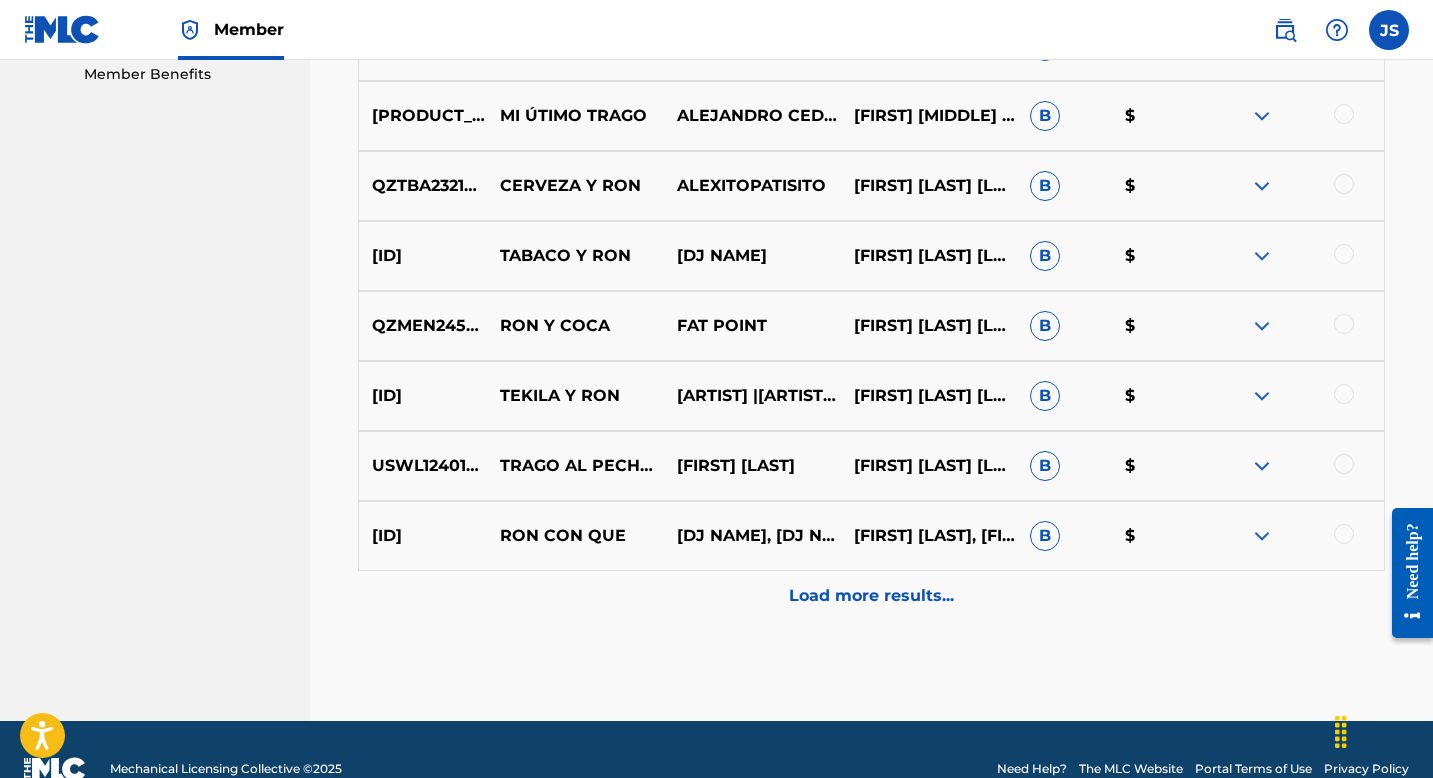 click on "Load more results..." at bounding box center (871, 596) 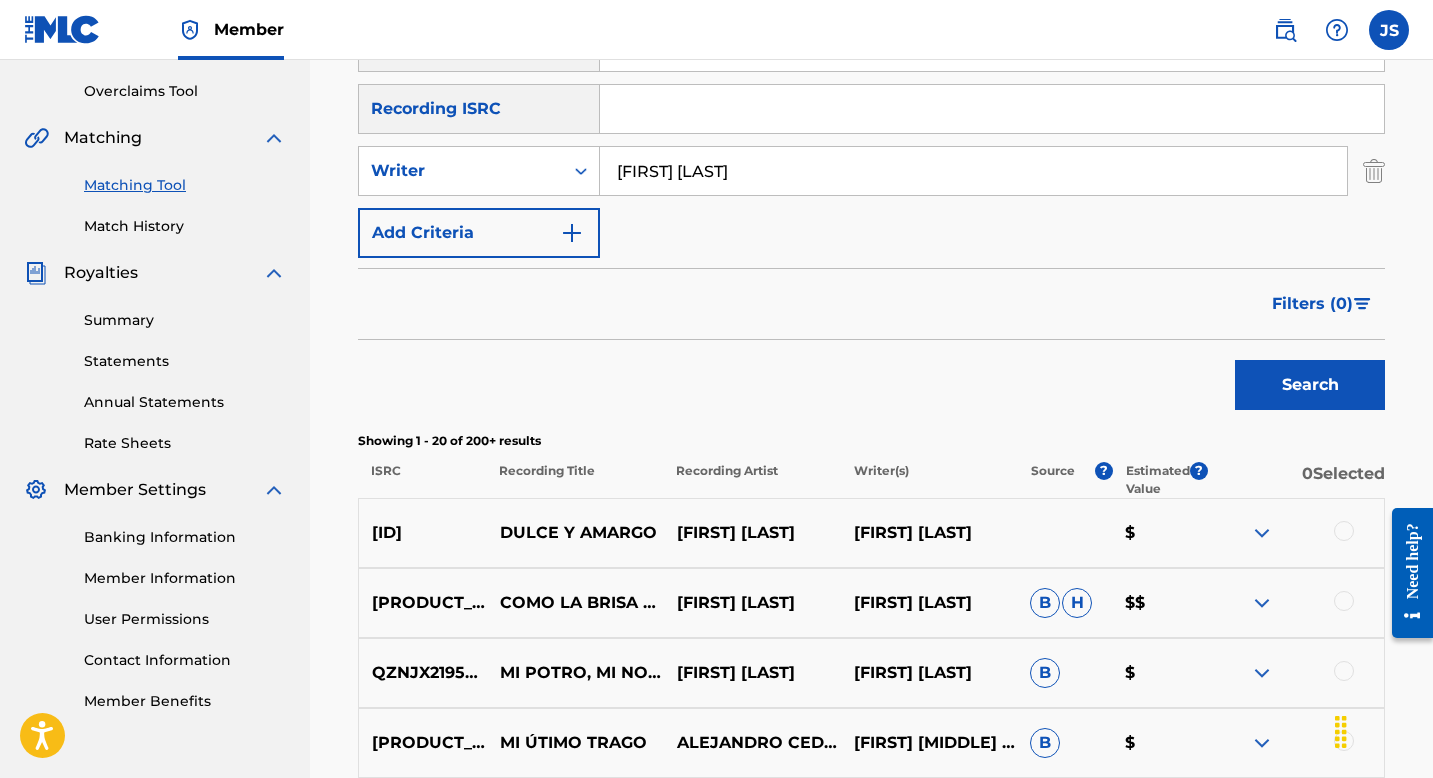 scroll, scrollTop: 0, scrollLeft: 0, axis: both 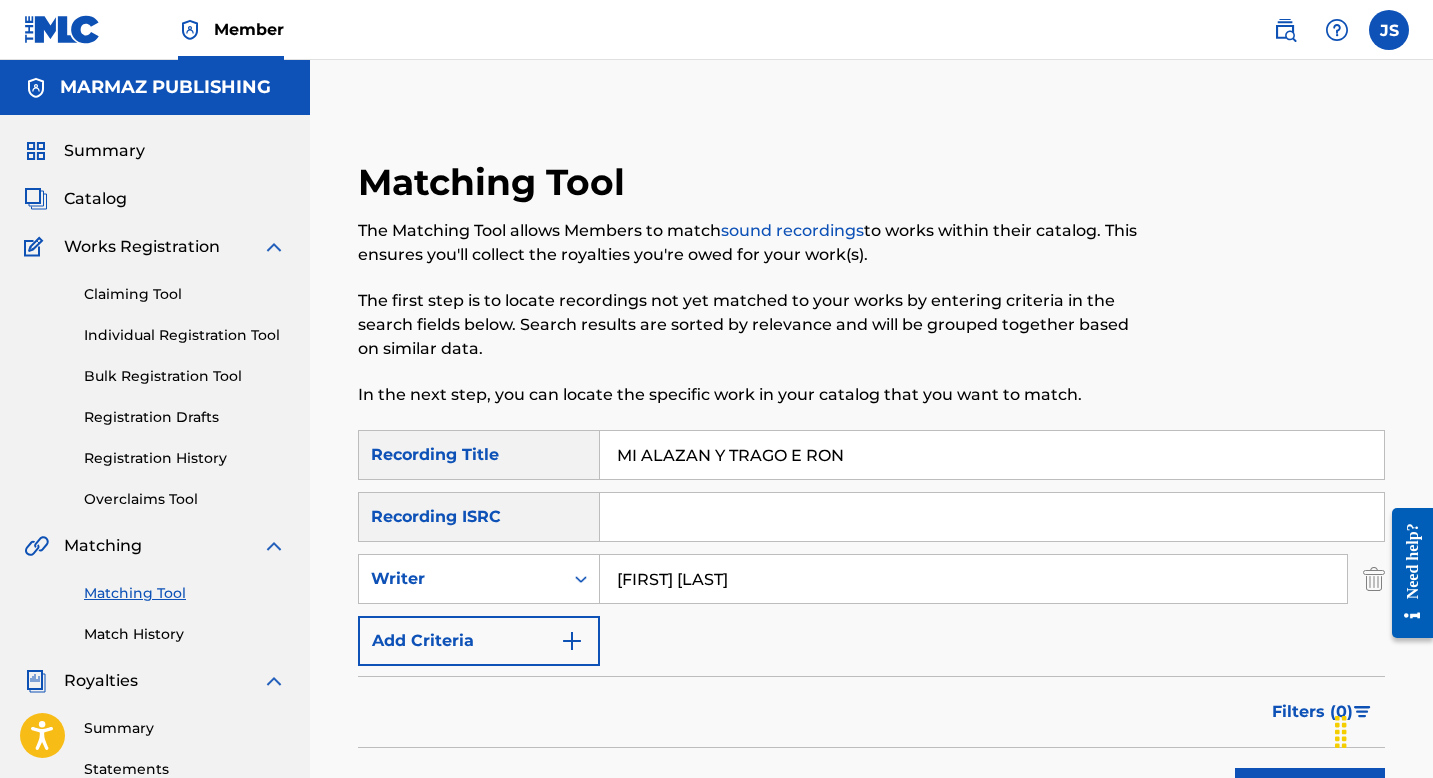 click on "Matching Tool The Matching Tool allows Members to match  sound recordings  to works within their catalog. This ensures you'll collect the royalties you're owed for your work(s). The first step is to locate recordings not yet matched to your works by entering criteria in the search fields below. Search results are sorted by relevance and will be grouped together based on similar data. In the next step, you can locate the specific work in your catalog that you want to match." at bounding box center [753, 295] 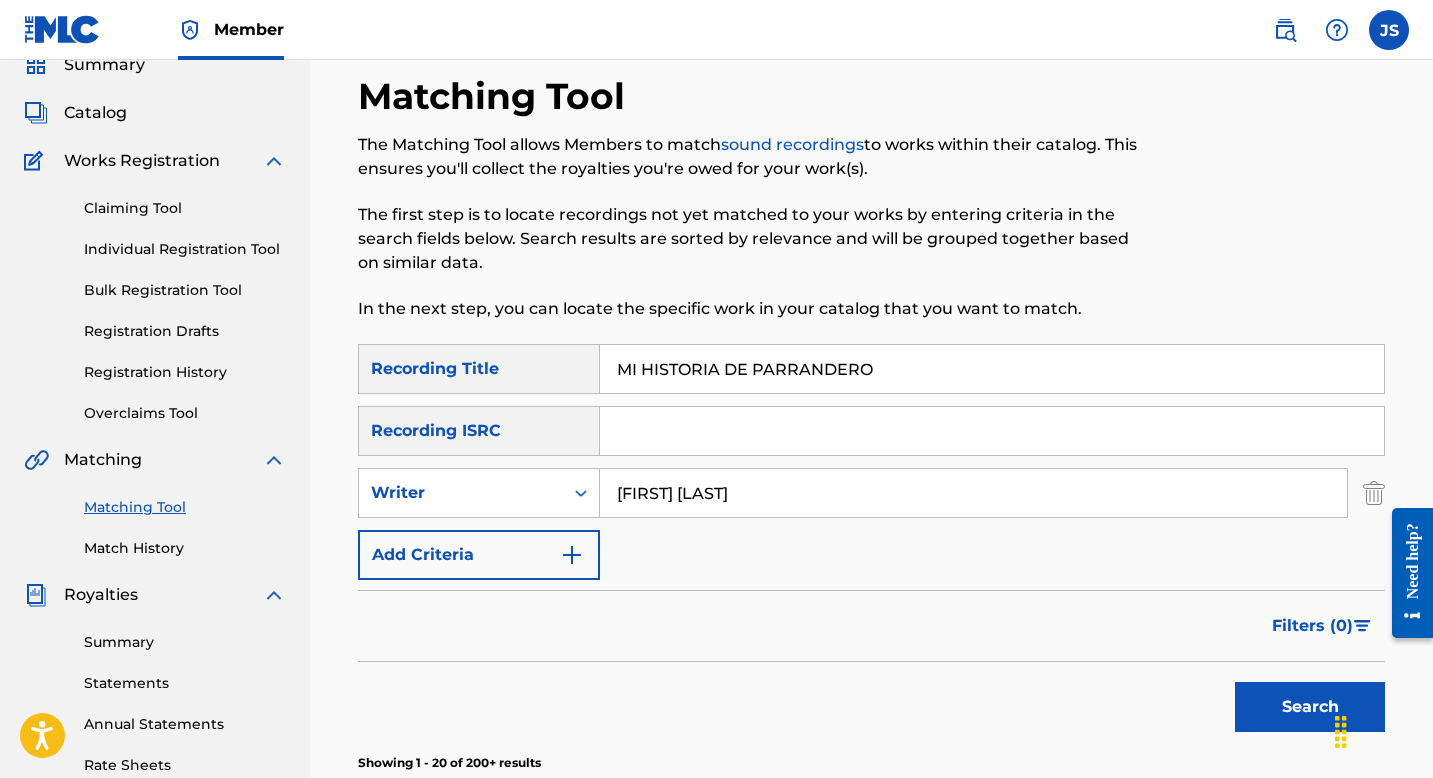 scroll, scrollTop: 142, scrollLeft: 0, axis: vertical 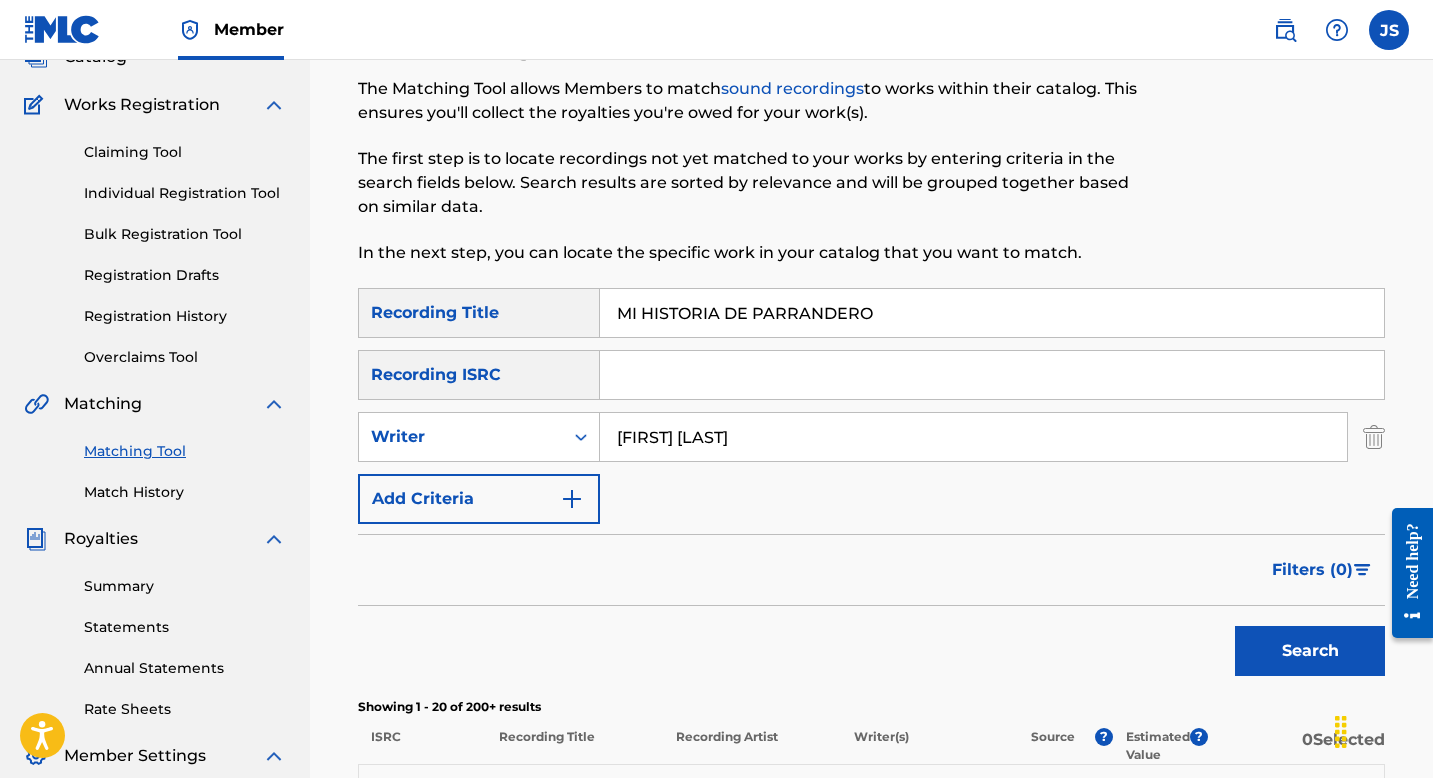 click on "Search" at bounding box center (1310, 651) 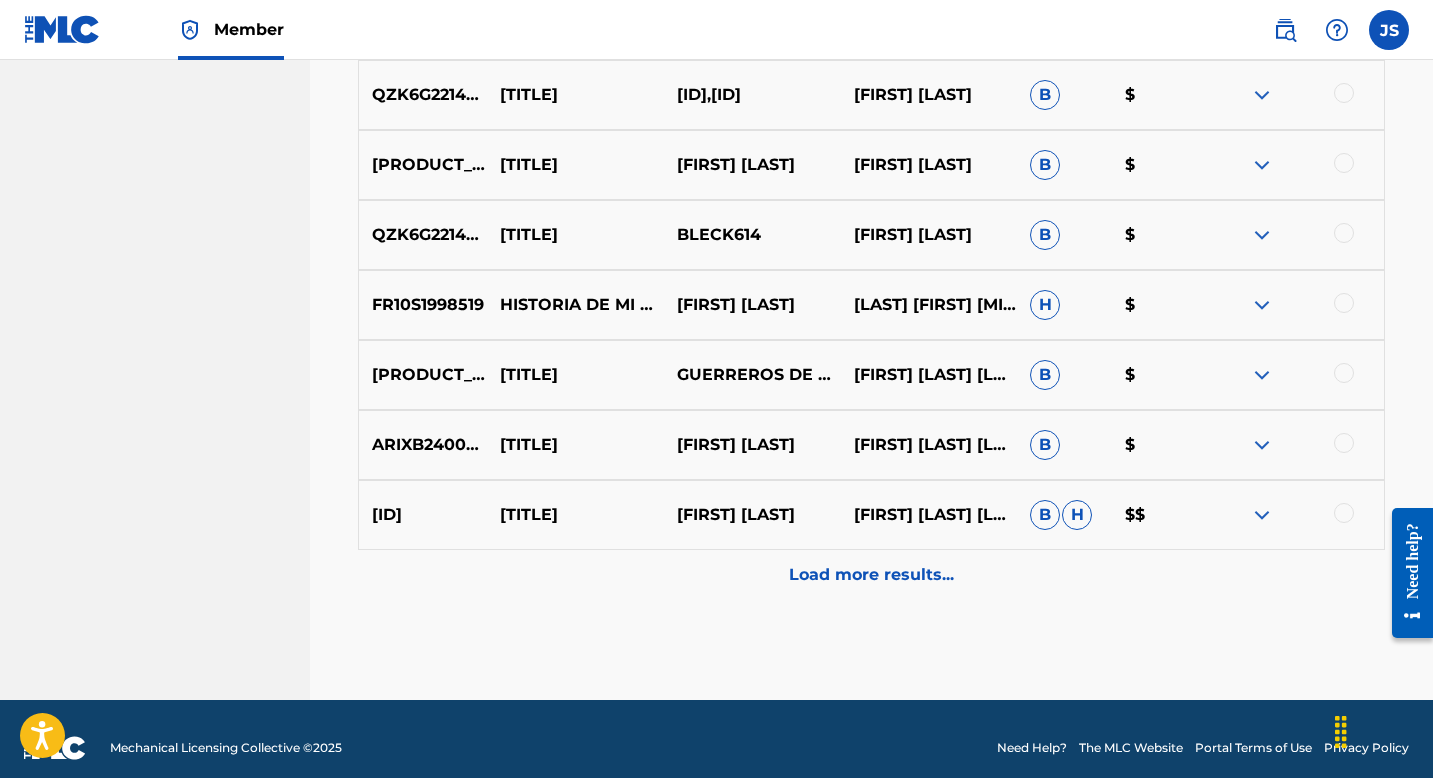 scroll, scrollTop: 1074, scrollLeft: 0, axis: vertical 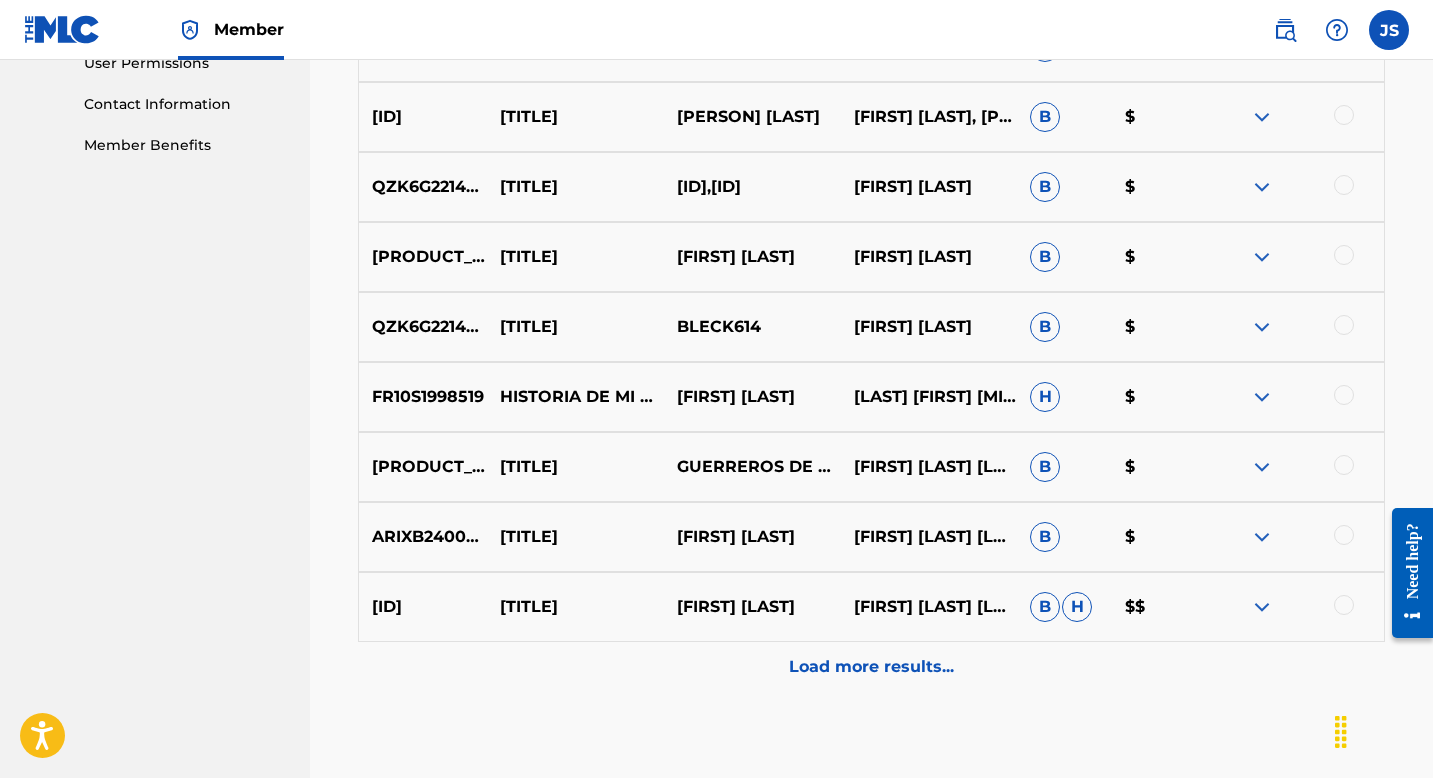 click on "Load more results..." at bounding box center (871, 667) 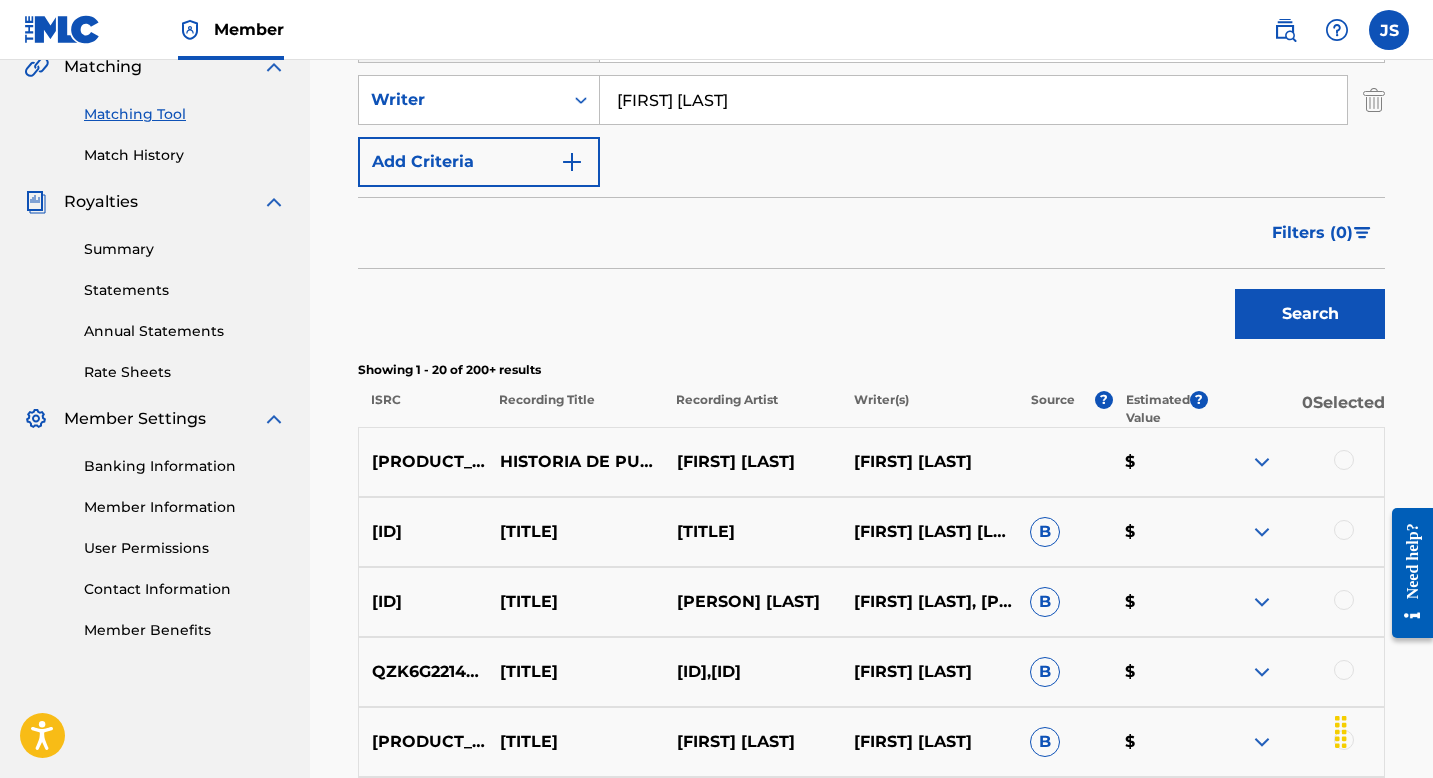 scroll, scrollTop: 120, scrollLeft: 0, axis: vertical 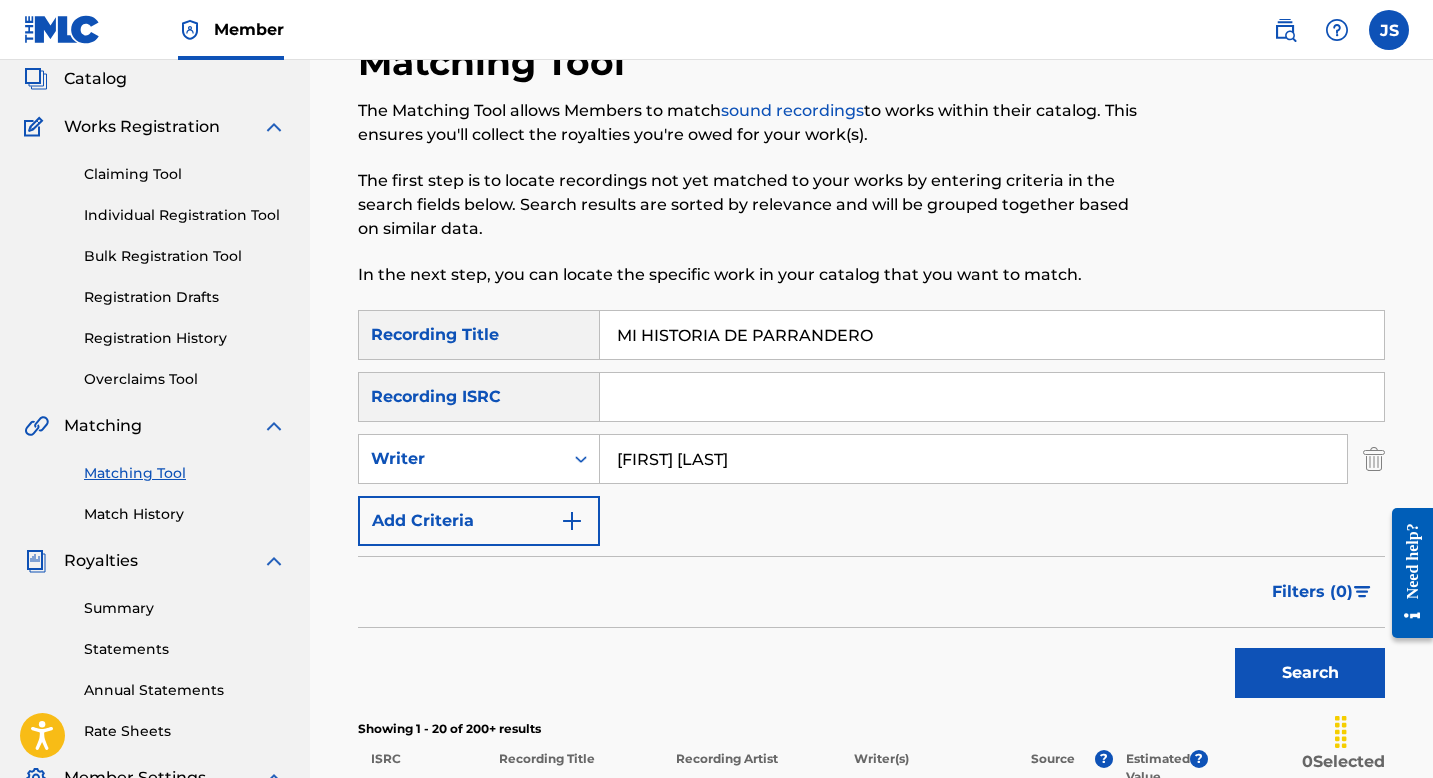 click on "MI HISTORIA DE PARRANDERO" at bounding box center [992, 335] 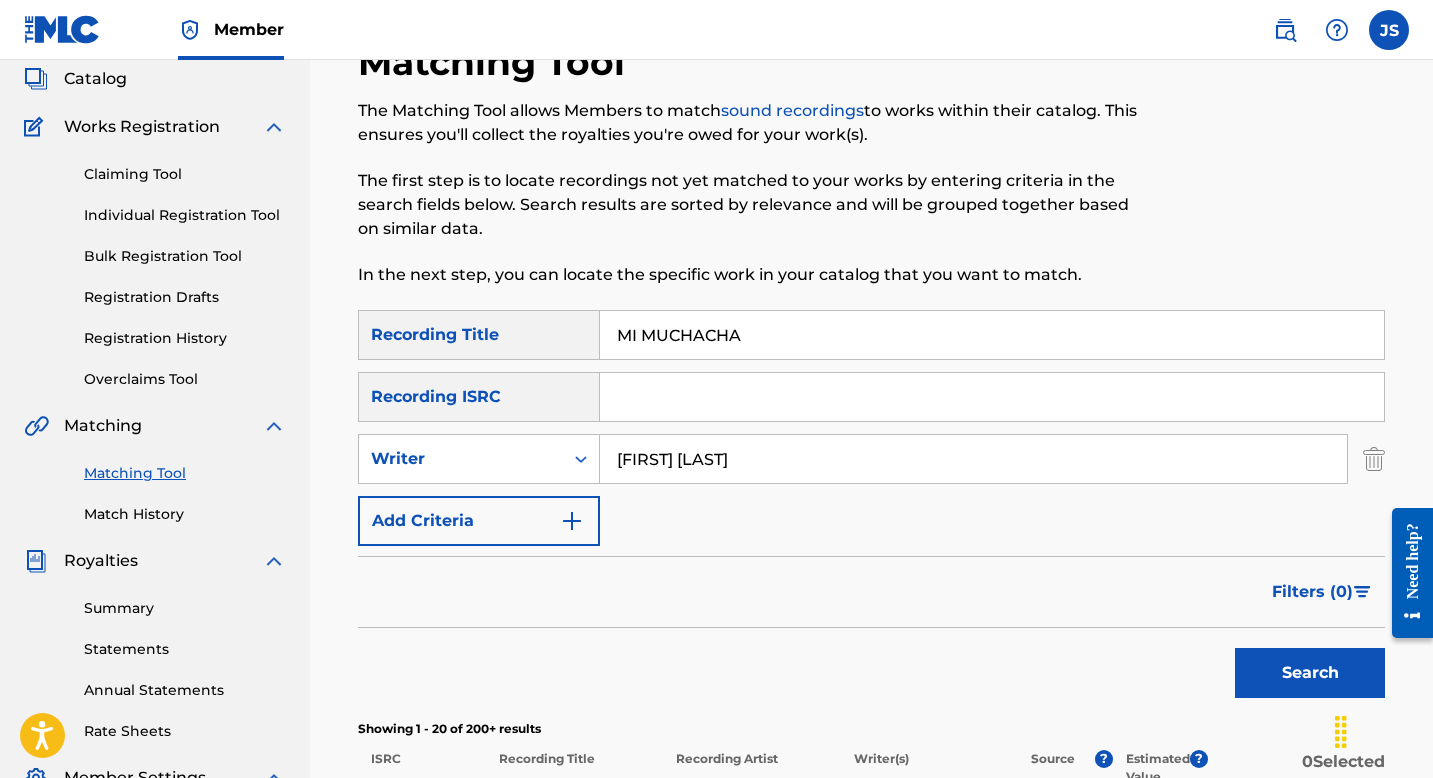 click on "Search" at bounding box center [1310, 673] 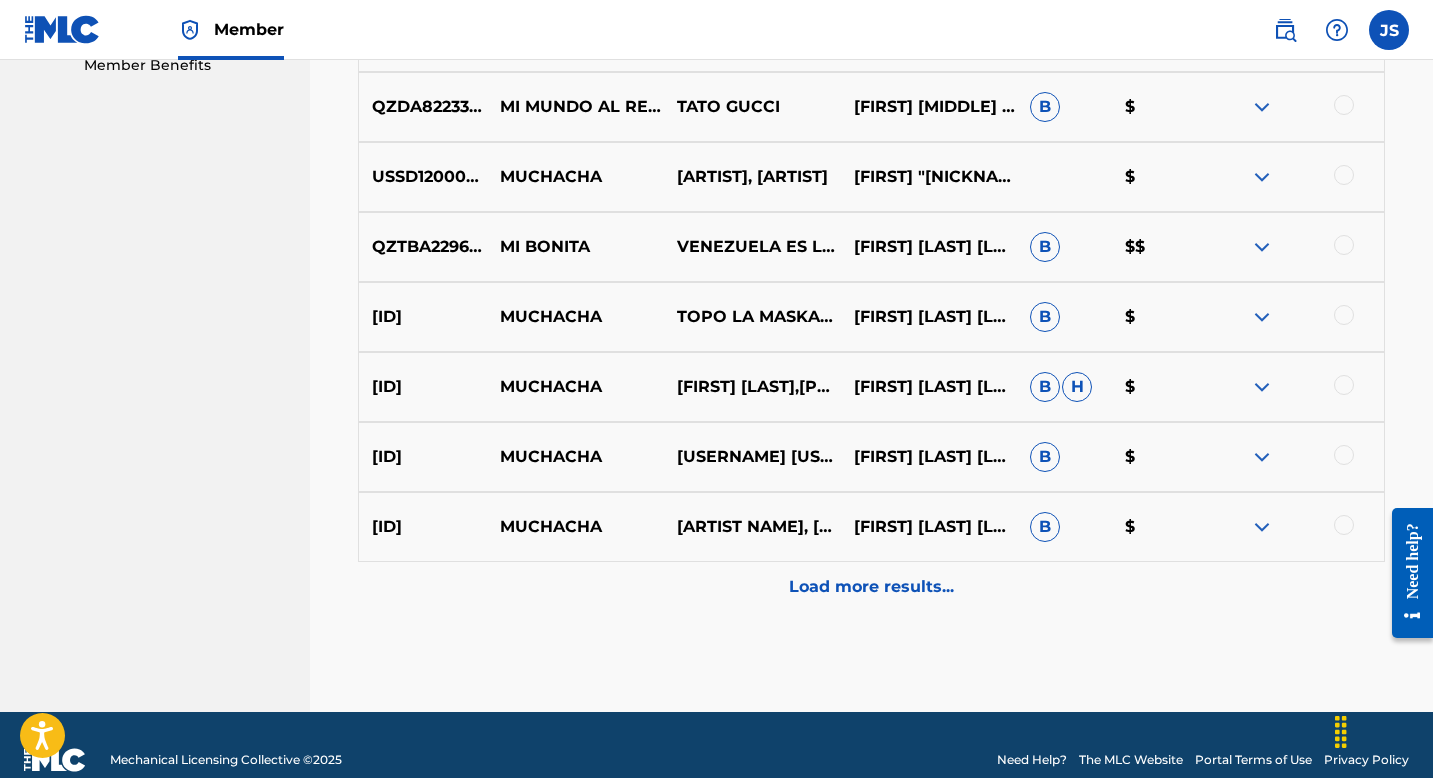 scroll, scrollTop: 1074, scrollLeft: 0, axis: vertical 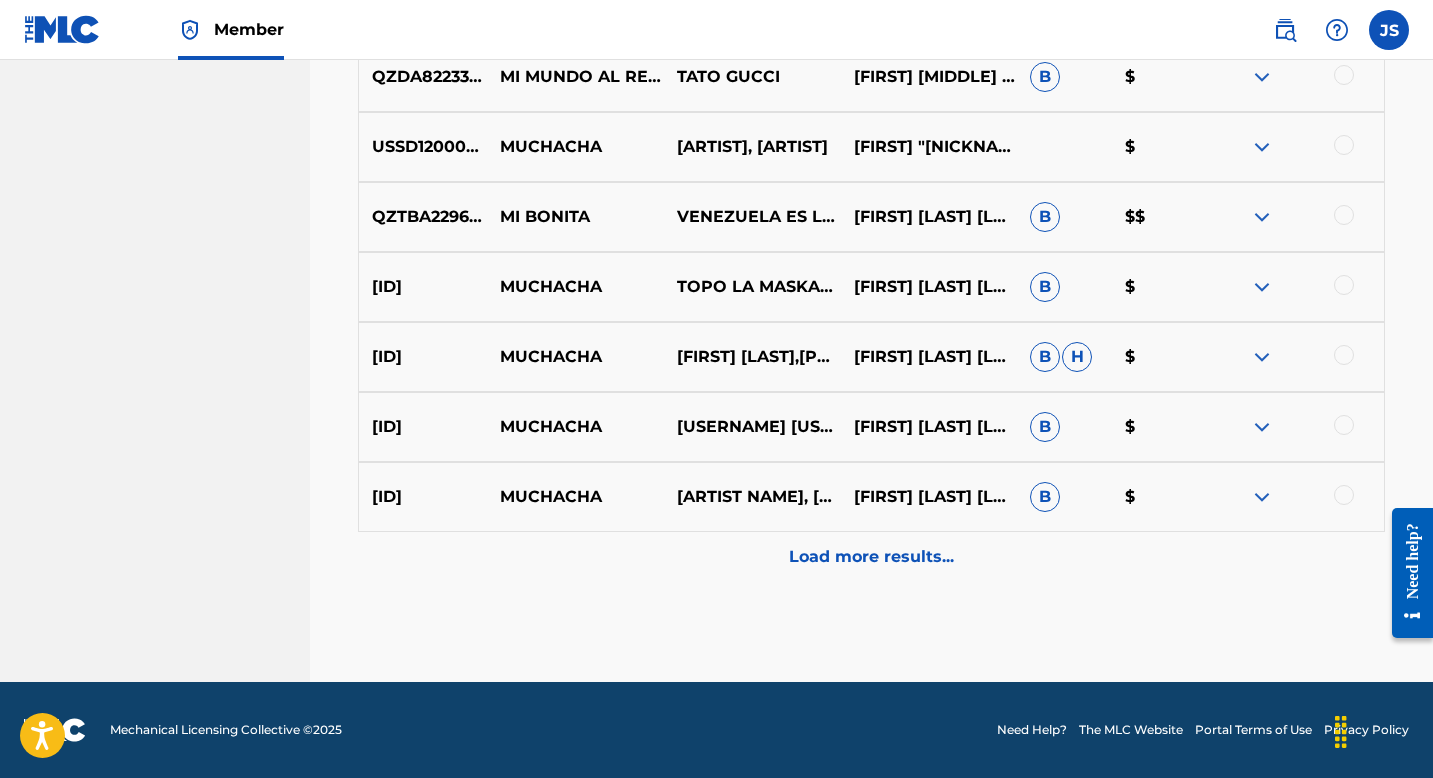click on "Load more results..." at bounding box center [871, 557] 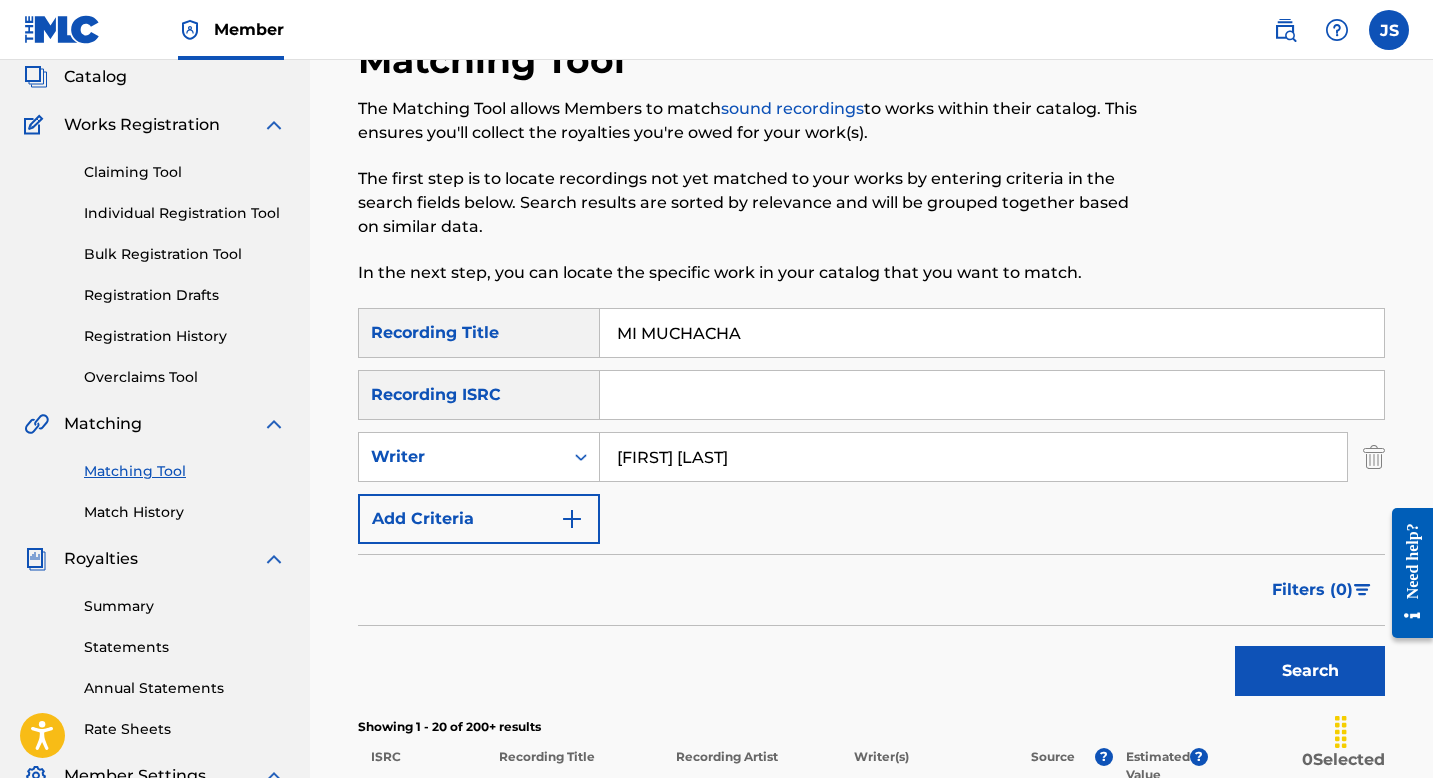 scroll, scrollTop: 188, scrollLeft: 0, axis: vertical 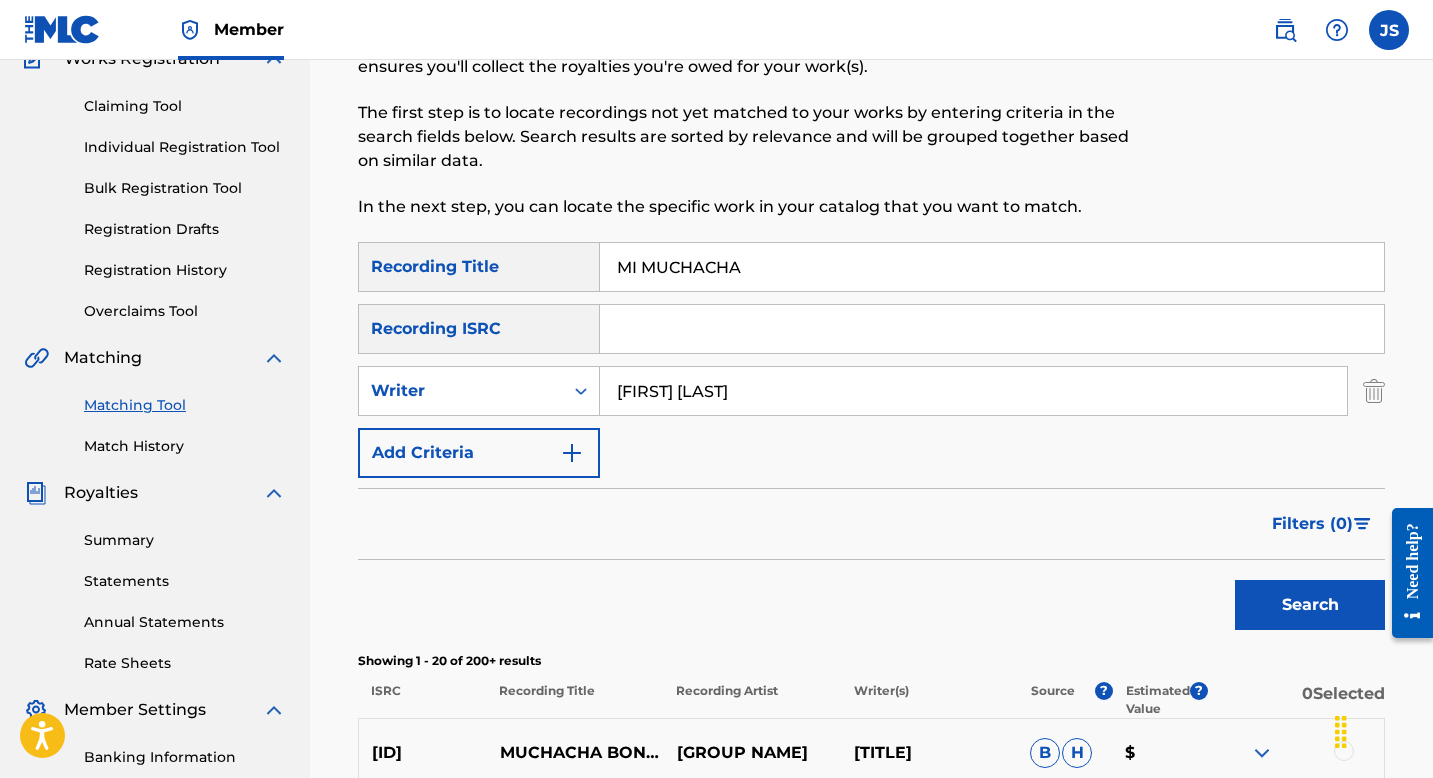 click on "MI MUCHACHA" at bounding box center [992, 267] 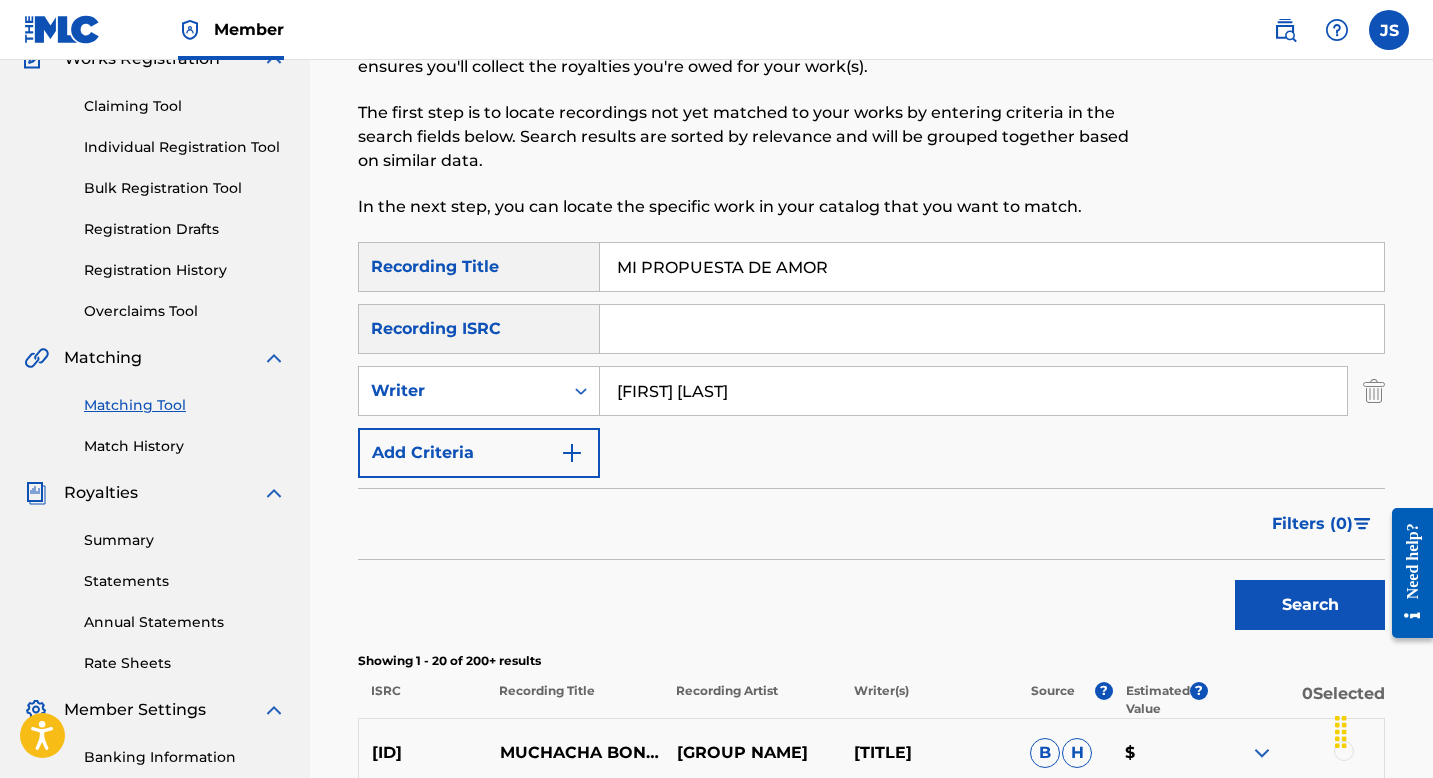 click on "Search" at bounding box center [1310, 605] 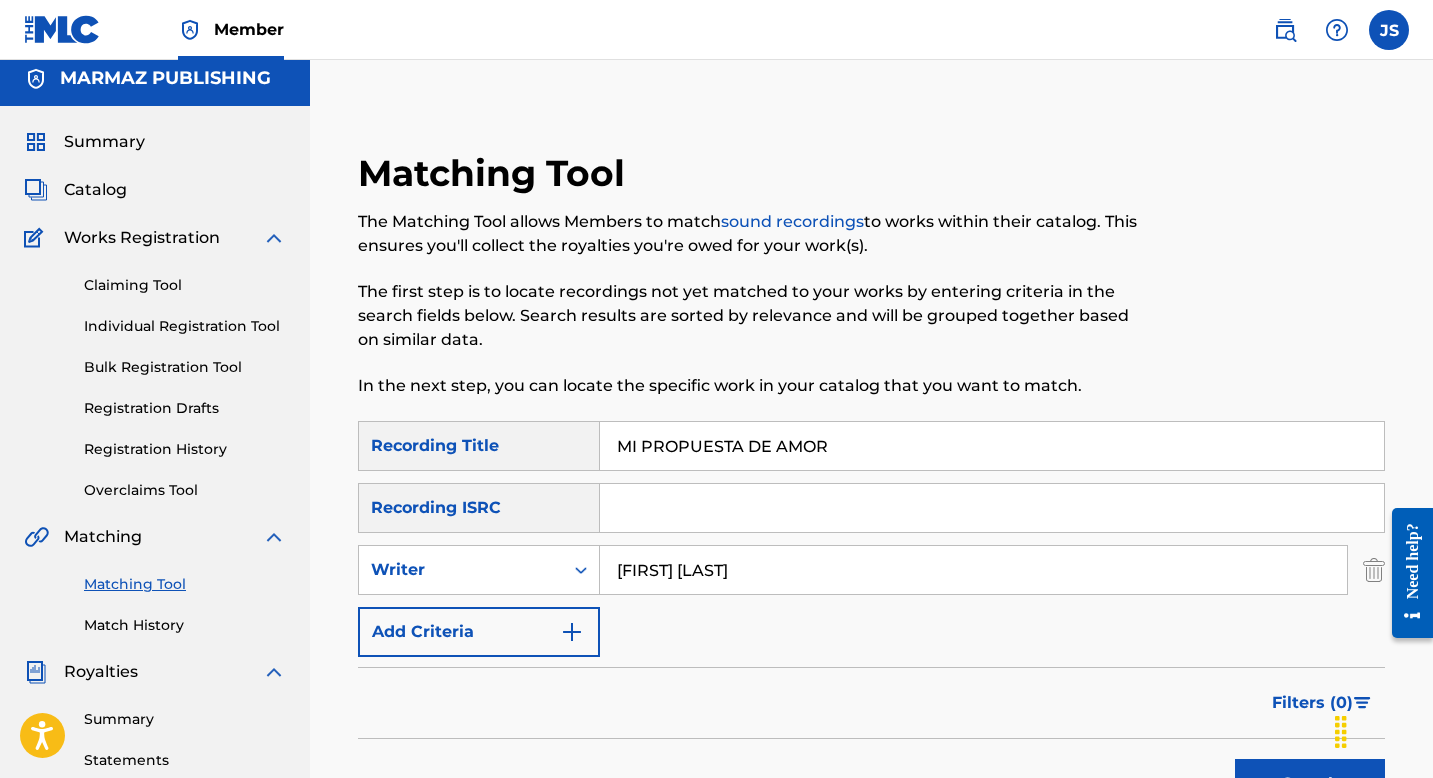 scroll, scrollTop: 0, scrollLeft: 0, axis: both 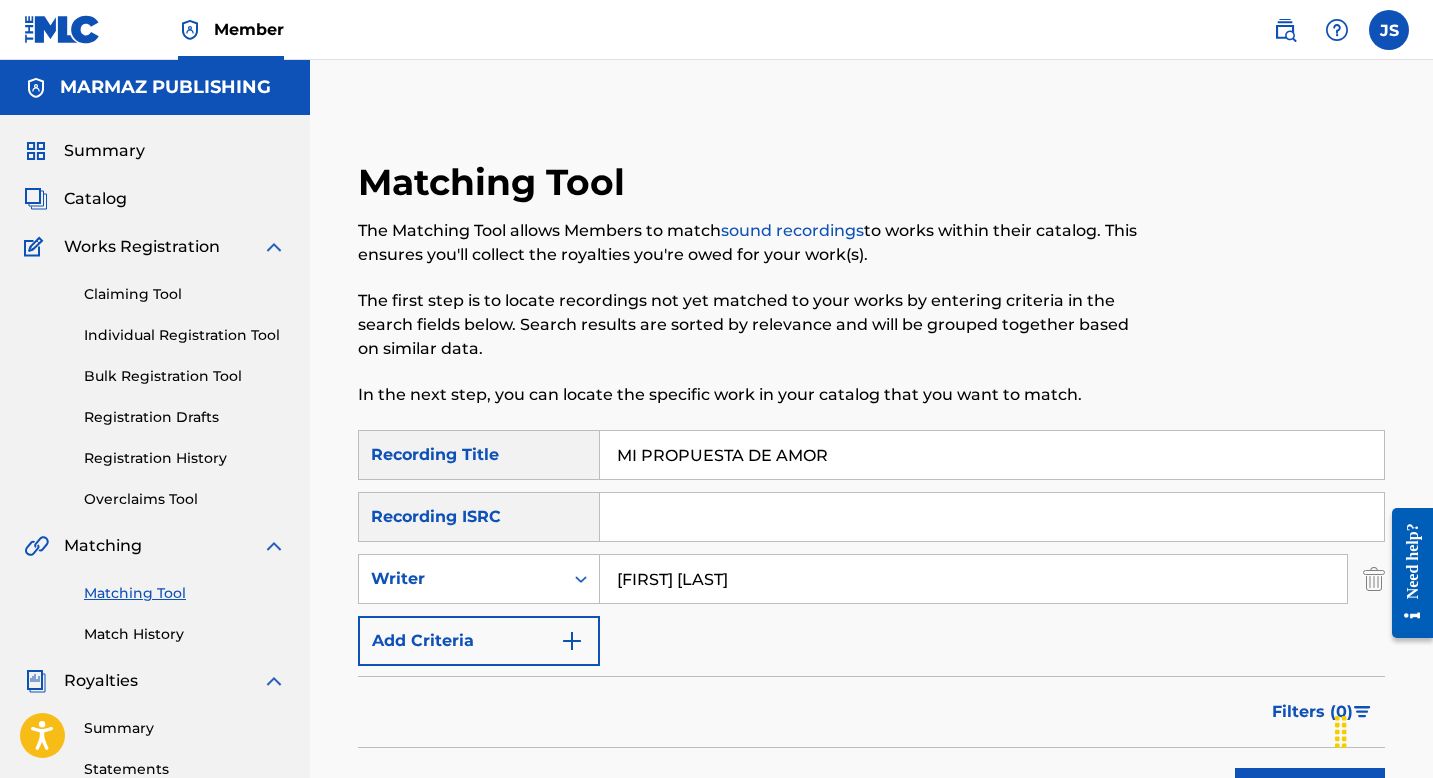 click on "MI PROPUESTA DE AMOR" at bounding box center (992, 455) 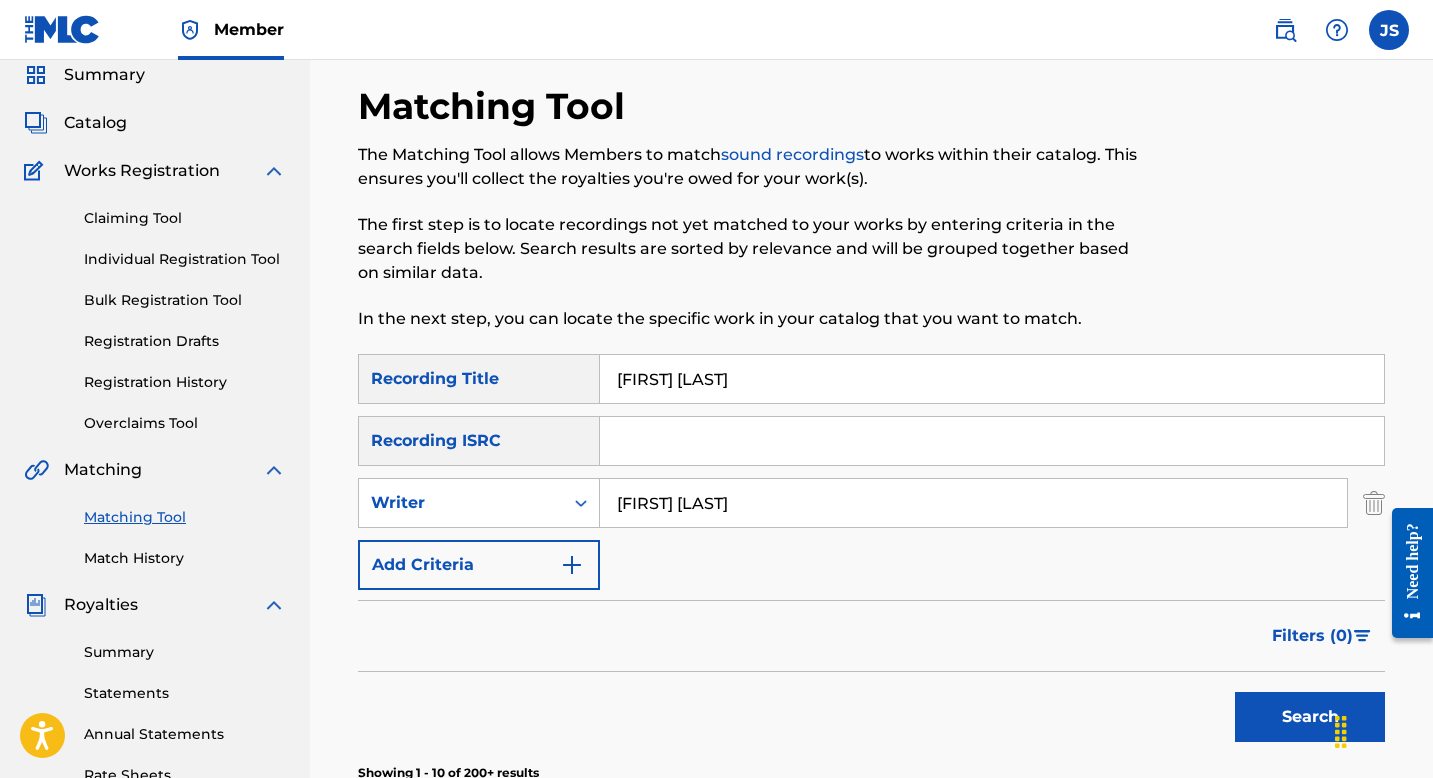 scroll, scrollTop: 77, scrollLeft: 0, axis: vertical 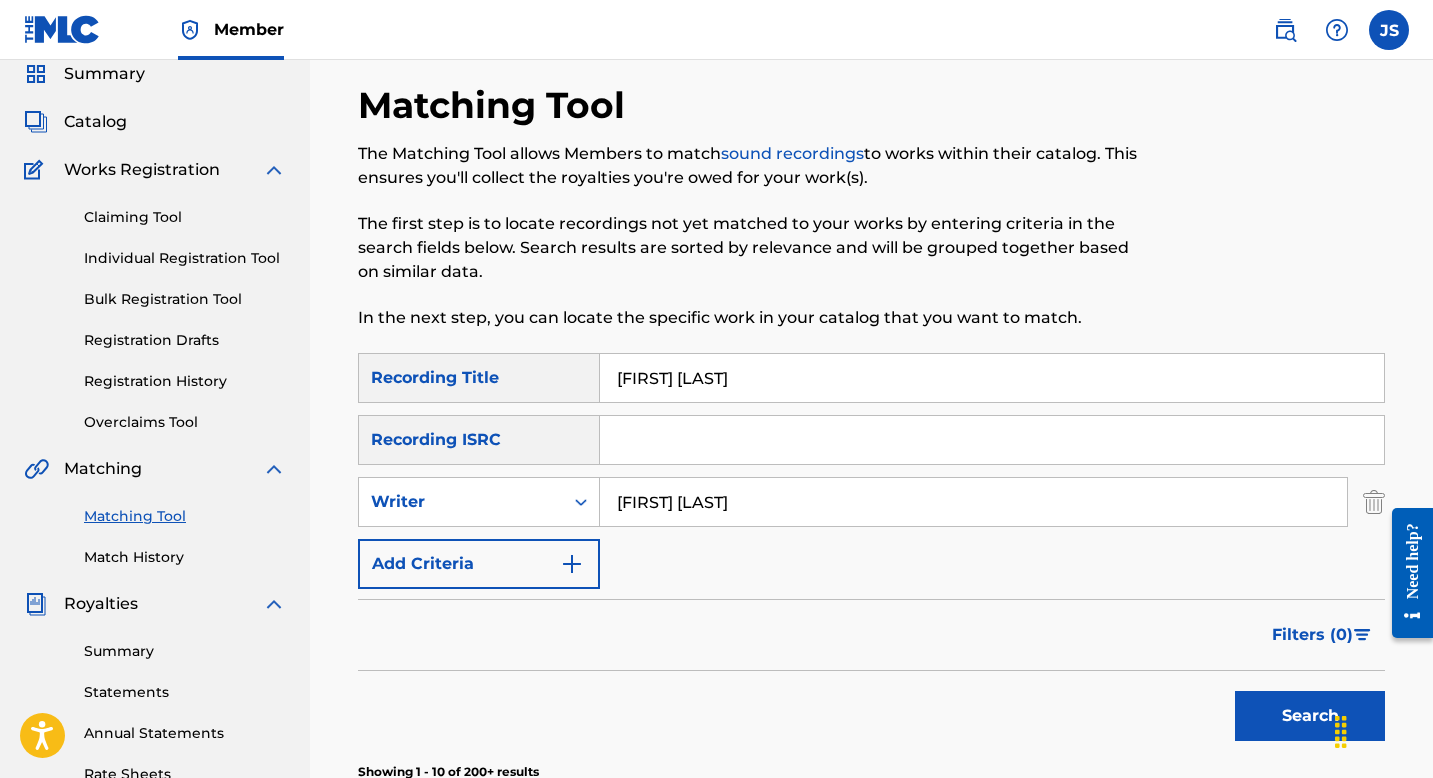 type on "[FIRST] [LAST]" 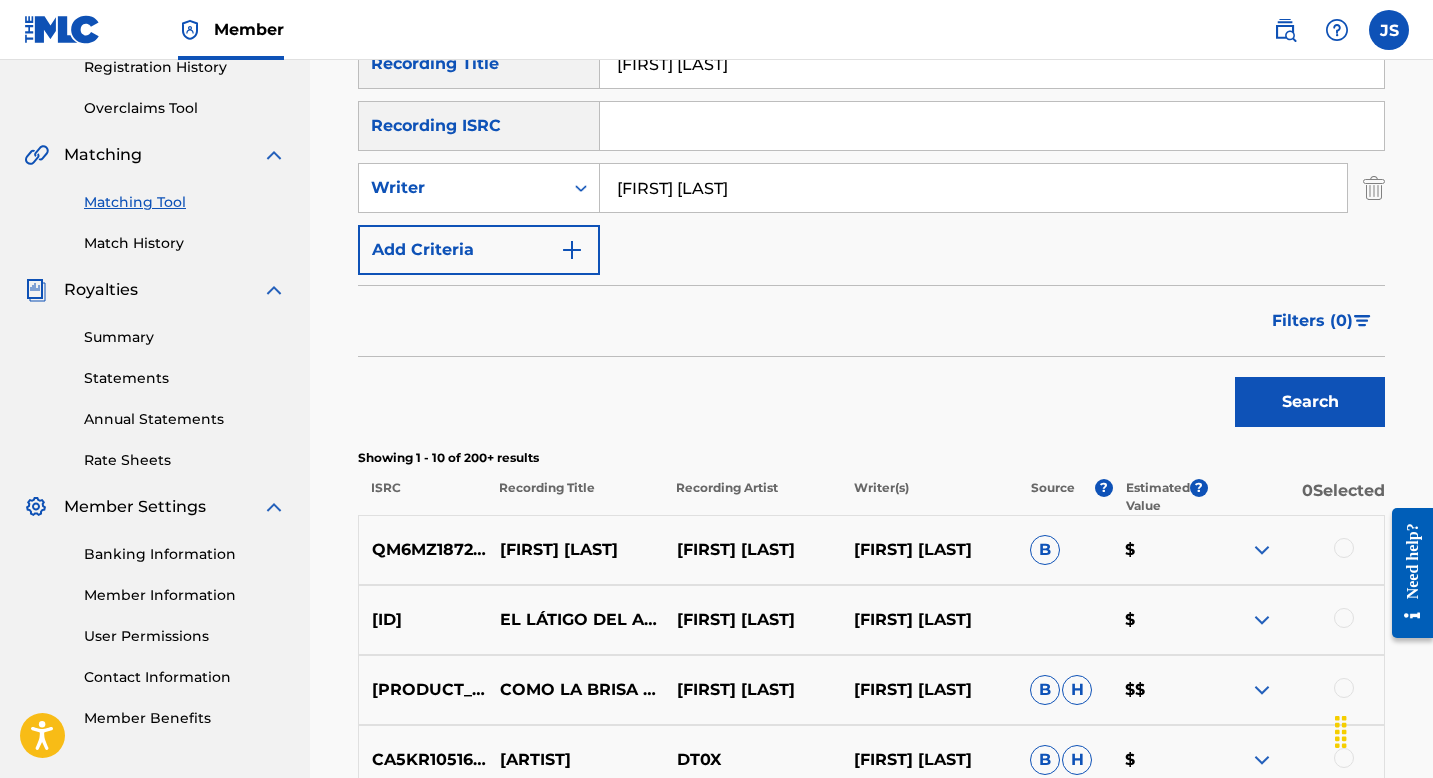 scroll, scrollTop: 410, scrollLeft: 0, axis: vertical 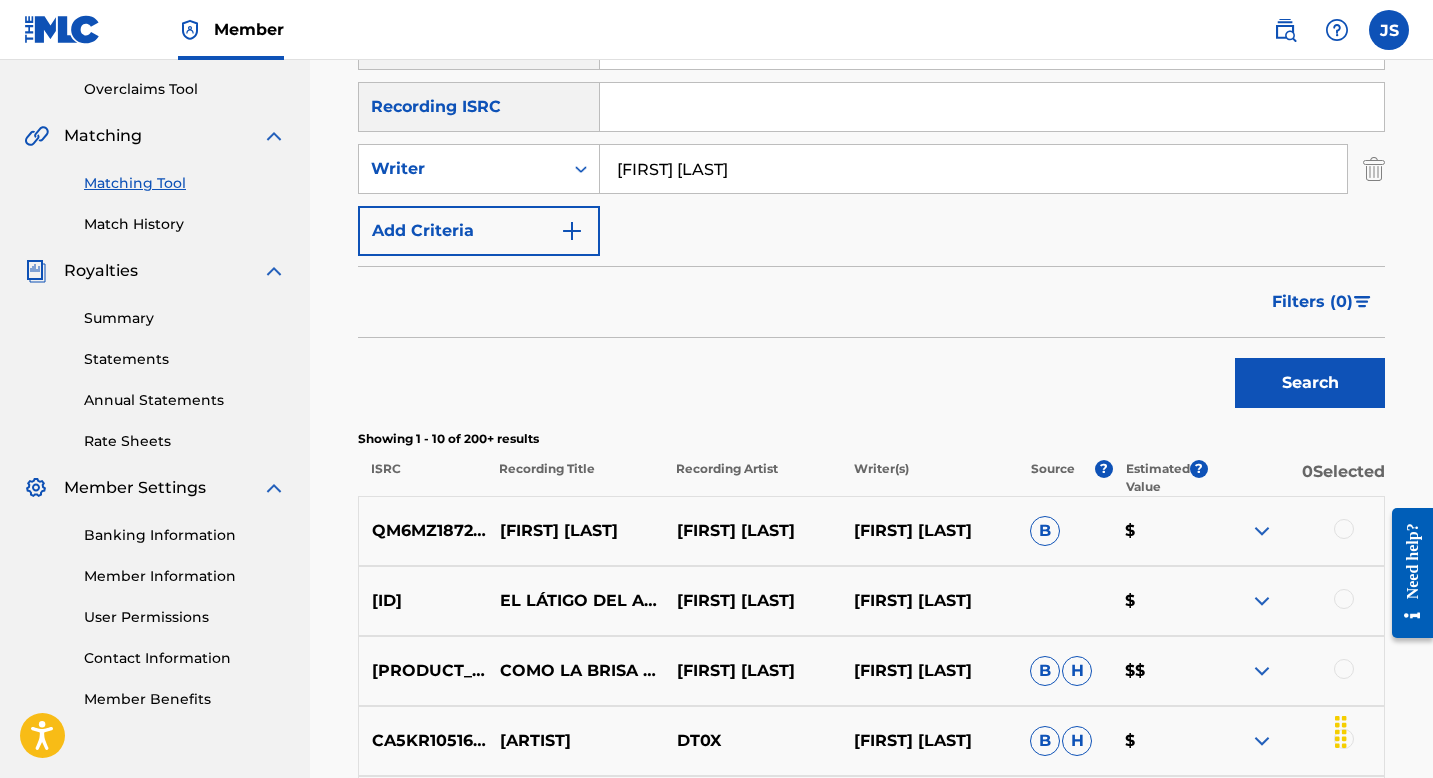 click at bounding box center (1344, 529) 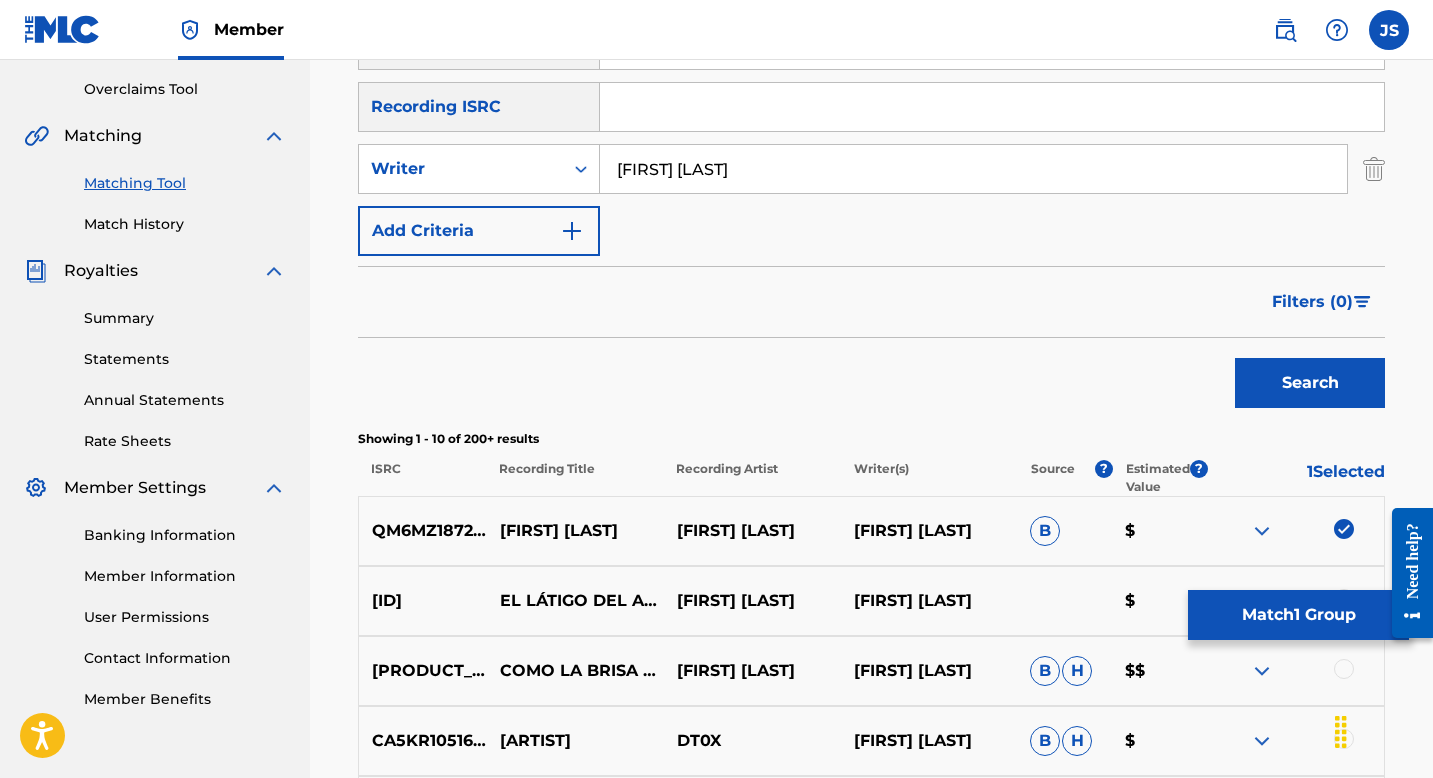 click on "Match  1 Group" at bounding box center (1298, 615) 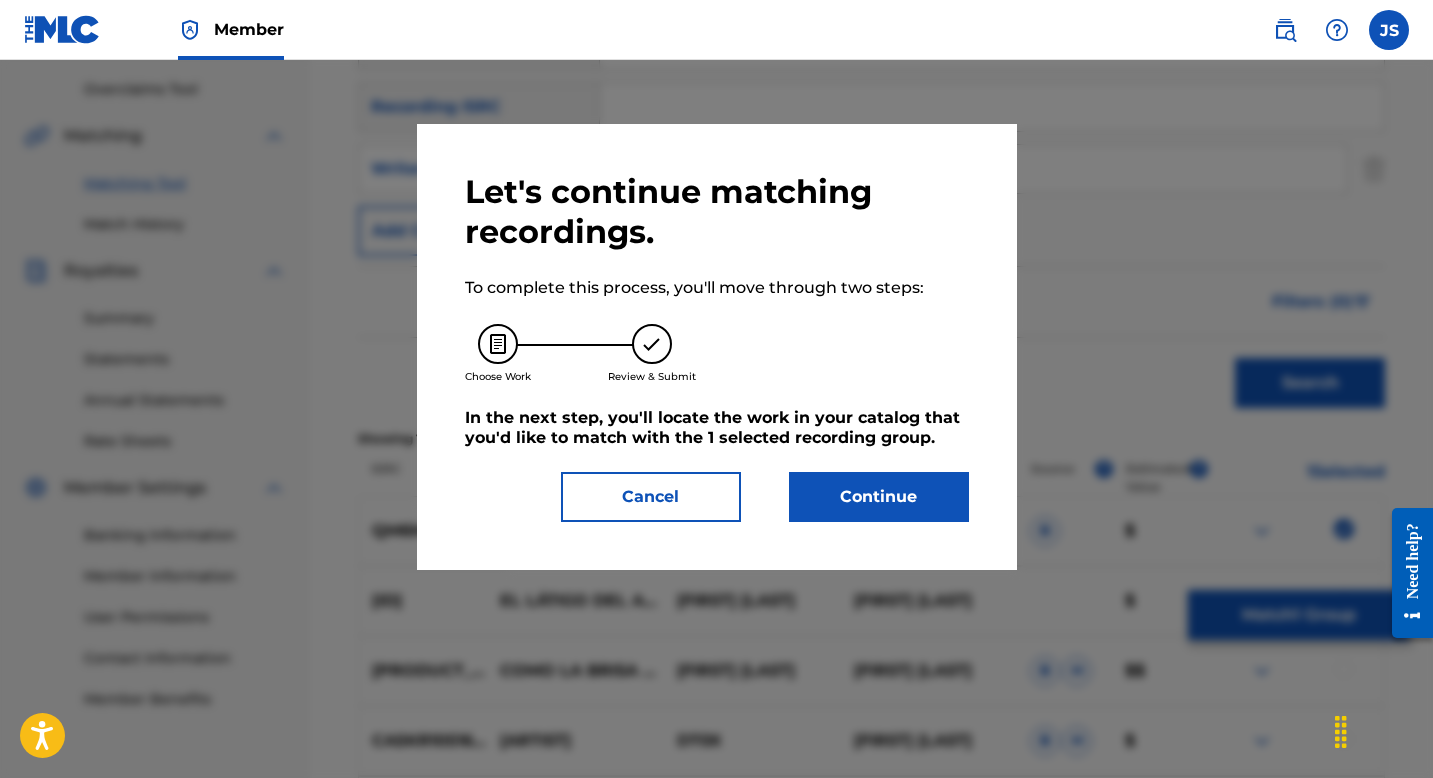 click on "Continue" at bounding box center (879, 497) 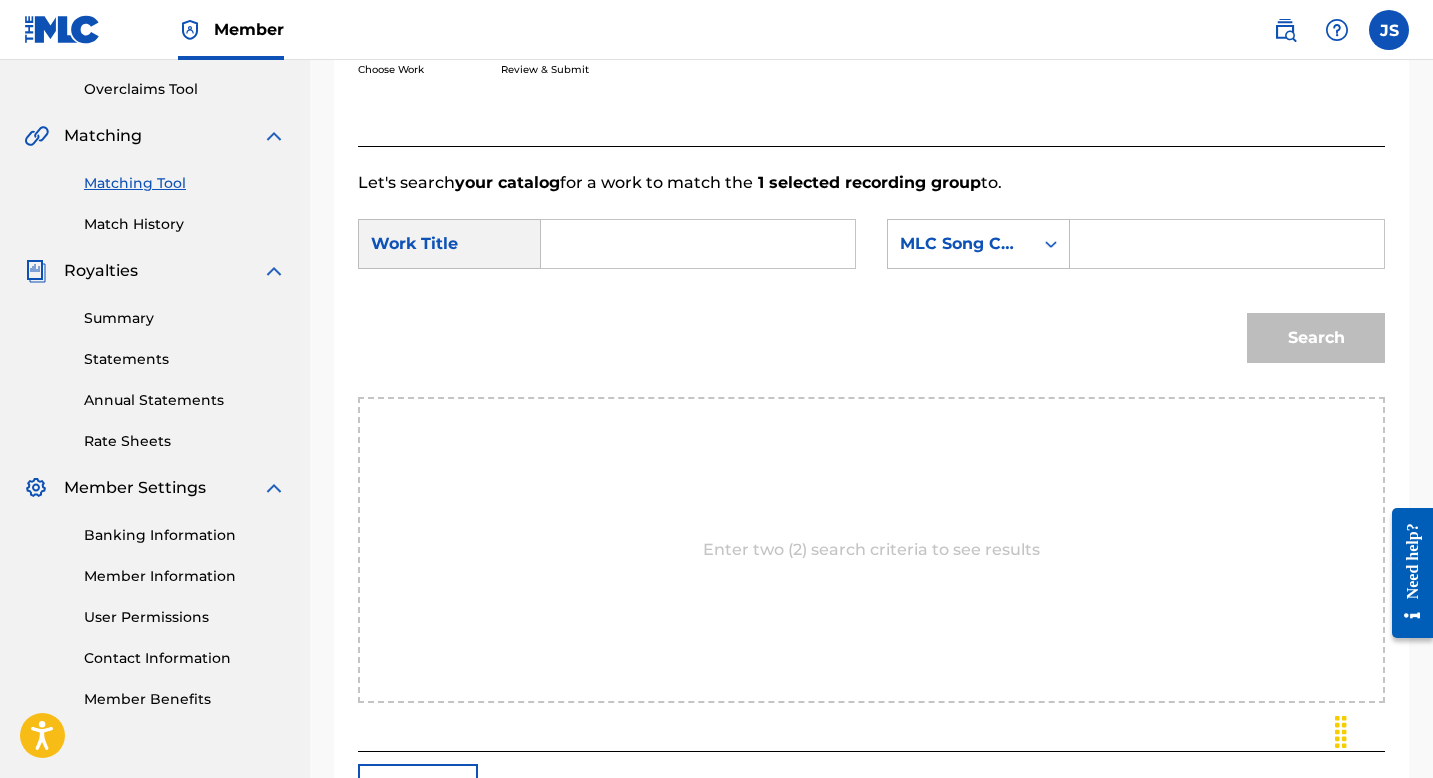 click at bounding box center (1227, 244) 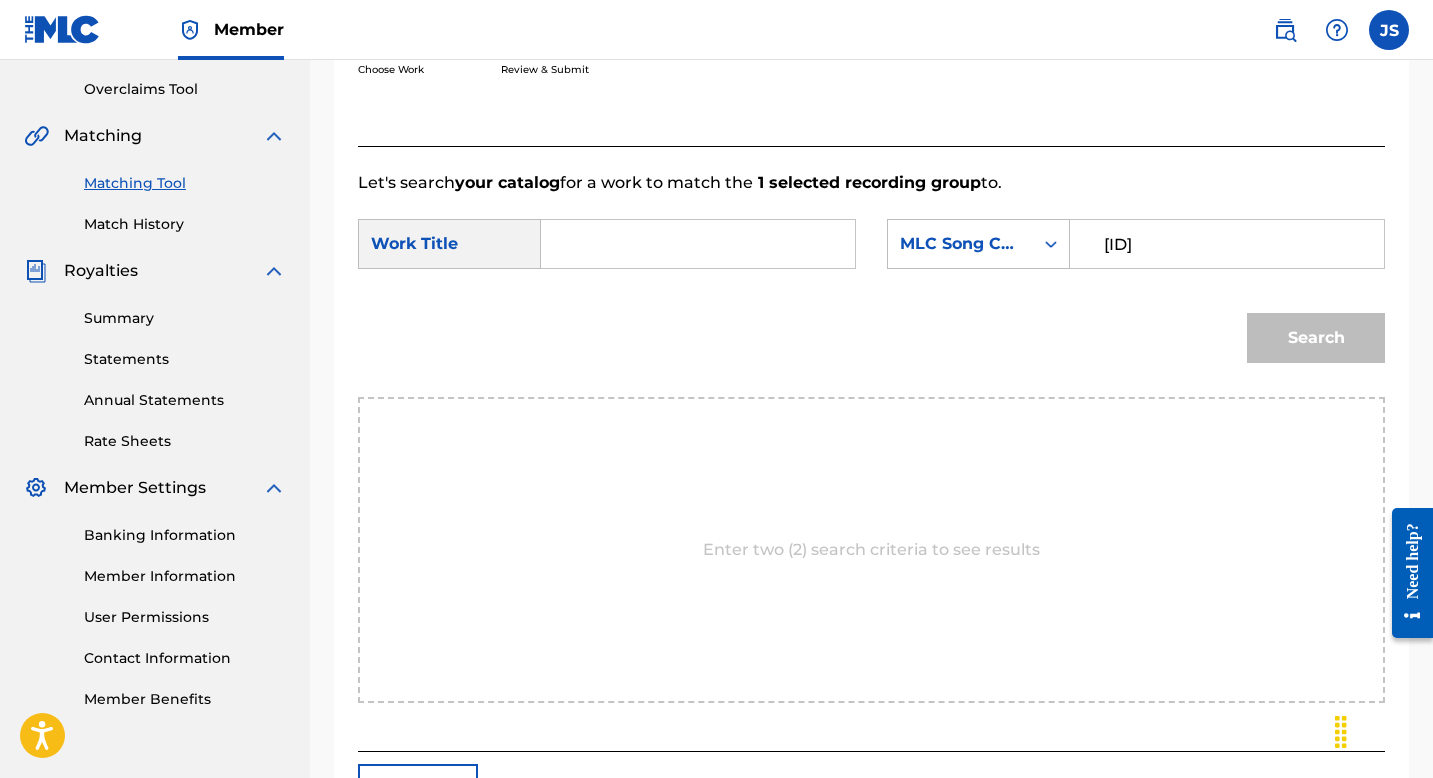 type on "[ID]" 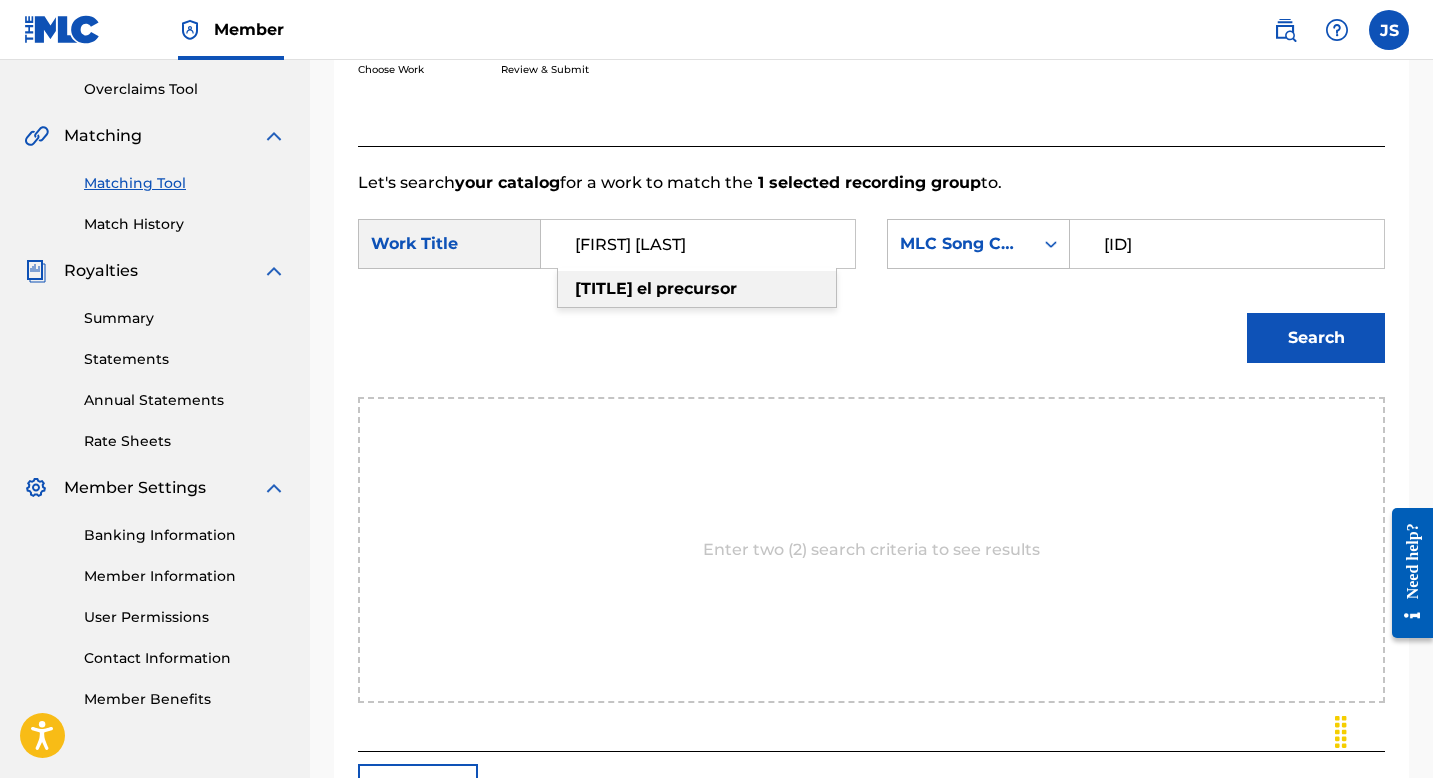 type on "[FIRST] [LAST]" 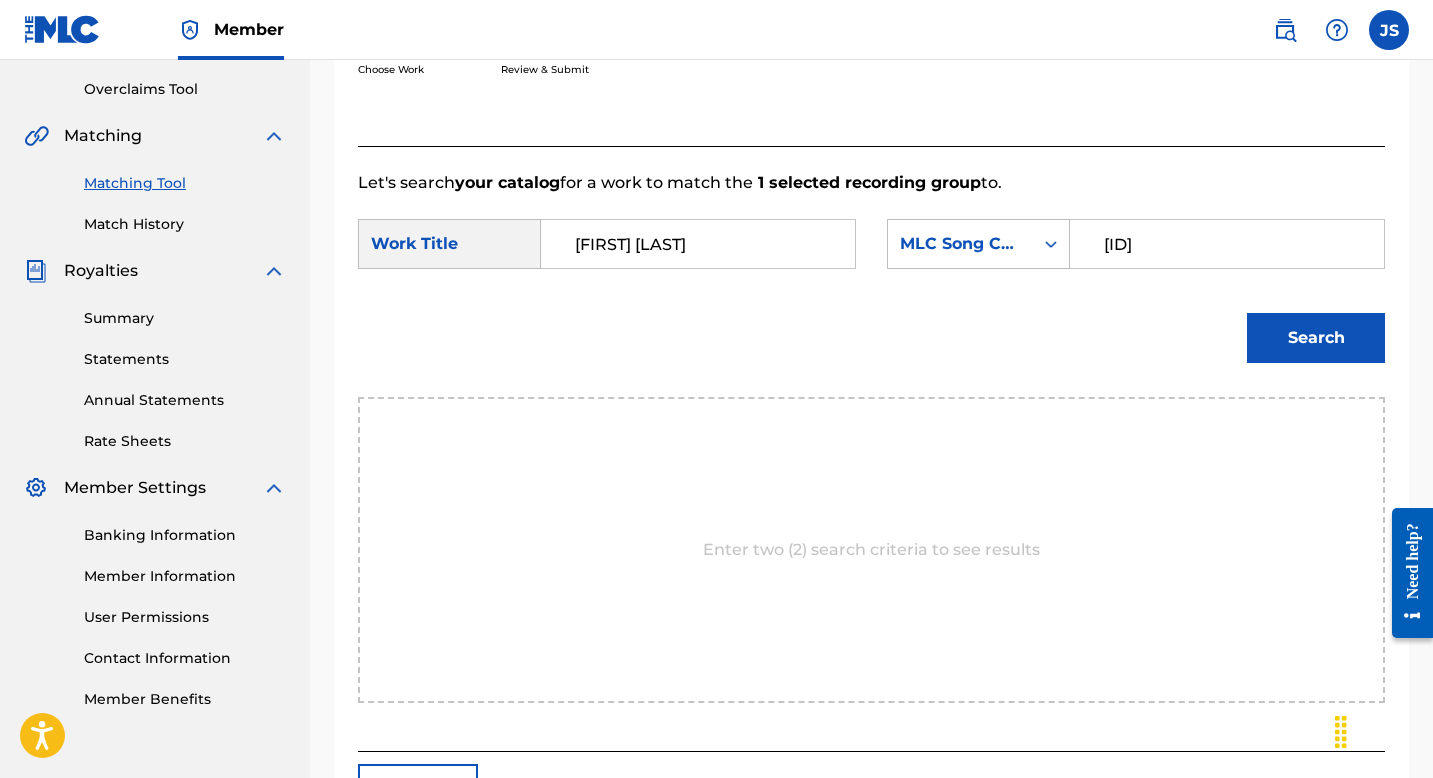 click on "Search" at bounding box center [1316, 338] 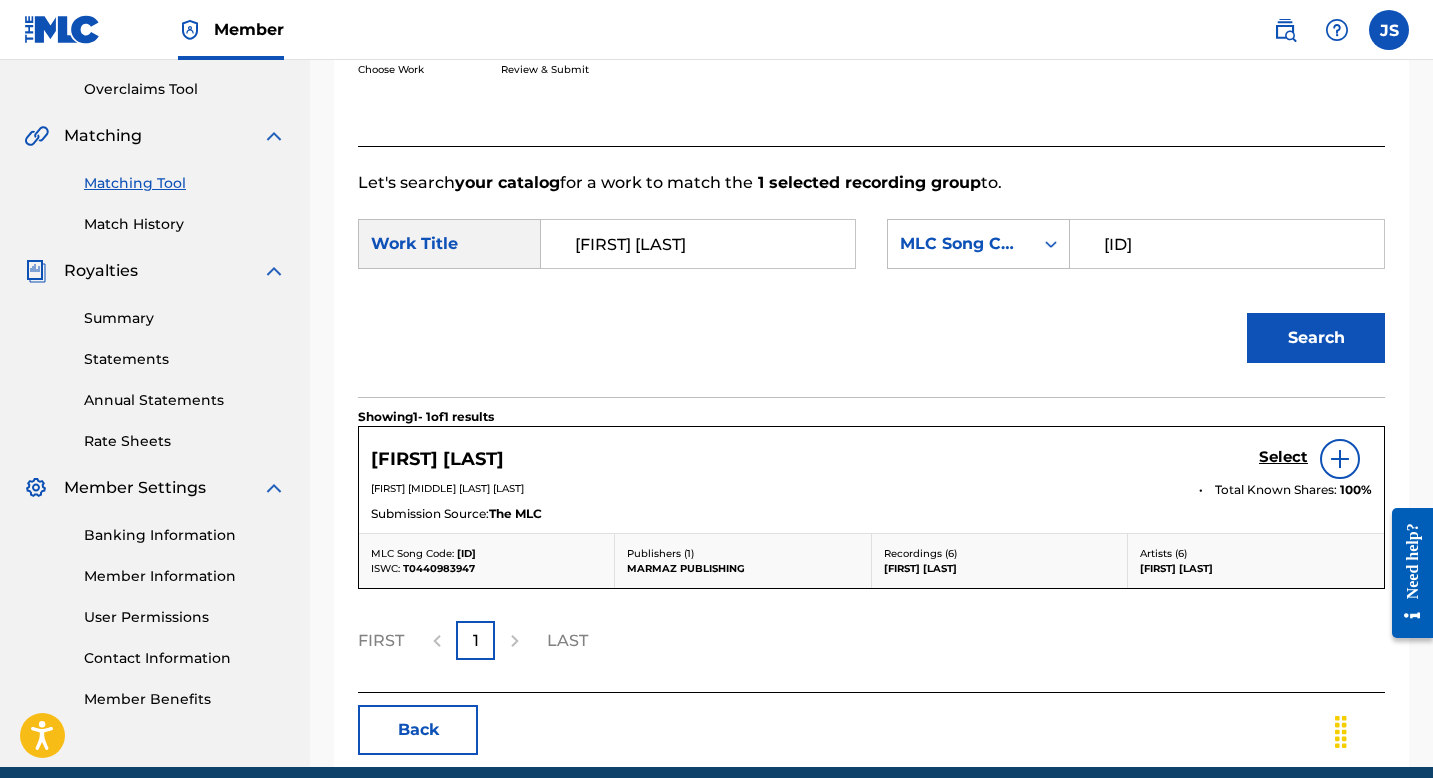 click on "Select" at bounding box center (1283, 457) 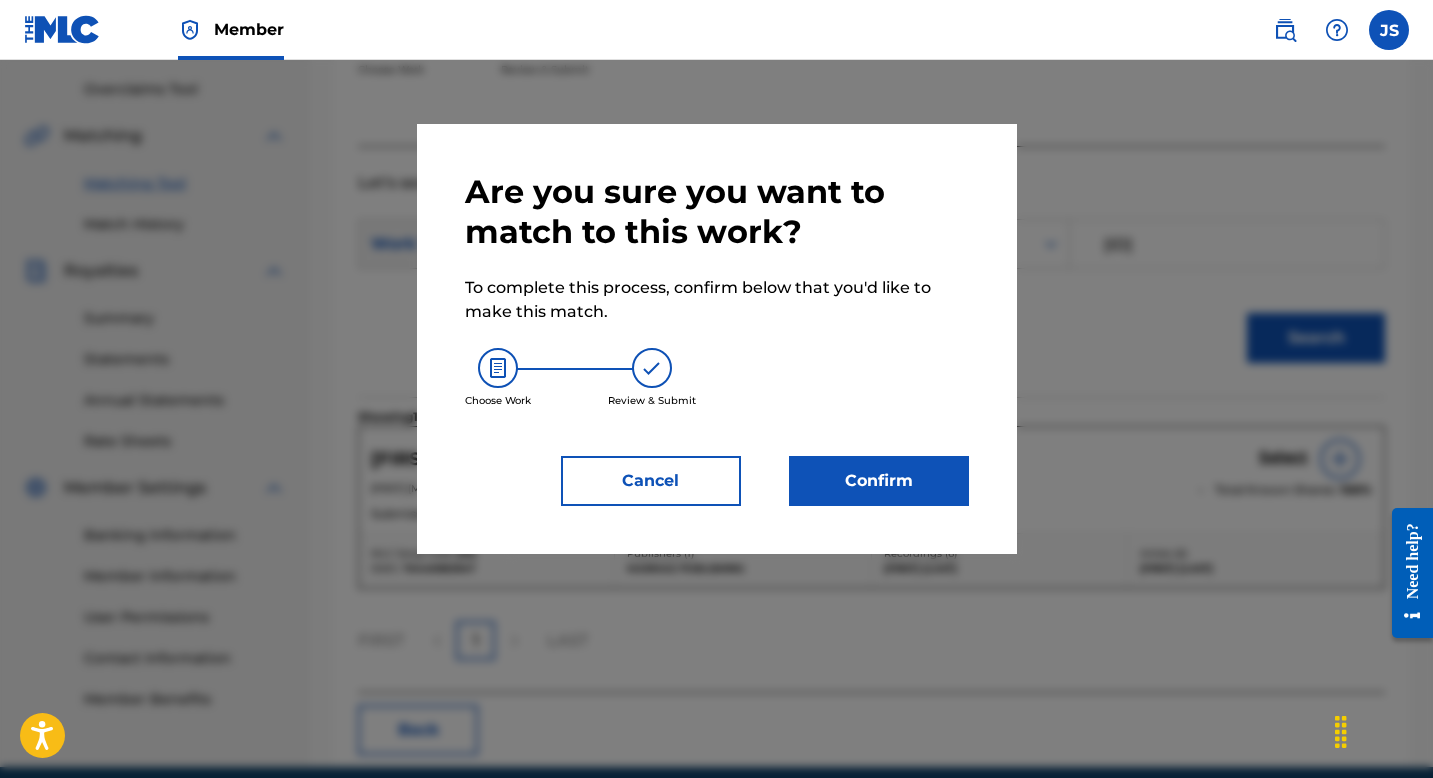 click on "Confirm" at bounding box center (879, 481) 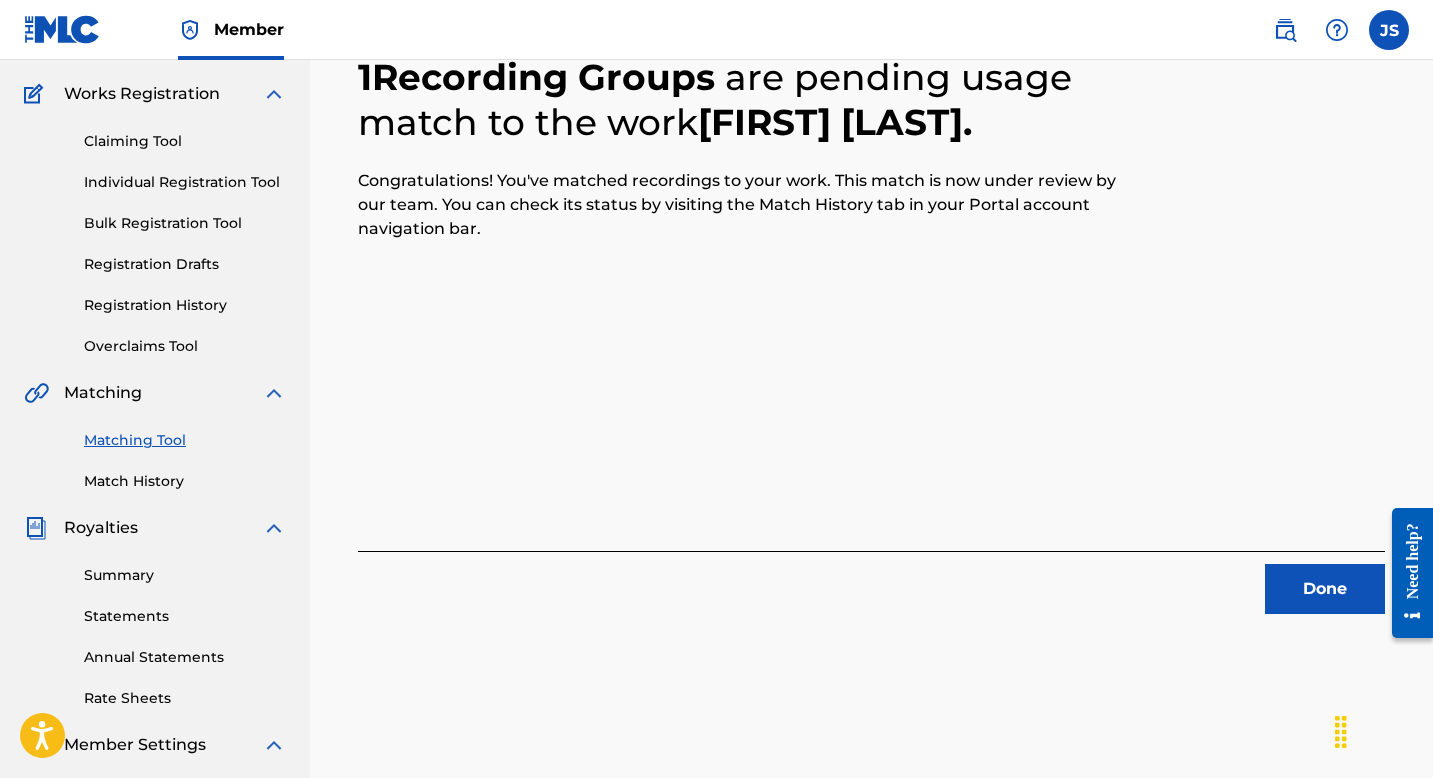 scroll, scrollTop: 159, scrollLeft: 0, axis: vertical 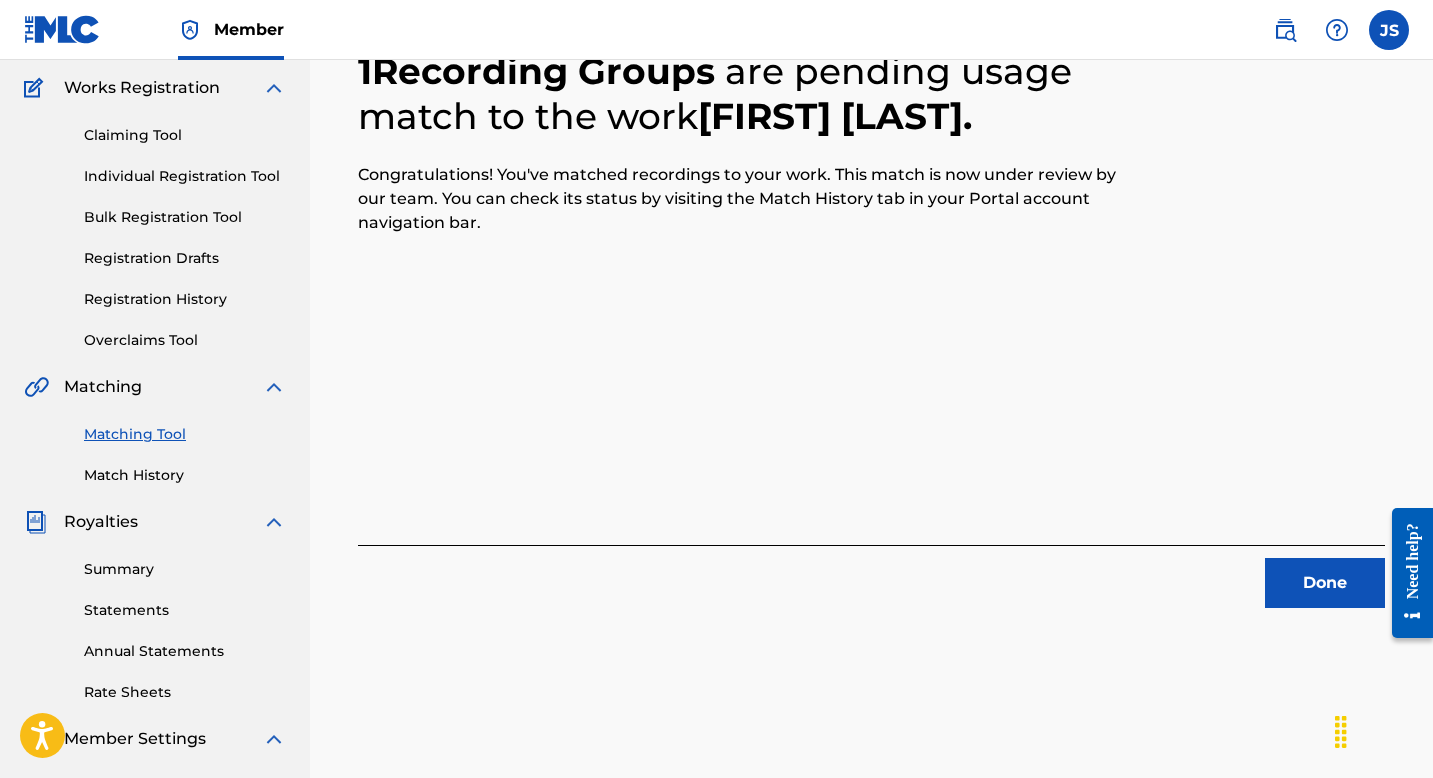 click on "Done" at bounding box center (1325, 583) 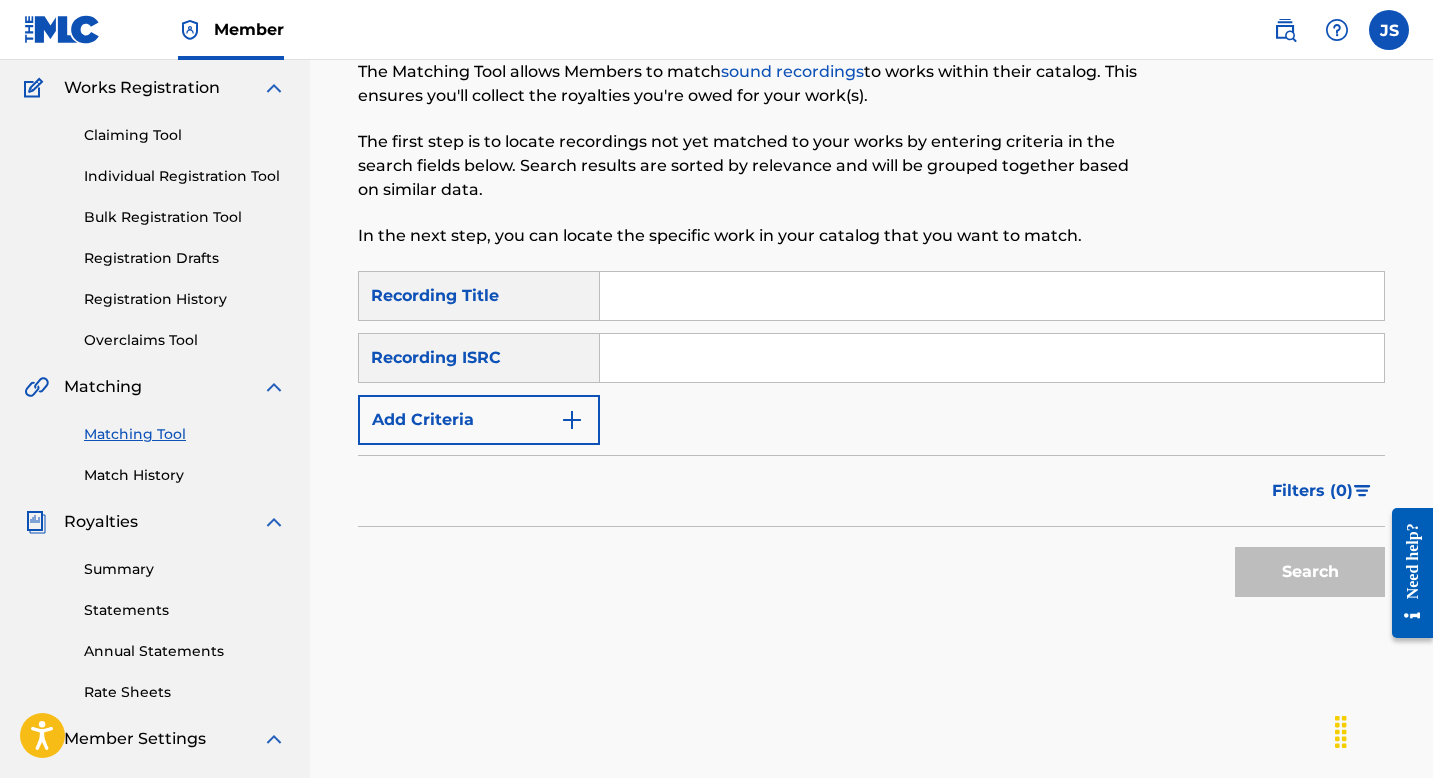 click at bounding box center [992, 296] 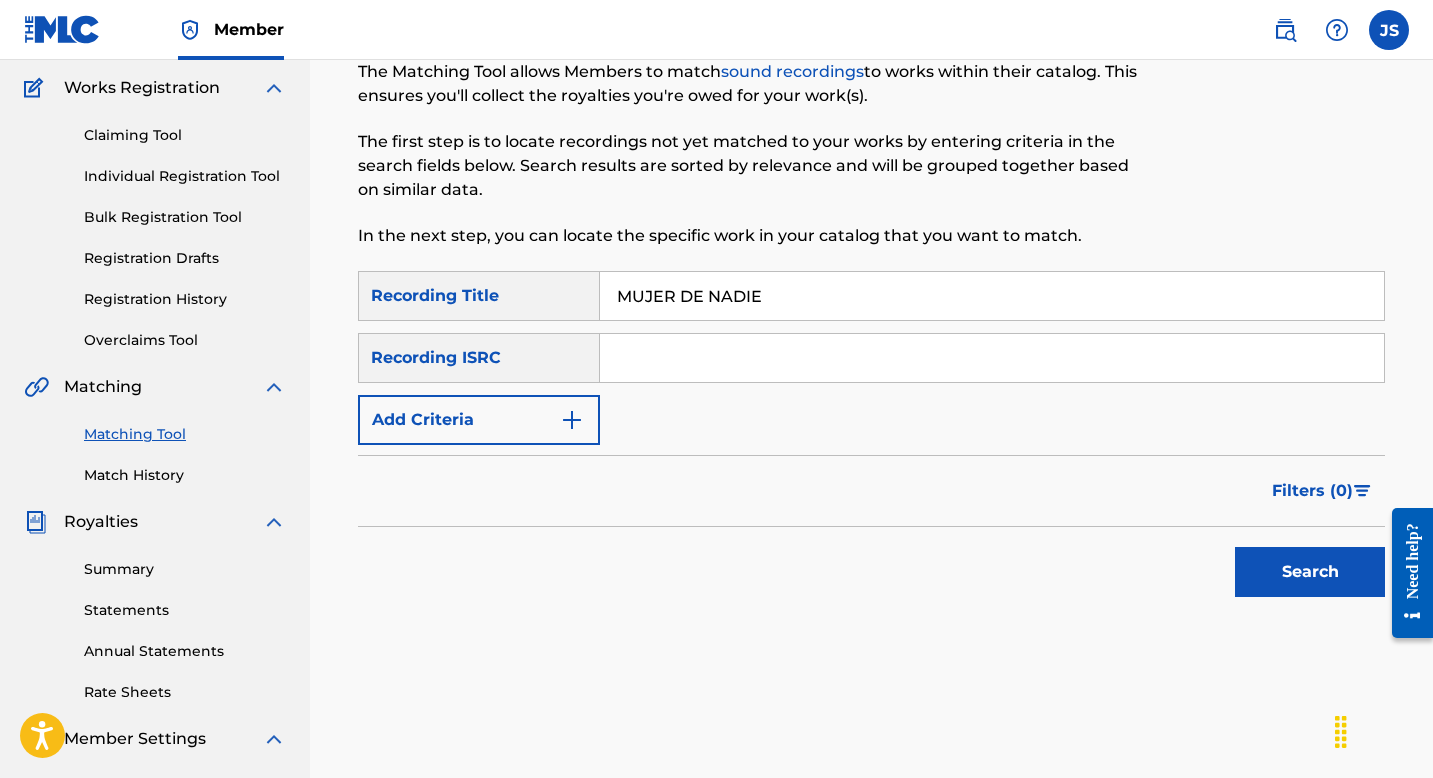type on "MUJER DE NADIE" 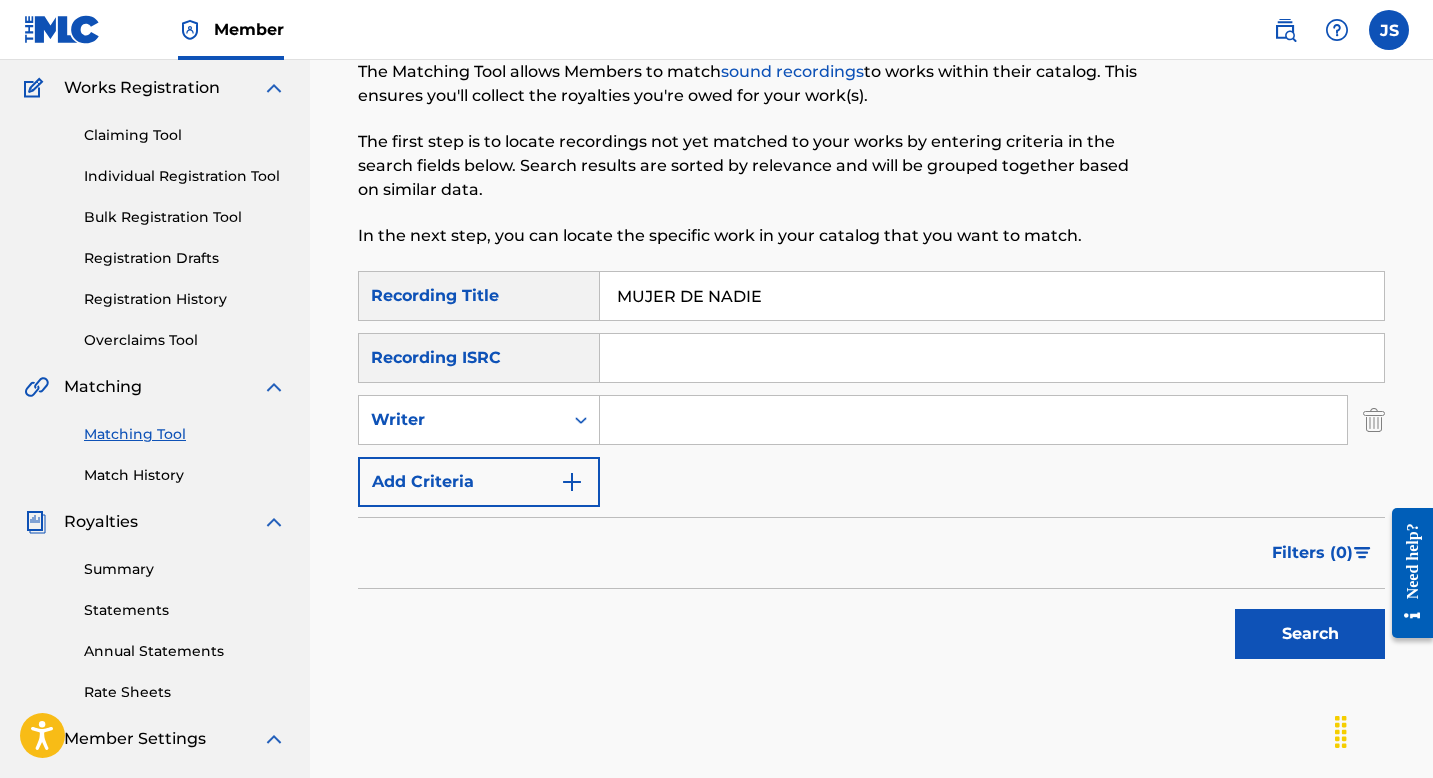 click at bounding box center (973, 420) 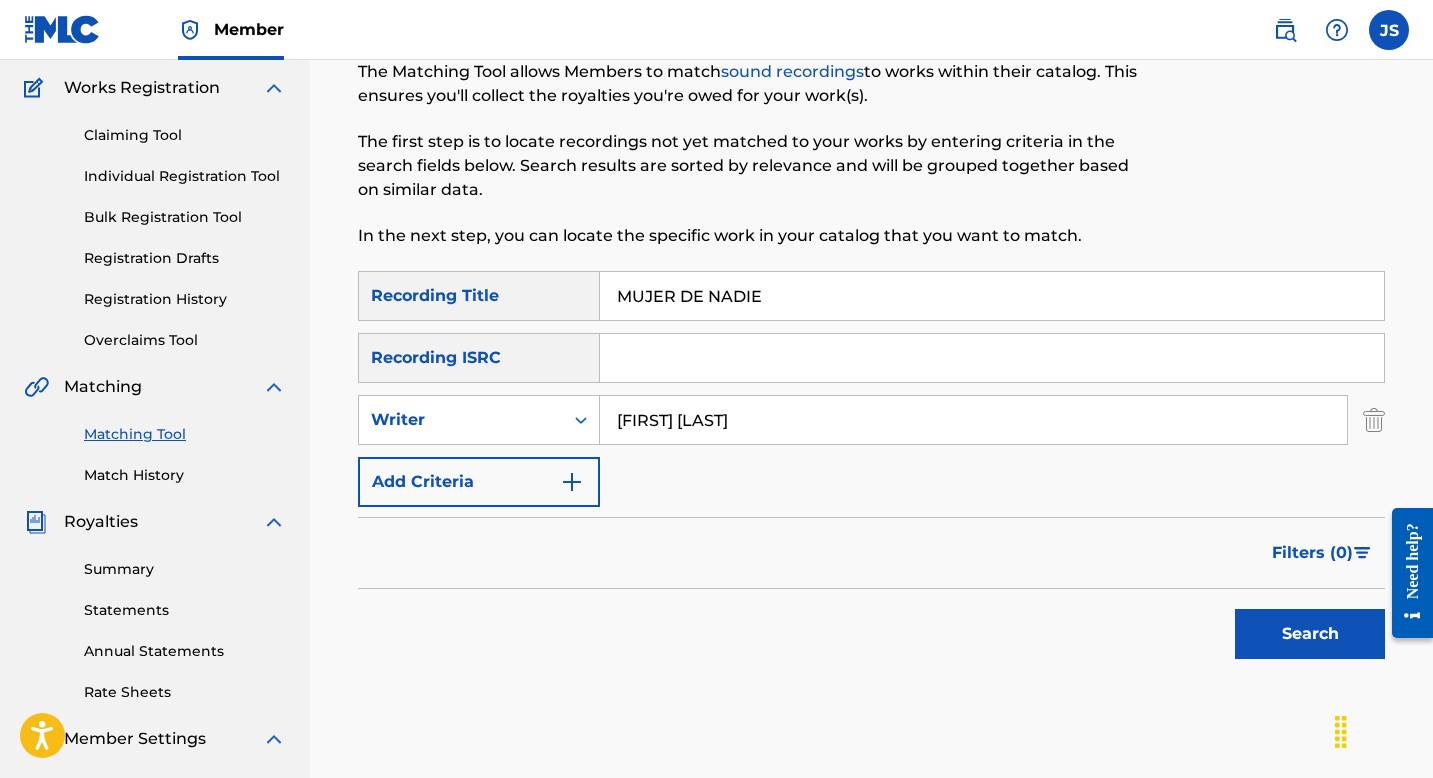 click on "Search" at bounding box center [1310, 634] 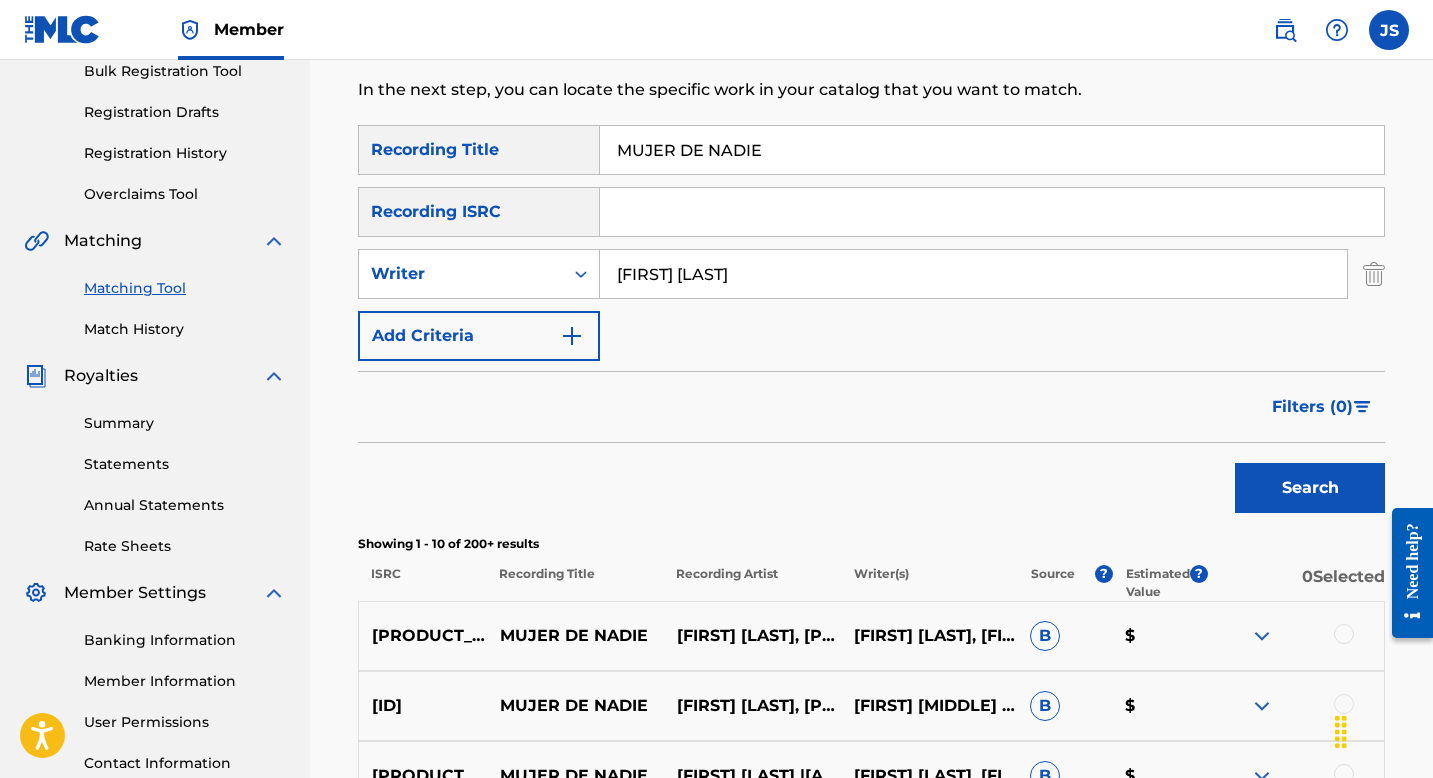 scroll, scrollTop: 292, scrollLeft: 0, axis: vertical 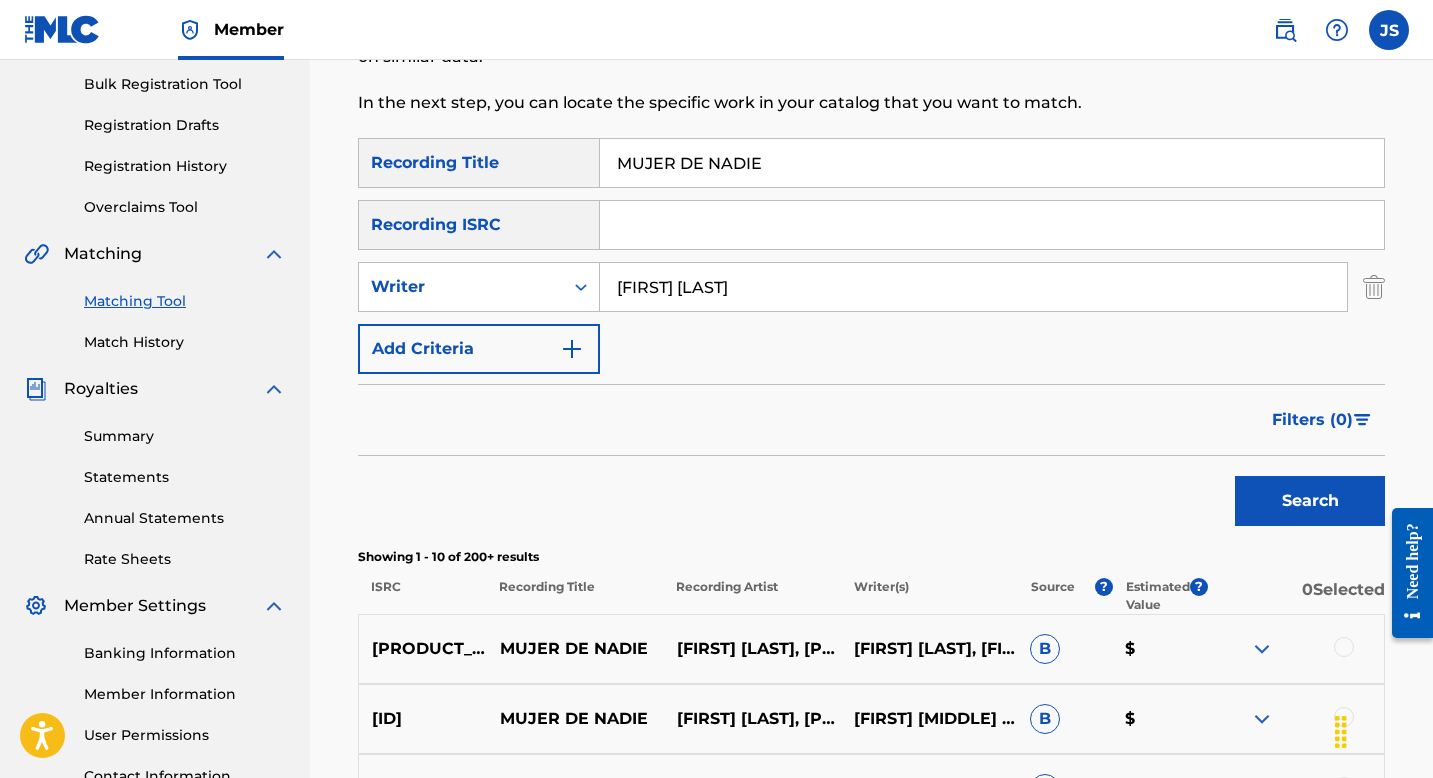click on "MUJER DE NADIE" at bounding box center (992, 163) 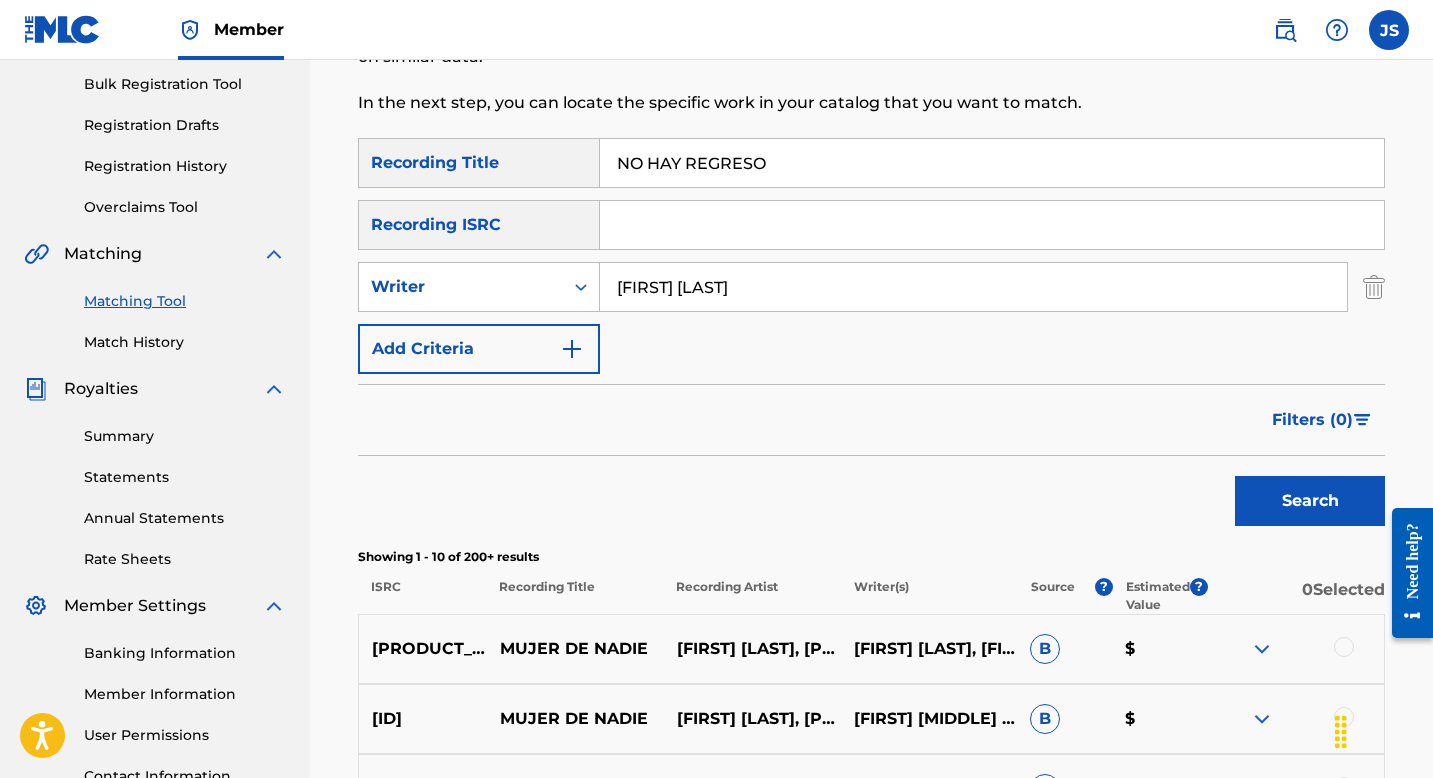 click on "Search" at bounding box center (1310, 501) 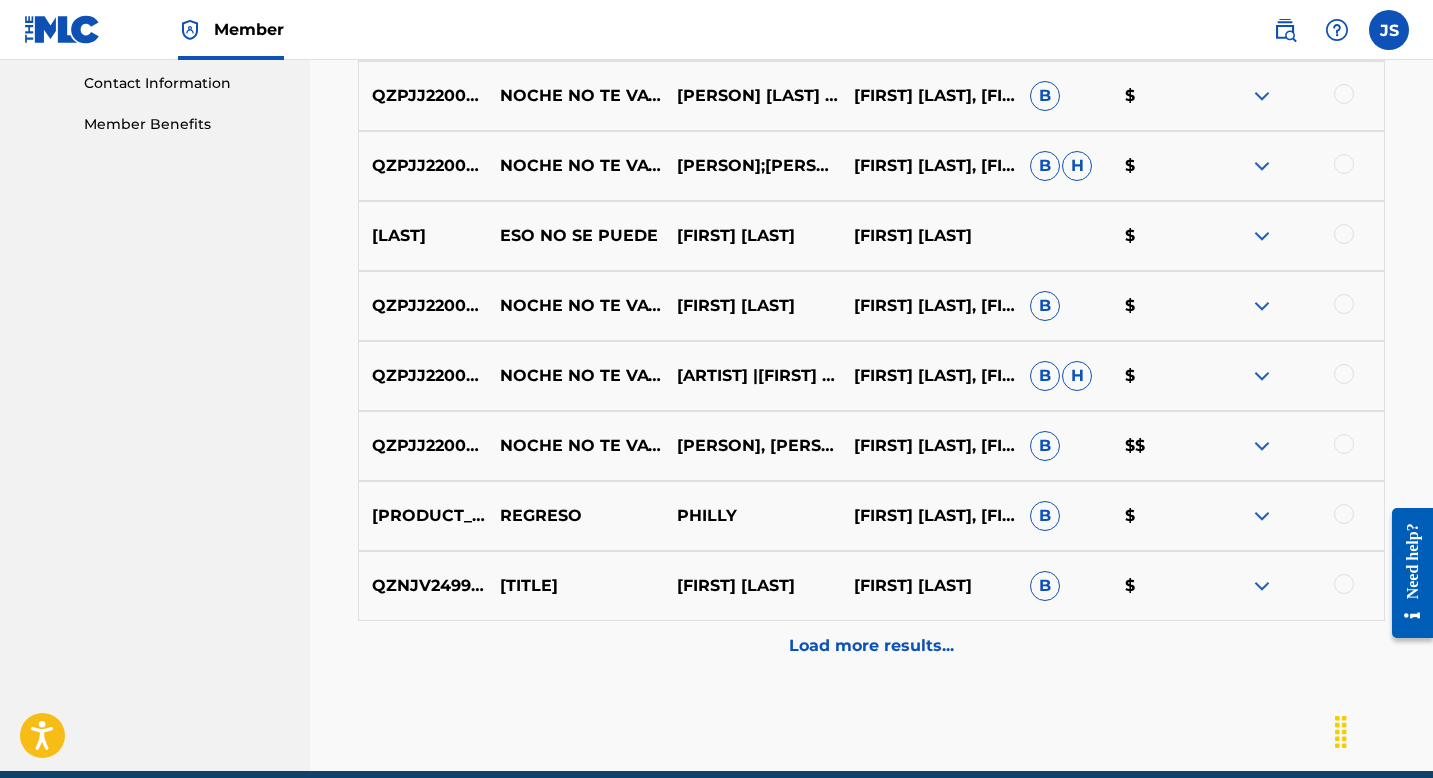 scroll, scrollTop: 1074, scrollLeft: 0, axis: vertical 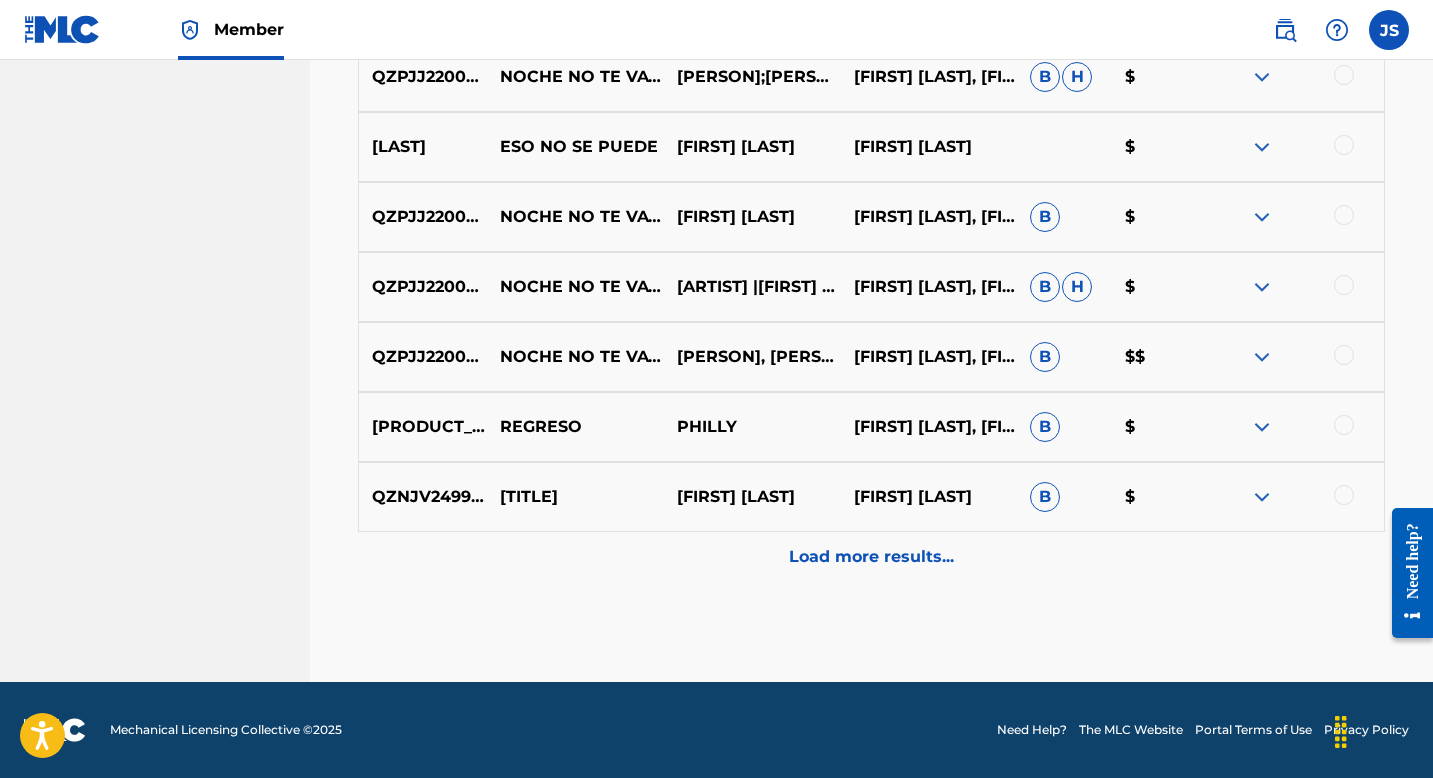 click on "Load more results..." at bounding box center [871, 557] 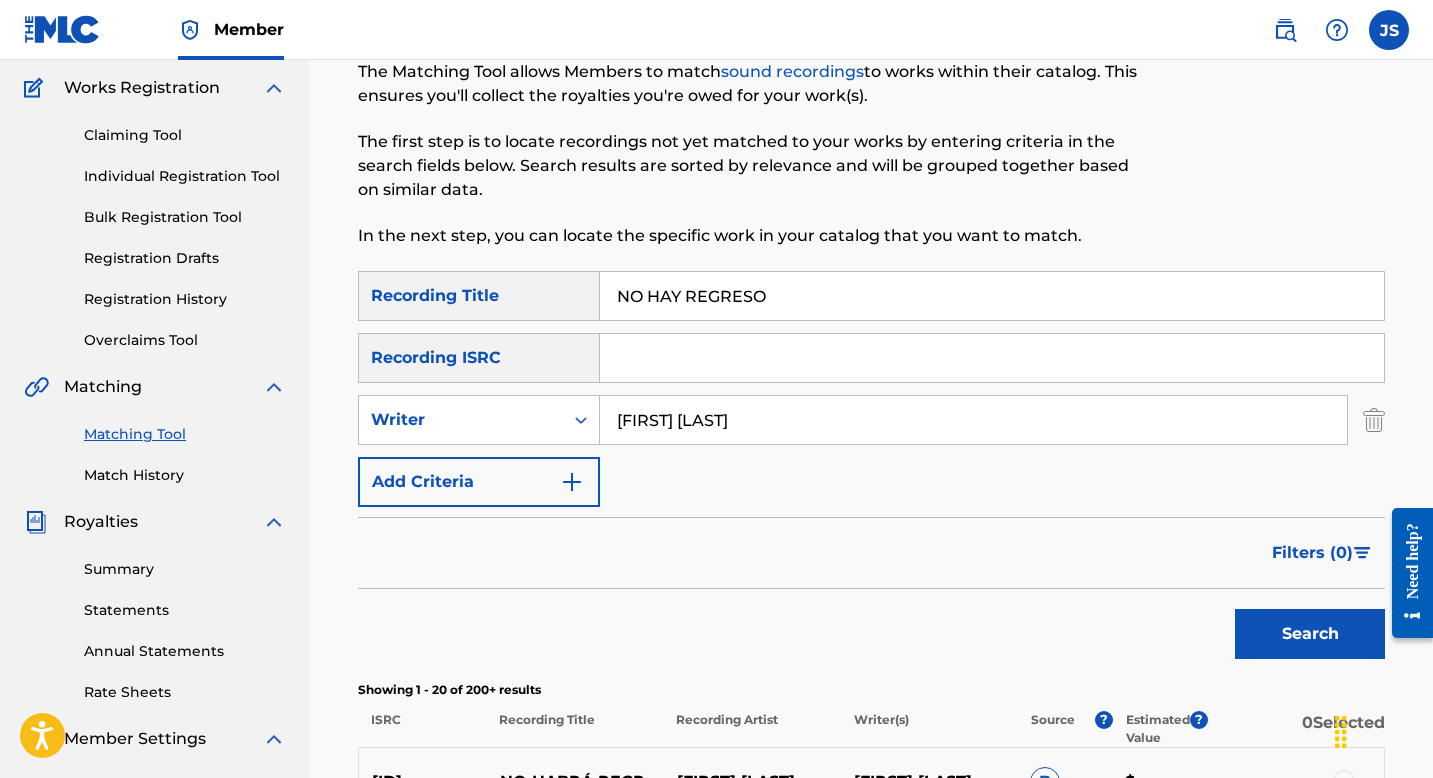 scroll, scrollTop: 0, scrollLeft: 0, axis: both 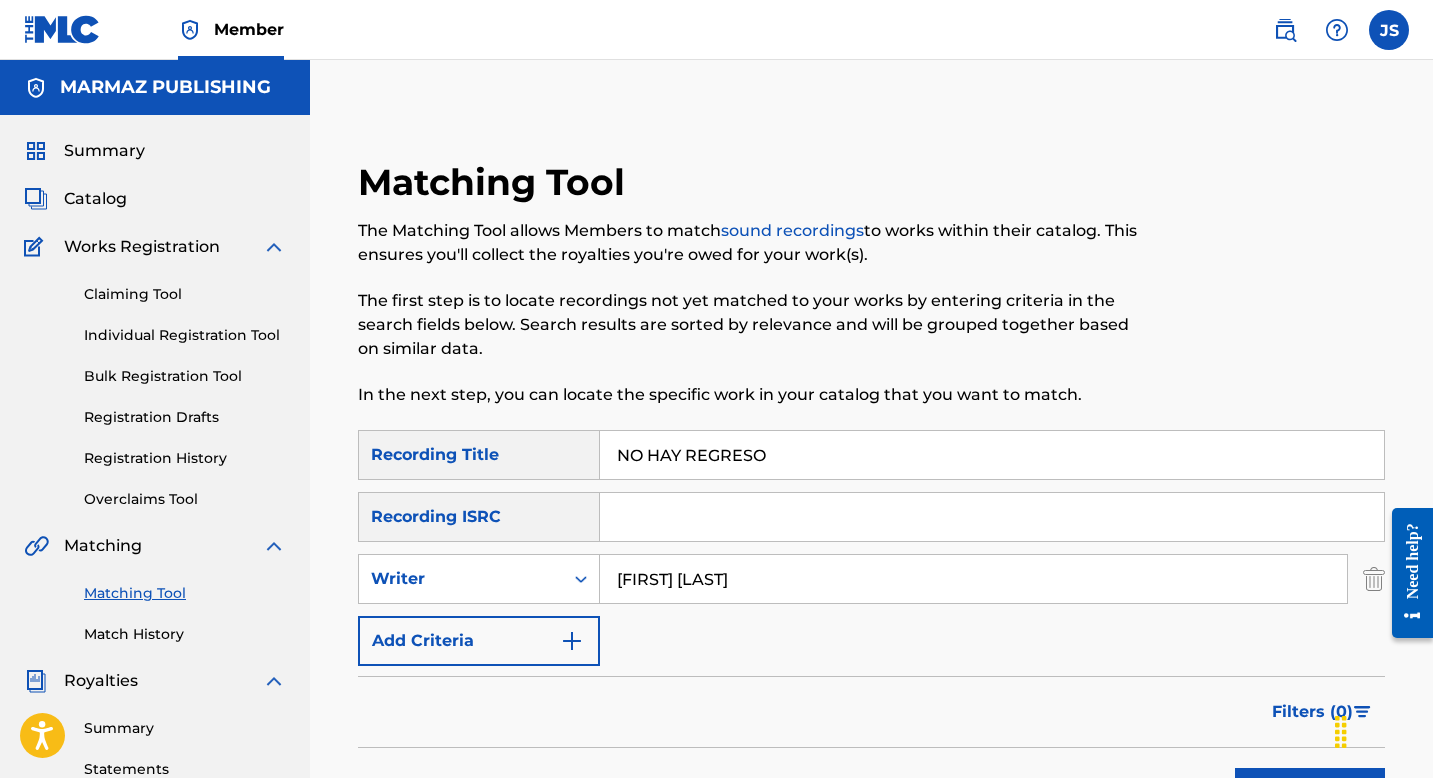 click on "NO HAY REGRESO" at bounding box center [992, 455] 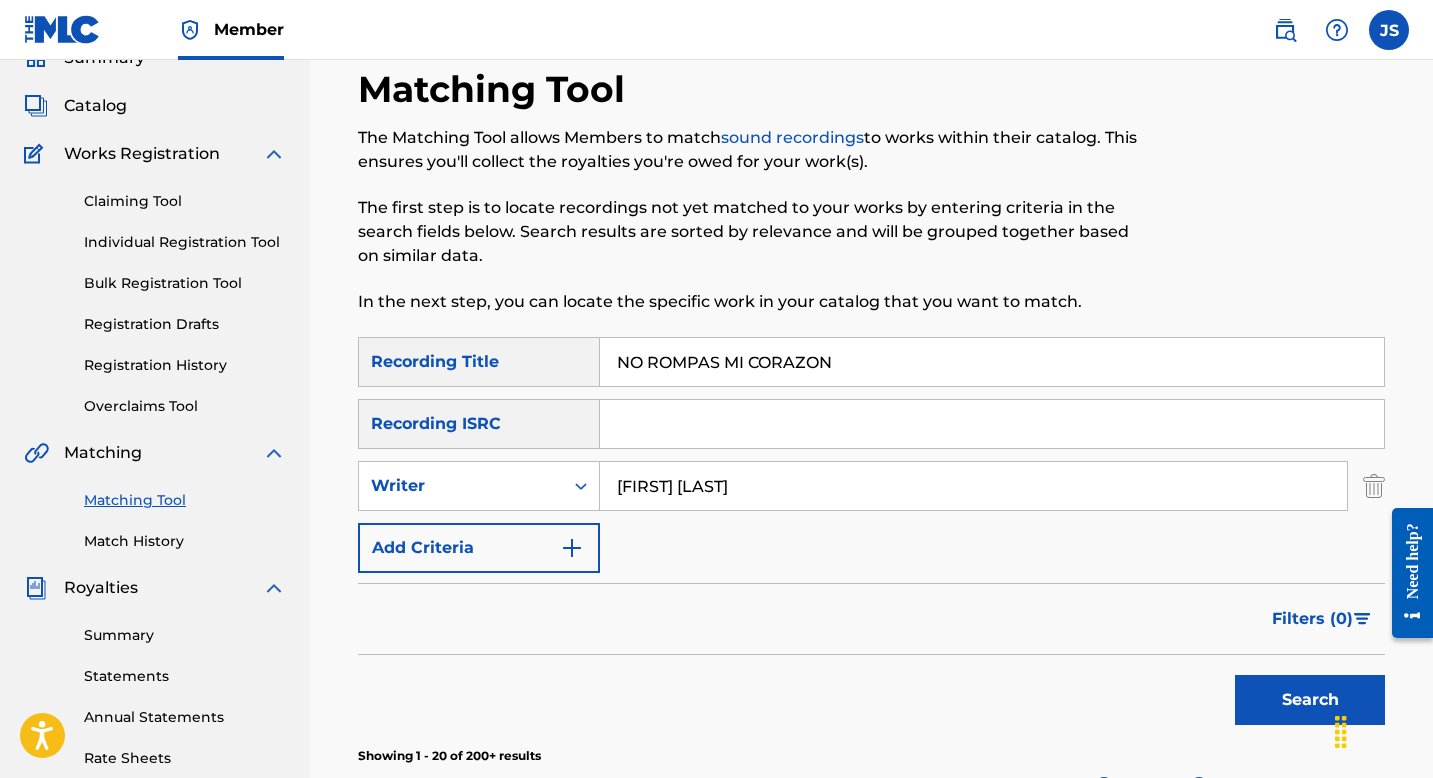 scroll, scrollTop: 111, scrollLeft: 0, axis: vertical 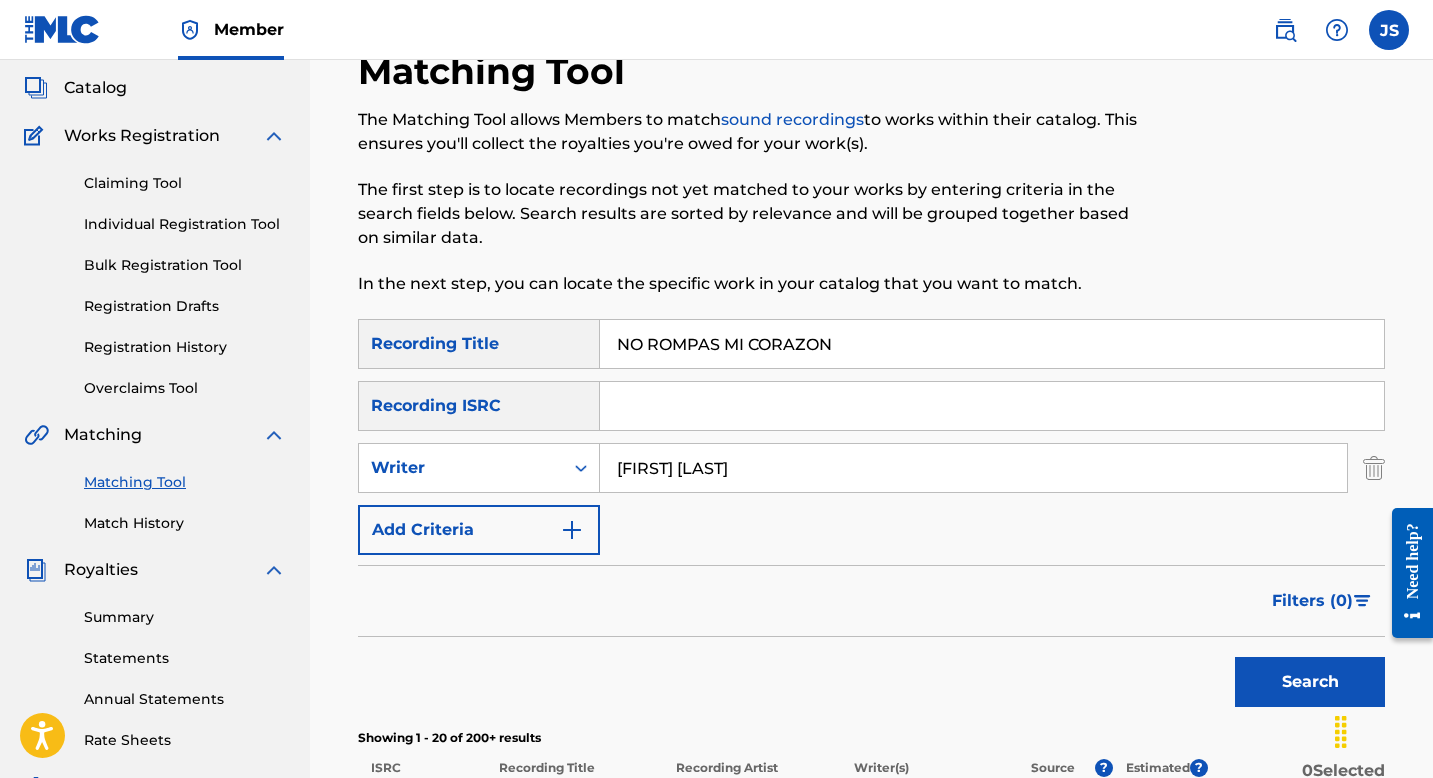 type on "NO ROMPAS MI CORAZON" 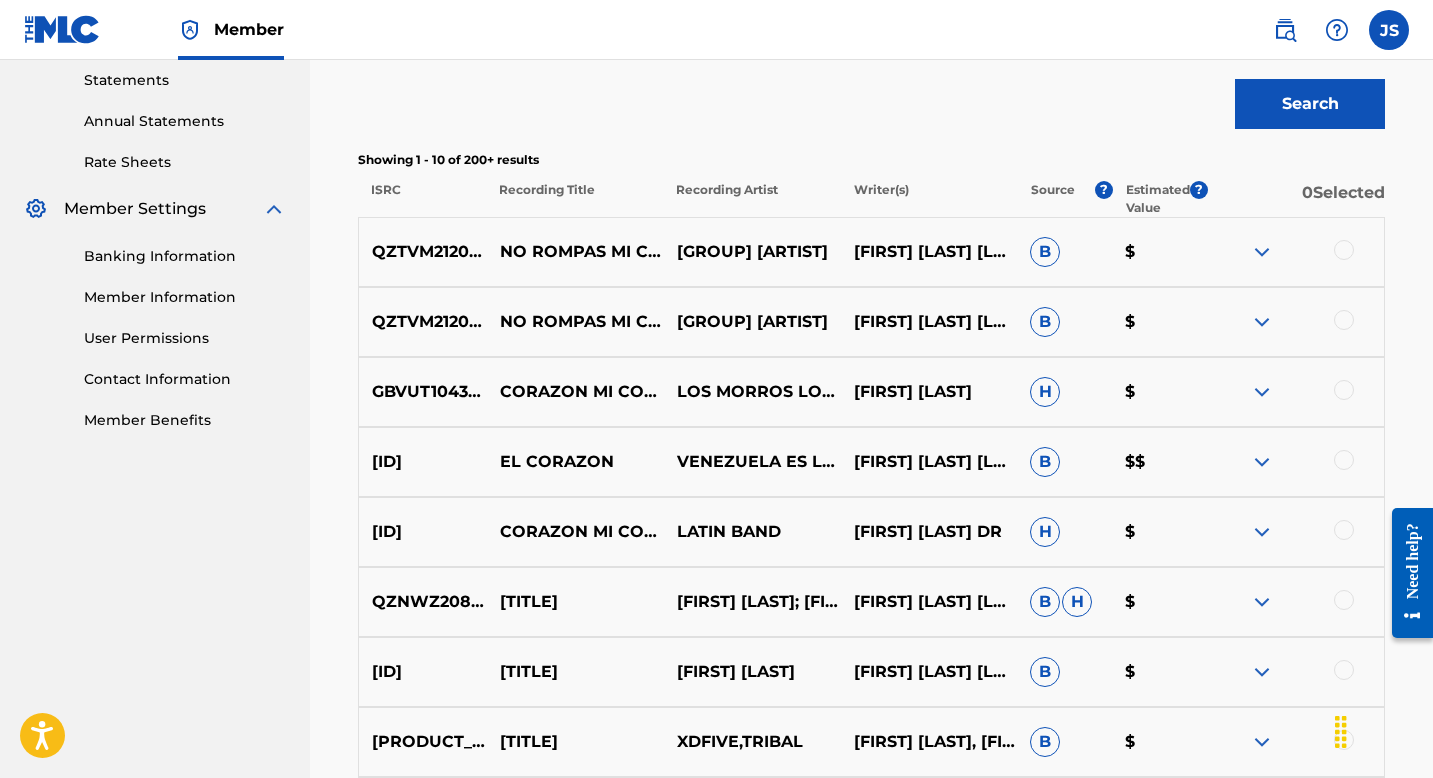 scroll, scrollTop: 681, scrollLeft: 0, axis: vertical 